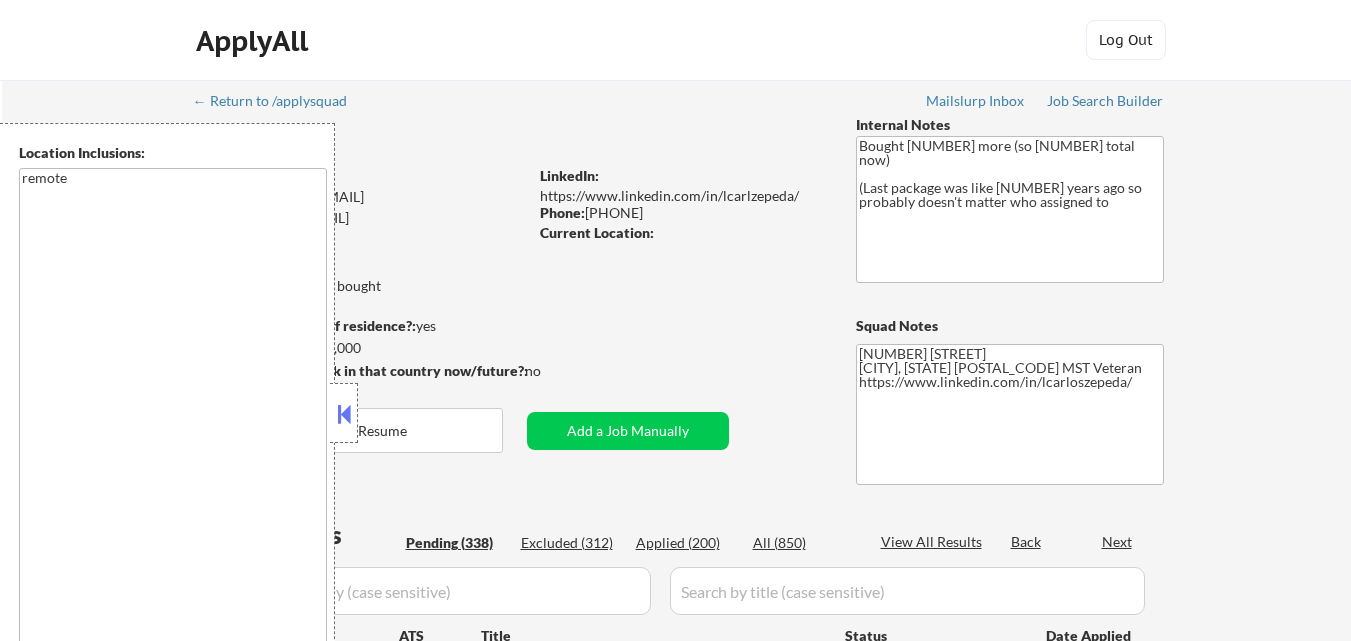 scroll, scrollTop: 0, scrollLeft: 0, axis: both 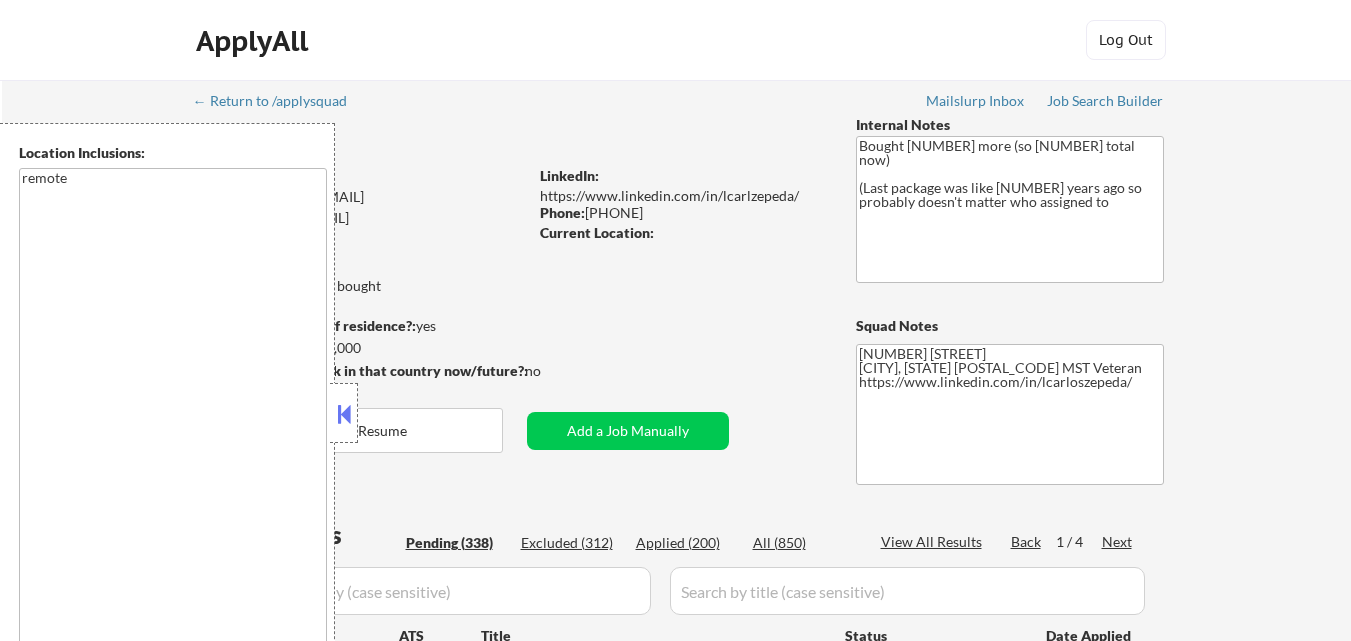 select on ""pending"" 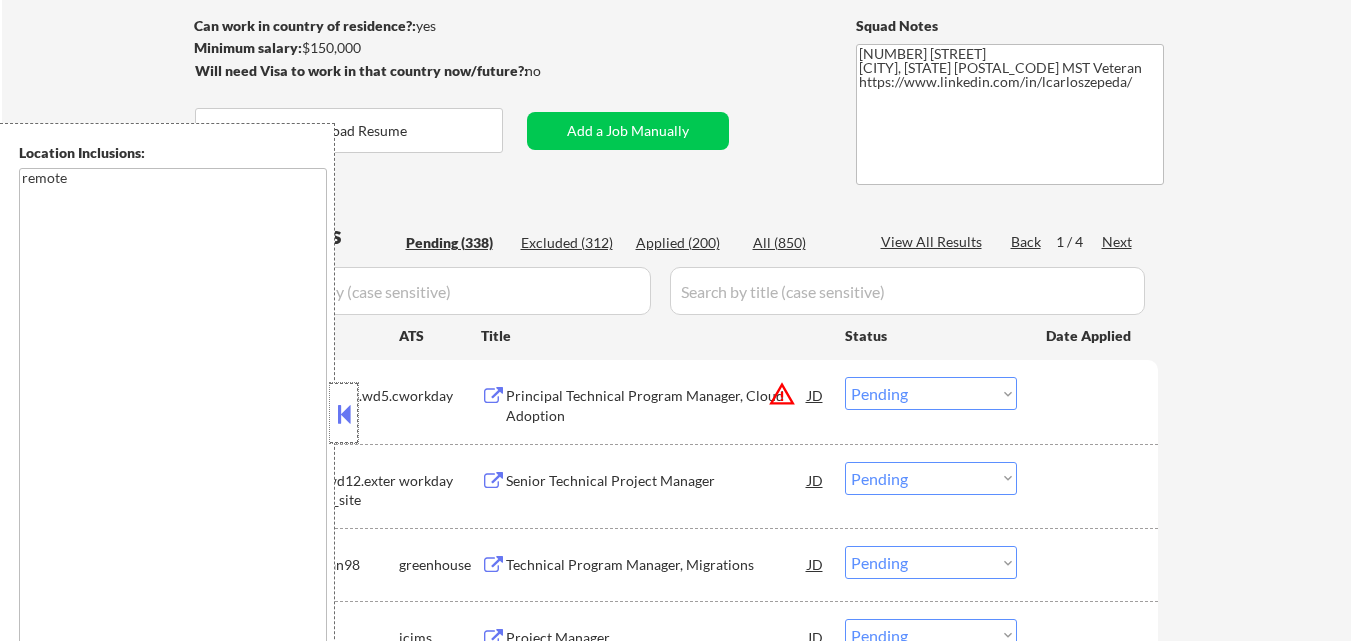 click at bounding box center [344, 413] 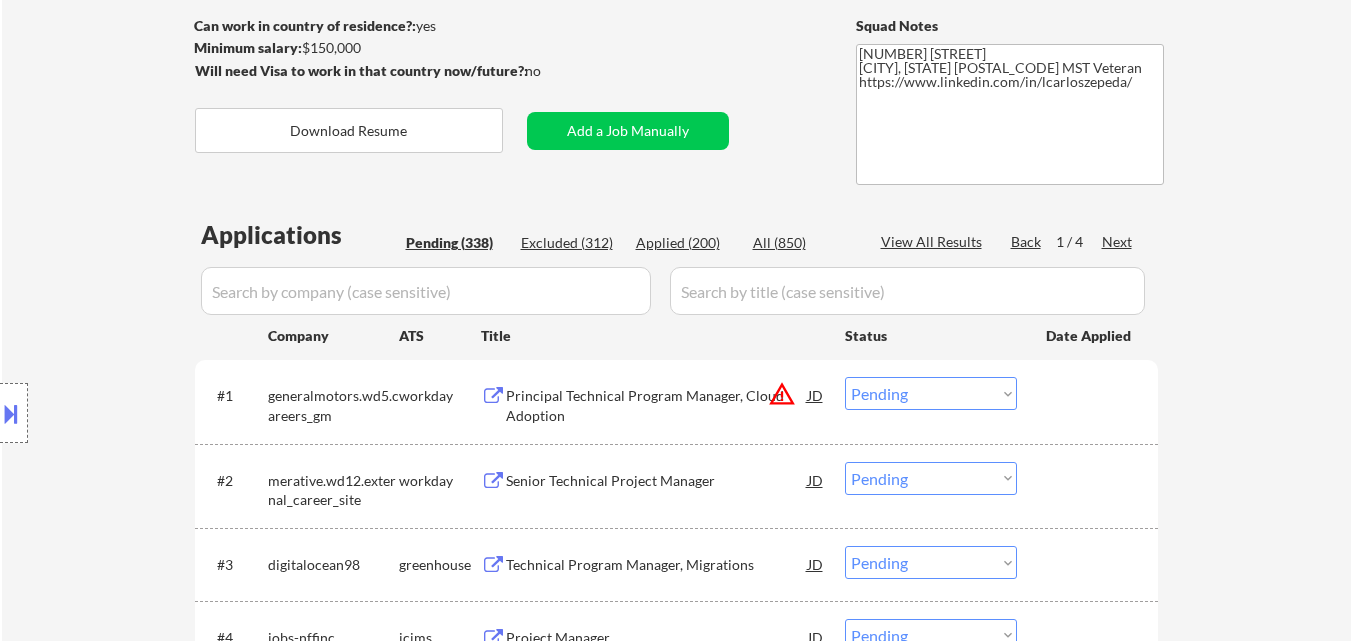 scroll, scrollTop: 1977, scrollLeft: 0, axis: vertical 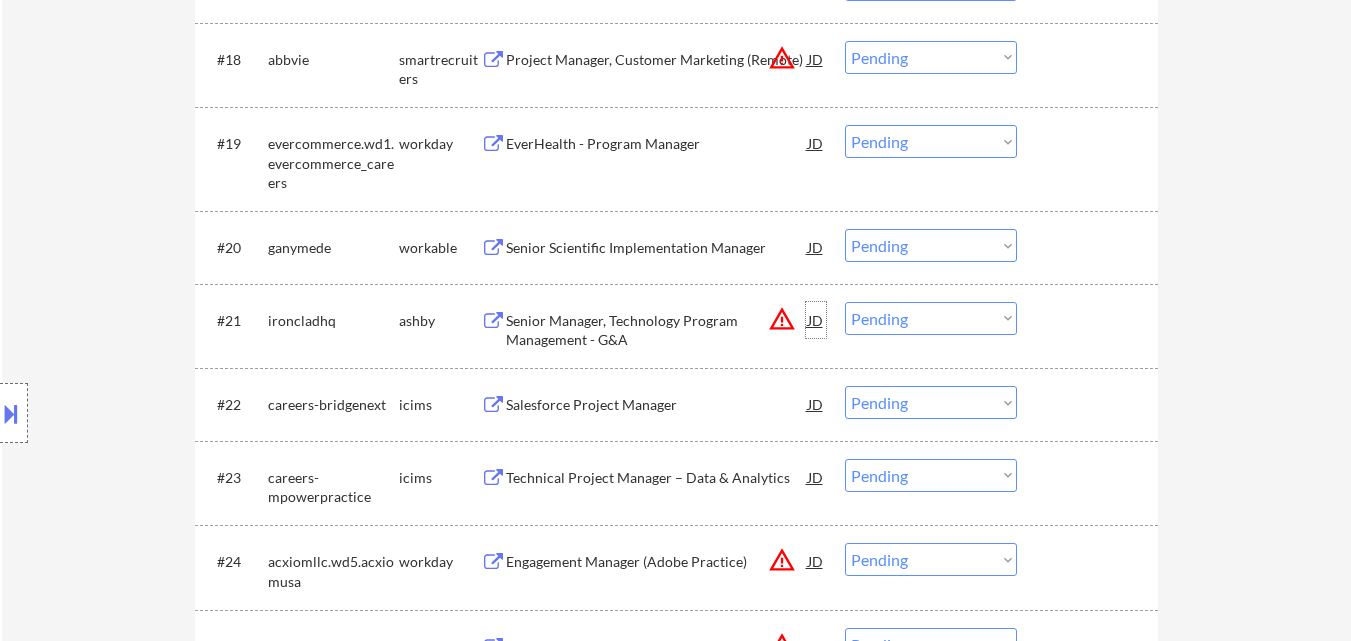 click on "JD" at bounding box center [816, 320] 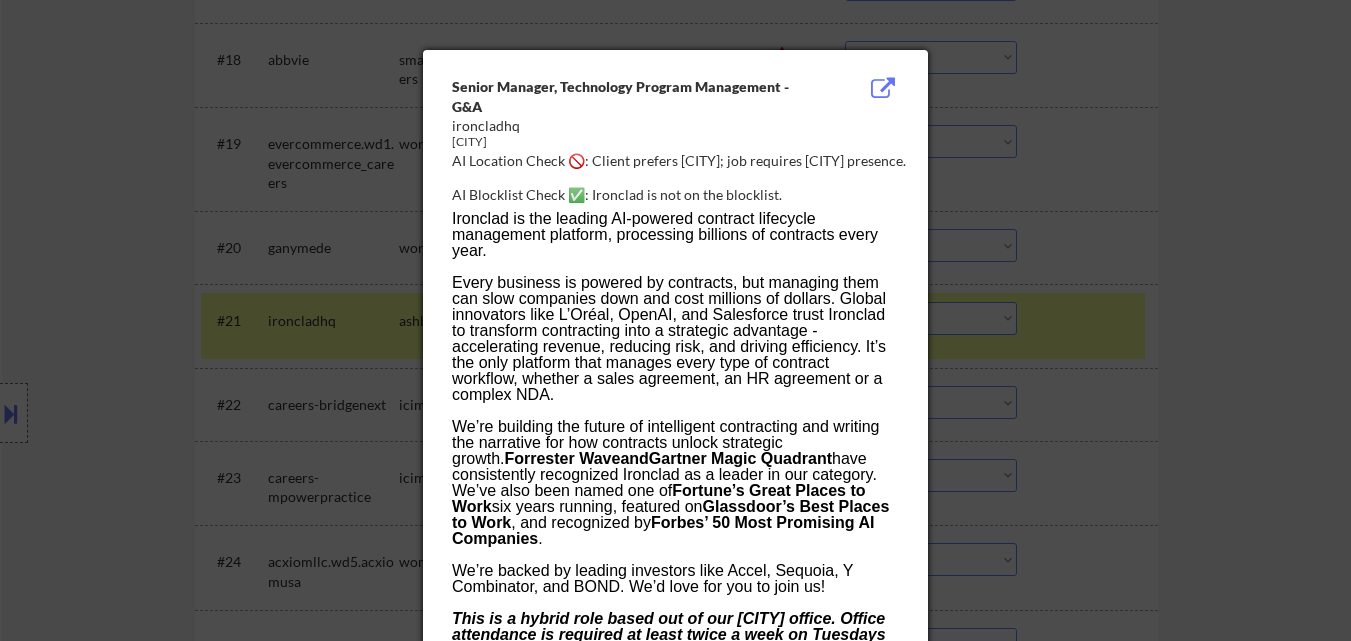 click at bounding box center (675, 320) 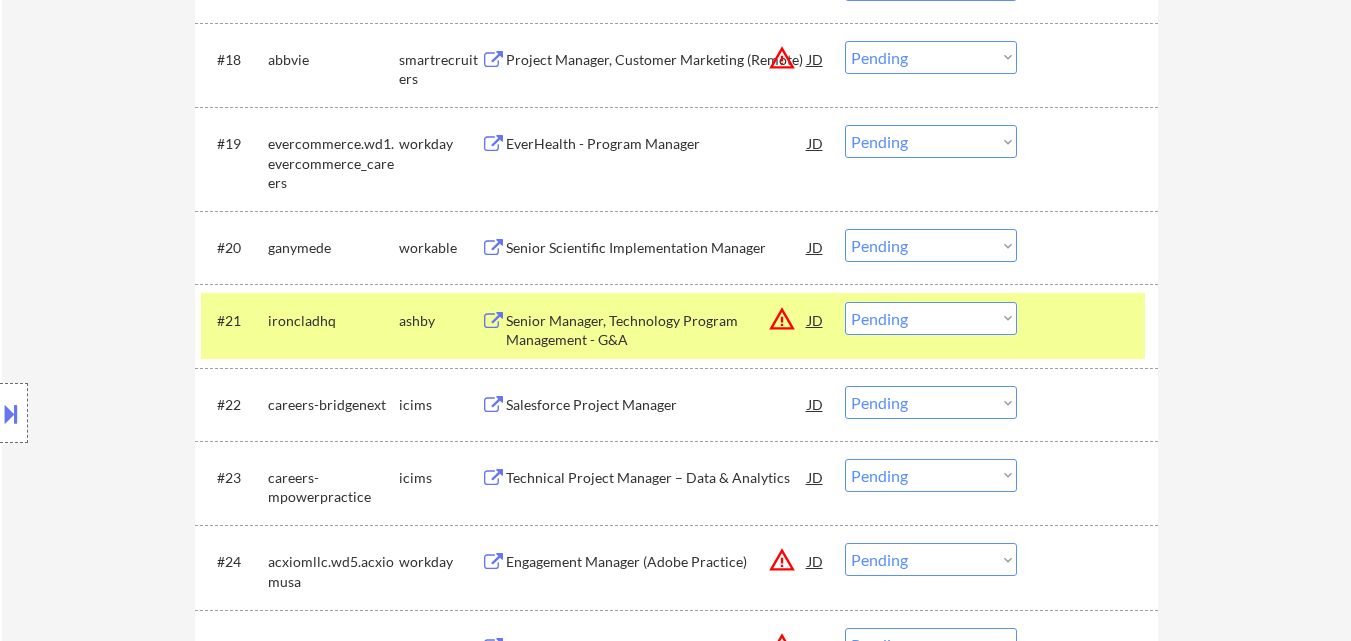 click on "Choose an option... Pending Applied Excluded (Questions) Excluded (Expired) Excluded (Location) Excluded (Bad Match) Excluded (Blocklist) Excluded (Salary) Excluded (Other)" at bounding box center (931, 318) 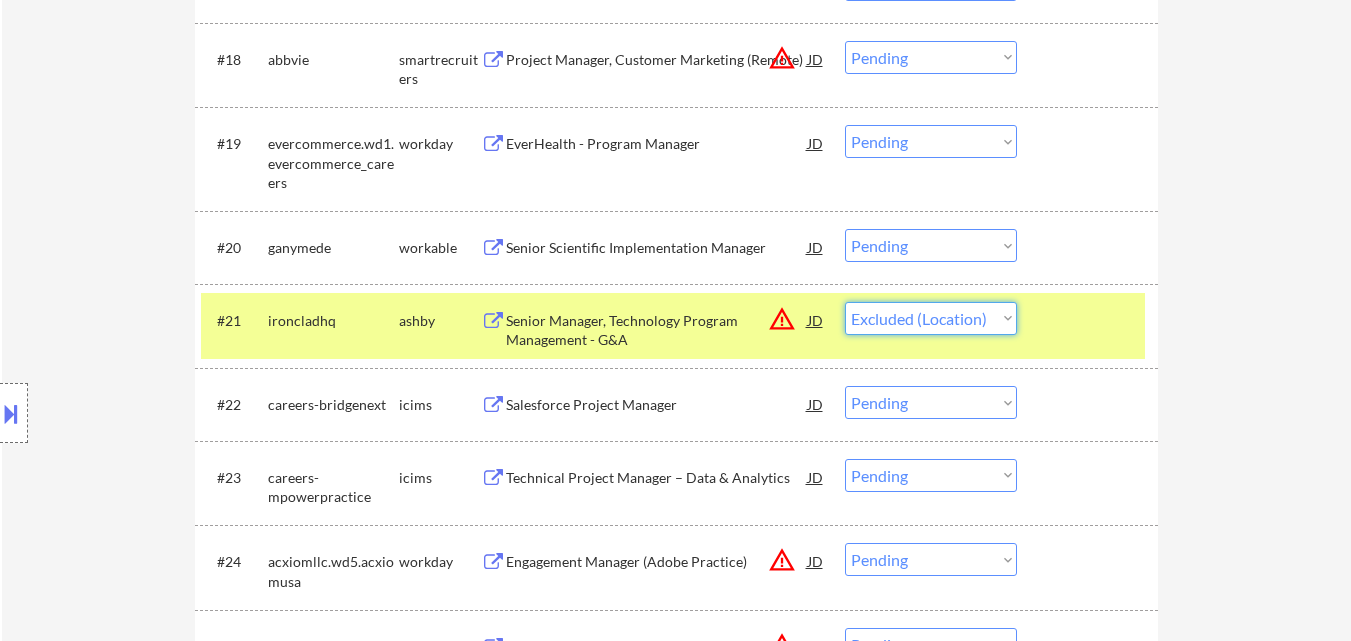 click on "Choose an option... Pending Applied Excluded (Questions) Excluded (Expired) Excluded (Location) Excluded (Bad Match) Excluded (Blocklist) Excluded (Salary) Excluded (Other)" at bounding box center [931, 318] 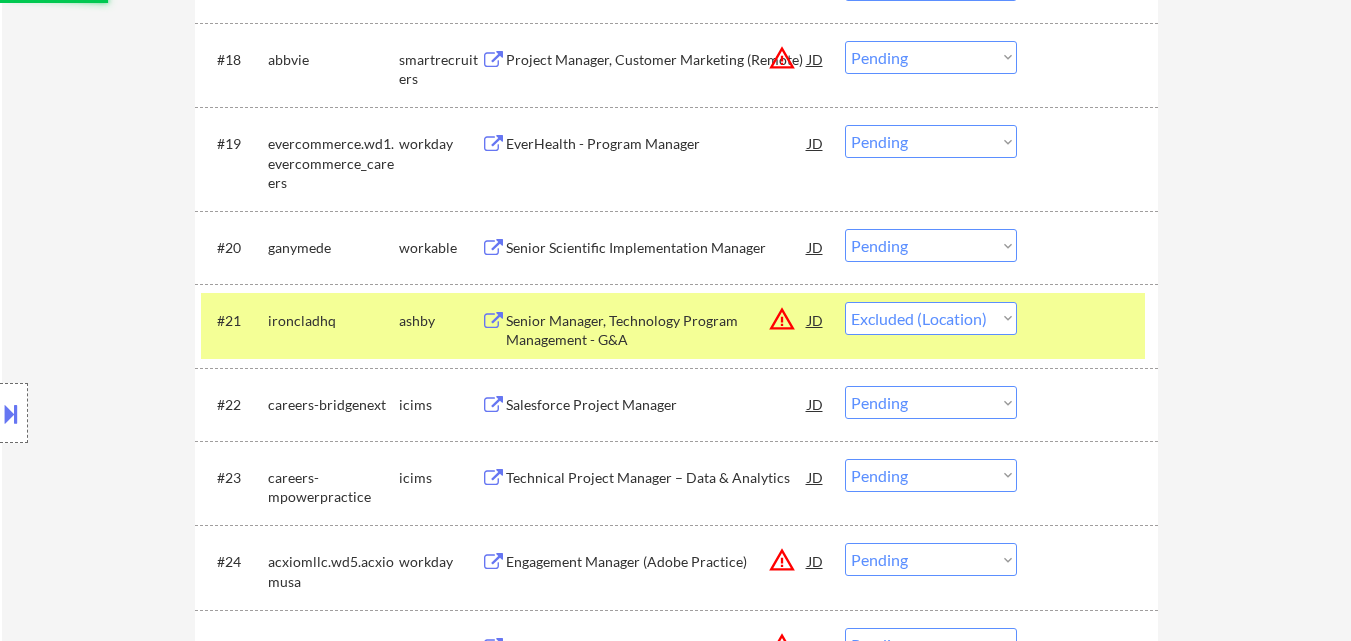 click at bounding box center [11, 413] 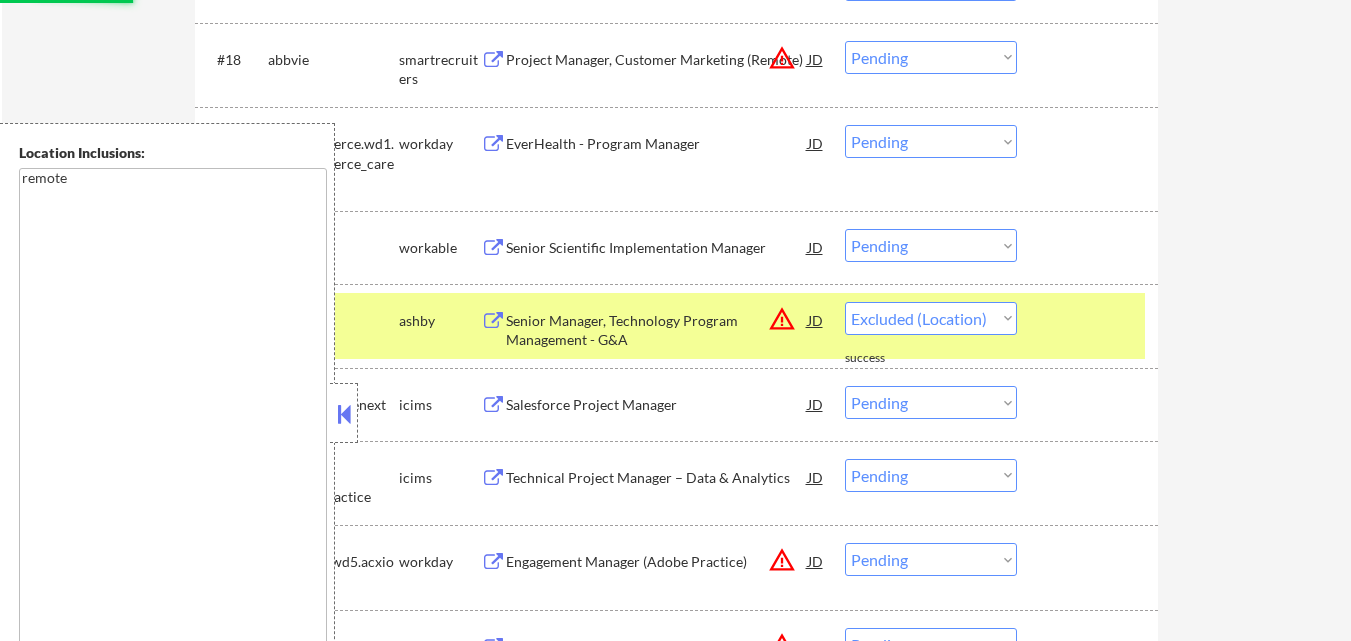 click at bounding box center [344, 414] 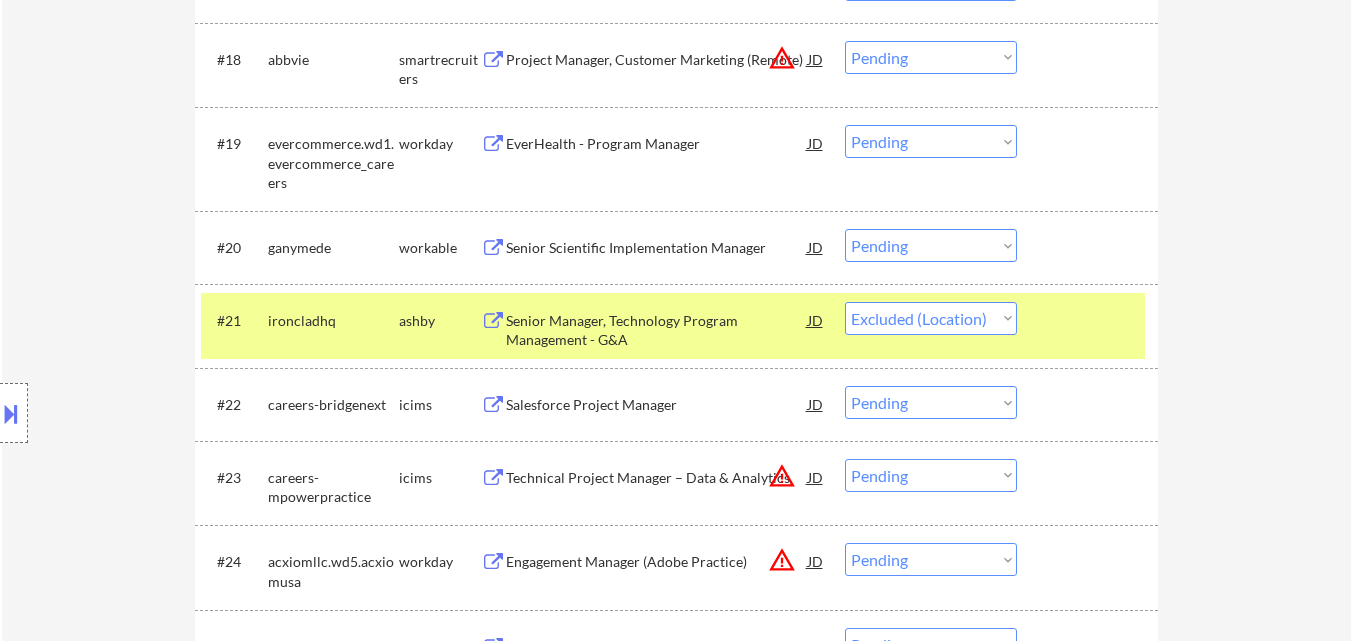 select on ""pending"" 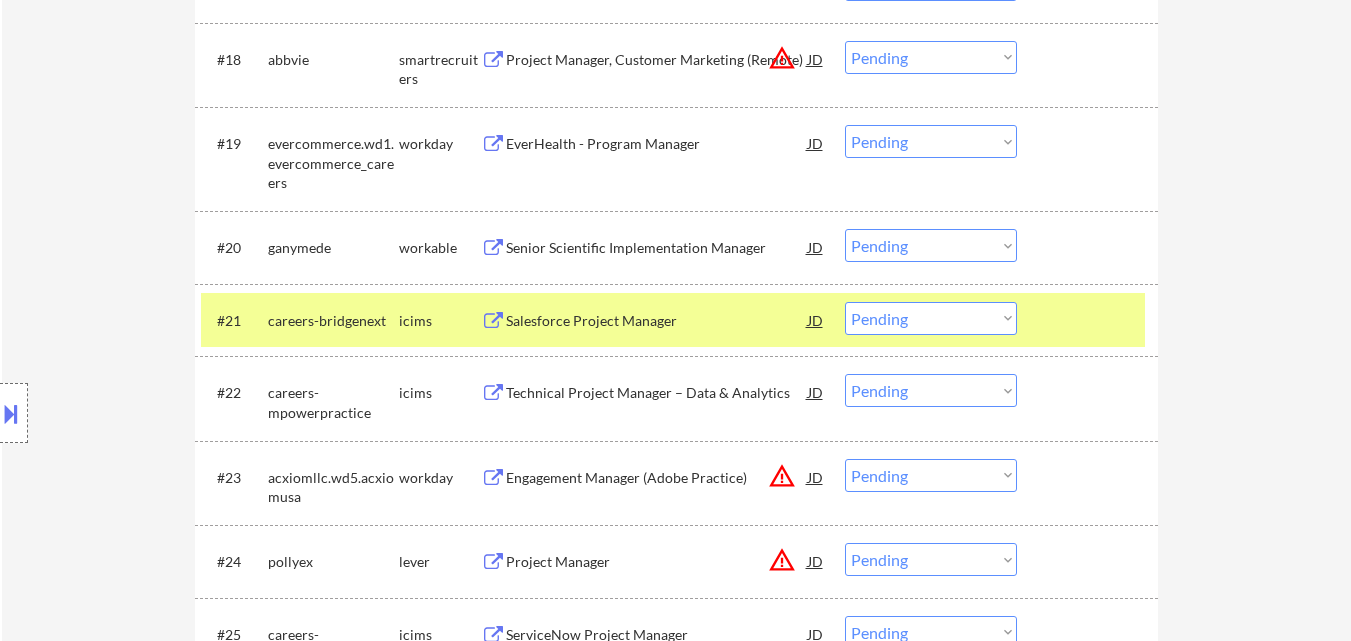 scroll, scrollTop: 3559, scrollLeft: 0, axis: vertical 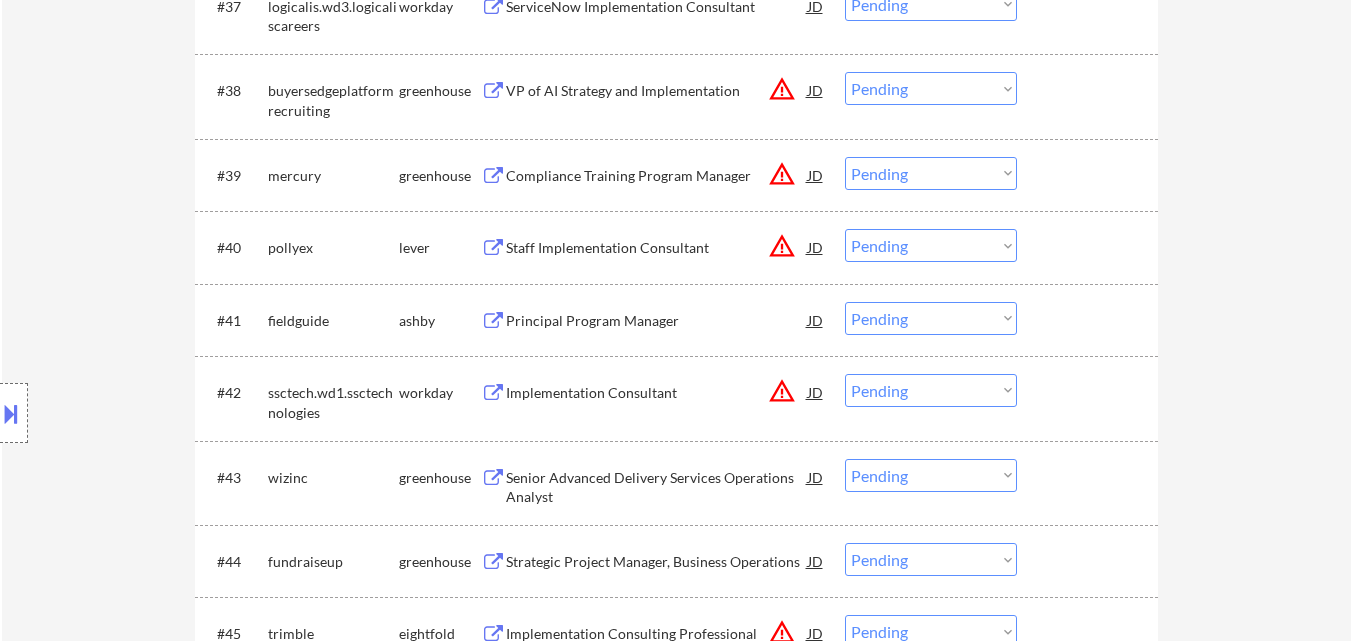 click on "Principal Program Manager" at bounding box center [657, 321] 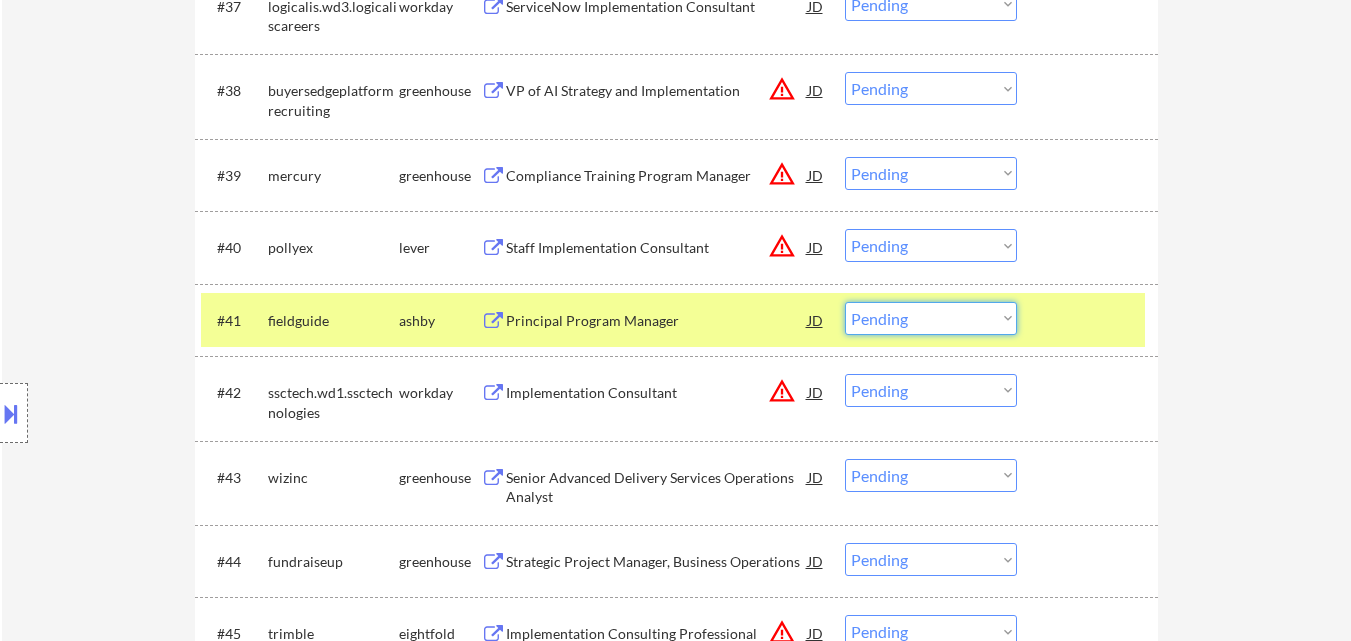 click on "Choose an option... Pending Applied Excluded (Questions) Excluded (Expired) Excluded (Location) Excluded (Bad Match) Excluded (Blocklist) Excluded (Salary) Excluded (Other)" at bounding box center [931, 318] 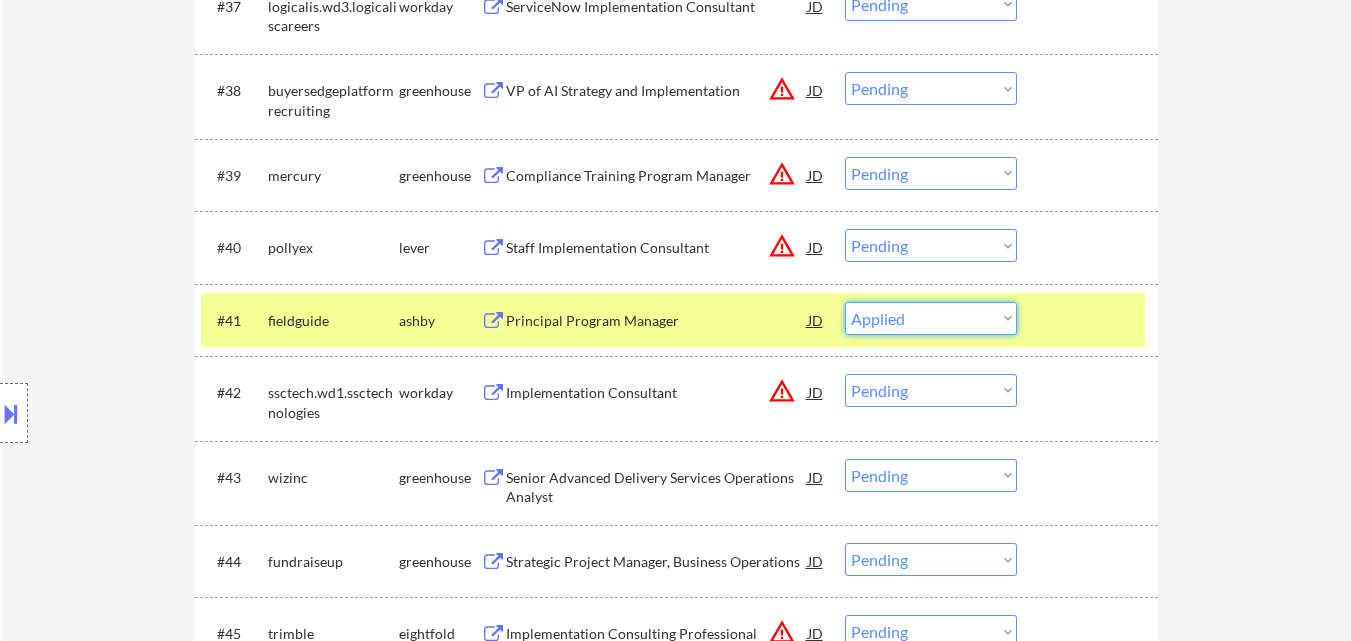 click on "Choose an option... Pending Applied Excluded (Questions) Excluded (Expired) Excluded (Location) Excluded (Bad Match) Excluded (Blocklist) Excluded (Salary) Excluded (Other)" at bounding box center [931, 318] 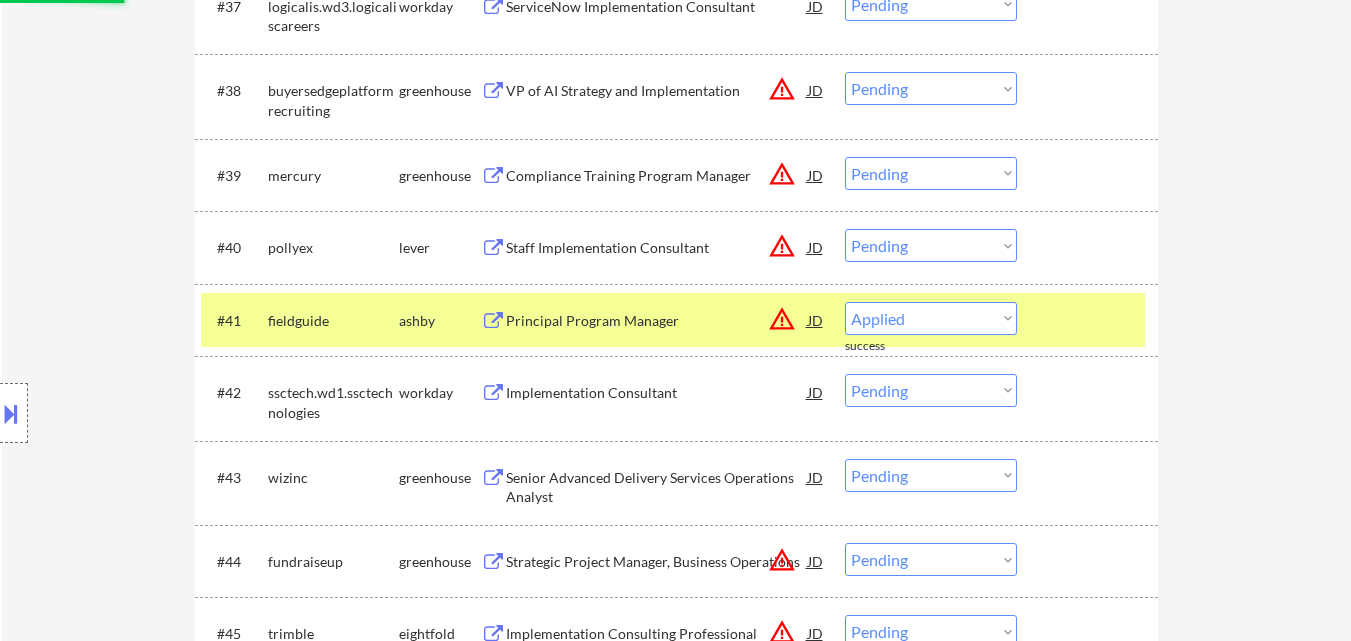 select on ""pending"" 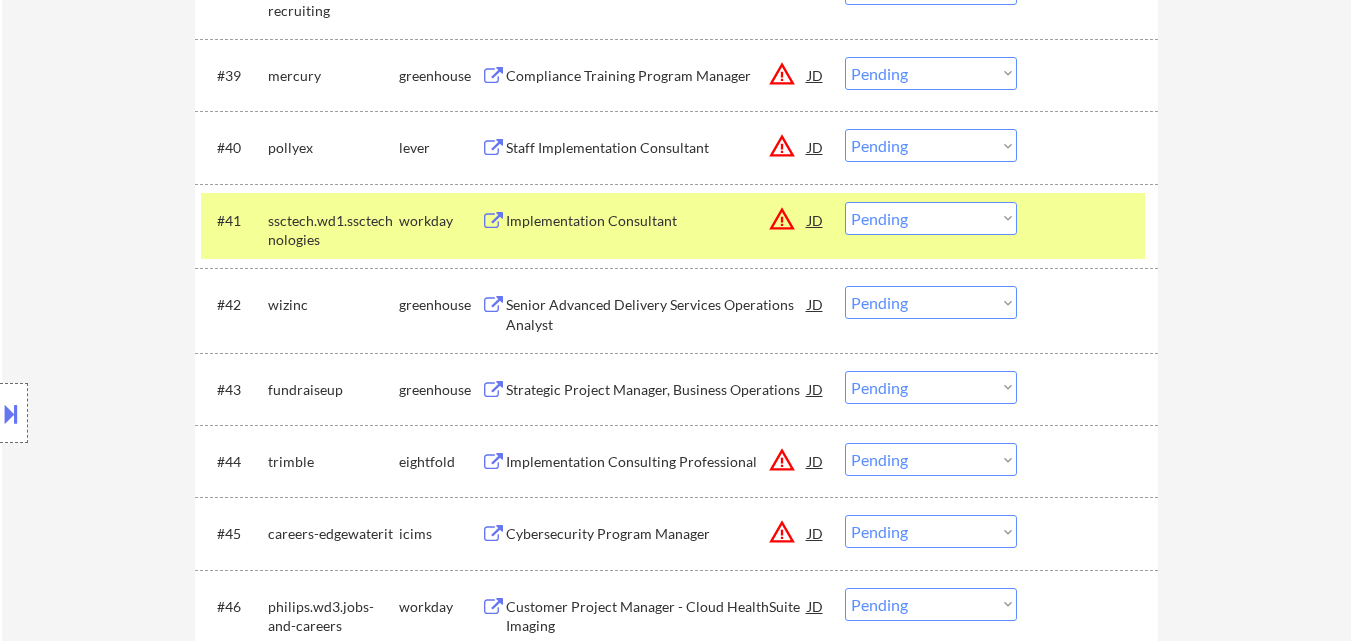 scroll, scrollTop: 4598, scrollLeft: 0, axis: vertical 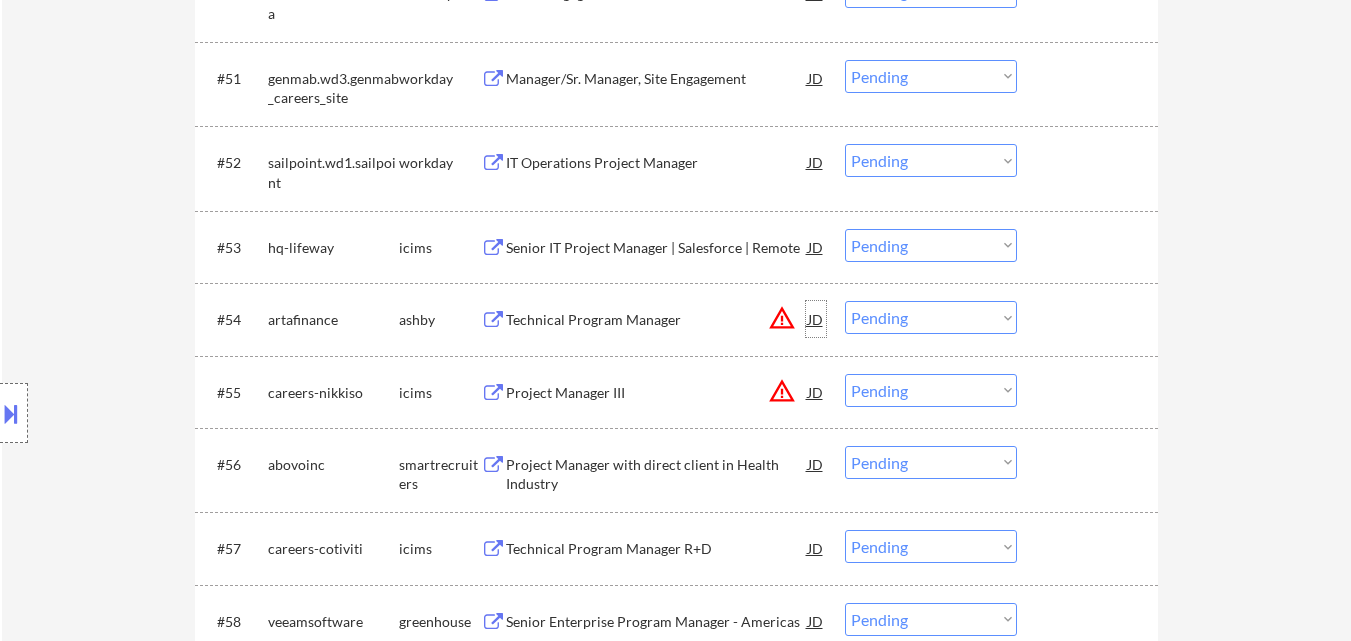 click on "JD" at bounding box center [816, 319] 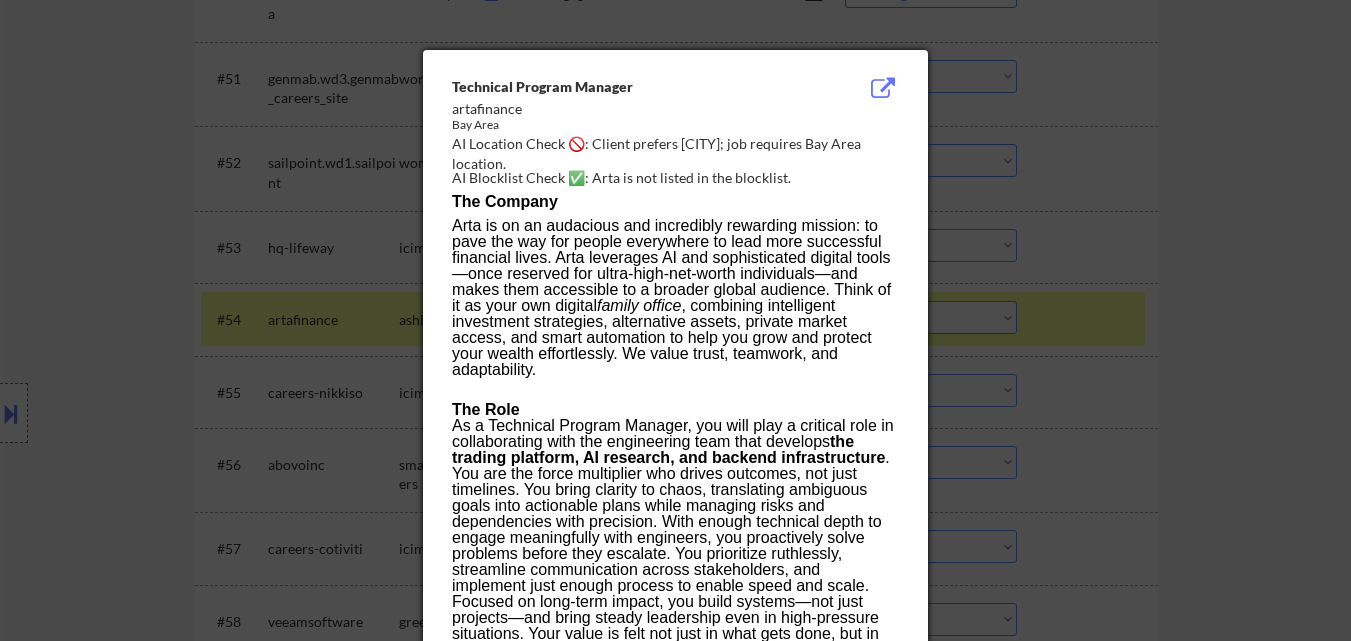 scroll, scrollTop: 5158, scrollLeft: 0, axis: vertical 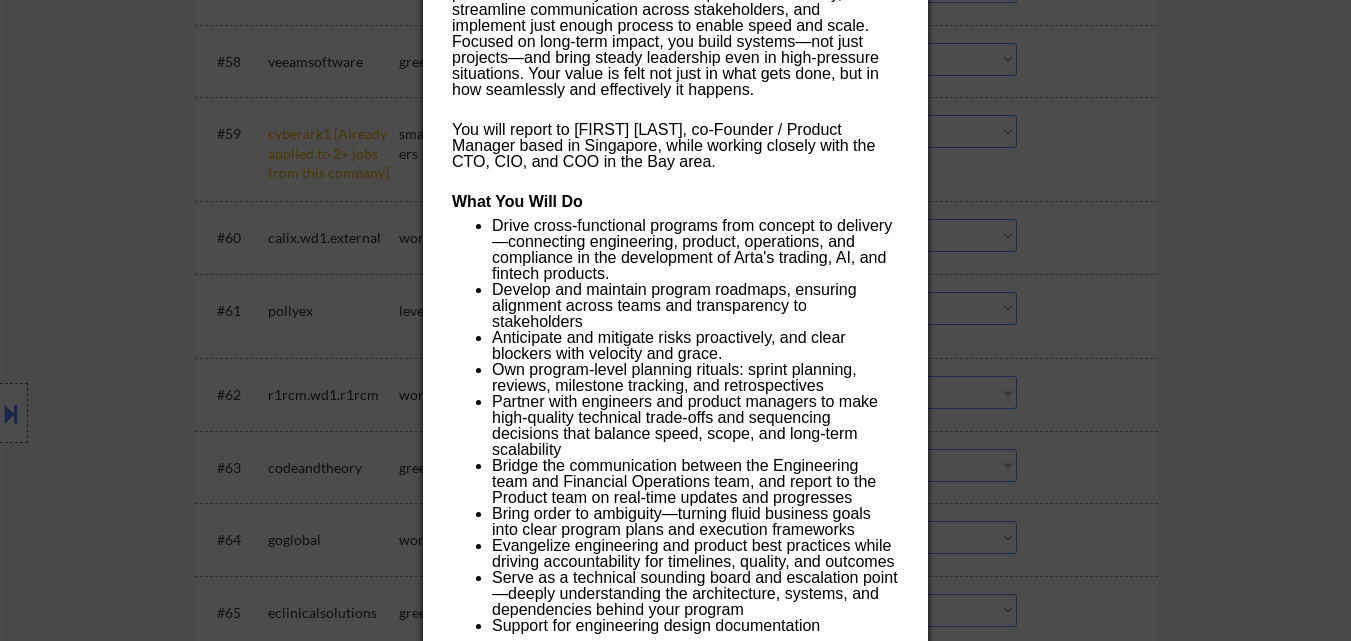 click at bounding box center [675, 320] 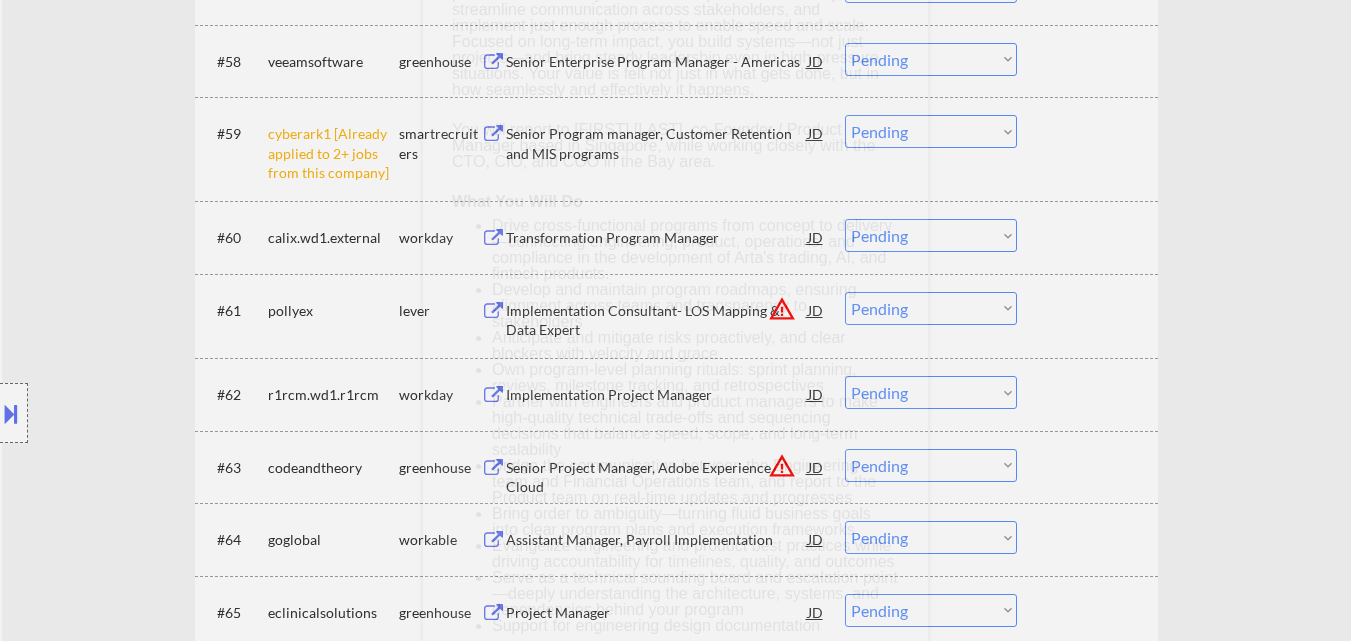 click on "careers-gm workday Principal Technical Program Manager, Cloud Adoption JD warning_amber Choose an option... Pending Applied Excluded (Questions) #2 JD #3" at bounding box center (676, -781) 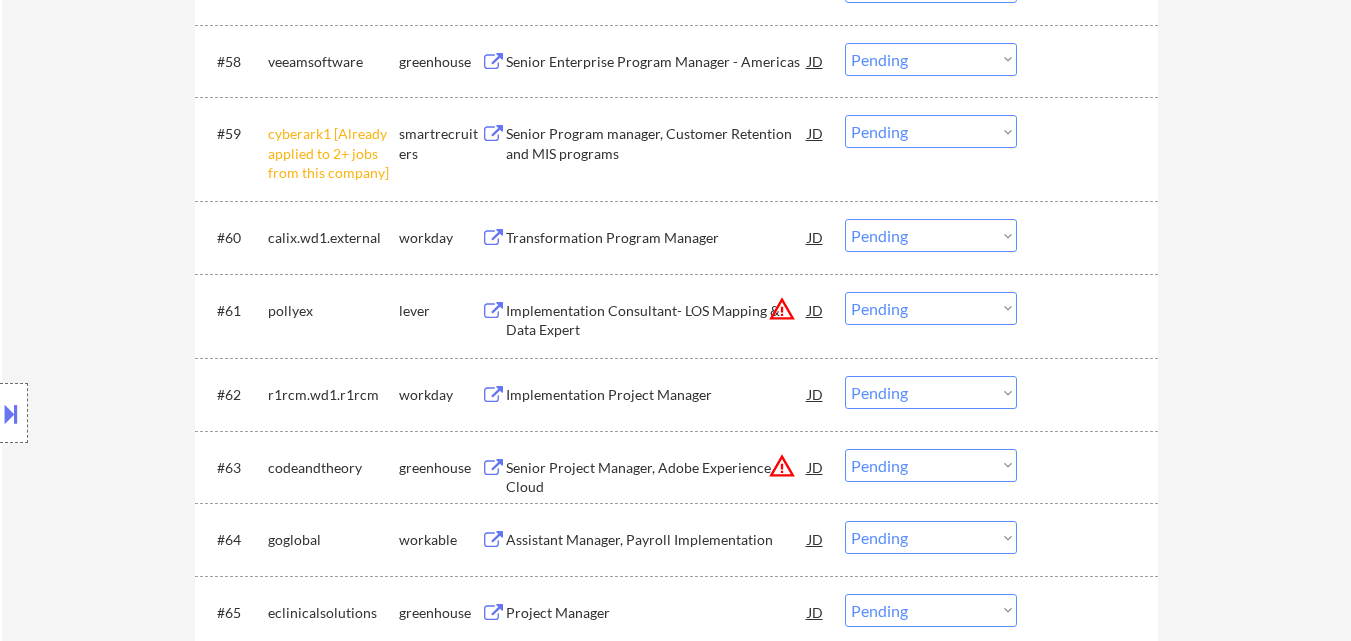 drag, startPoint x: 939, startPoint y: 128, endPoint x: 944, endPoint y: 147, distance: 19.646883 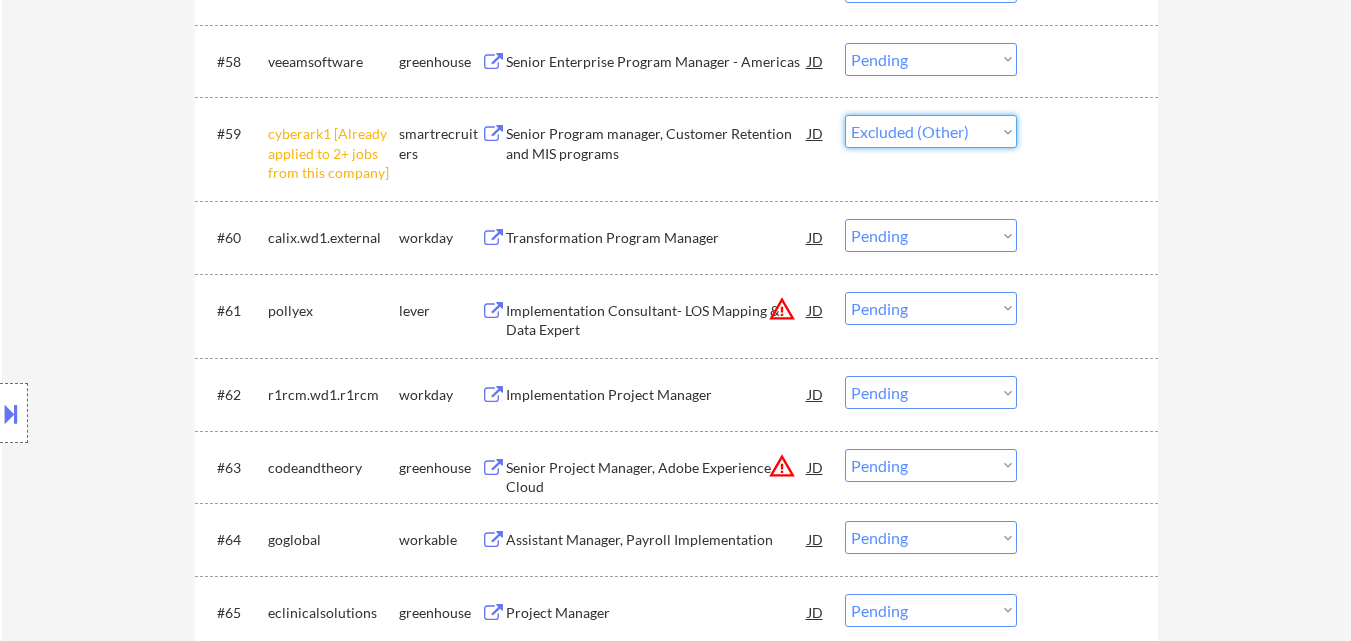 click on "Choose an option... Pending Applied Excluded (Questions) Excluded (Expired) Excluded (Location) Excluded (Bad Match) Excluded (Blocklist) Excluded (Salary) Excluded (Other)" at bounding box center (931, 131) 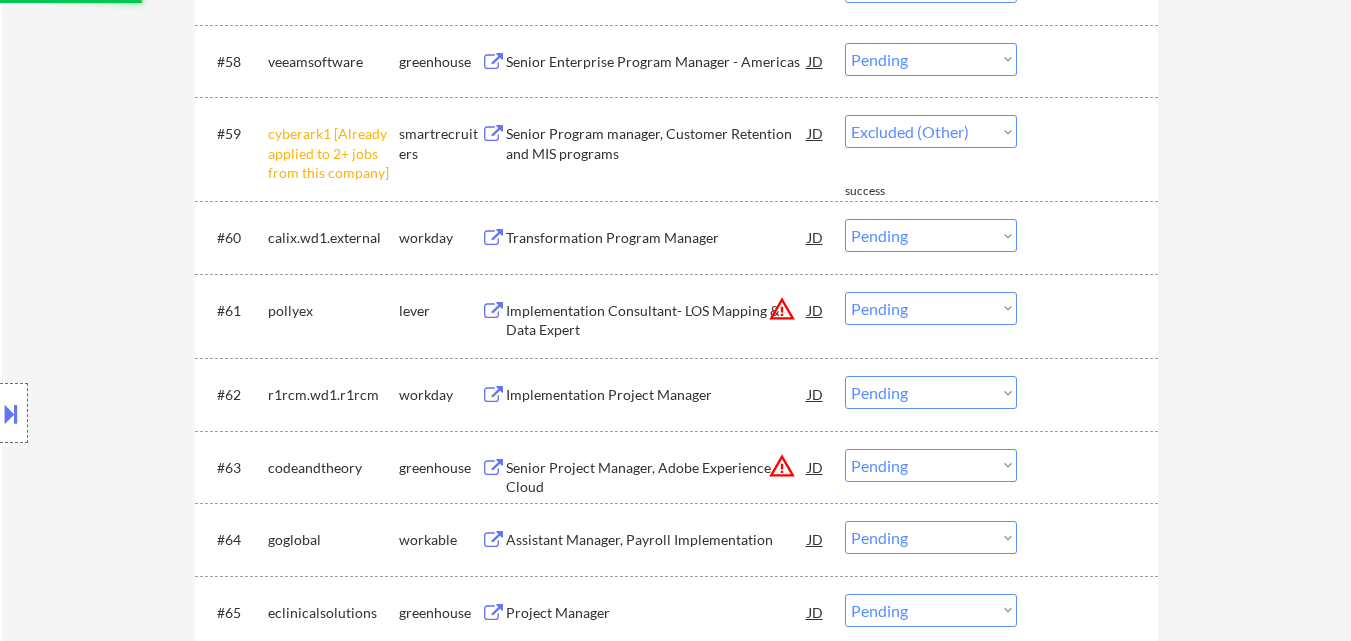select on ""pending"" 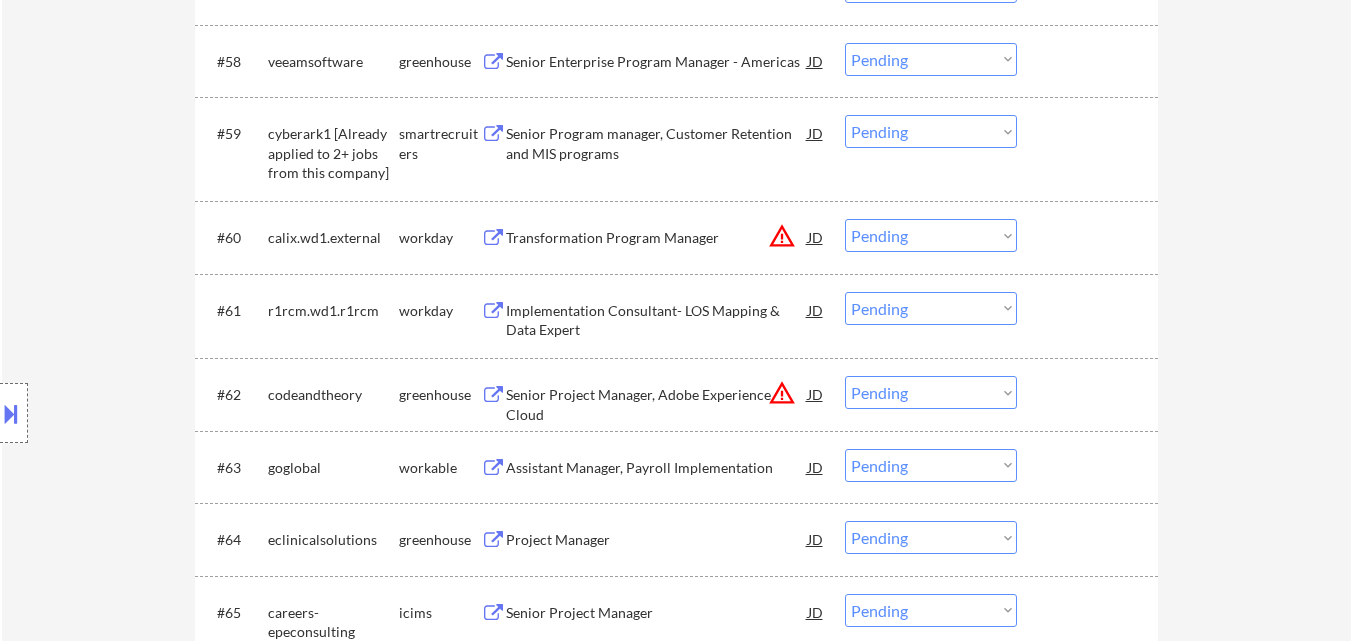 scroll, scrollTop: 4598, scrollLeft: 0, axis: vertical 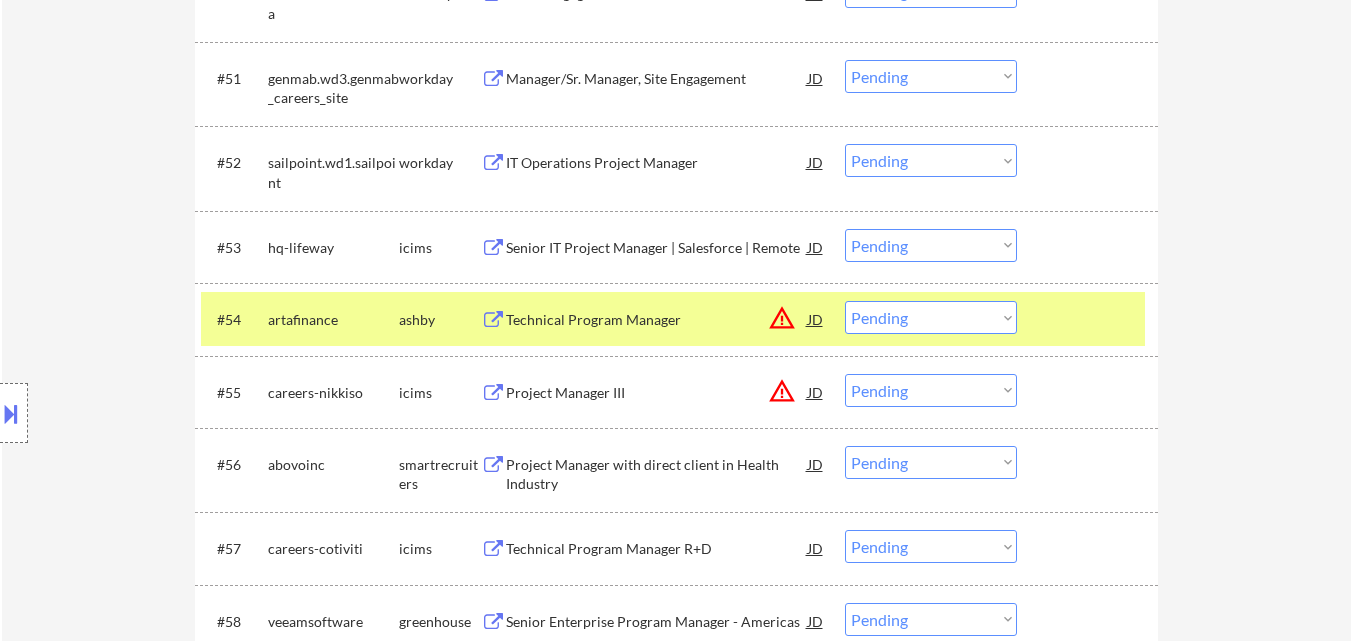 click on "Choose an option... Pending Applied Excluded (Questions) Excluded (Expired) Excluded (Location) Excluded (Bad Match) Excluded (Blocklist) Excluded (Salary) Excluded (Other)" at bounding box center [931, 317] 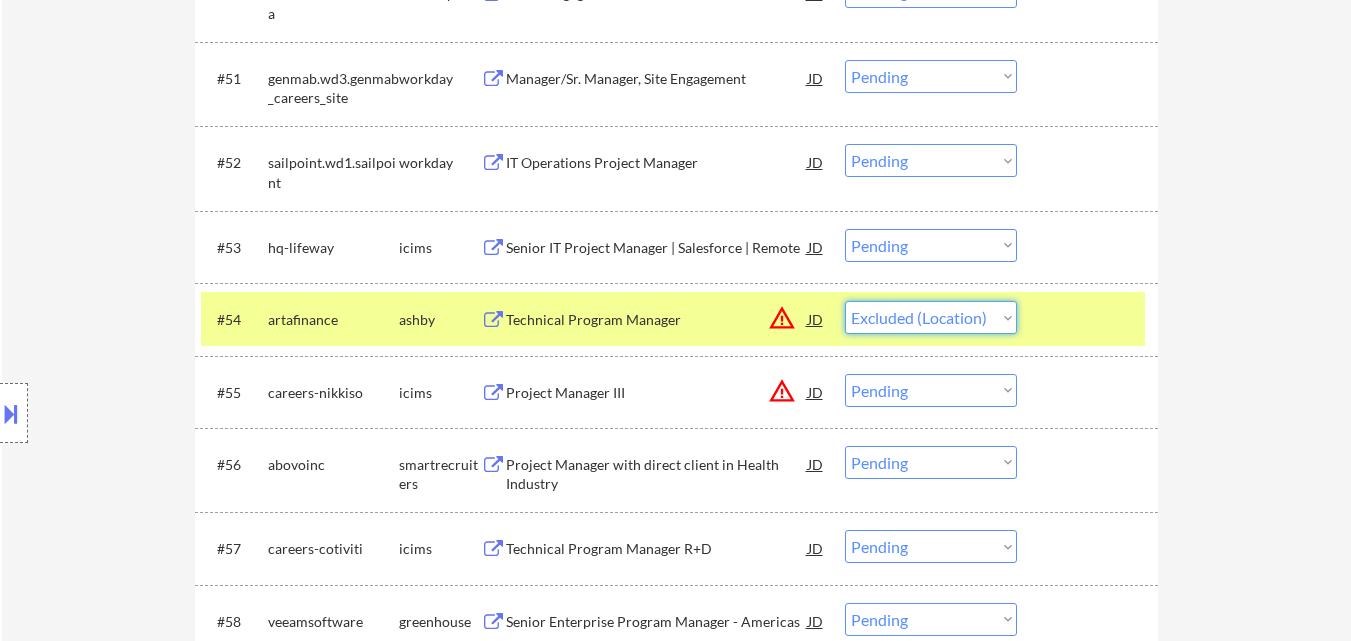 click on "Choose an option... Pending Applied Excluded (Questions) Excluded (Expired) Excluded (Location) Excluded (Bad Match) Excluded (Blocklist) Excluded (Salary) Excluded (Other)" at bounding box center [931, 317] 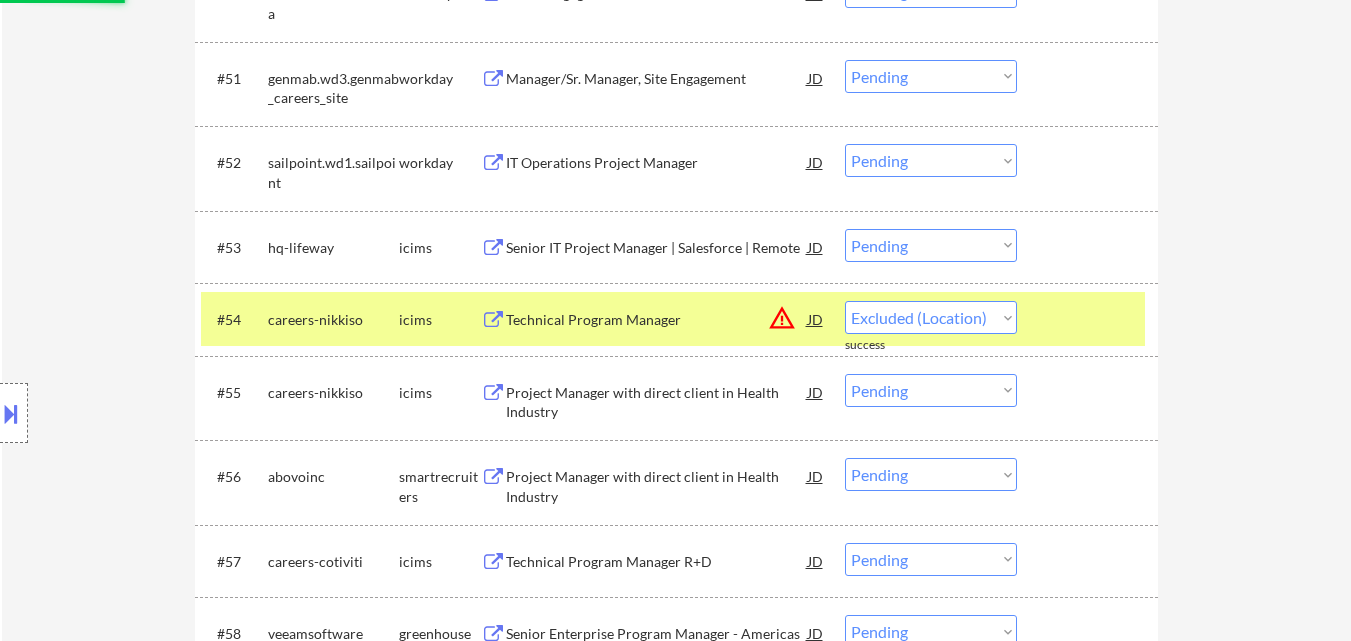 select on ""pending"" 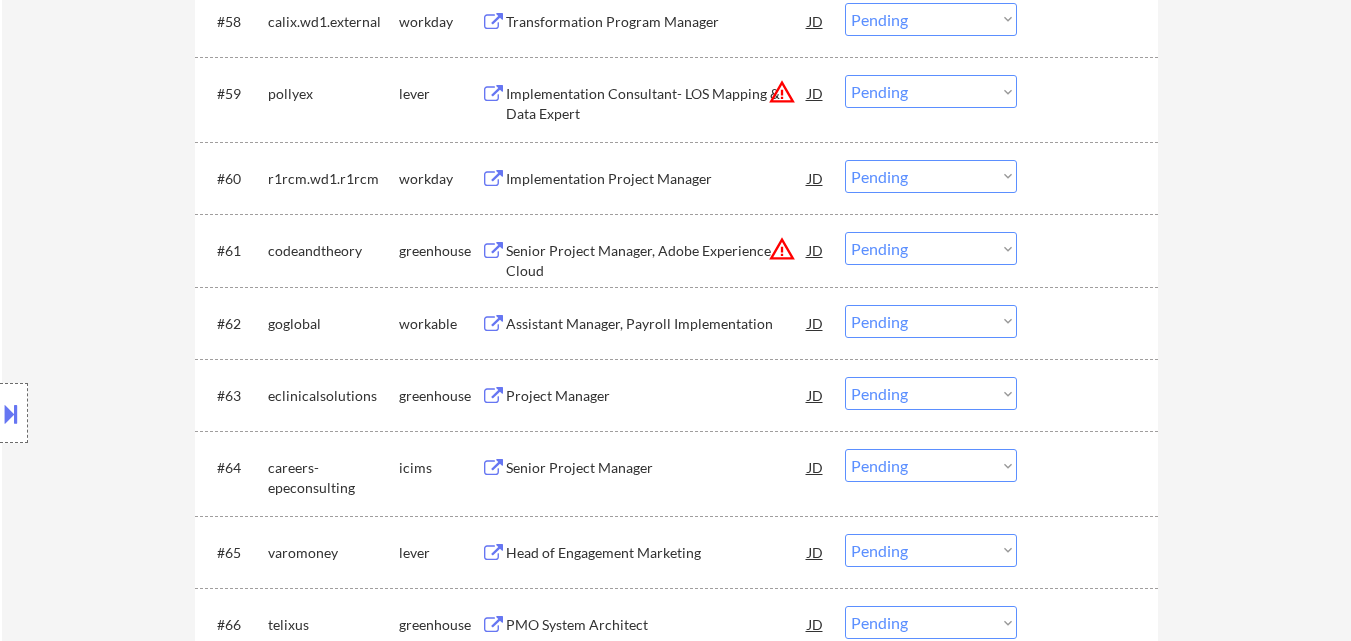 scroll, scrollTop: 5398, scrollLeft: 0, axis: vertical 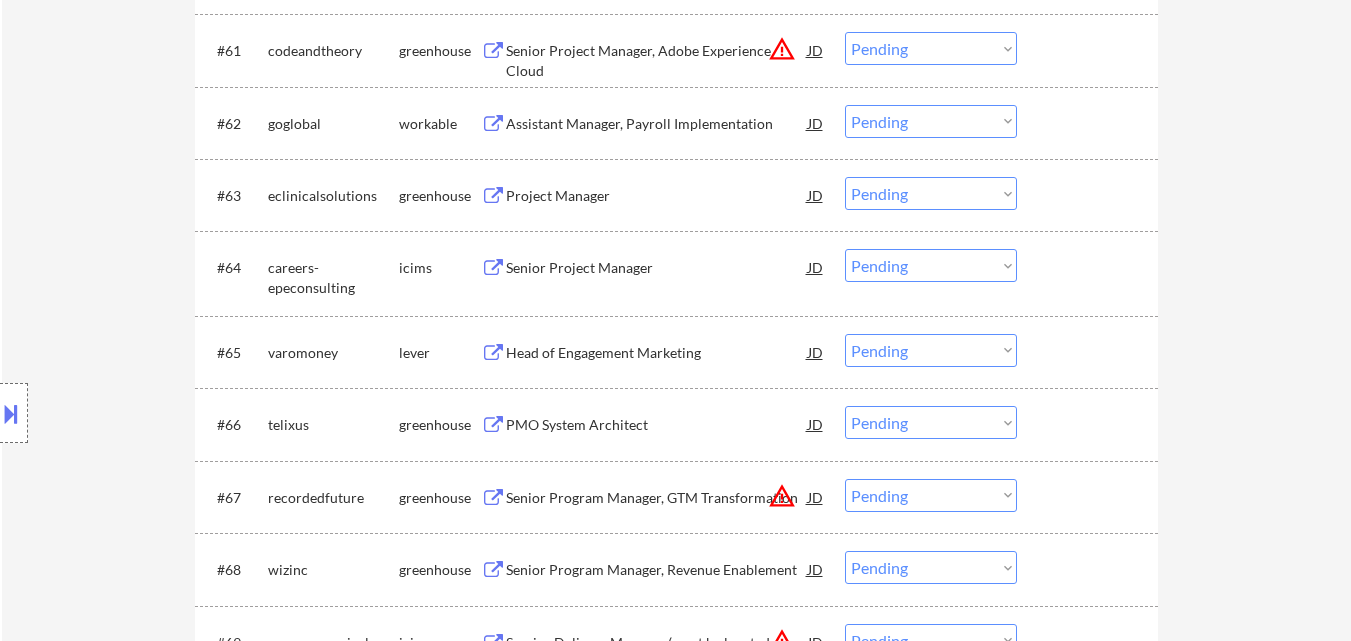 click on "Head of Engagement Marketing" at bounding box center (657, 353) 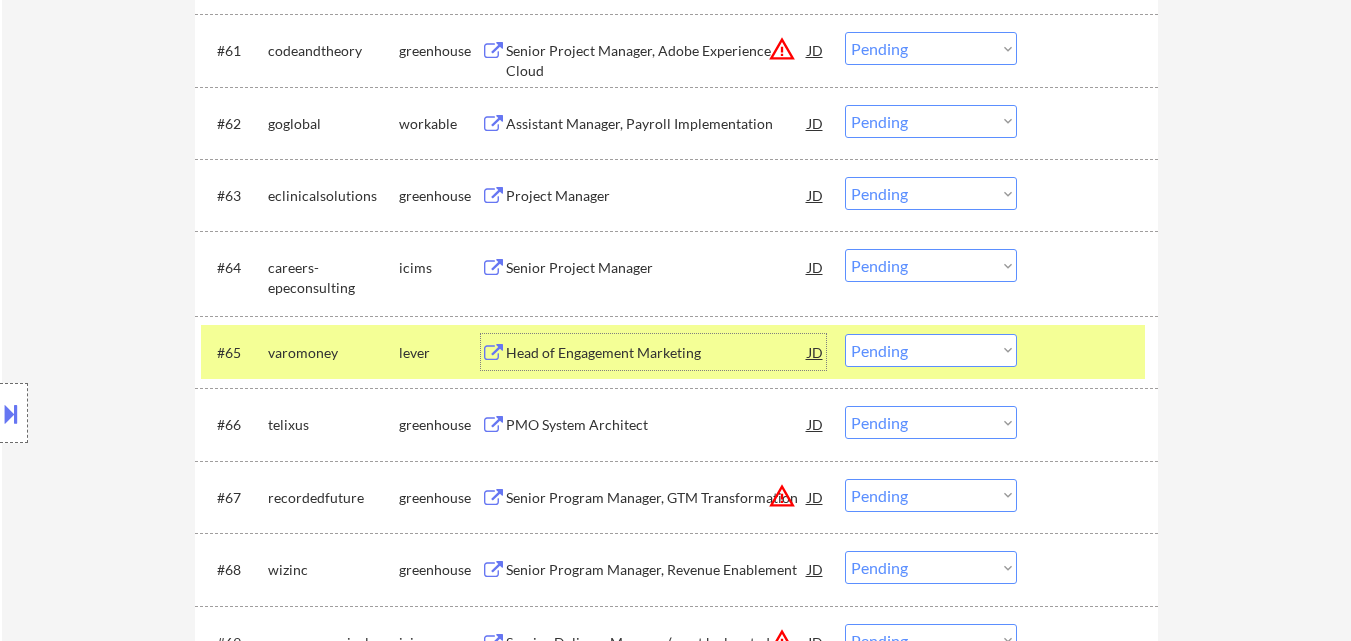 click on "Choose an option... Pending Applied Excluded (Questions) Excluded (Expired) Excluded (Location) Excluded (Bad Match) Excluded (Blocklist) Excluded (Salary) Excluded (Other)" at bounding box center (931, 350) 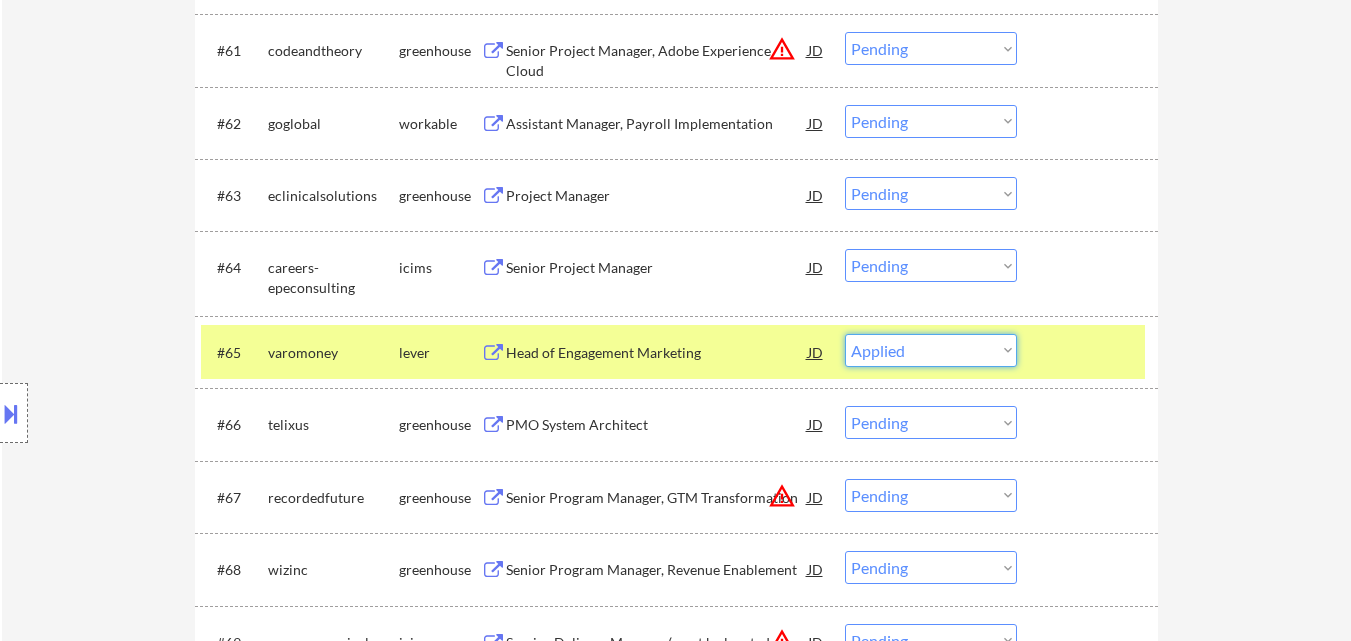 click on "Choose an option... Pending Applied Excluded (Questions) Excluded (Expired) Excluded (Location) Excluded (Bad Match) Excluded (Blocklist) Excluded (Salary) Excluded (Other)" at bounding box center (931, 350) 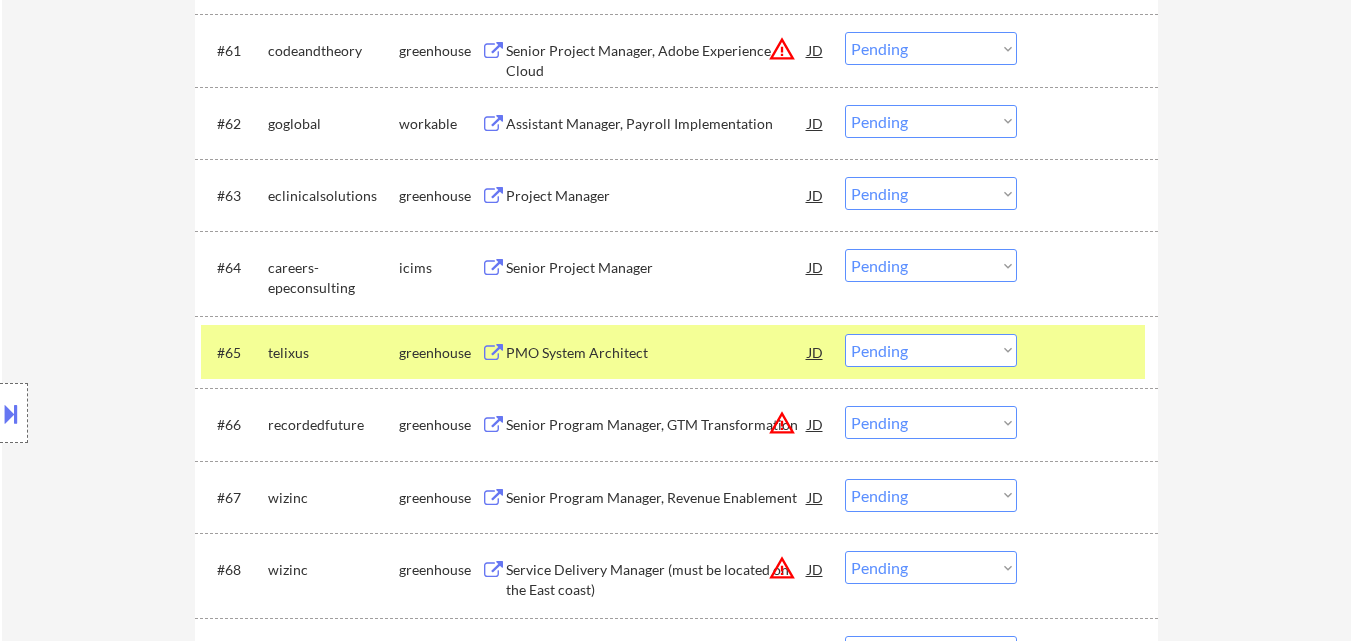 scroll, scrollTop: 5498, scrollLeft: 0, axis: vertical 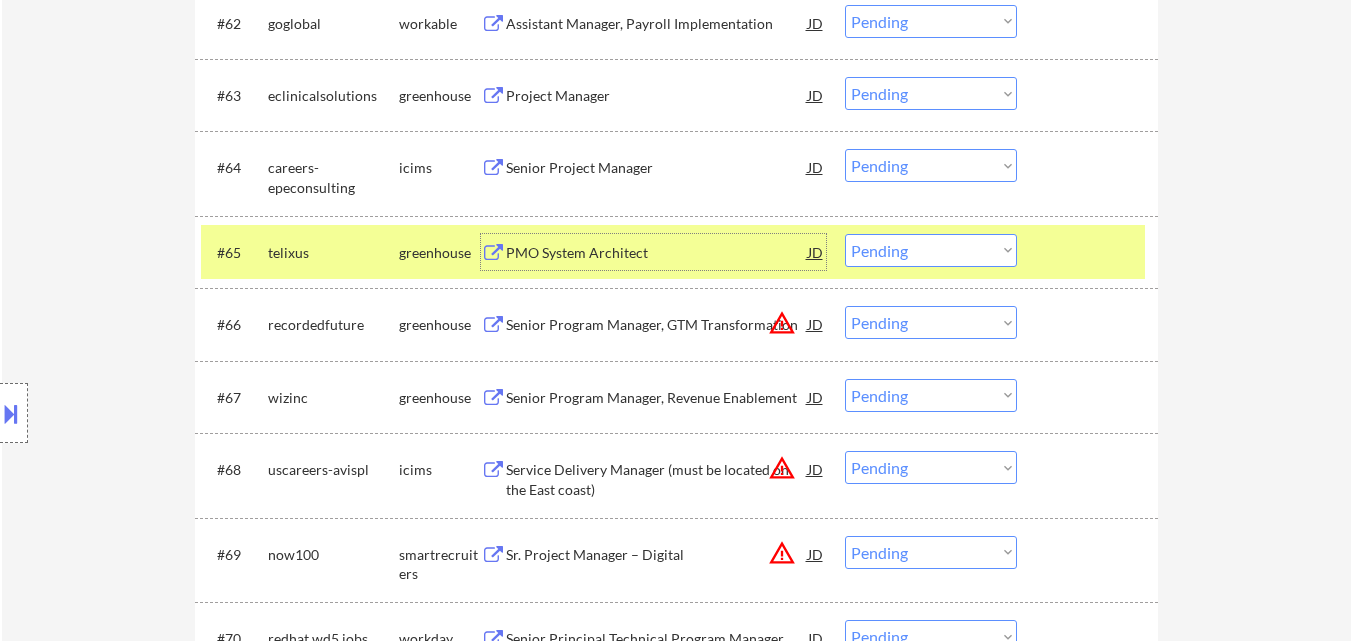 click on "PMO System Architect" at bounding box center (657, 253) 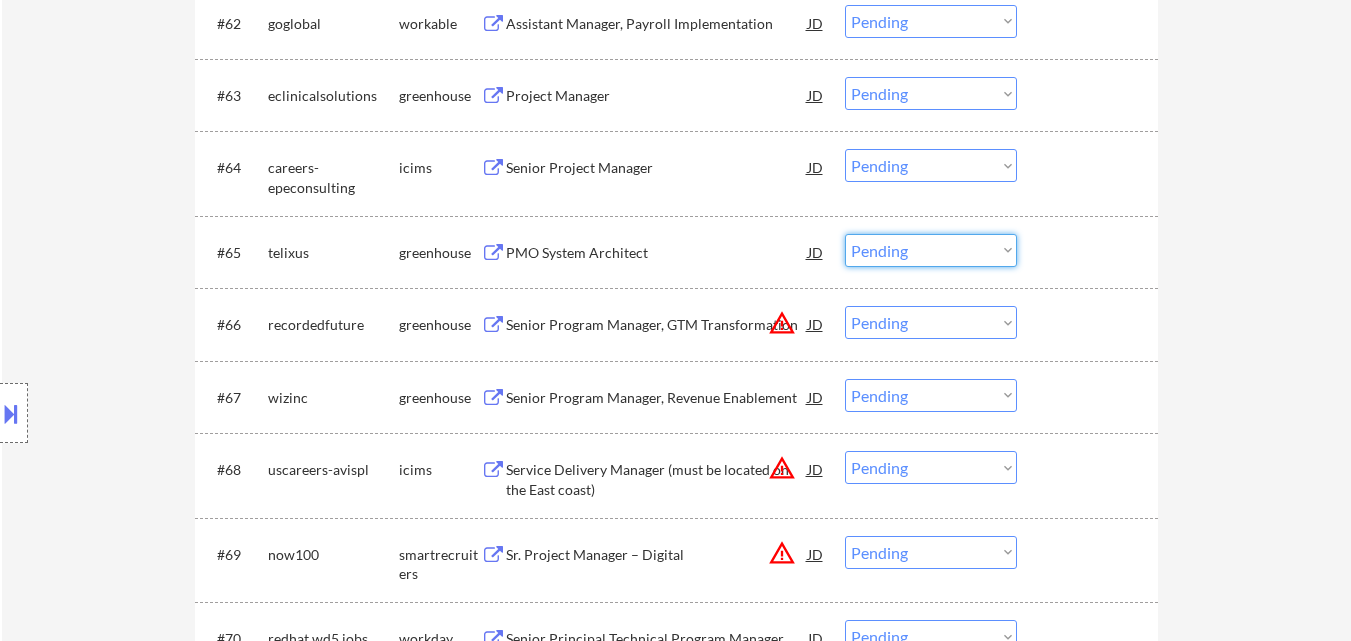 click on "Choose an option... Pending Applied Excluded (Questions) Excluded (Expired) Excluded (Location) Excluded (Bad Match) Excluded (Blocklist) Excluded (Salary) Excluded (Other)" at bounding box center [931, 250] 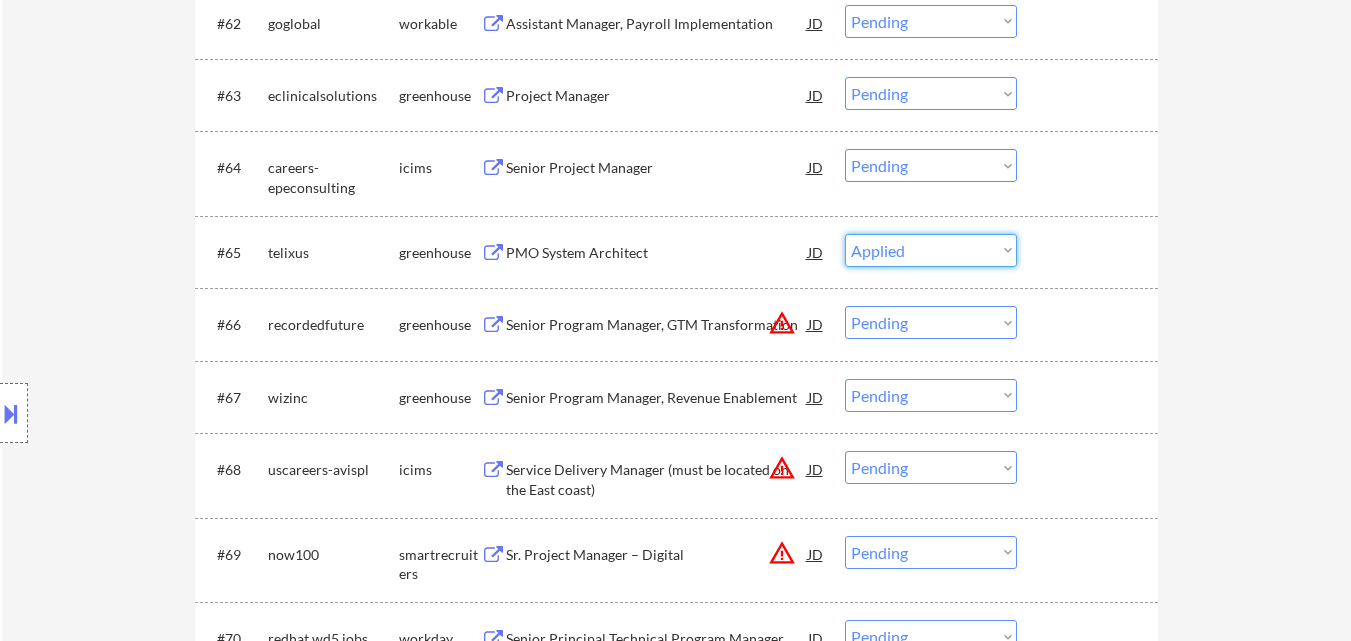click on "Choose an option... Pending Applied Excluded (Questions) Excluded (Expired) Excluded (Location) Excluded (Bad Match) Excluded (Blocklist) Excluded (Salary) Excluded (Other)" at bounding box center (931, 250) 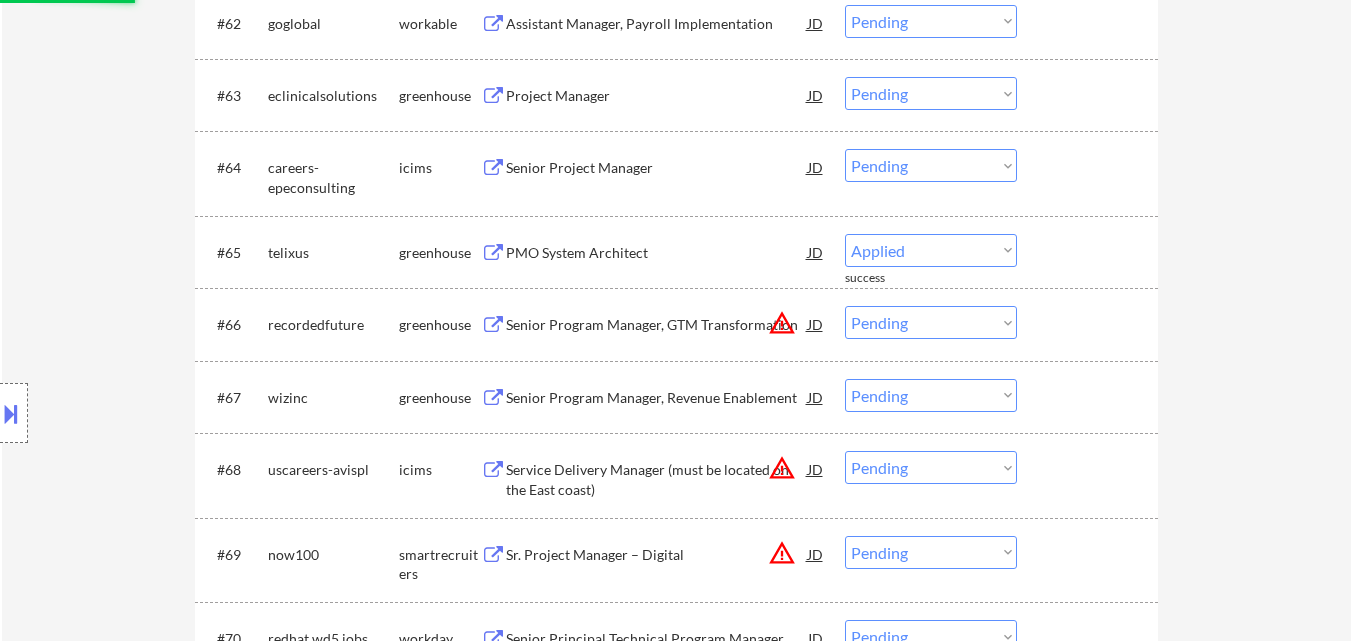 scroll, scrollTop: 5698, scrollLeft: 0, axis: vertical 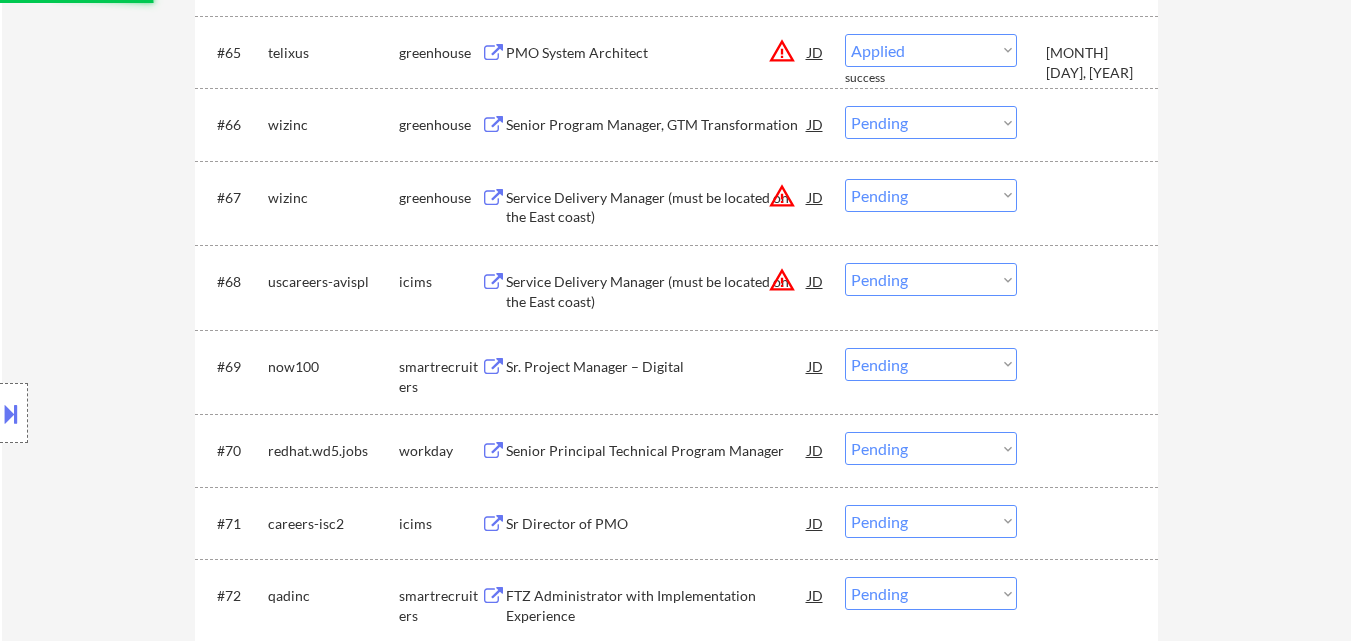 select on ""pending"" 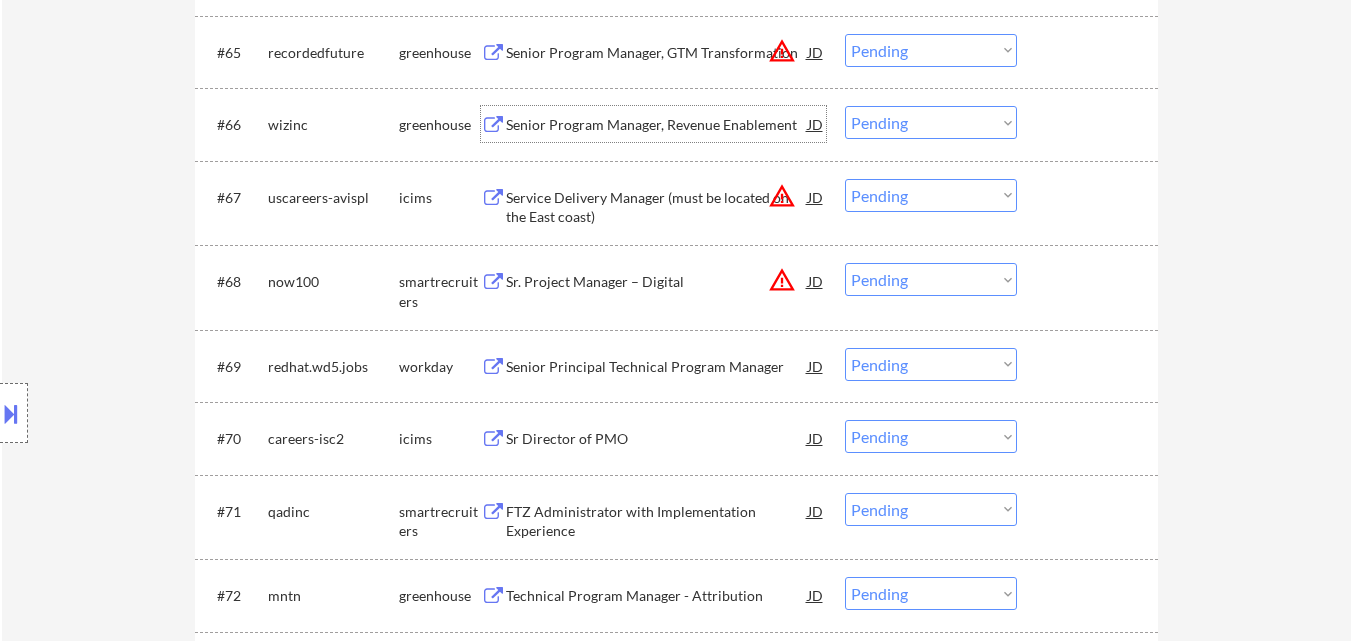 click on "Senior Program Manager, Revenue Enablement" at bounding box center [657, 125] 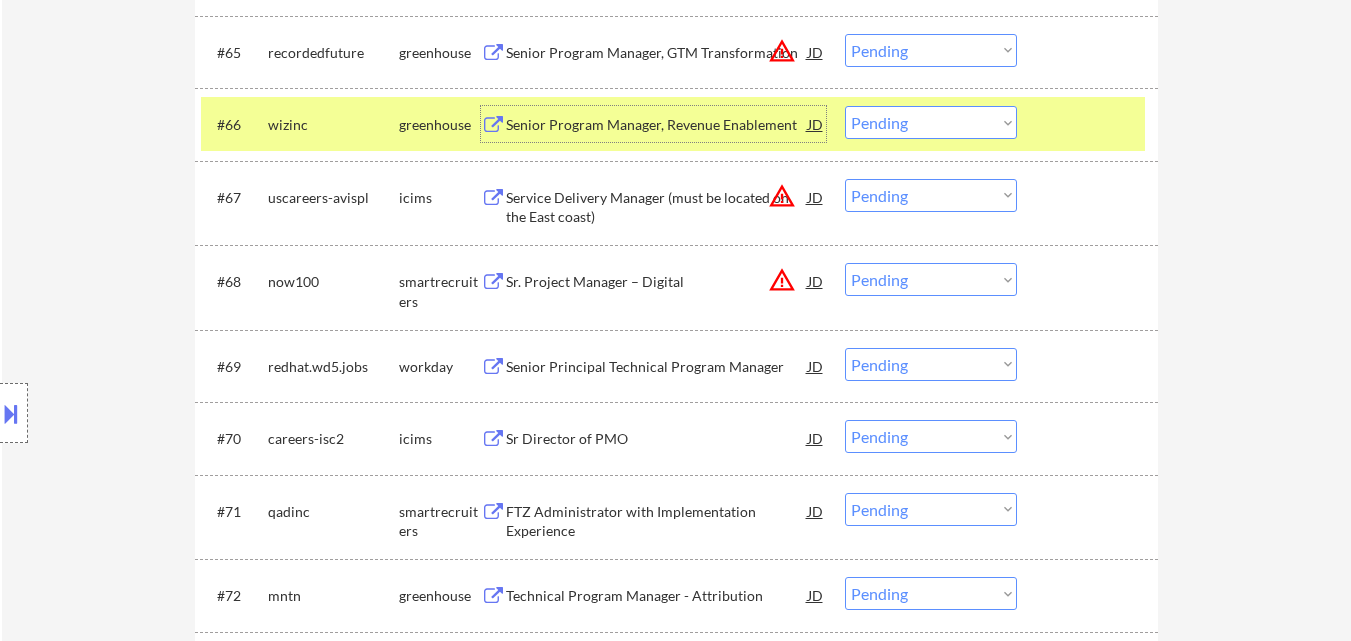 click on "Choose an option... Pending Applied Excluded (Questions) Excluded (Expired) Excluded (Location) Excluded (Bad Match) Excluded (Blocklist) Excluded (Salary) Excluded (Other)" at bounding box center (931, 122) 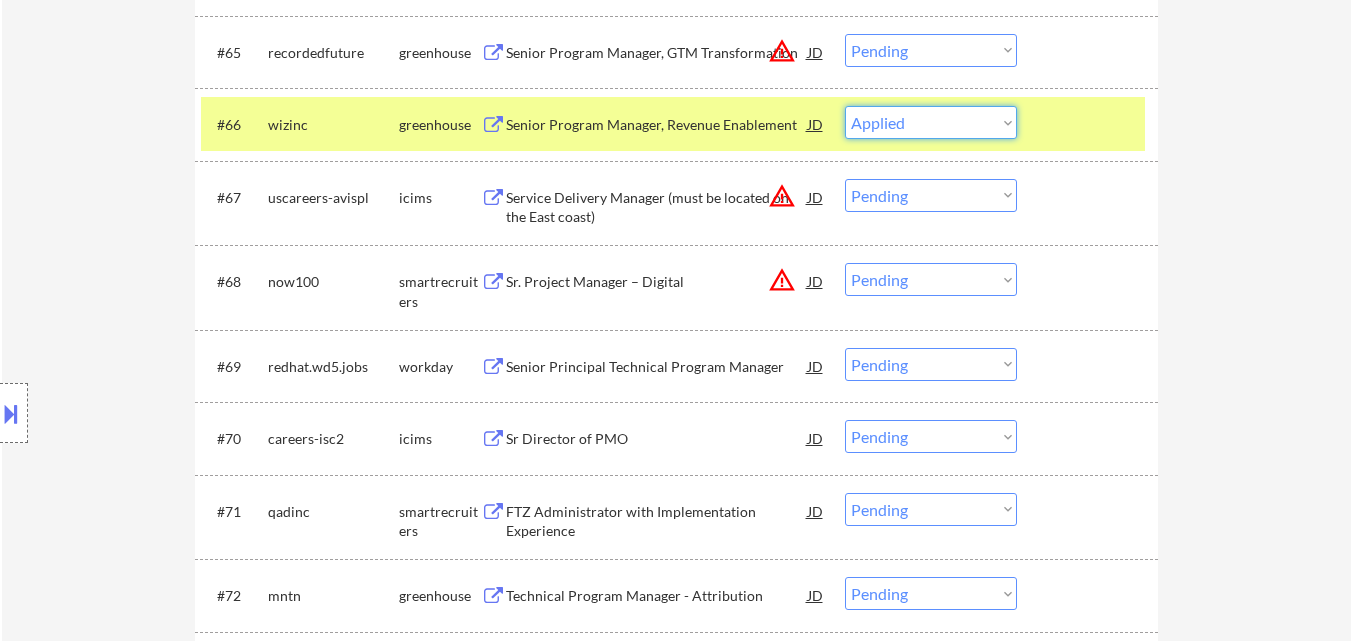 click on "Choose an option... Pending Applied Excluded (Questions) Excluded (Expired) Excluded (Location) Excluded (Bad Match) Excluded (Blocklist) Excluded (Salary) Excluded (Other)" at bounding box center (931, 122) 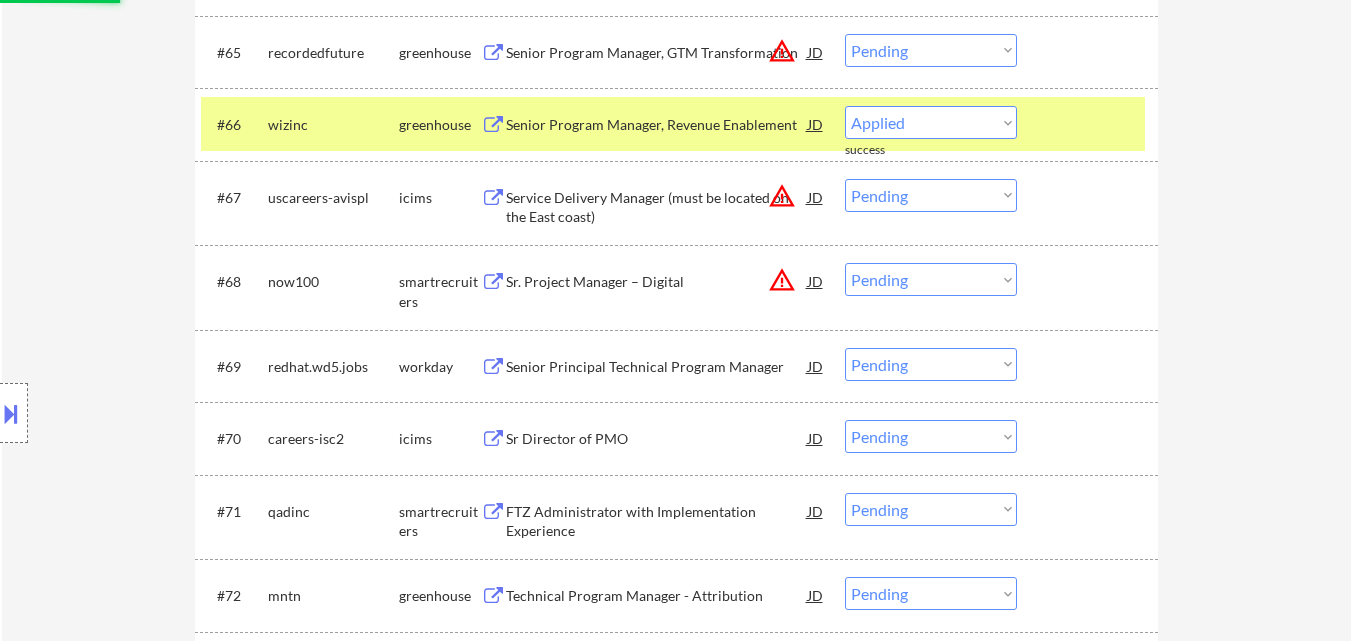 select on ""pending"" 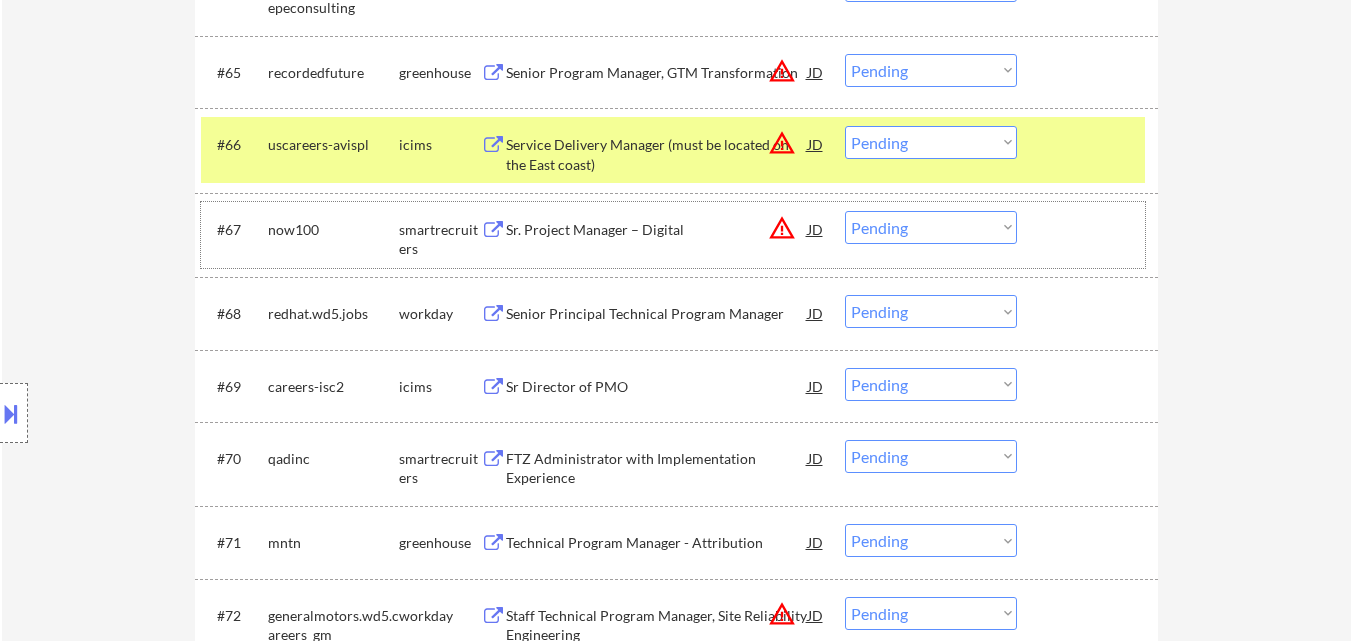click on "#67 now100 smartrecruiters Sr. Project Manager – Digital JD warning_amber Choose an option... Pending Applied Excluded (Questions) Excluded (Expired) Excluded (Location) Excluded (Bad Match) Excluded (Blocklist) Excluded (Salary) Excluded (Other)" at bounding box center [673, 235] 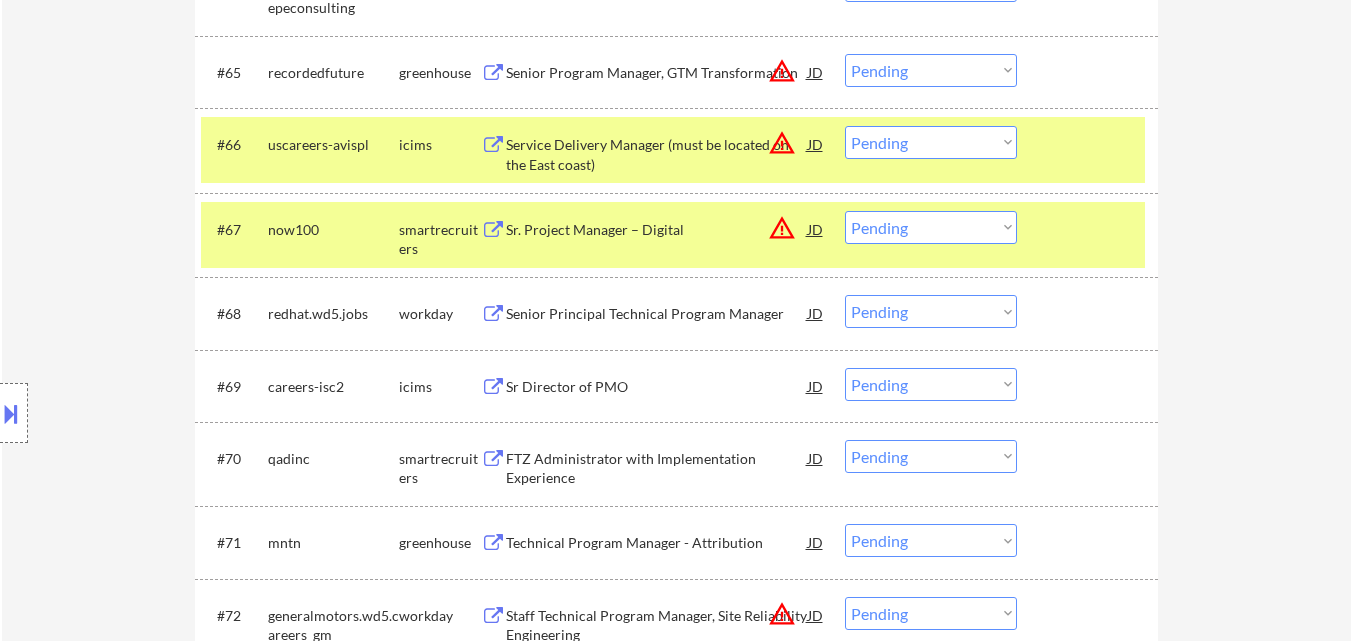click on "JD" at bounding box center (816, 229) 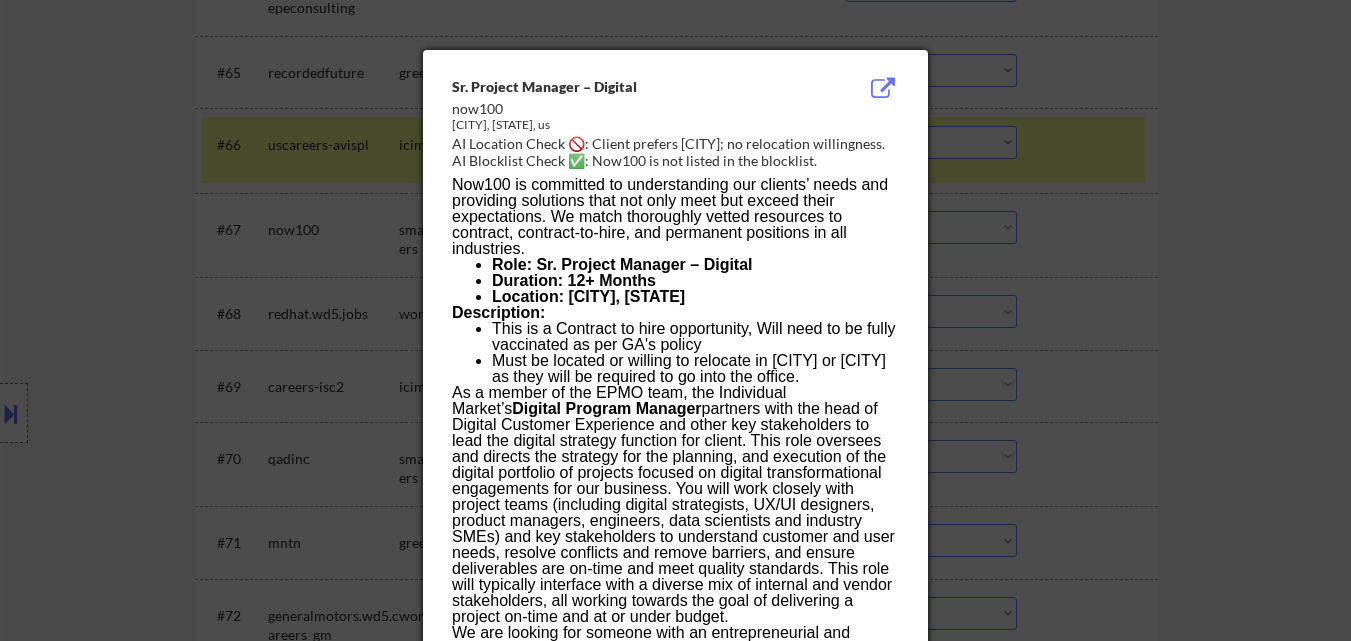 click at bounding box center (675, 320) 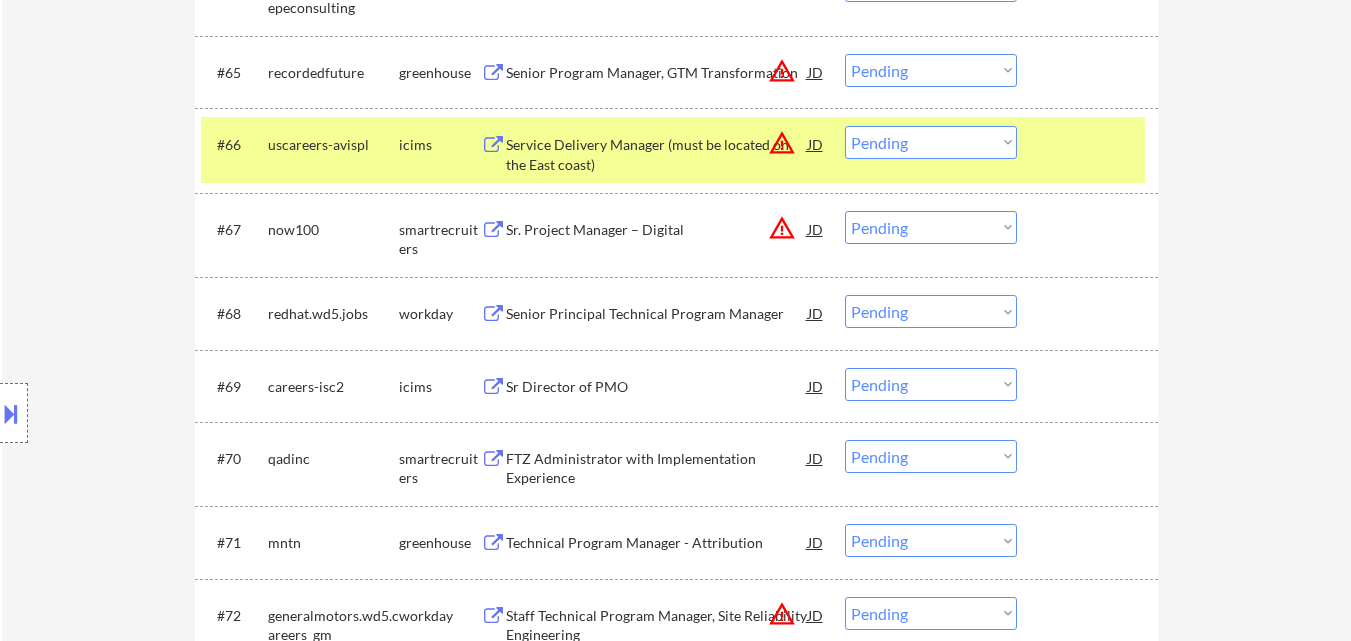 click on "Choose an option... Pending Applied Excluded (Questions) Excluded (Expired) Excluded (Location) Excluded (Bad Match) Excluded (Blocklist) Excluded (Salary) Excluded (Other)" at bounding box center (931, 227) 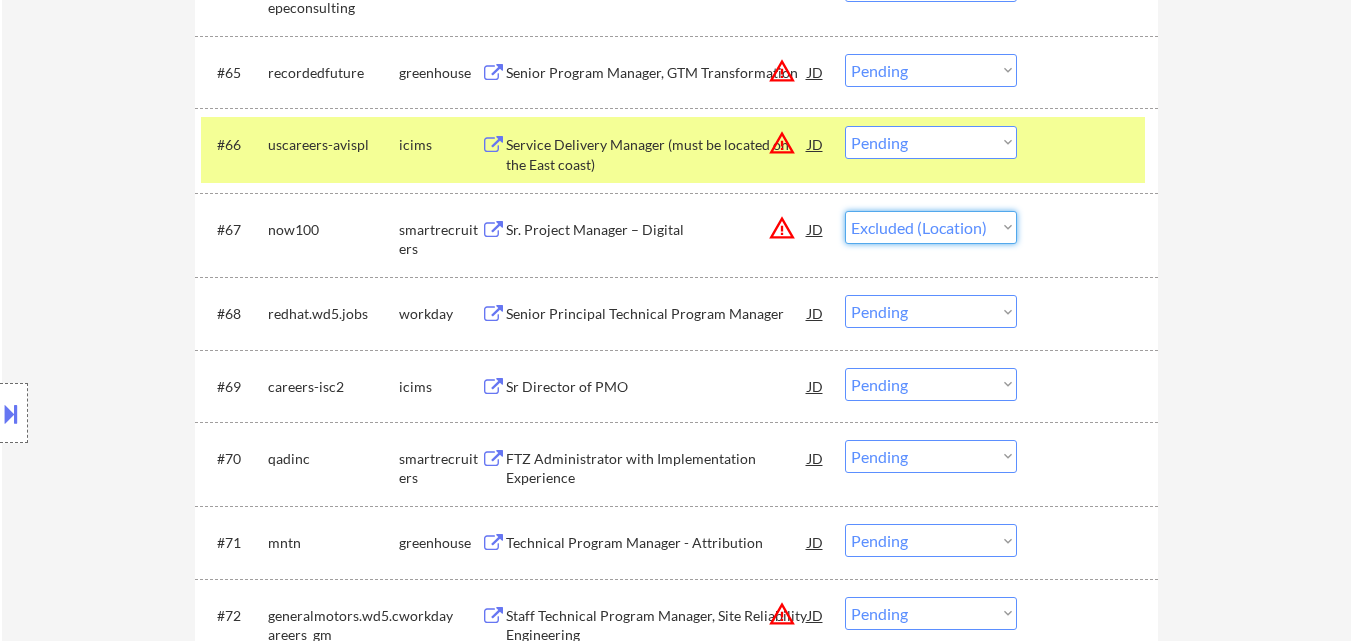 click on "Choose an option... Pending Applied Excluded (Questions) Excluded (Expired) Excluded (Location) Excluded (Bad Match) Excluded (Blocklist) Excluded (Salary) Excluded (Other)" at bounding box center (931, 227) 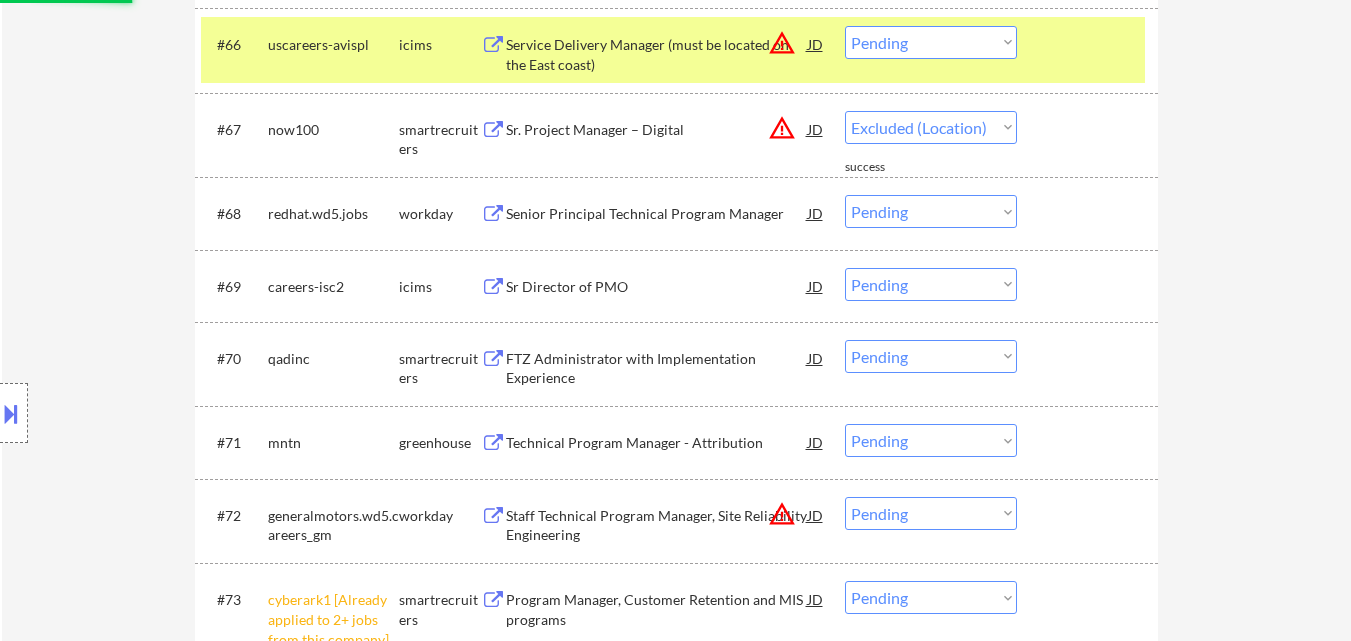 select on ""pending"" 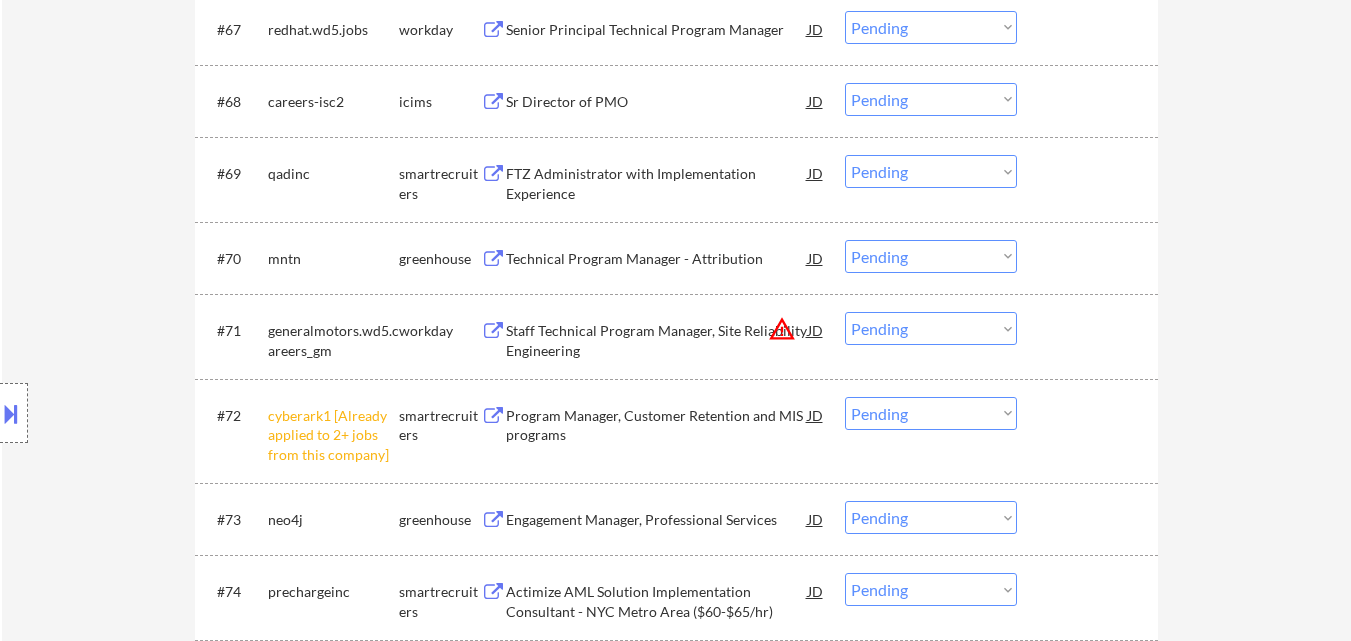 scroll, scrollTop: 5998, scrollLeft: 0, axis: vertical 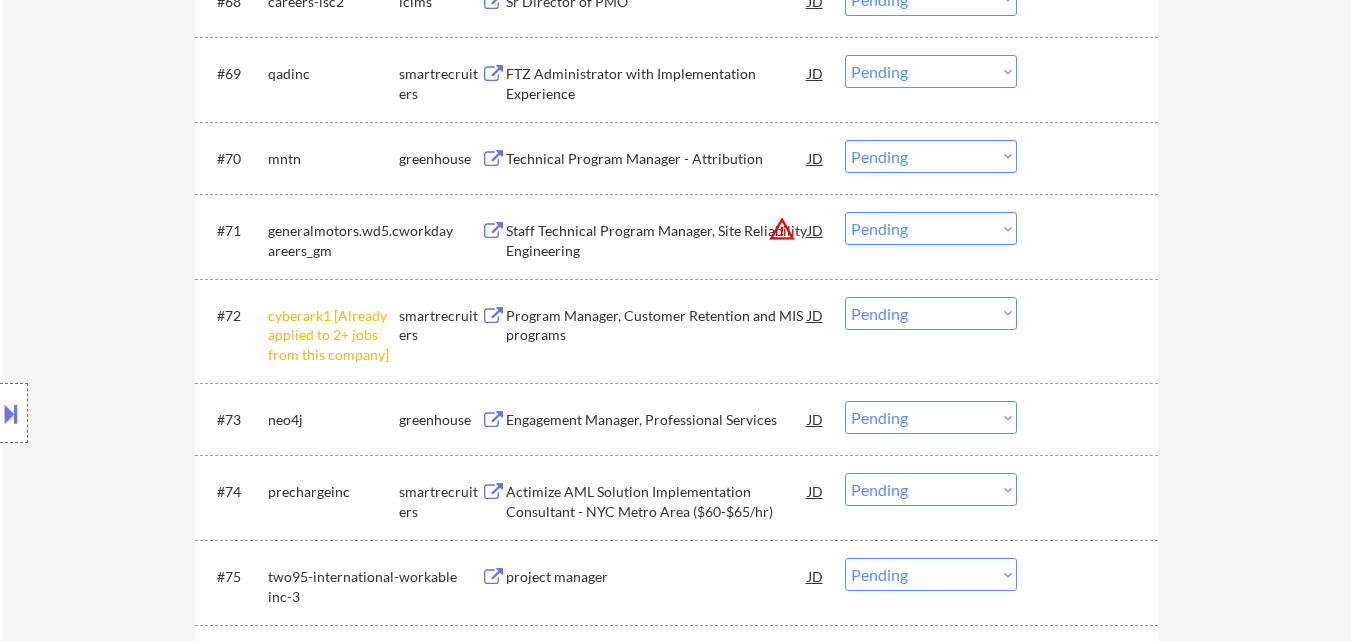 click on "Choose an option... Pending Applied Excluded (Questions) Excluded (Expired) Excluded (Location) Excluded (Bad Match) Excluded (Blocklist) Excluded (Salary) Excluded (Other)" at bounding box center [931, 313] 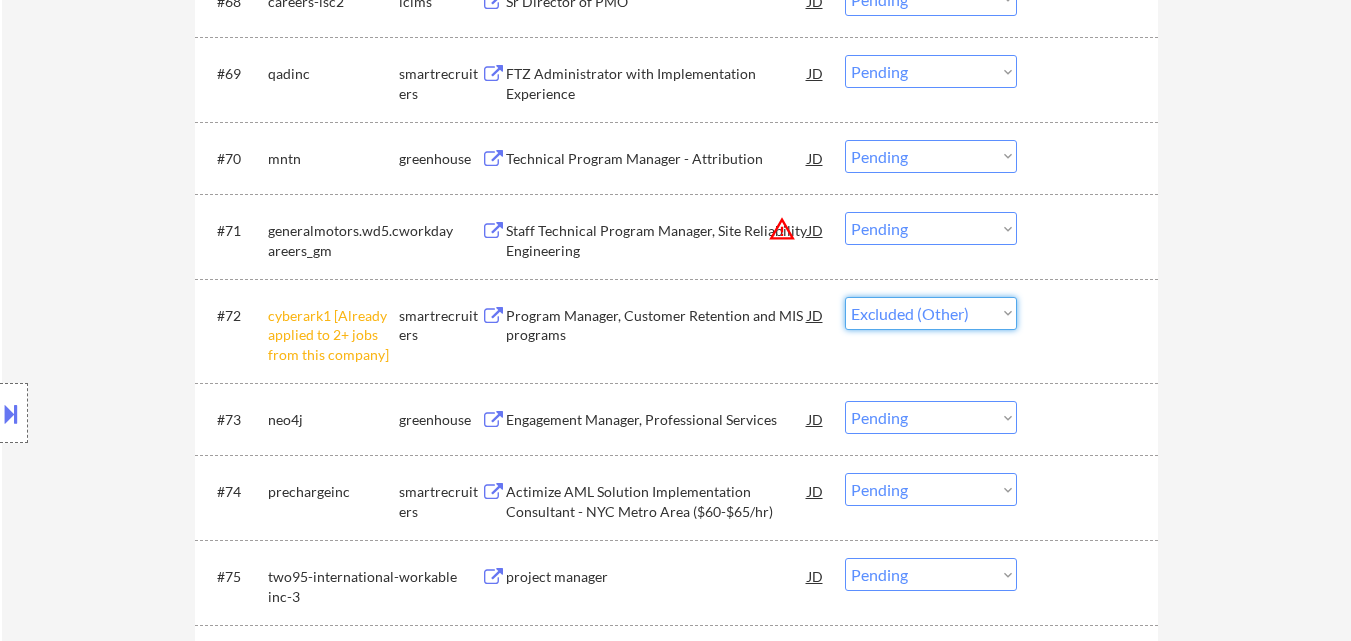 click on "Choose an option... Pending Applied Excluded (Questions) Excluded (Expired) Excluded (Location) Excluded (Bad Match) Excluded (Blocklist) Excluded (Salary) Excluded (Other)" at bounding box center [931, 313] 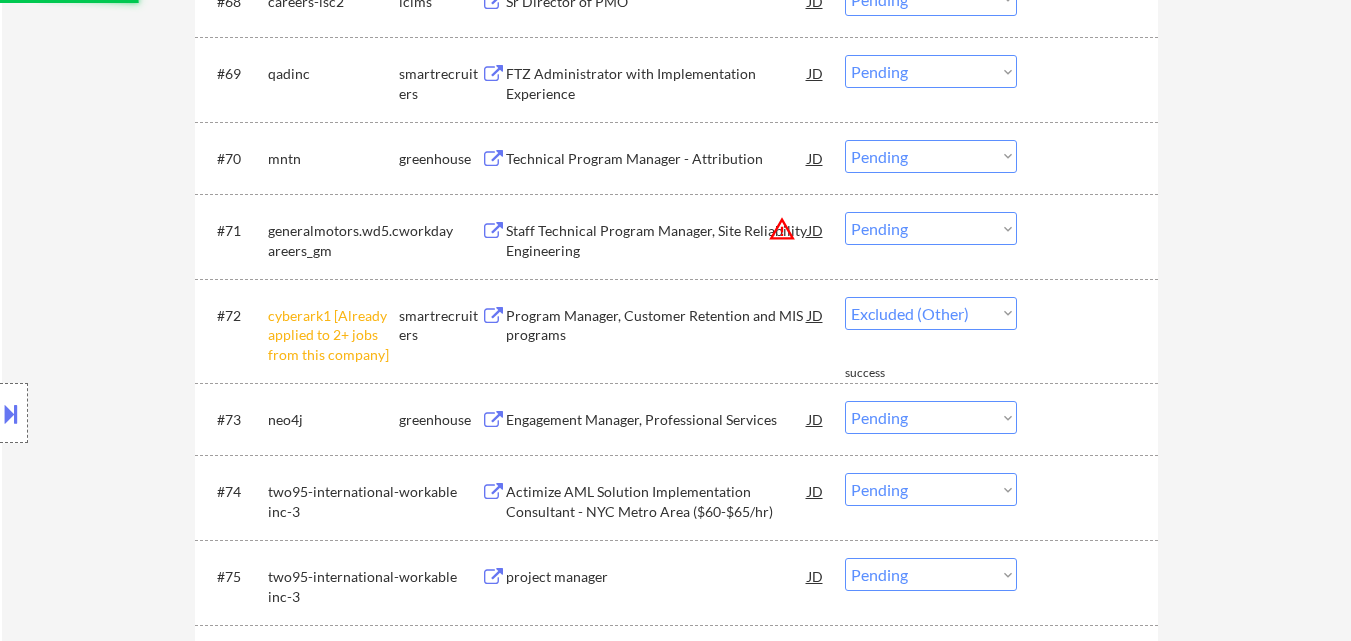 select on ""pending"" 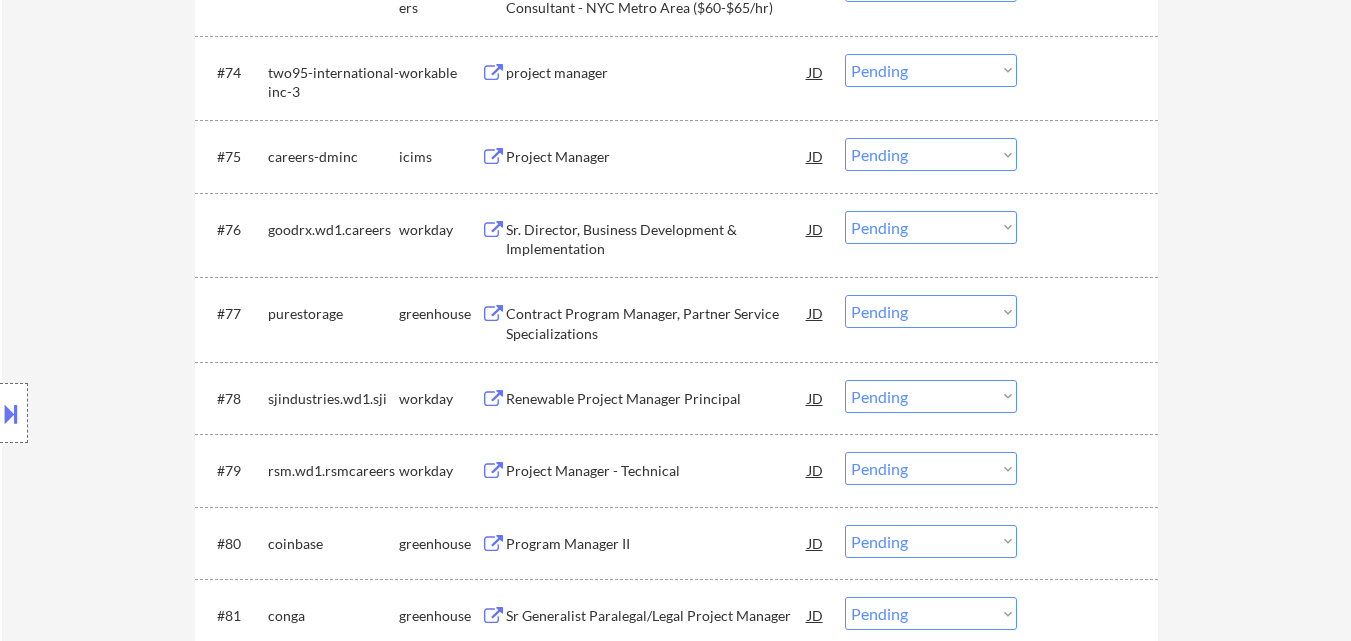 scroll, scrollTop: 6498, scrollLeft: 0, axis: vertical 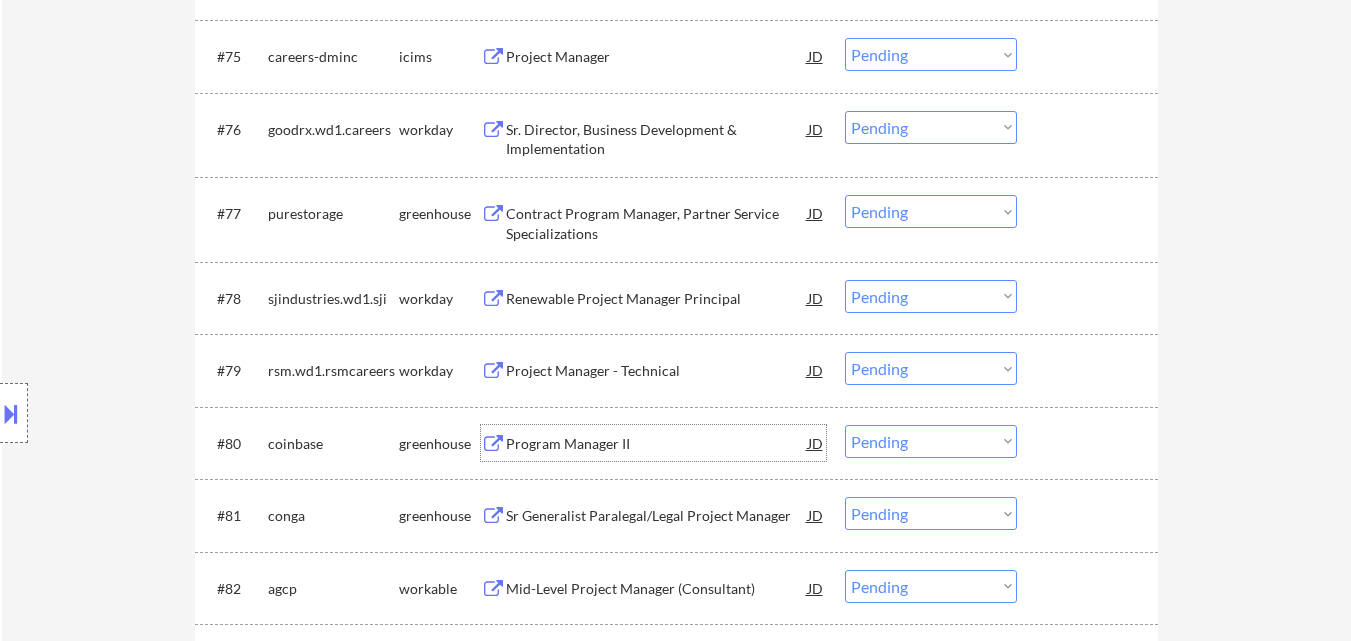 click on "Program Manager II" at bounding box center (657, 444) 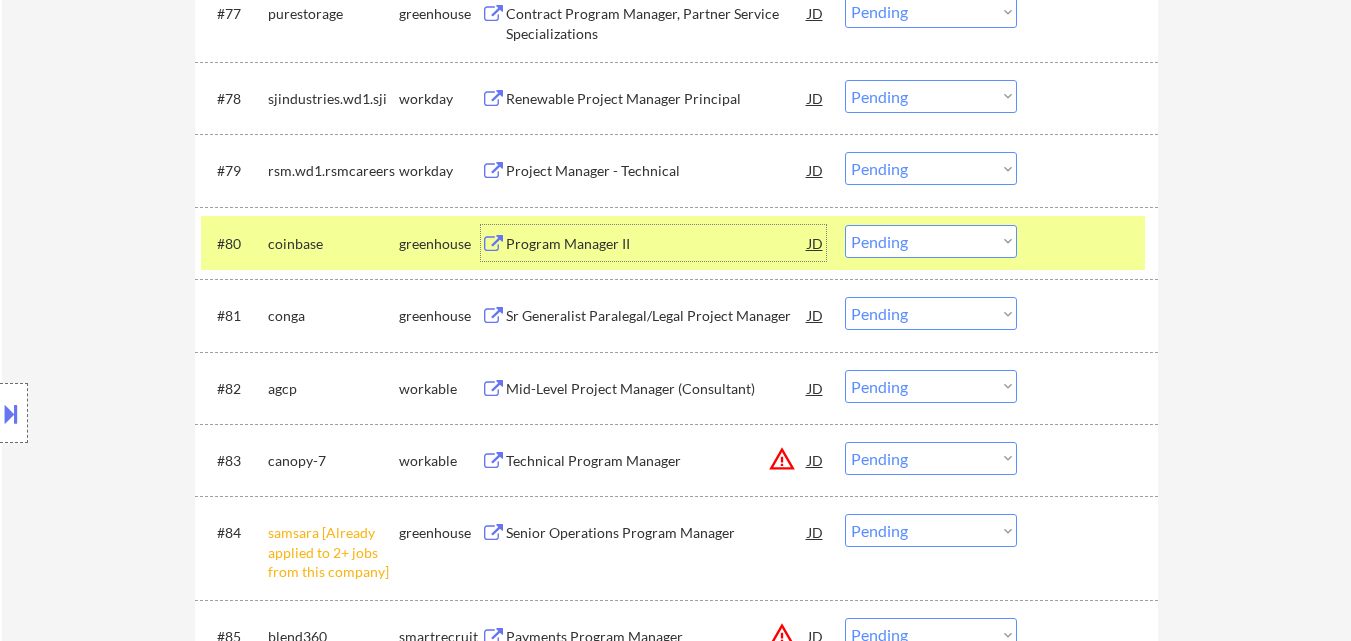 scroll, scrollTop: 6798, scrollLeft: 0, axis: vertical 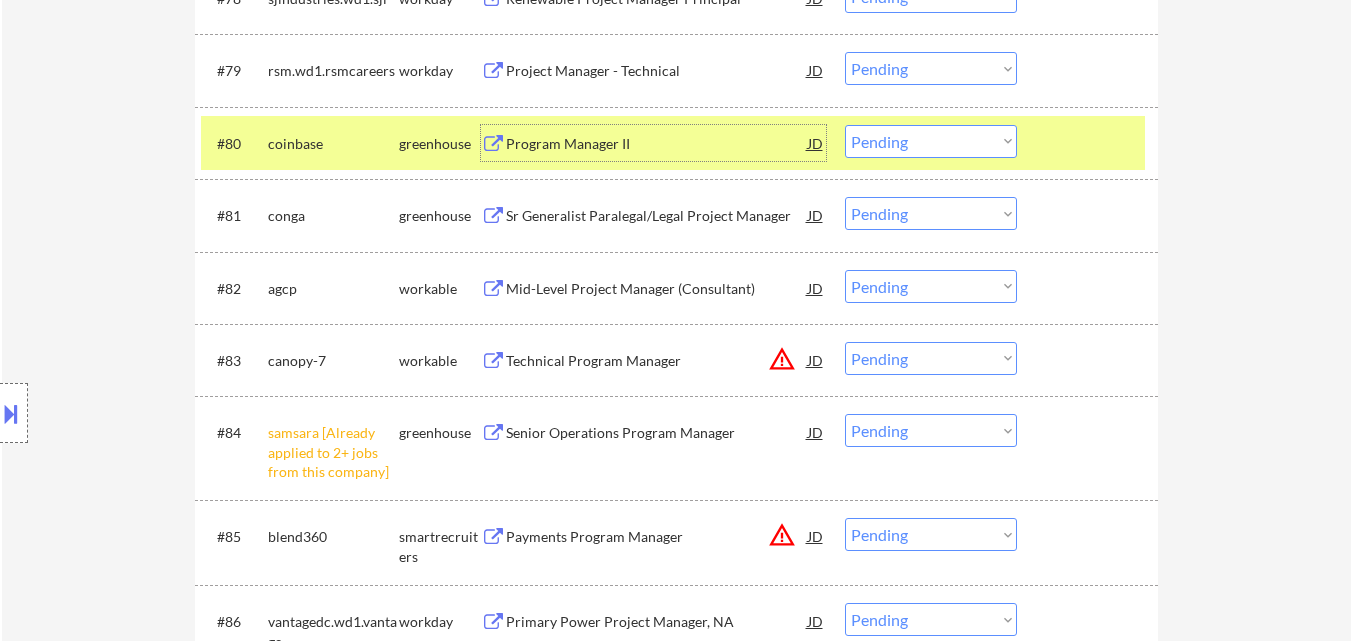 click on "Mid-Level Project Manager (Consultant)" at bounding box center [657, 289] 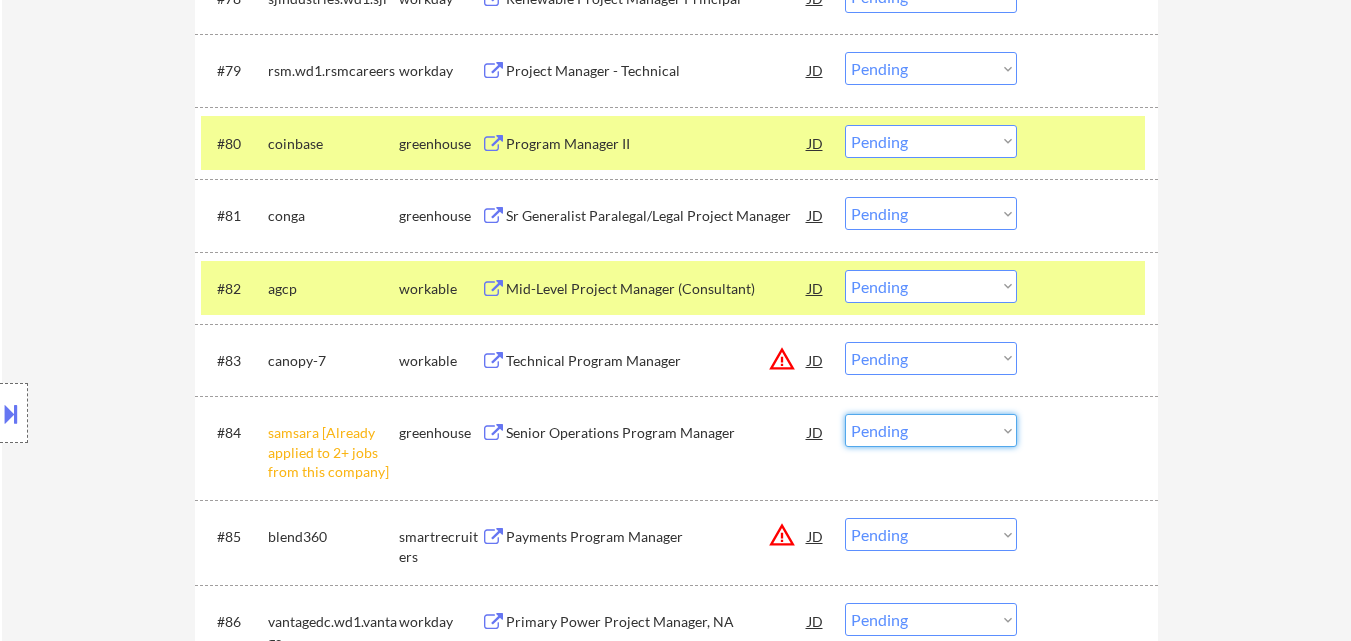 drag, startPoint x: 970, startPoint y: 441, endPoint x: 977, endPoint y: 433, distance: 10.630146 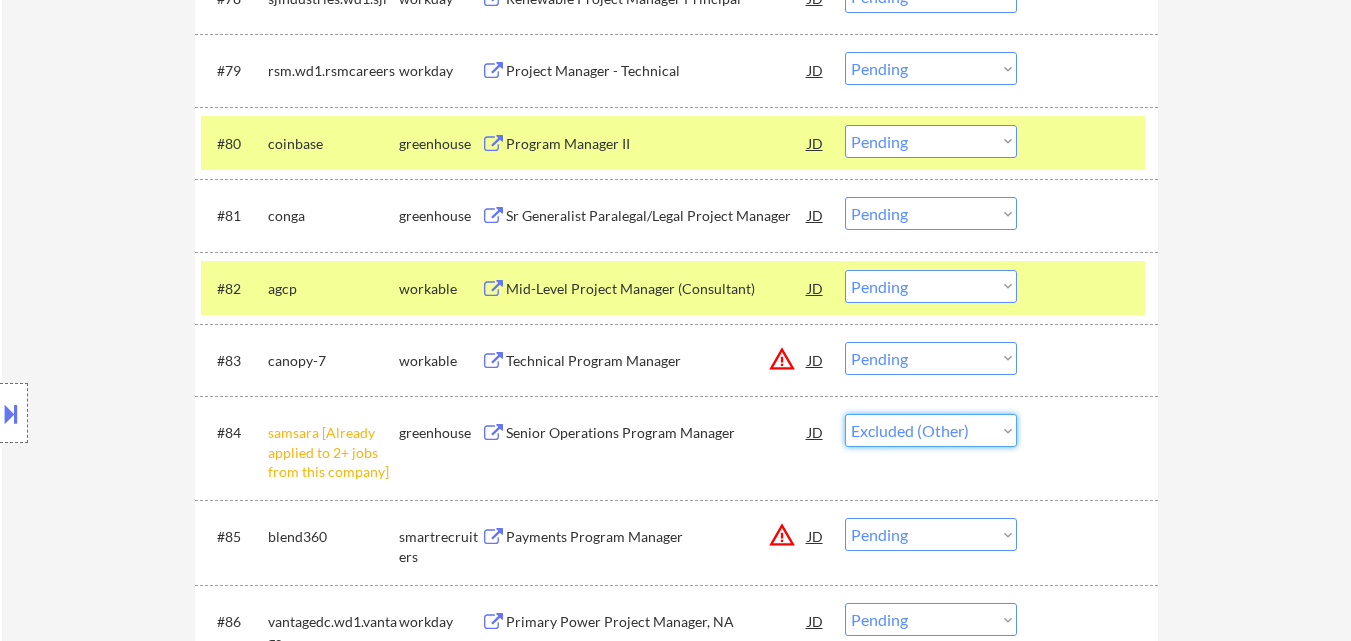 click on "Choose an option... Pending Applied Excluded (Questions) Excluded (Expired) Excluded (Location) Excluded (Bad Match) Excluded (Blocklist) Excluded (Salary) Excluded (Other)" at bounding box center (931, 430) 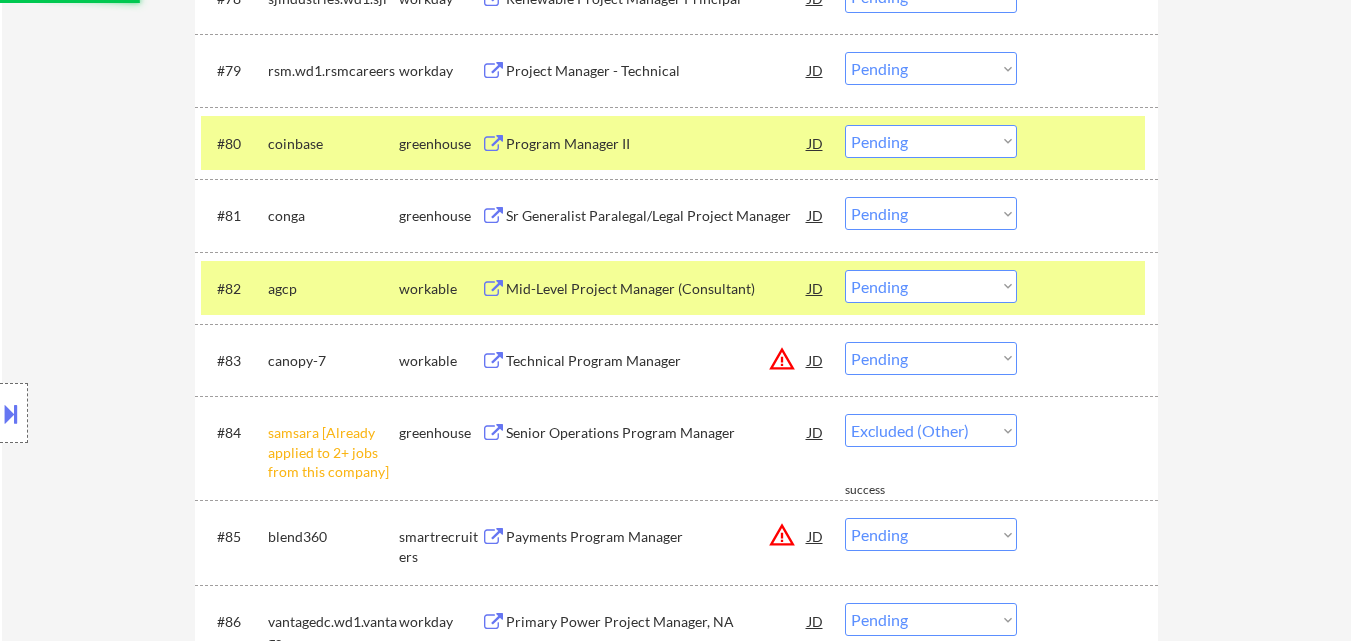 select on ""pending"" 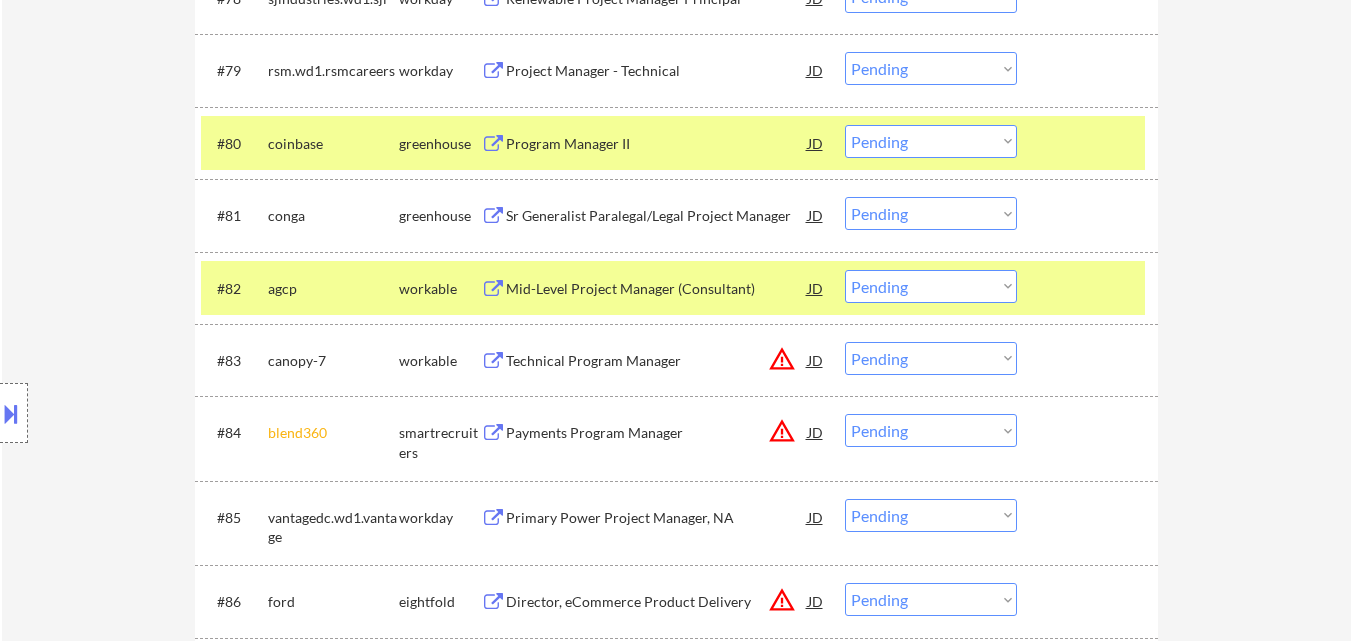 click on "JD" at bounding box center [816, 360] 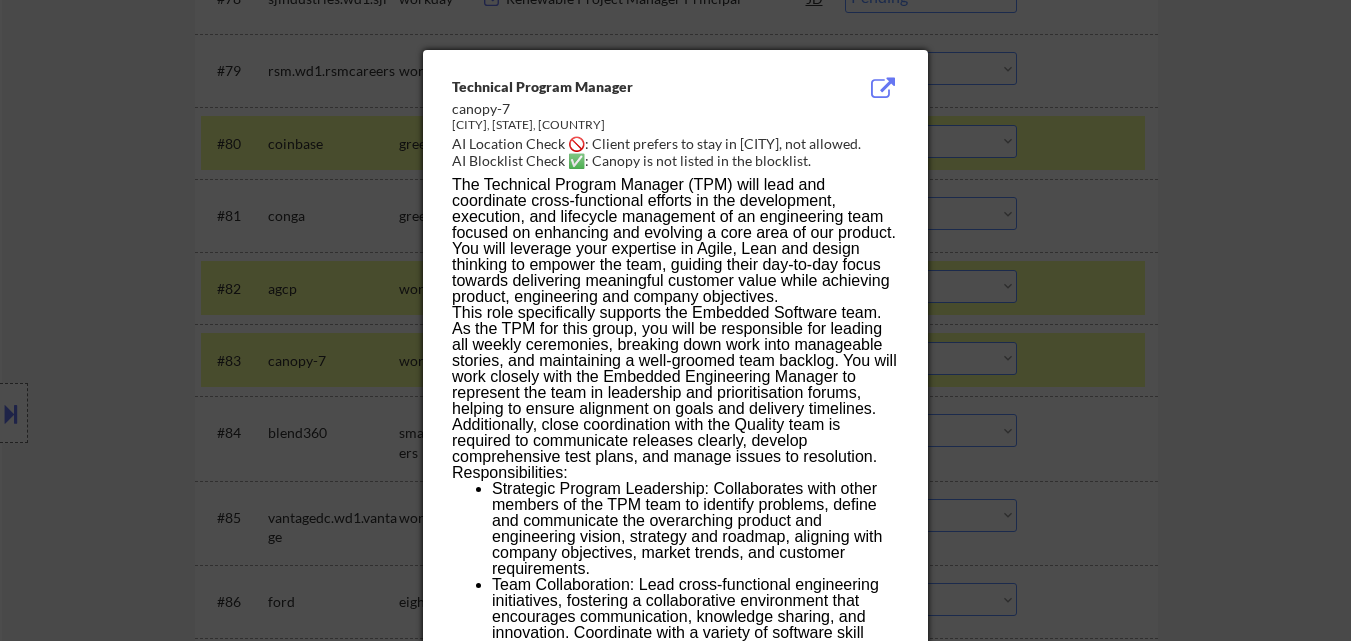 click at bounding box center [675, 320] 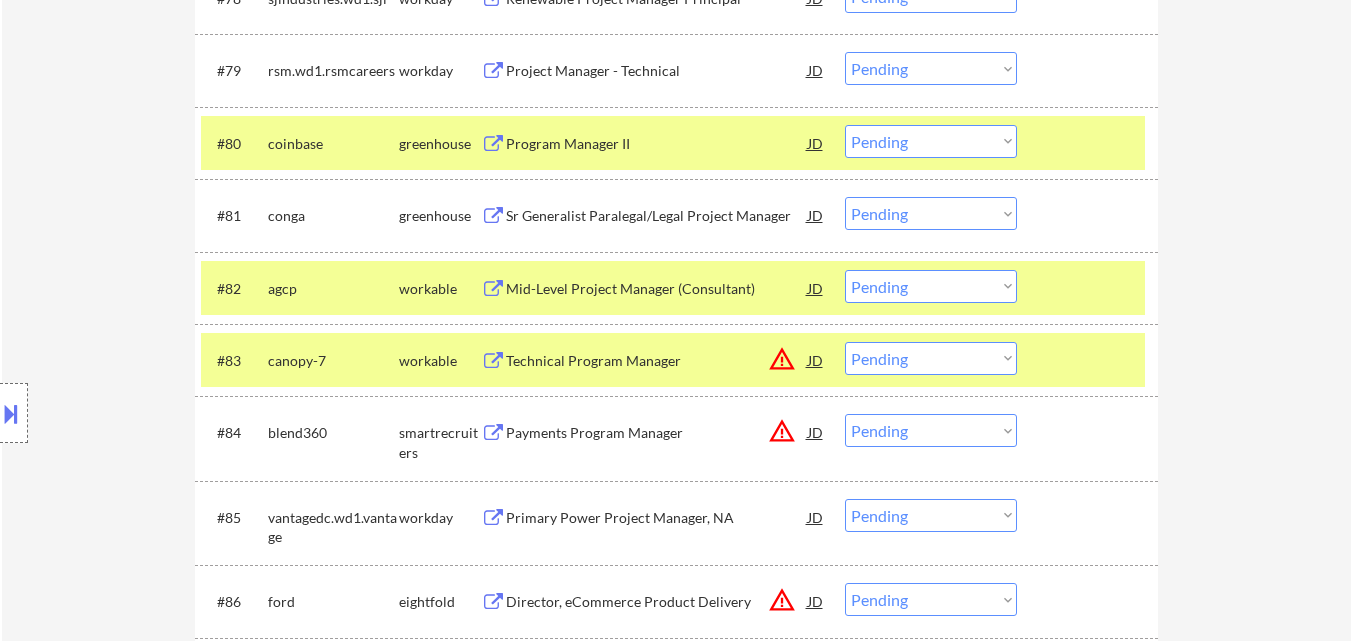 click on "Choose an option... Pending Applied Excluded (Questions) Excluded (Expired) Excluded (Location) Excluded (Bad Match) Excluded (Blocklist) Excluded (Salary) Excluded (Other)" at bounding box center (931, 358) 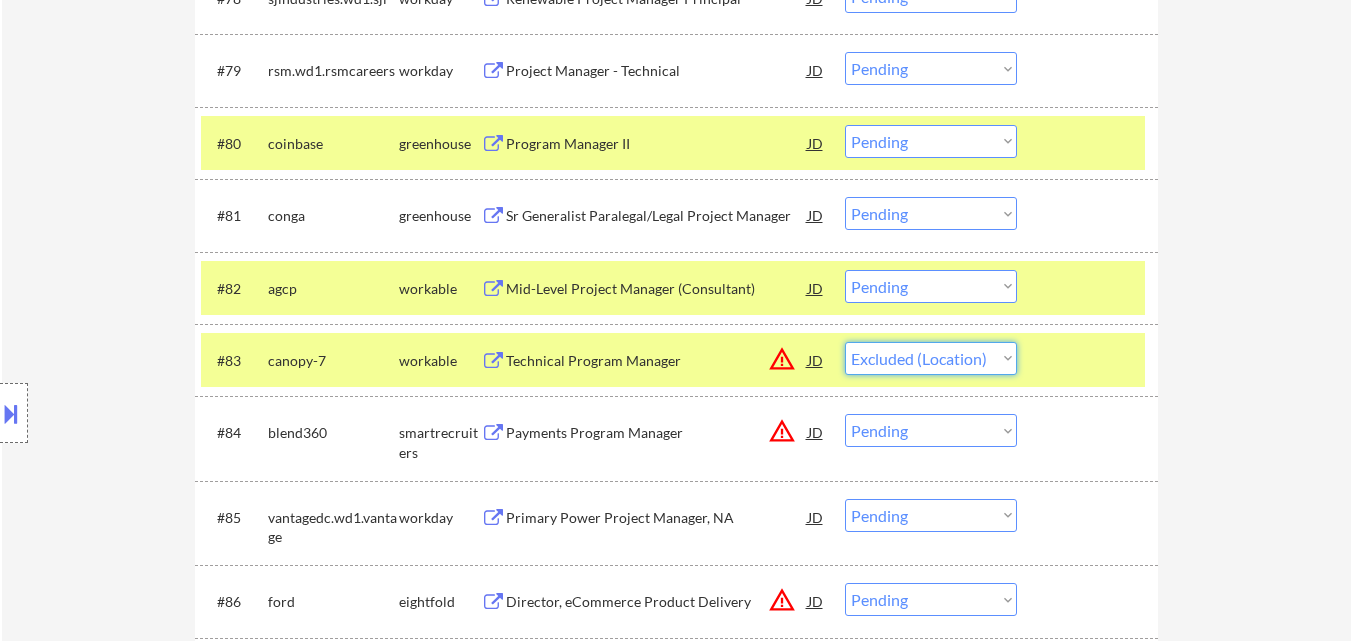 click on "Choose an option... Pending Applied Excluded (Questions) Excluded (Expired) Excluded (Location) Excluded (Bad Match) Excluded (Blocklist) Excluded (Salary) Excluded (Other)" at bounding box center (931, 358) 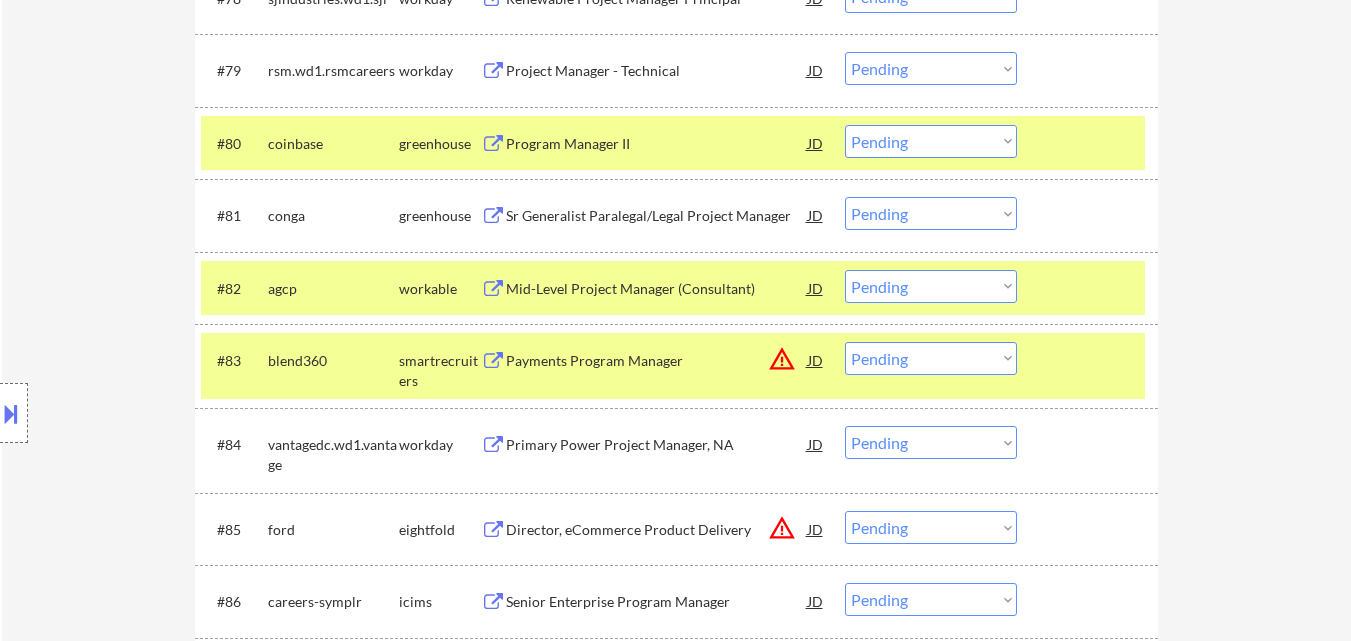 click on "Choose an option... Pending Applied Excluded (Questions) Excluded (Expired) Excluded (Location) Excluded (Bad Match) Excluded (Blocklist) Excluded (Salary) Excluded (Other)" at bounding box center (931, 358) 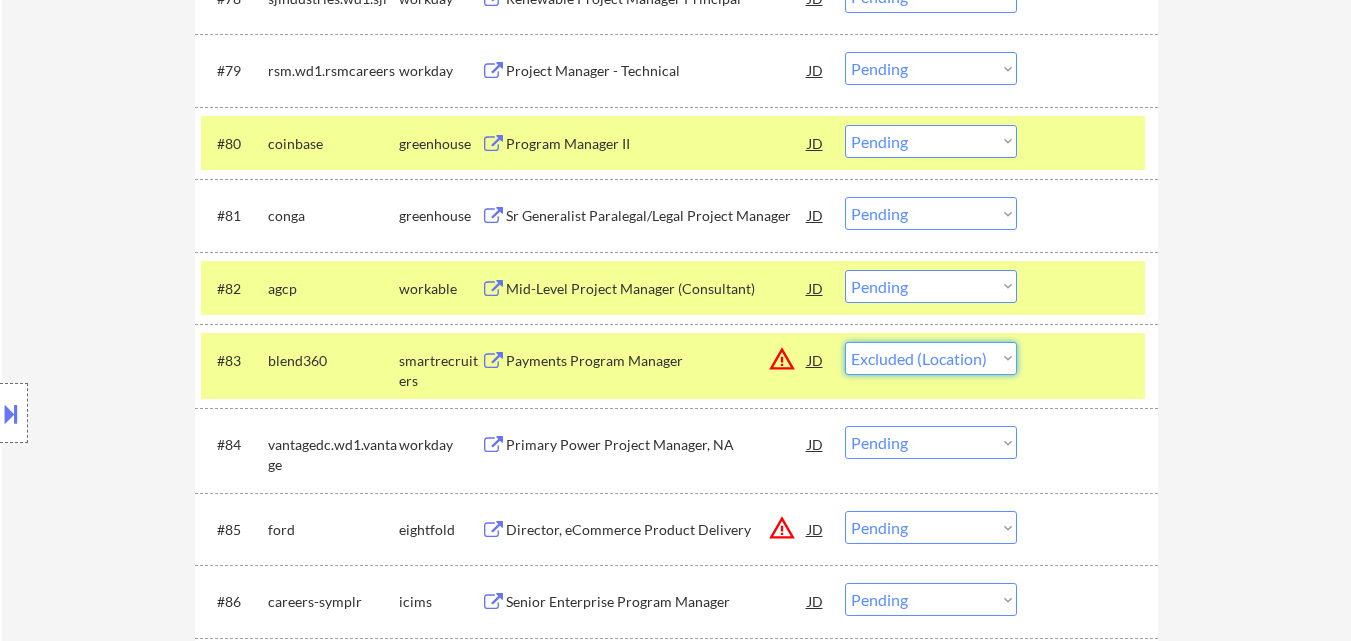 click on "Choose an option... Pending Applied Excluded (Questions) Excluded (Expired) Excluded (Location) Excluded (Bad Match) Excluded (Blocklist) Excluded (Salary) Excluded (Other)" at bounding box center (931, 358) 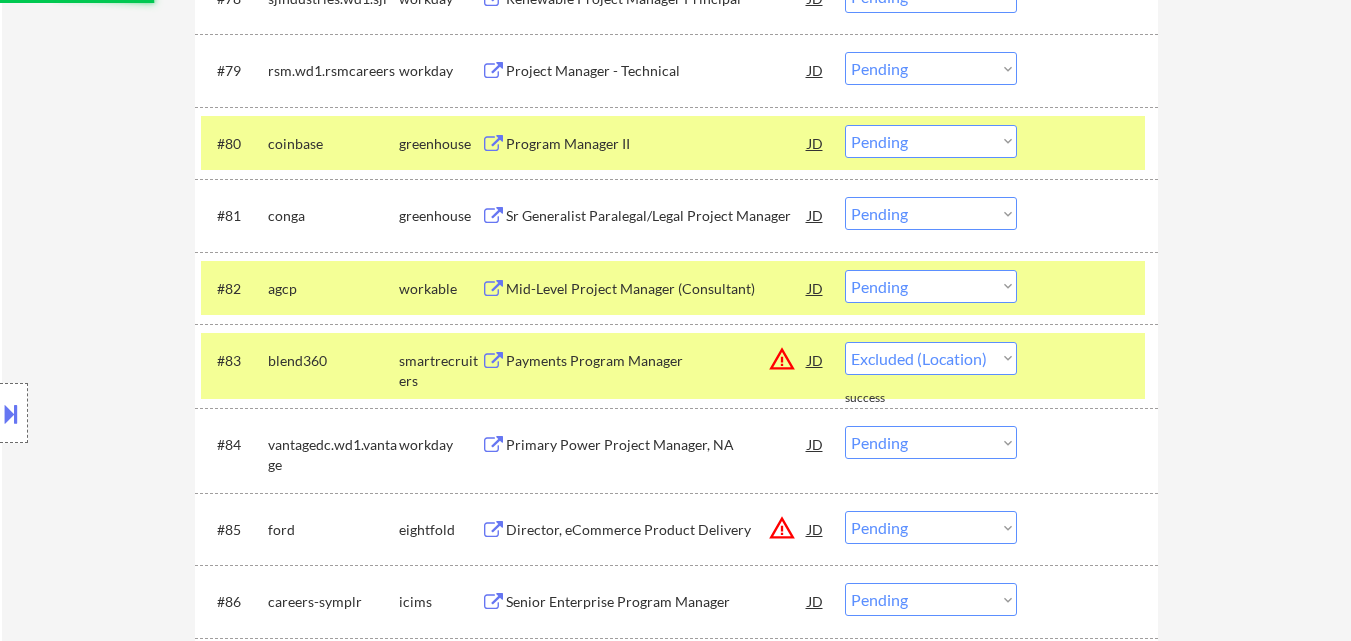 select on ""pending"" 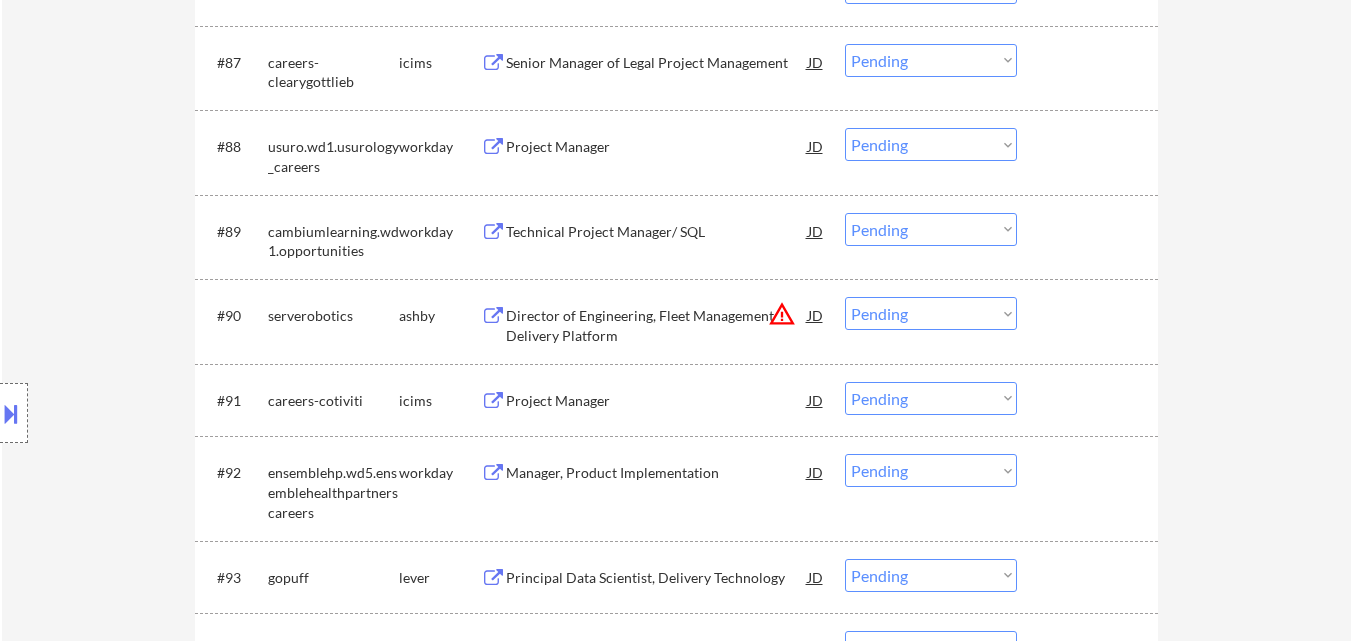 scroll, scrollTop: 7598, scrollLeft: 0, axis: vertical 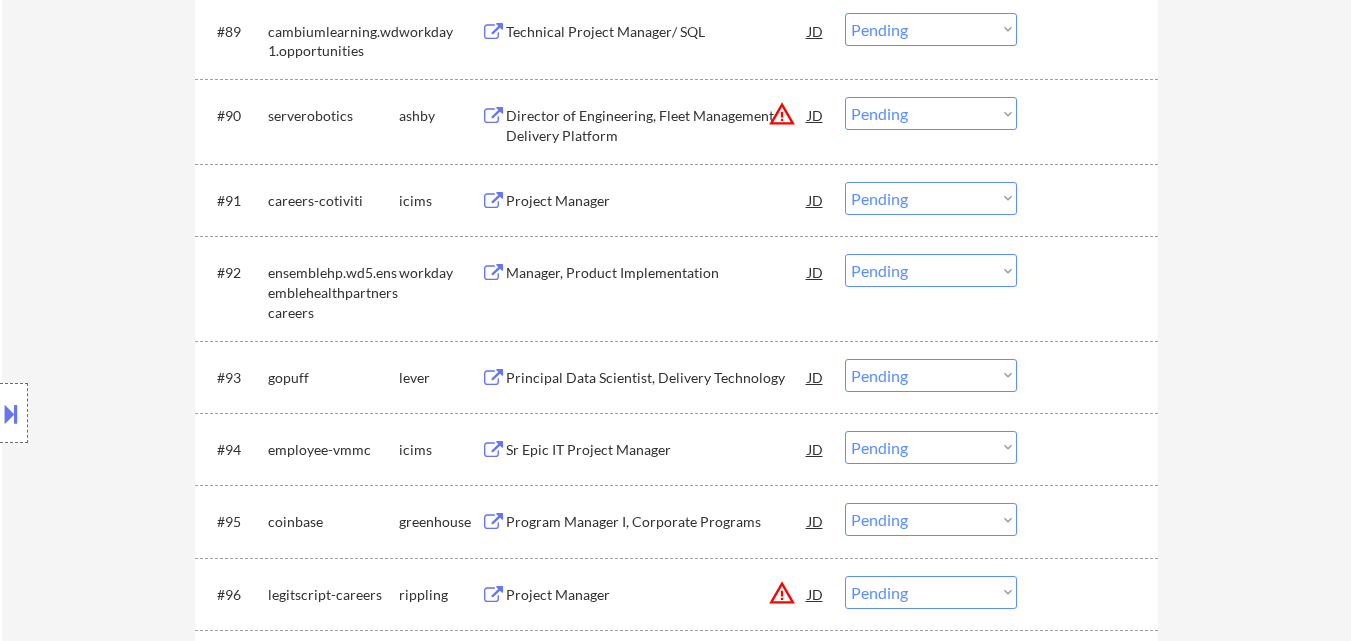 click on "Principal Data Scientist, Delivery Technology" at bounding box center [657, 378] 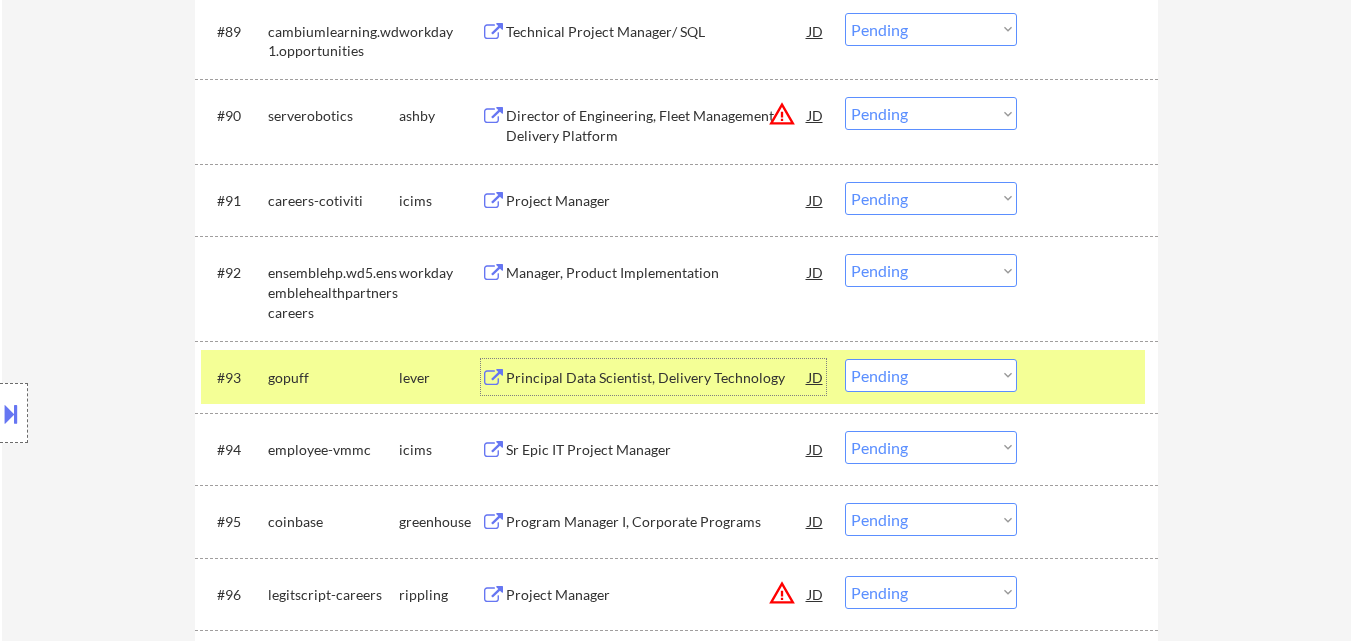drag, startPoint x: 983, startPoint y: 382, endPoint x: 990, endPoint y: 391, distance: 11.401754 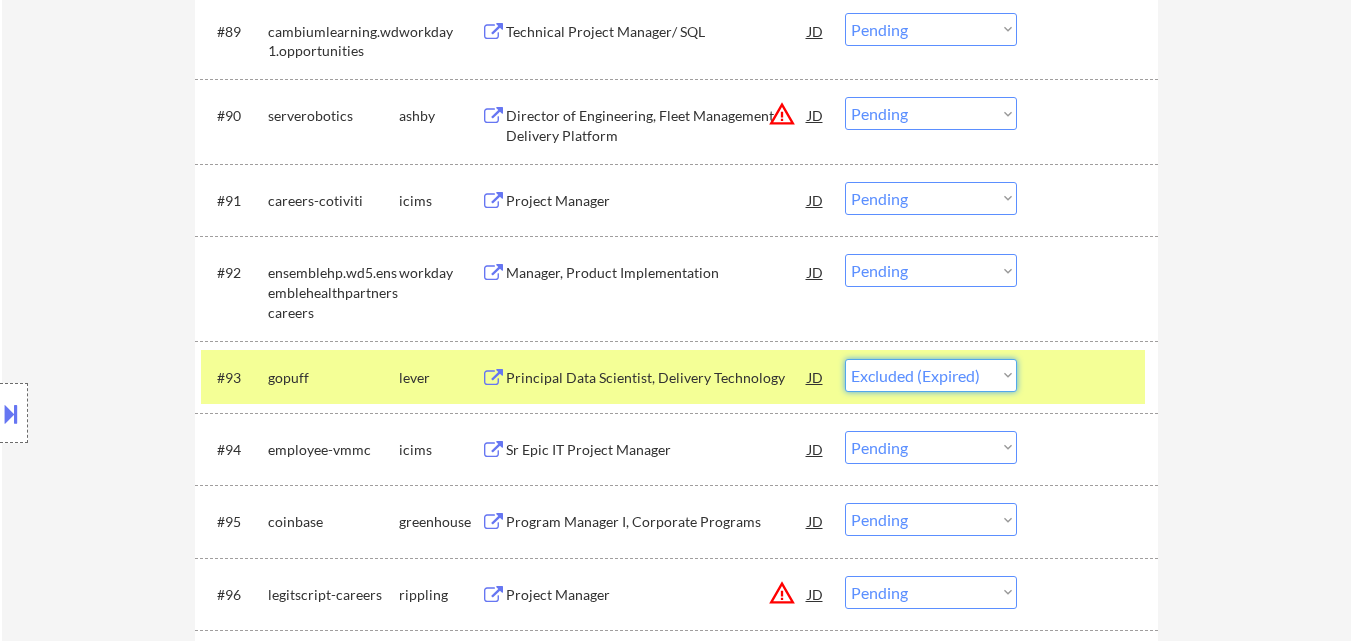 click on "Choose an option... Pending Applied Excluded (Questions) Excluded (Expired) Excluded (Location) Excluded (Bad Match) Excluded (Blocklist) Excluded (Salary) Excluded (Other)" at bounding box center [931, 375] 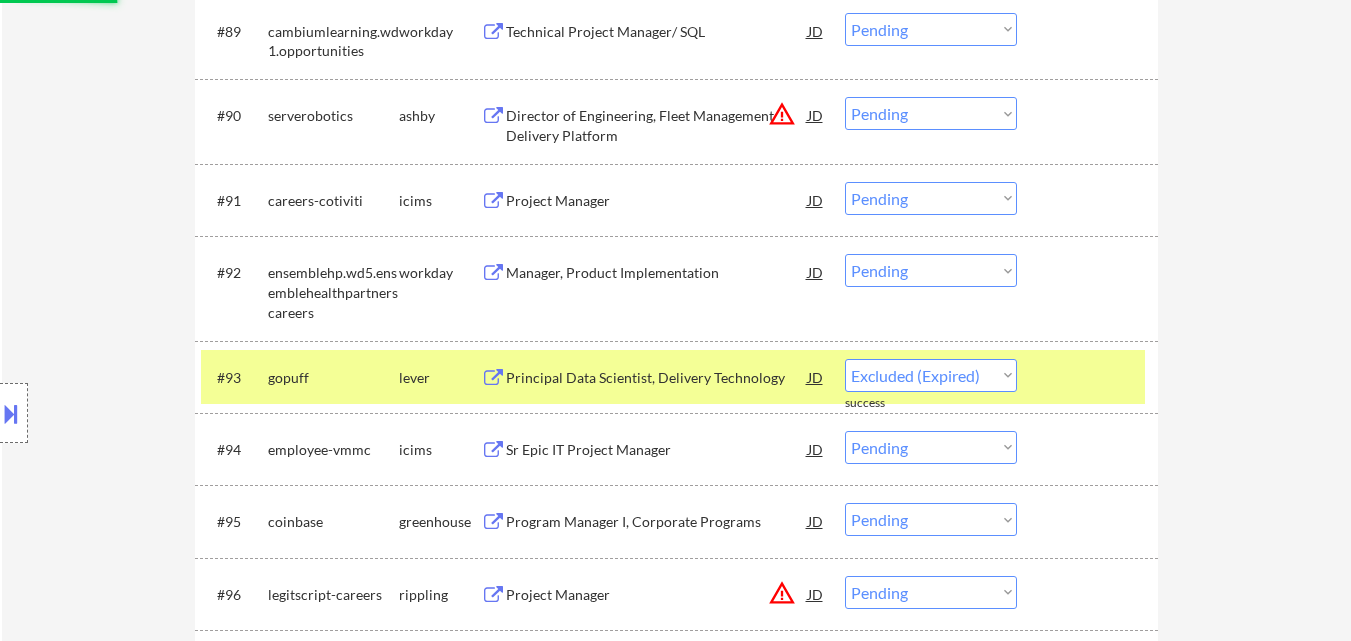 select on ""pending"" 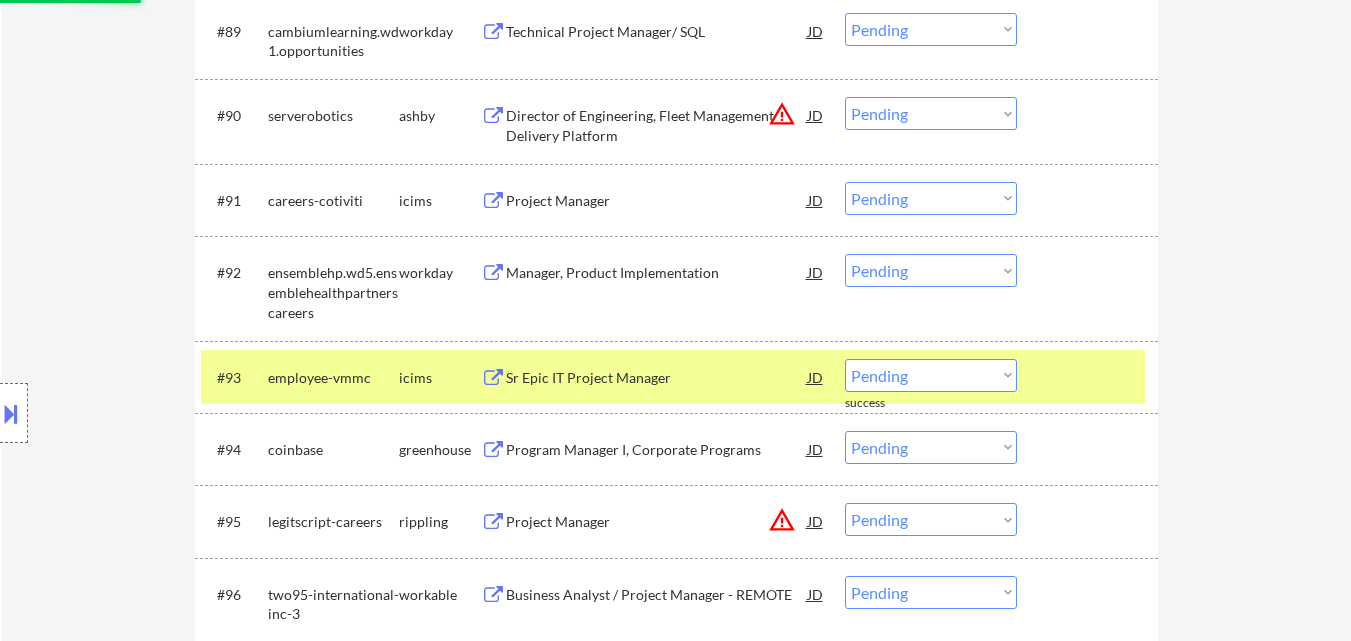 scroll, scrollTop: 7698, scrollLeft: 0, axis: vertical 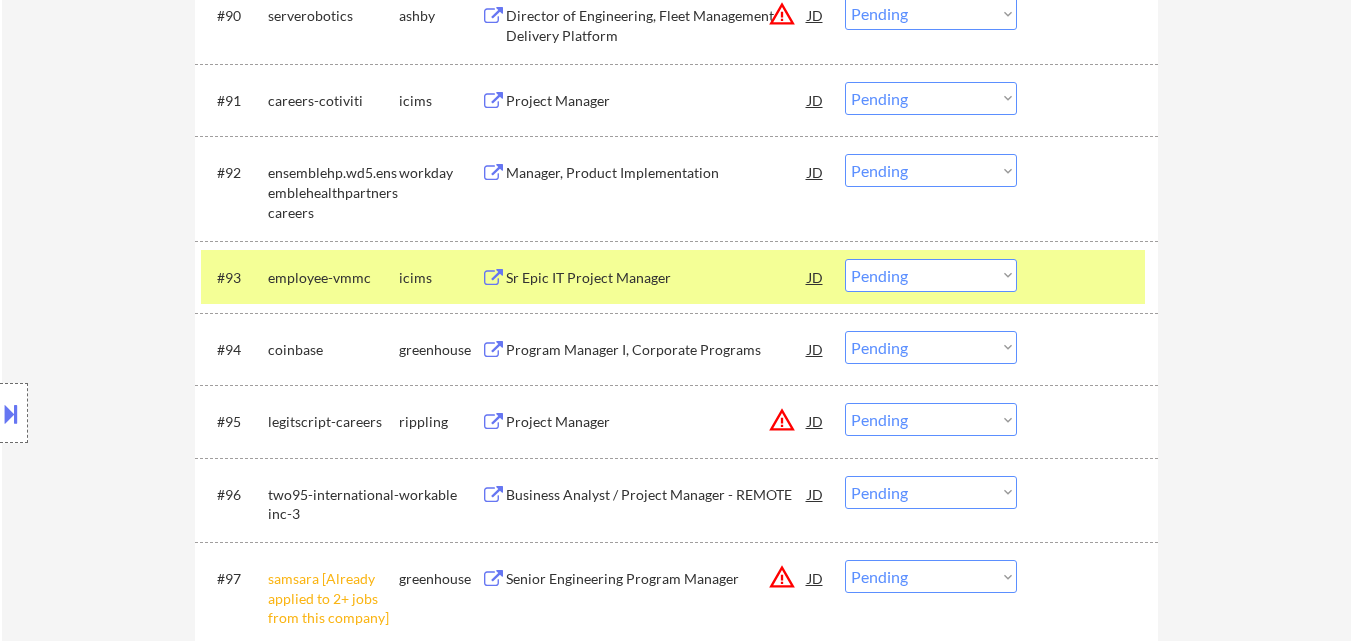 click on "Choose an option... Pending Applied Excluded (Questions) Excluded (Expired) Excluded (Location) Excluded (Bad Match) Excluded (Blocklist) Excluded (Salary) Excluded (Other)" at bounding box center [931, 419] 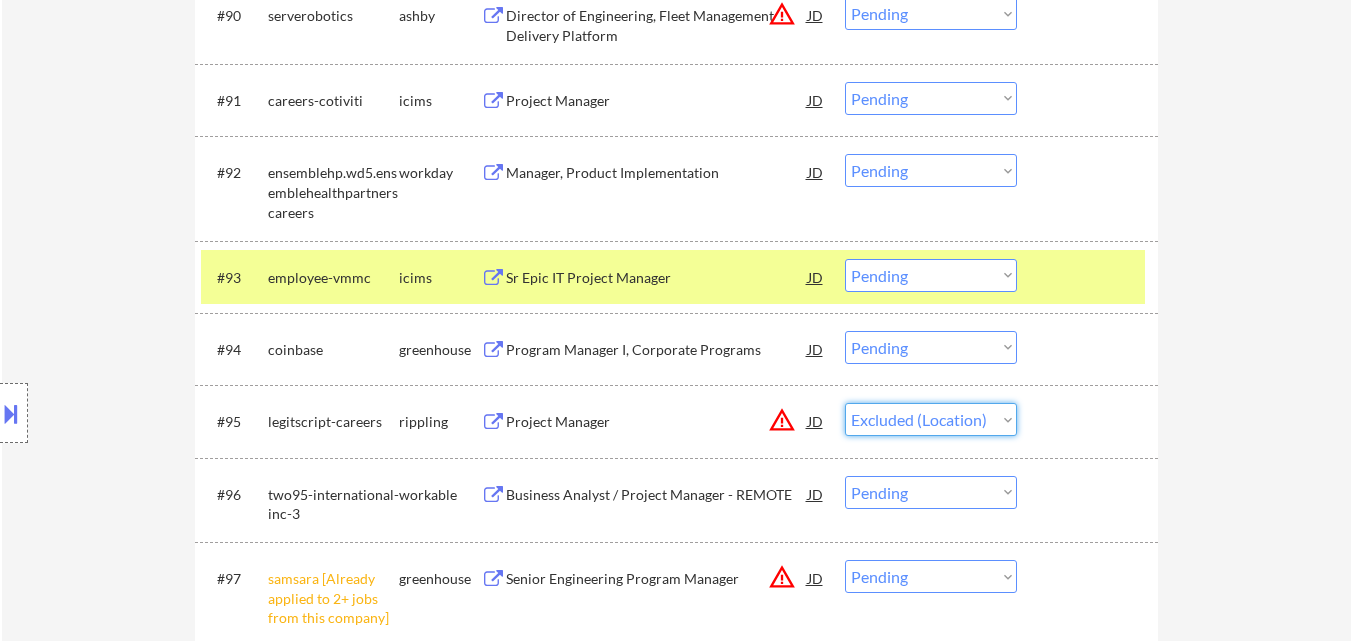 click on "Choose an option... Pending Applied Excluded (Questions) Excluded (Expired) Excluded (Location) Excluded (Bad Match) Excluded (Blocklist) Excluded (Salary) Excluded (Other)" at bounding box center (931, 419) 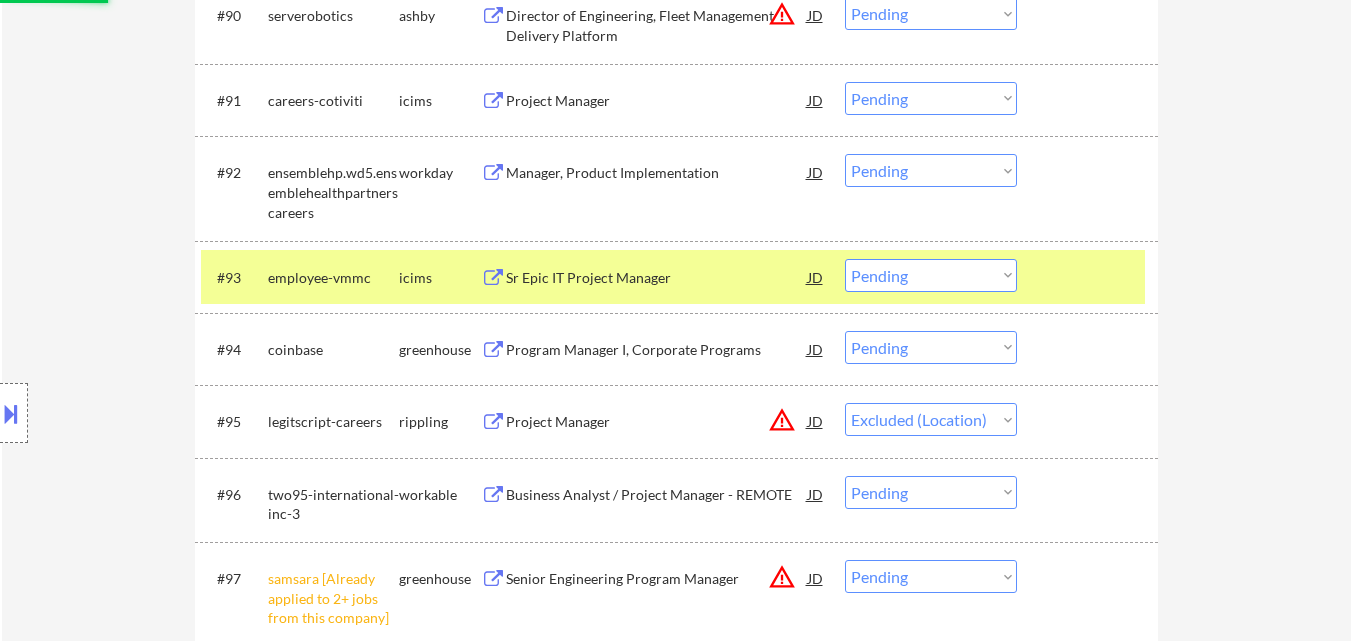 scroll, scrollTop: 7898, scrollLeft: 0, axis: vertical 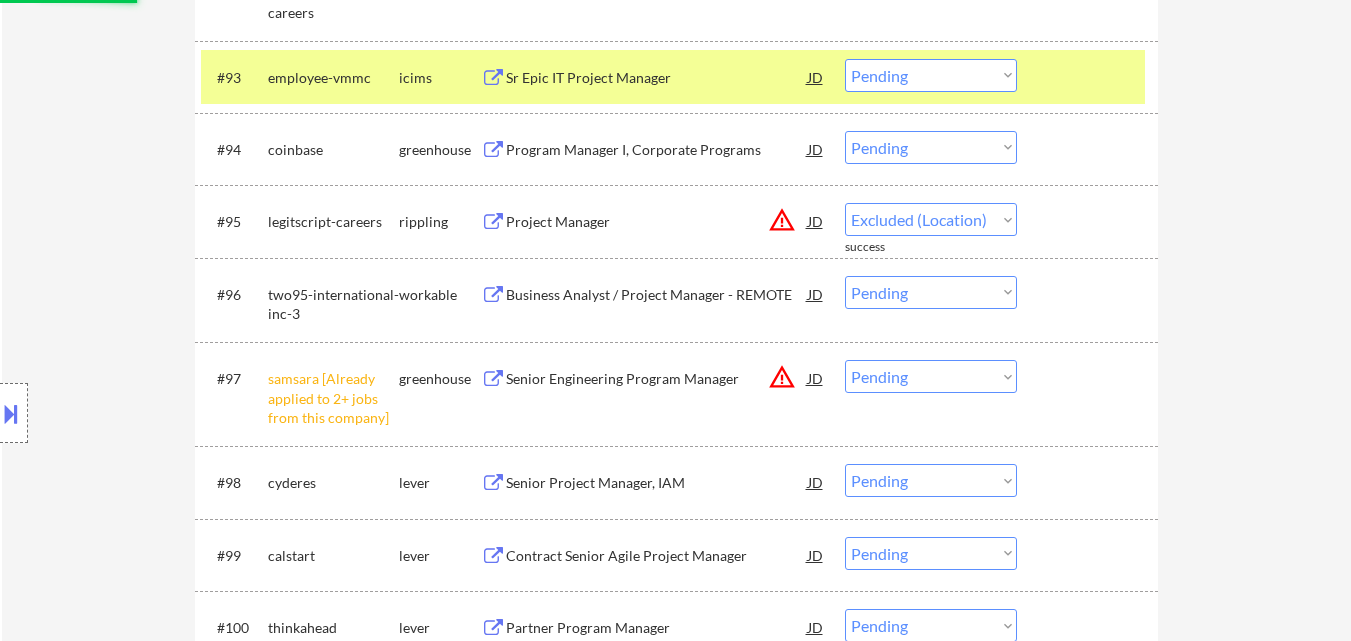 select on ""pending"" 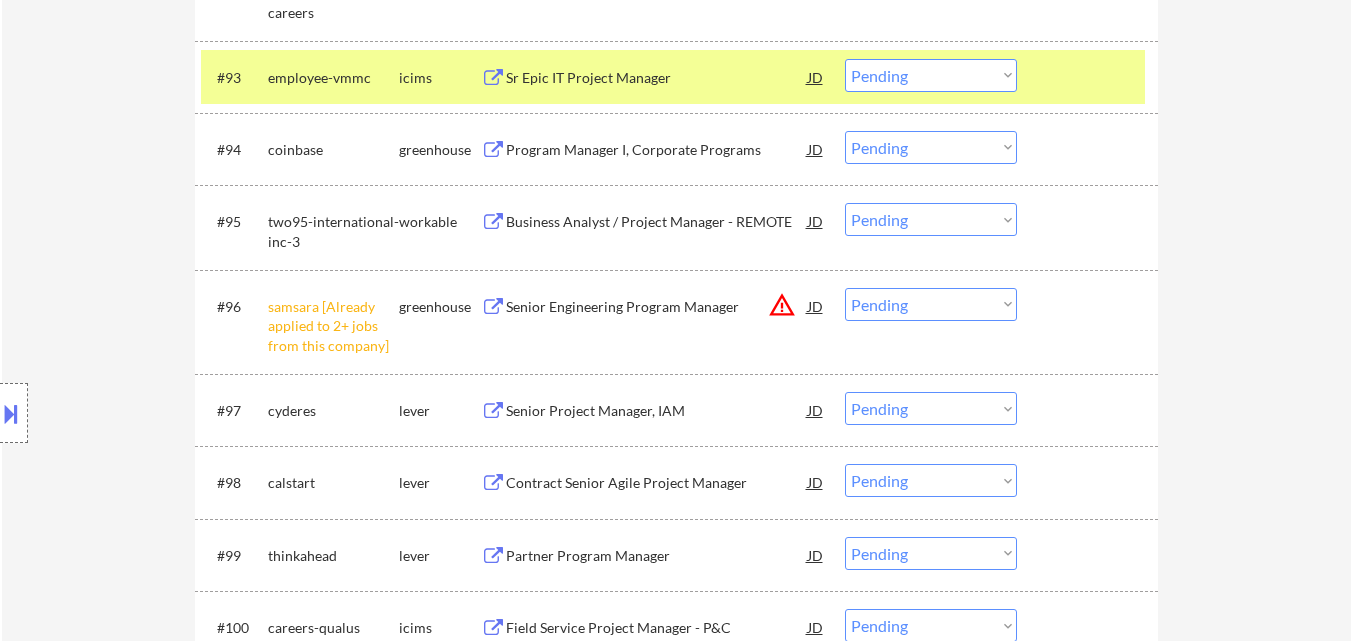 click on "Choose an option... Pending Applied Excluded (Questions) Excluded (Expired) Excluded (Location) Excluded (Bad Match) Excluded (Blocklist) Excluded (Salary) Excluded (Other)" at bounding box center [931, 304] 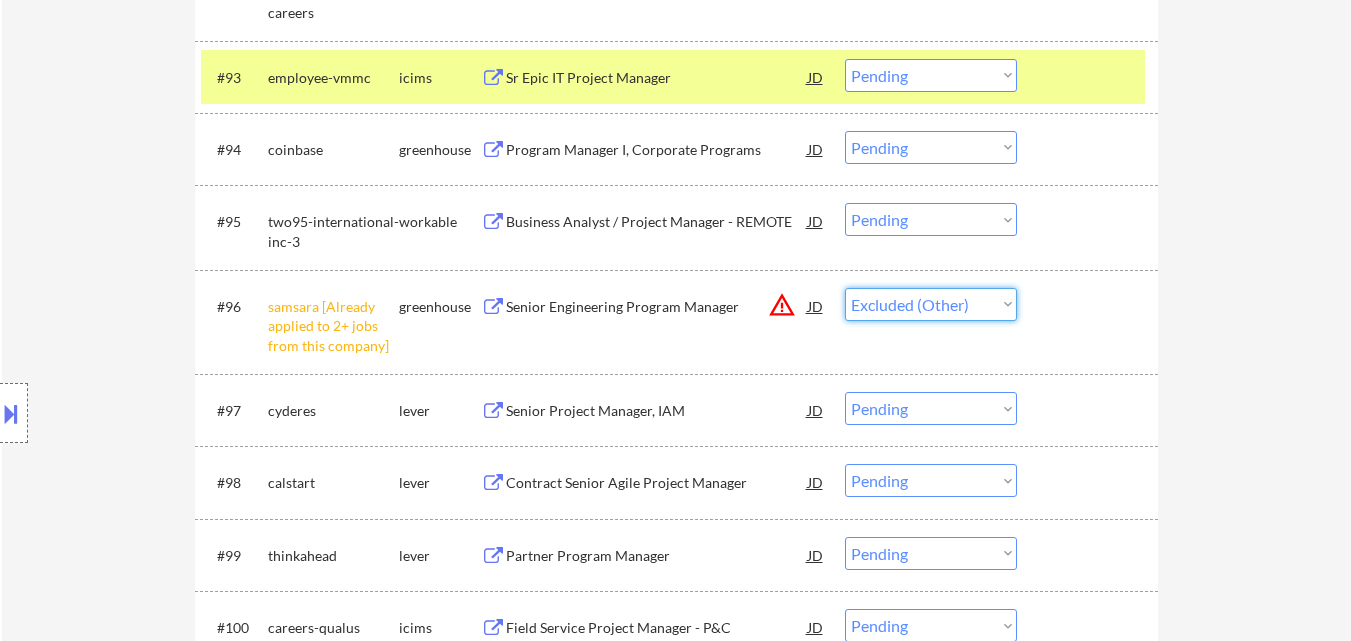 click on "Choose an option... Pending Applied Excluded (Questions) Excluded (Expired) Excluded (Location) Excluded (Bad Match) Excluded (Blocklist) Excluded (Salary) Excluded (Other)" at bounding box center [931, 304] 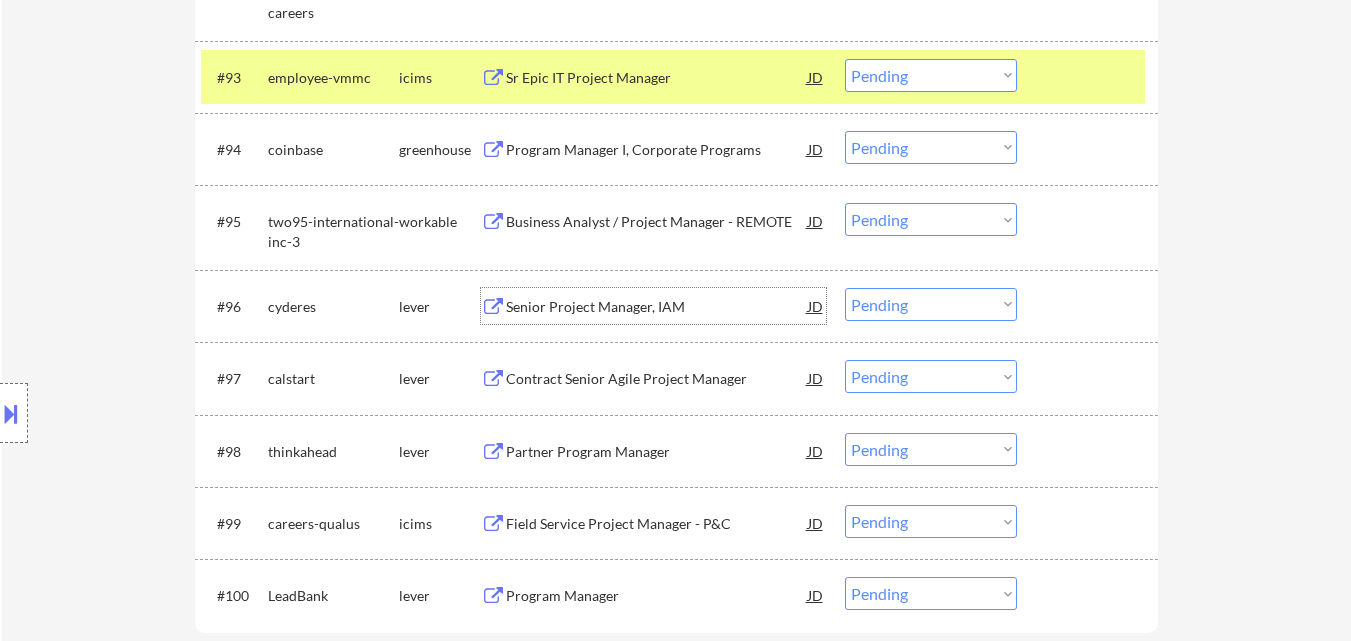 click on "Senior Project Manager, IAM" at bounding box center [657, 307] 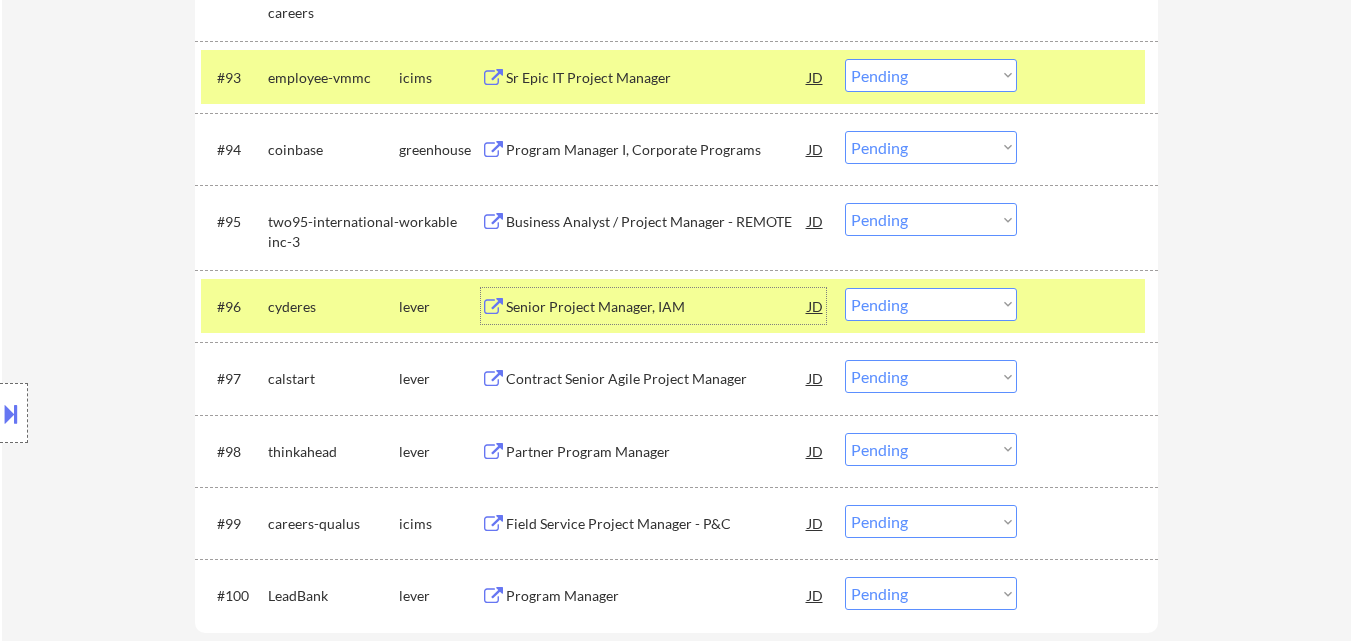 click on "Choose an option... Pending Applied Excluded (Questions) Excluded (Expired) Excluded (Location) Excluded (Bad Match) Excluded (Blocklist) Excluded (Salary) Excluded (Other)" at bounding box center (931, 304) 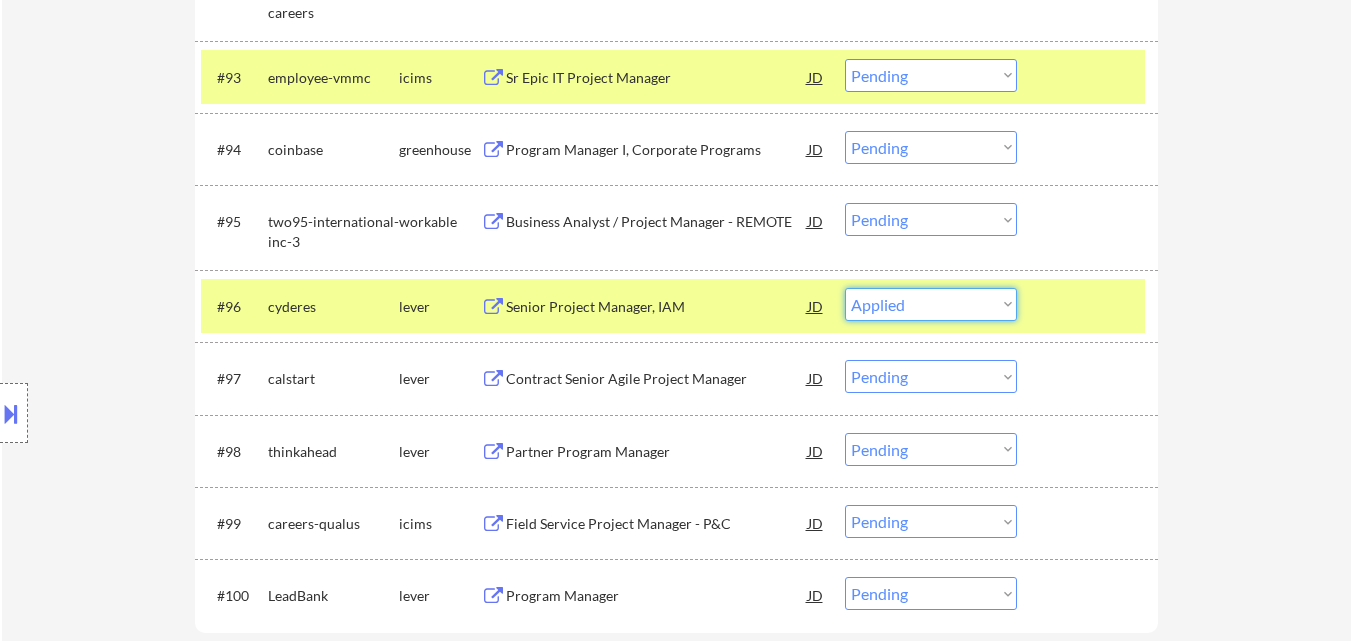 click on "Choose an option... Pending Applied Excluded (Questions) Excluded (Expired) Excluded (Location) Excluded (Bad Match) Excluded (Blocklist) Excluded (Salary) Excluded (Other)" at bounding box center [931, 304] 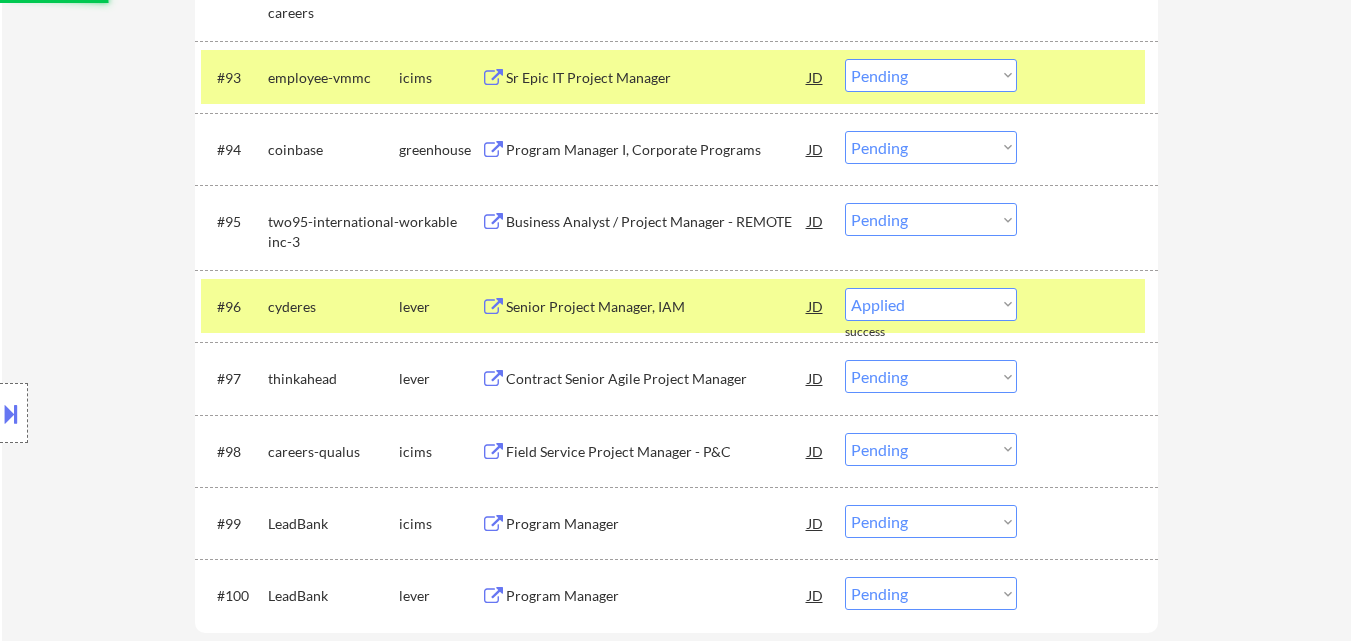 select on ""pending"" 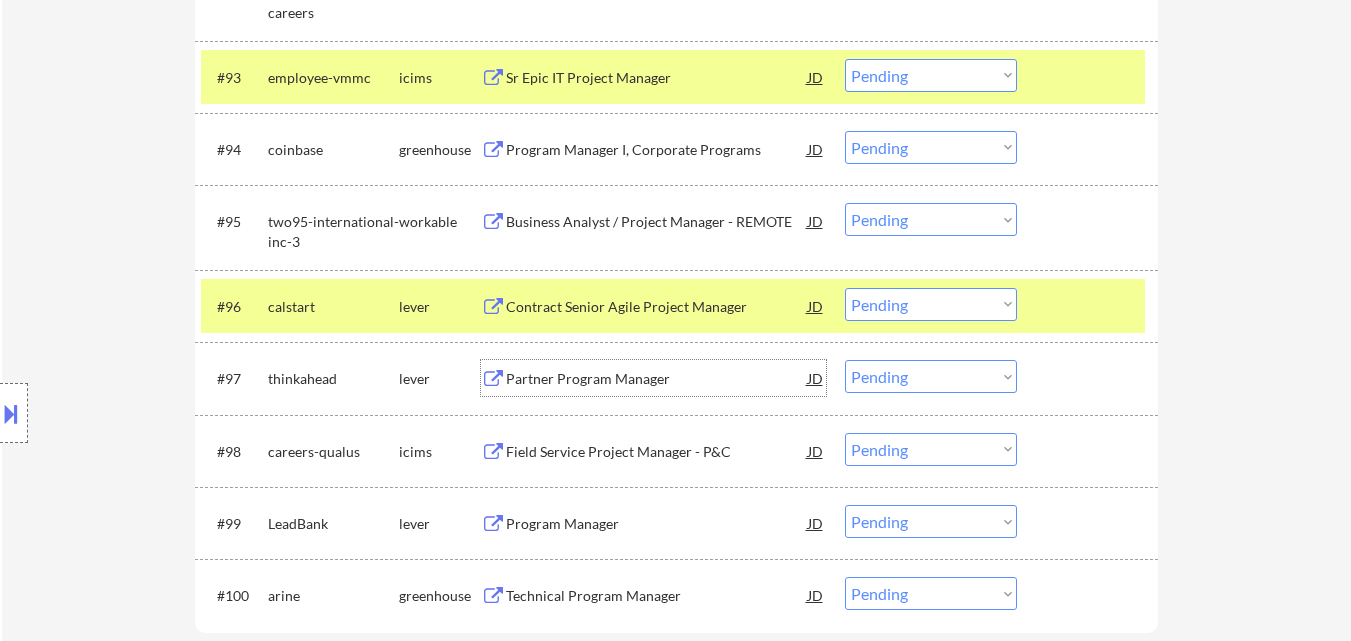 click on "Partner Program Manager" at bounding box center [657, 378] 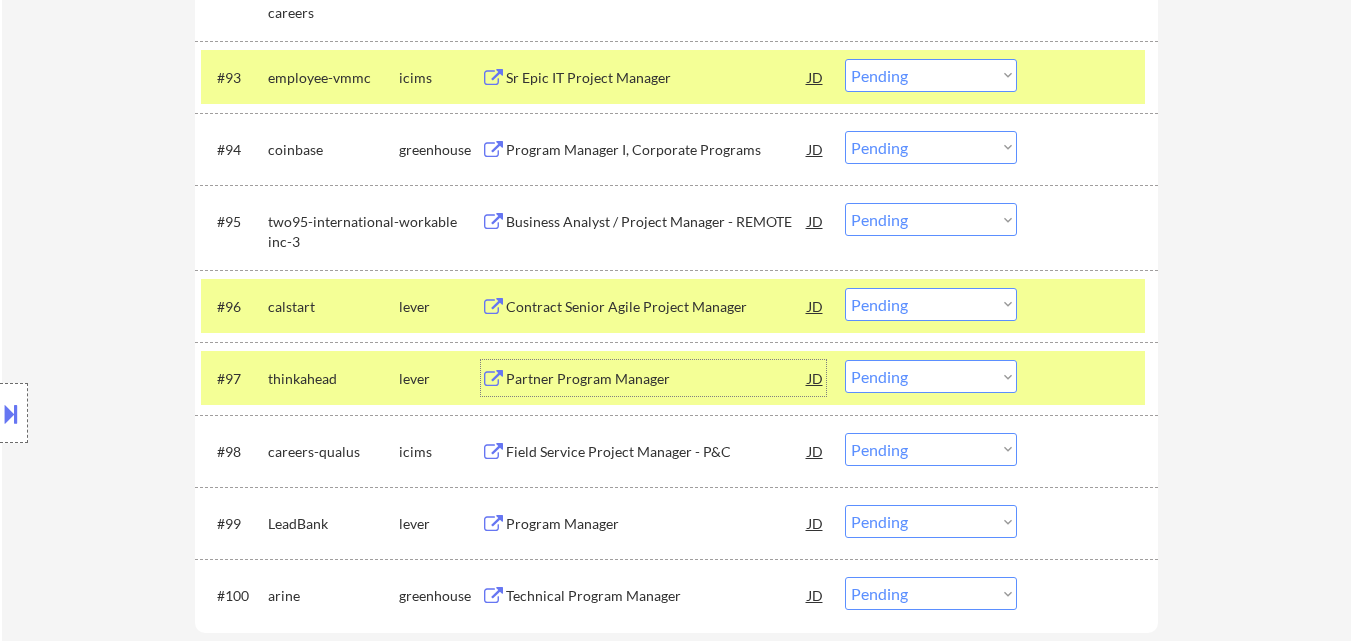 scroll, scrollTop: 8198, scrollLeft: 0, axis: vertical 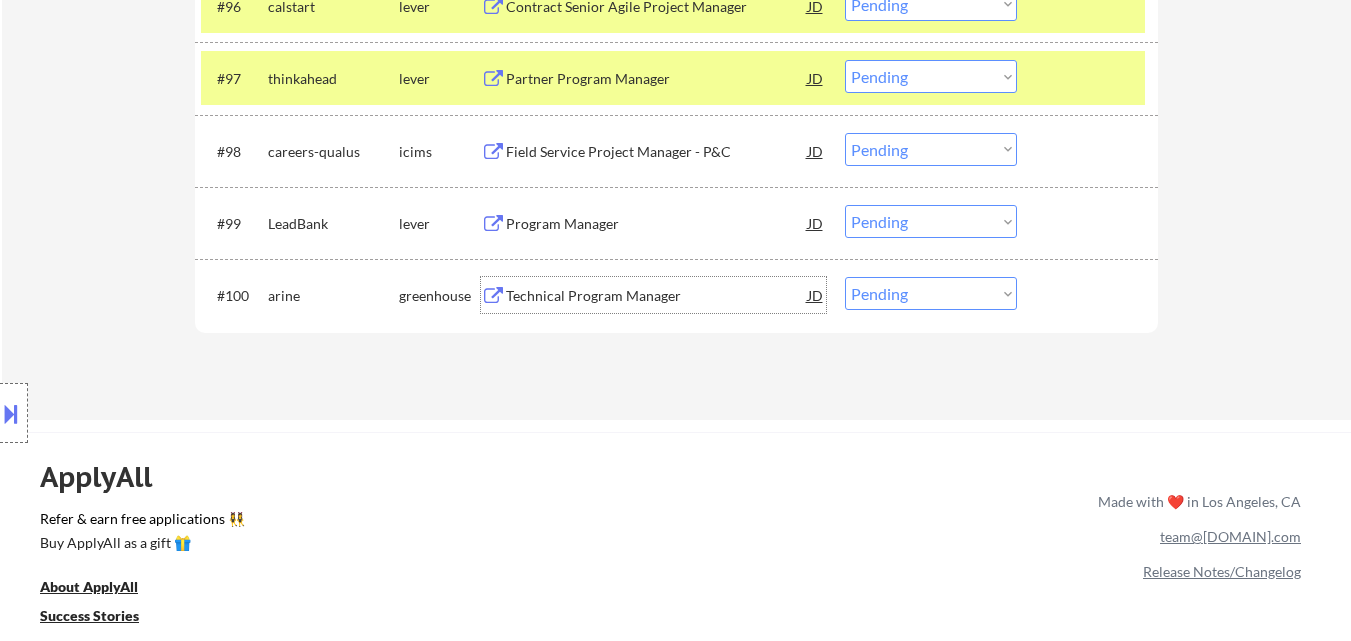 click on "Technical Program Manager" at bounding box center (657, 296) 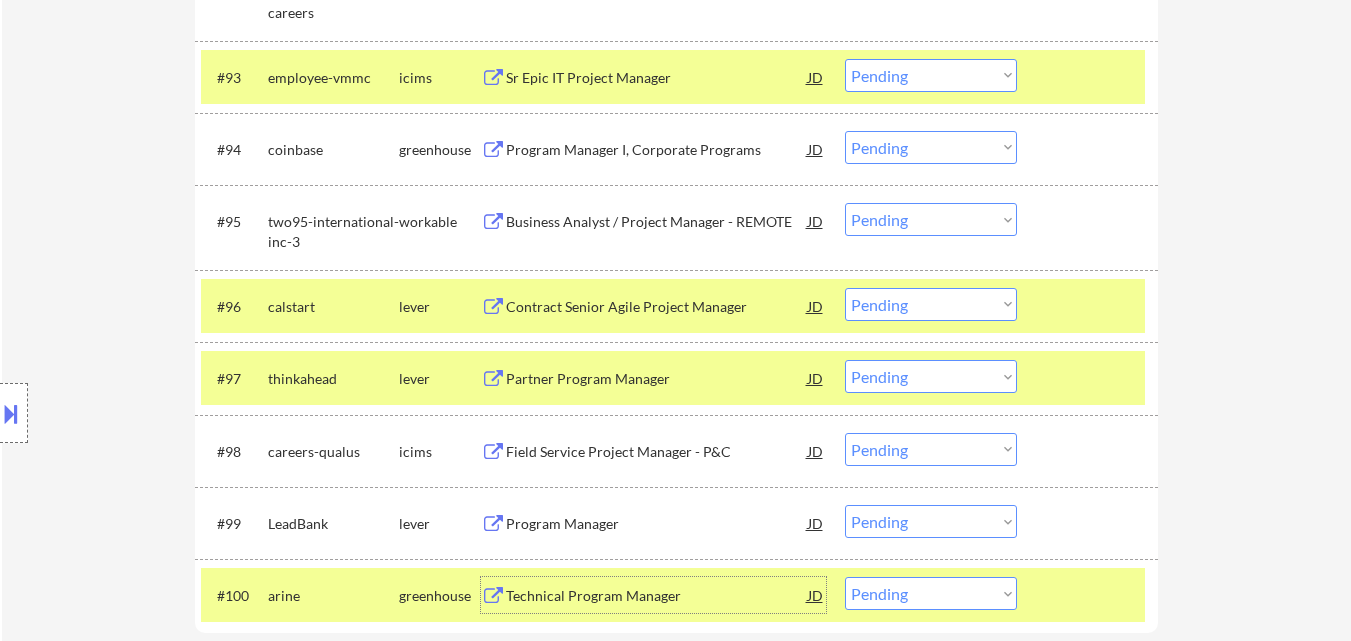 scroll, scrollTop: 7598, scrollLeft: 0, axis: vertical 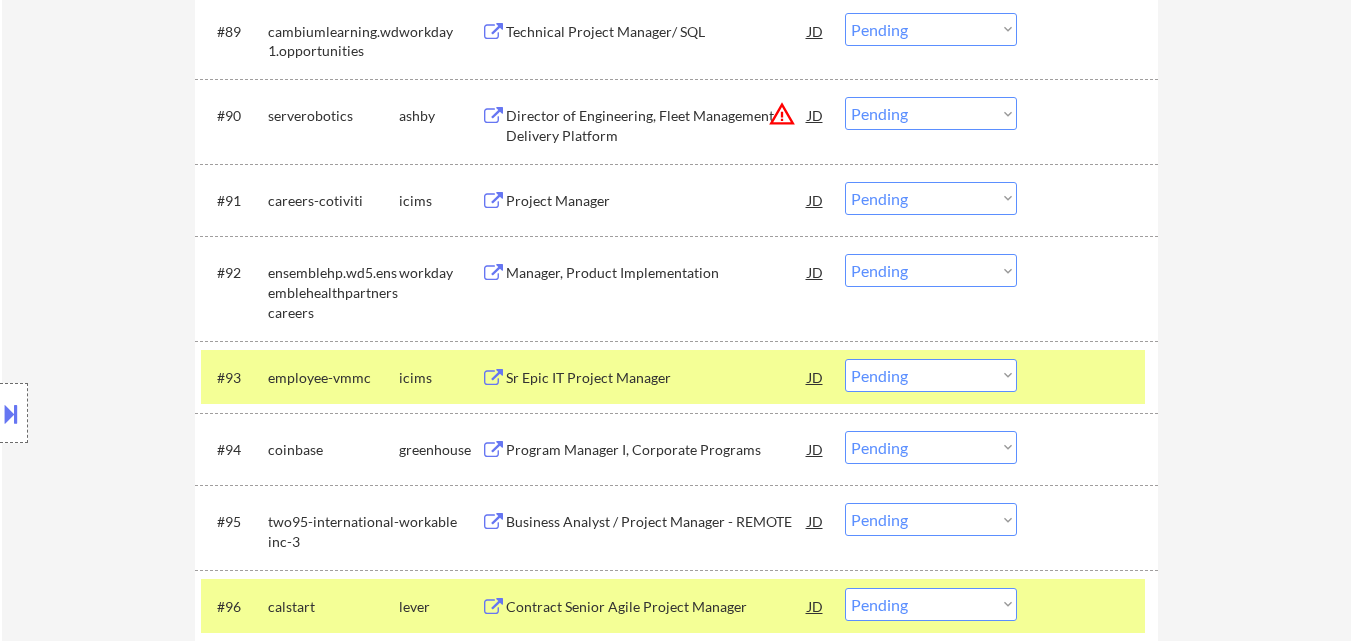 click at bounding box center [11, 413] 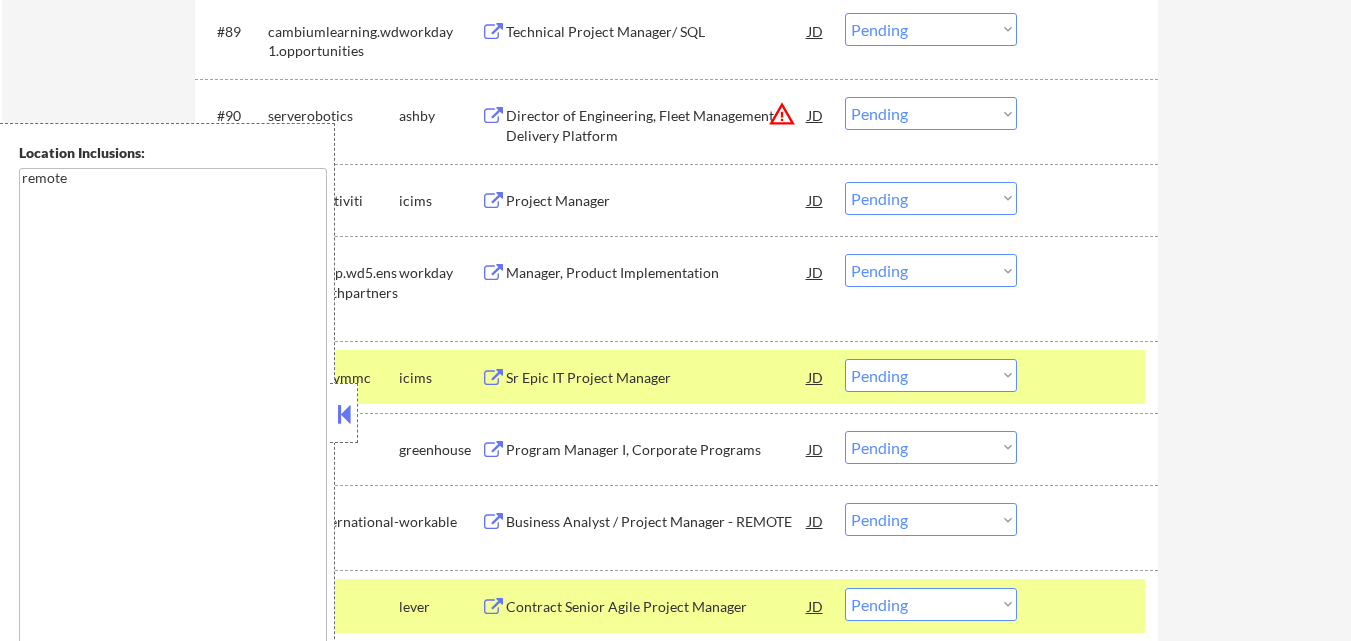 drag, startPoint x: 348, startPoint y: 413, endPoint x: 354, endPoint y: 258, distance: 155.11609 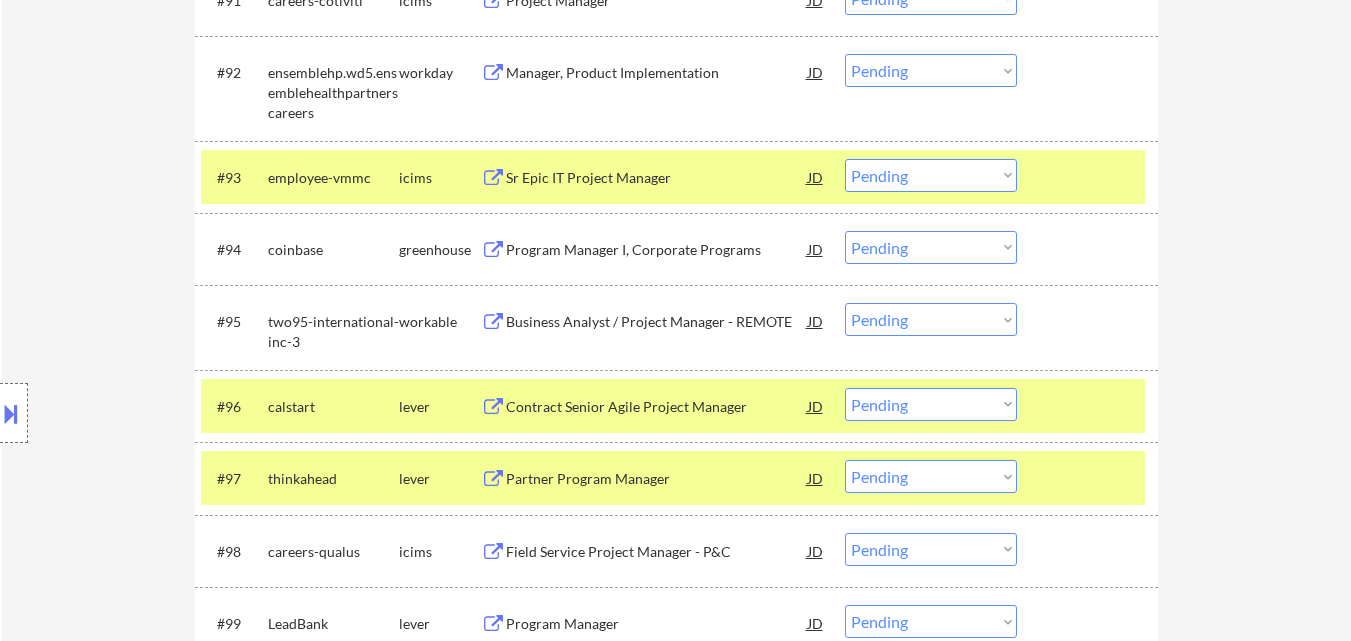 scroll, scrollTop: 7998, scrollLeft: 0, axis: vertical 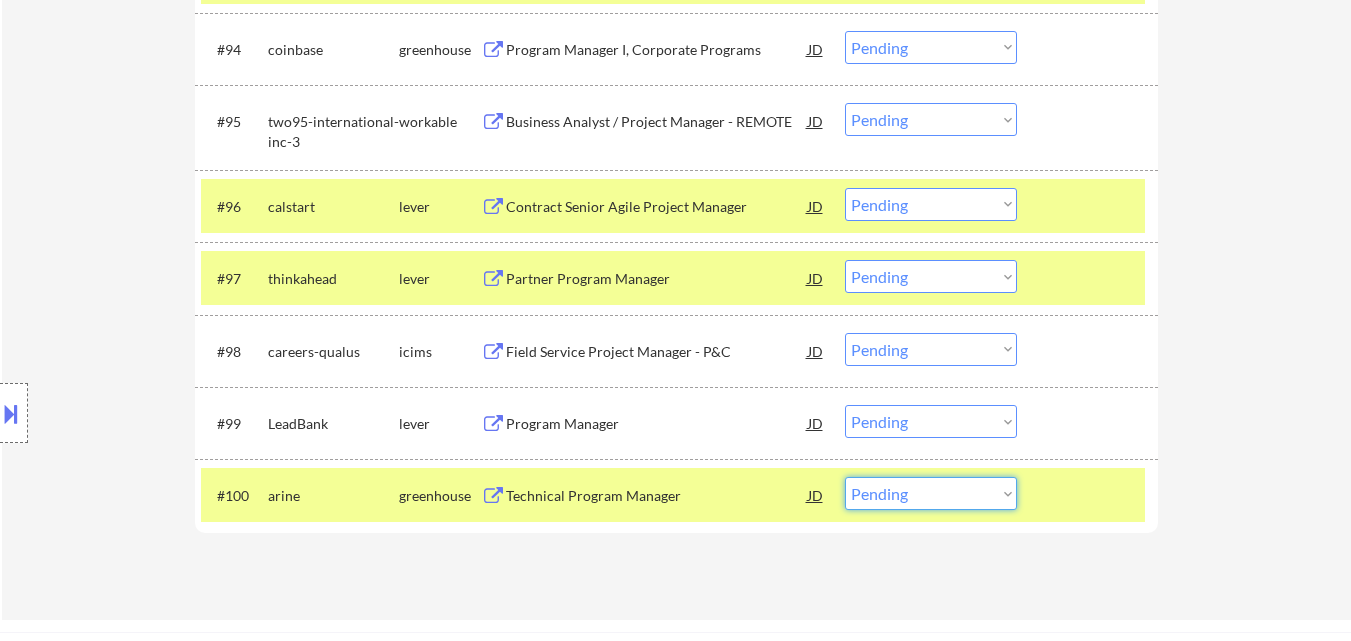 click on "Choose an option... Pending Applied Excluded (Questions) Excluded (Expired) Excluded (Location) Excluded (Bad Match) Excluded (Blocklist) Excluded (Salary) Excluded (Other)" at bounding box center (931, 493) 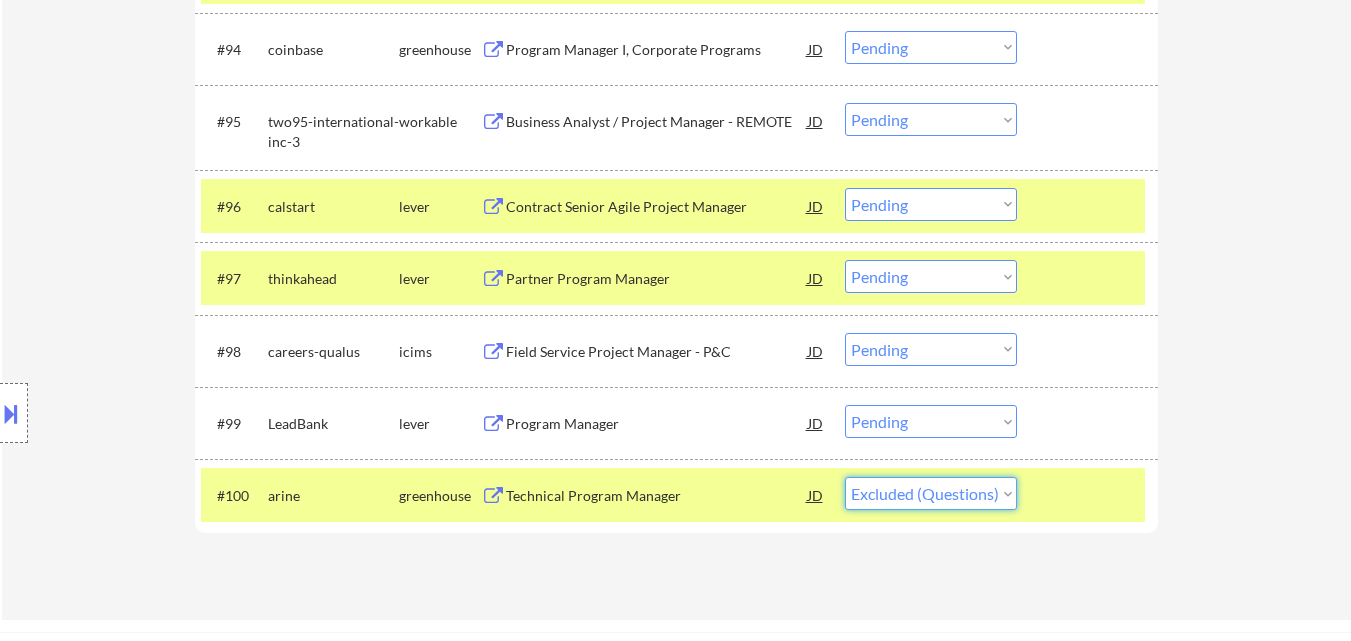 click on "Choose an option... Pending Applied Excluded (Questions) Excluded (Expired) Excluded (Location) Excluded (Bad Match) Excluded (Blocklist) Excluded (Salary) Excluded (Other)" at bounding box center (931, 493) 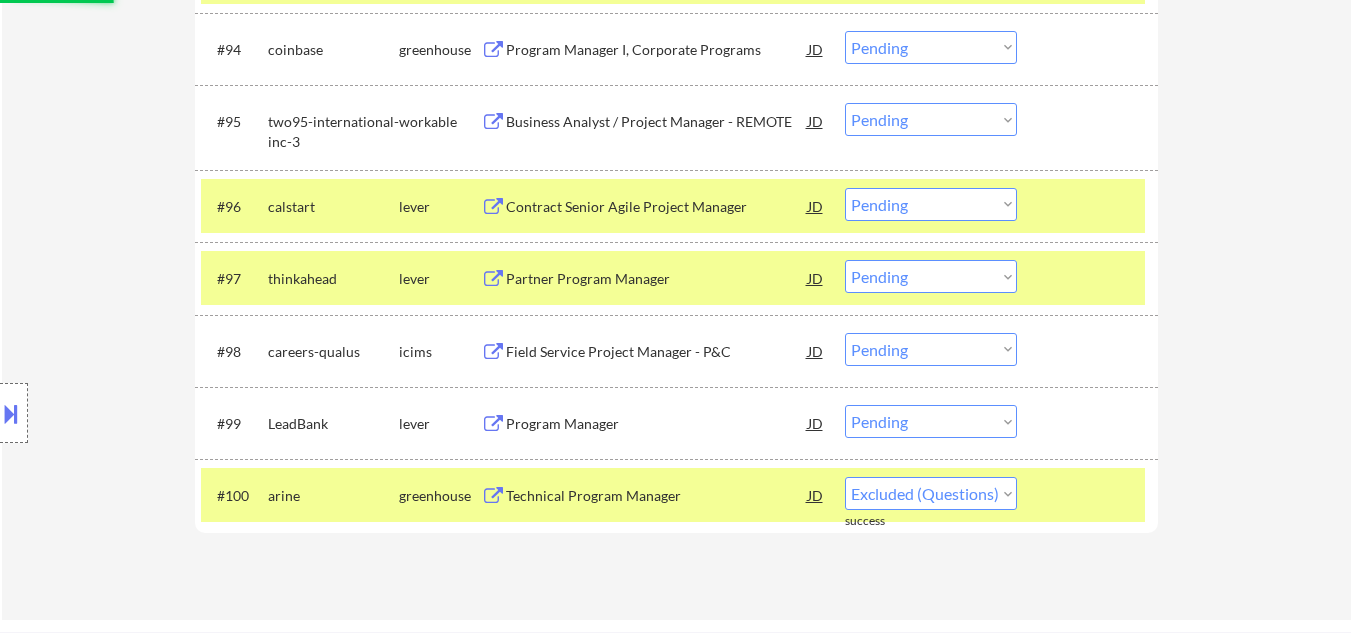 select on ""pending"" 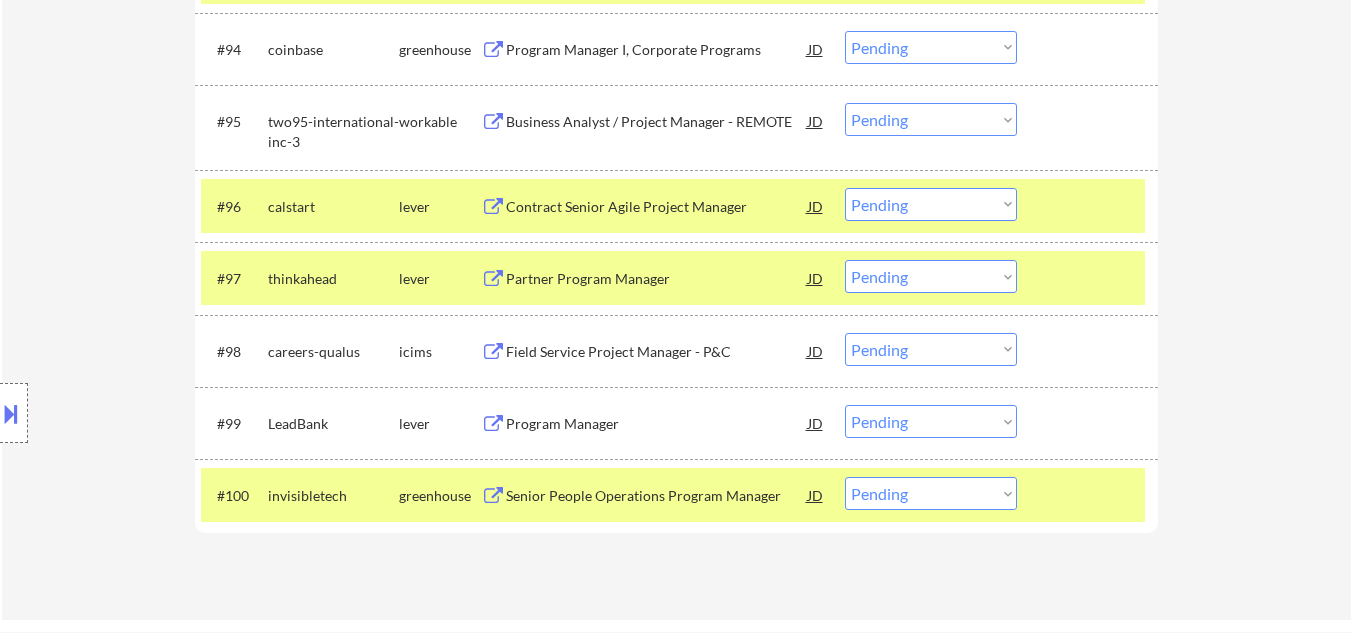 click on "Program Manager" at bounding box center (657, 424) 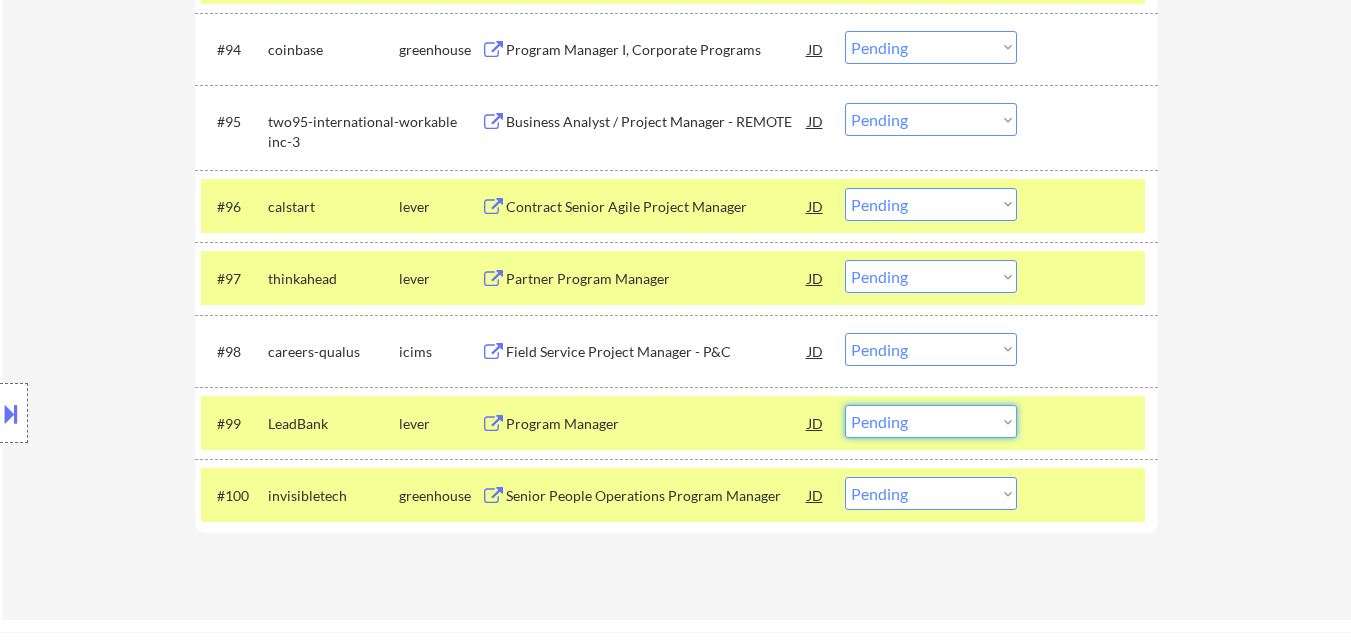 click on "Choose an option... Pending Applied Excluded (Questions) Excluded (Expired) Excluded (Location) Excluded (Bad Match) Excluded (Blocklist) Excluded (Salary) Excluded (Other)" at bounding box center (931, 421) 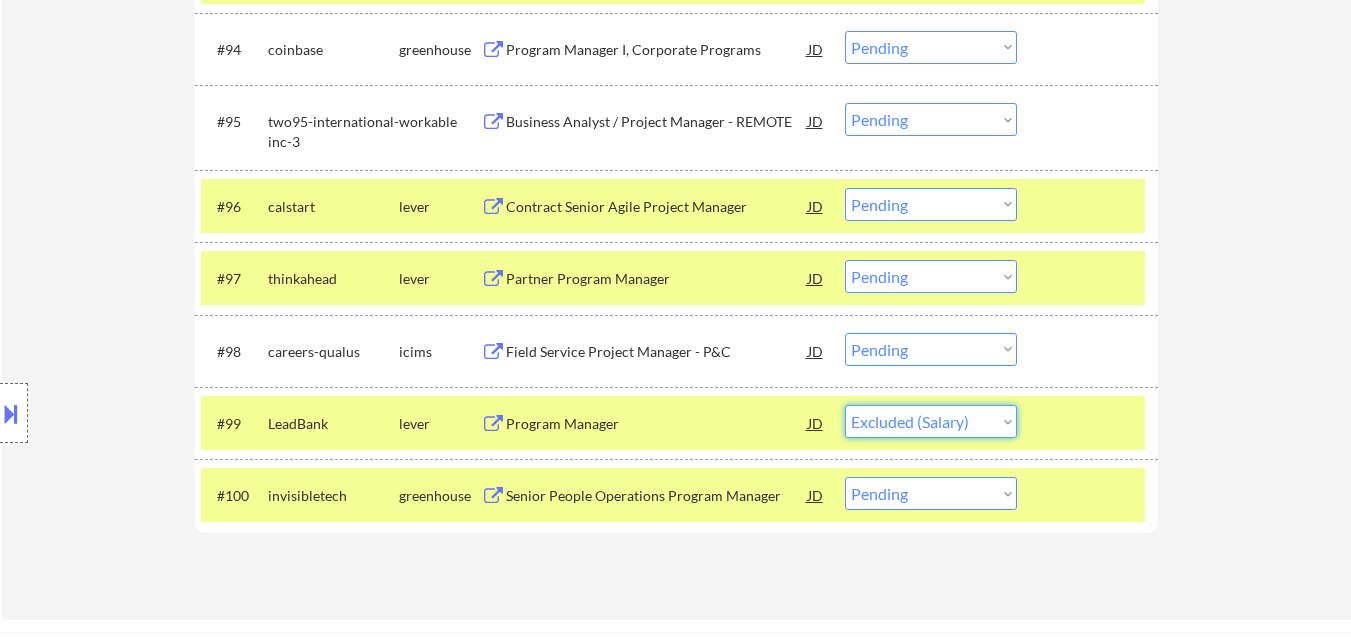 click on "Choose an option... Pending Applied Excluded (Questions) Excluded (Expired) Excluded (Location) Excluded (Bad Match) Excluded (Blocklist) Excluded (Salary) Excluded (Other)" at bounding box center [931, 421] 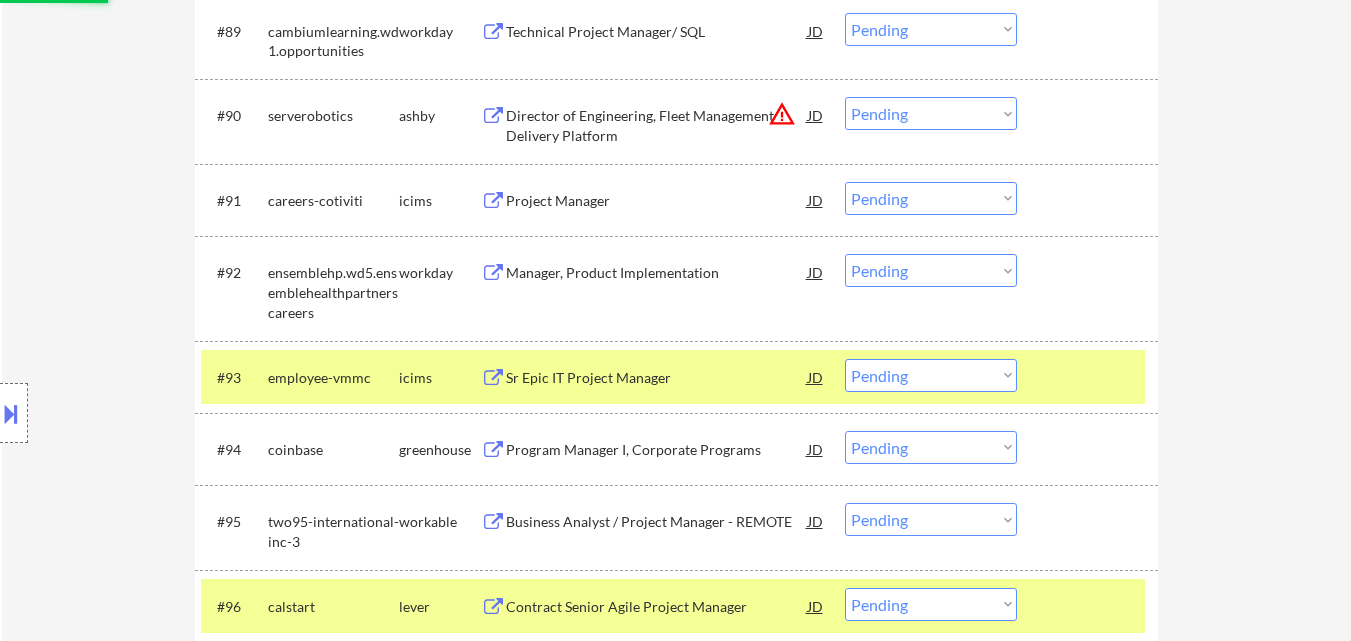 scroll, scrollTop: 7198, scrollLeft: 0, axis: vertical 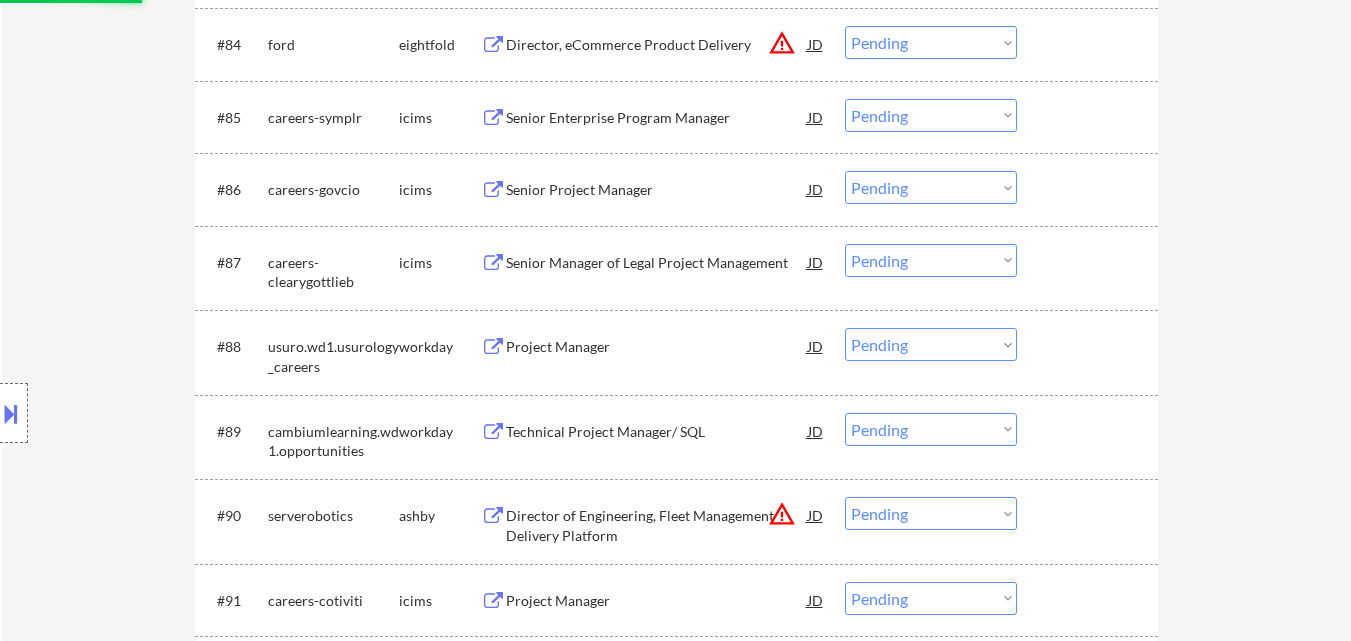 select on ""pending"" 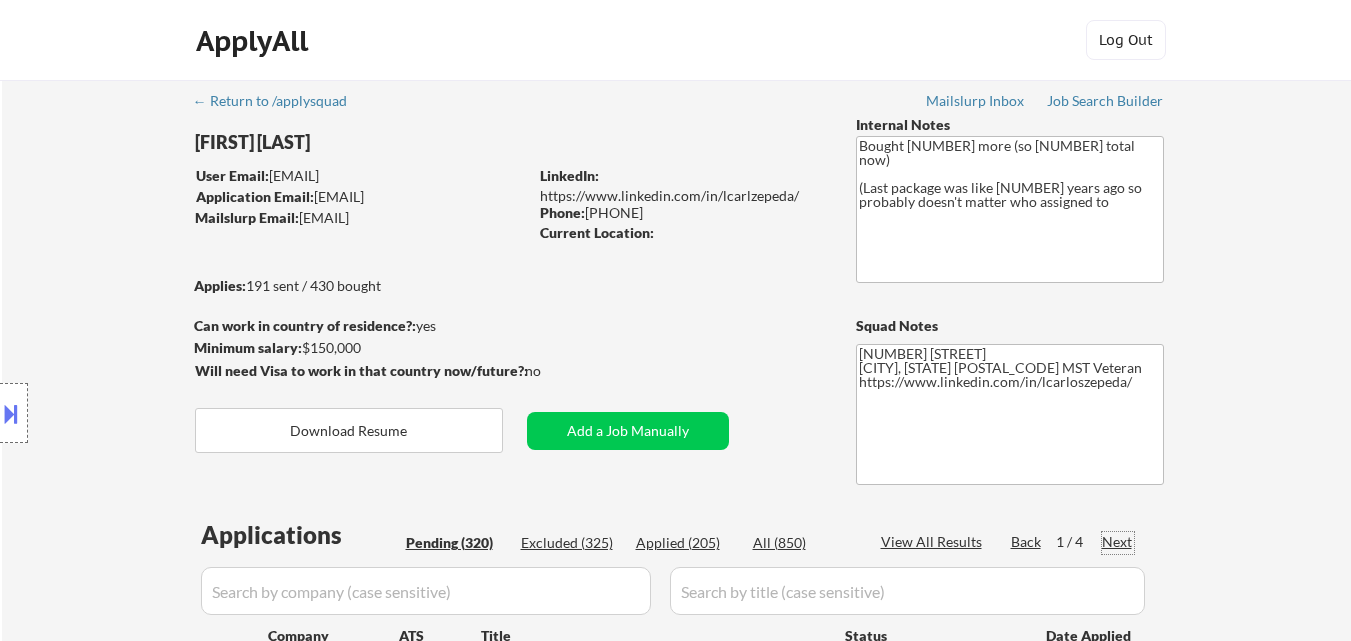 click on "Next" at bounding box center [1118, 542] 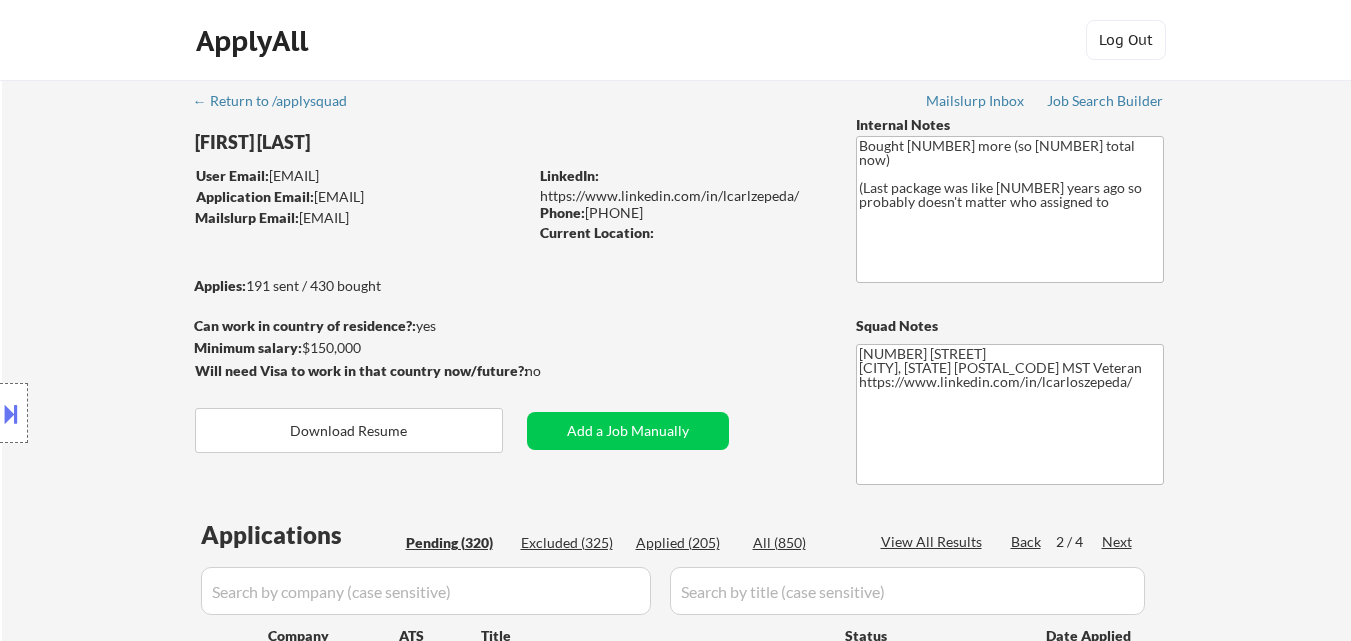 scroll, scrollTop: 400, scrollLeft: 0, axis: vertical 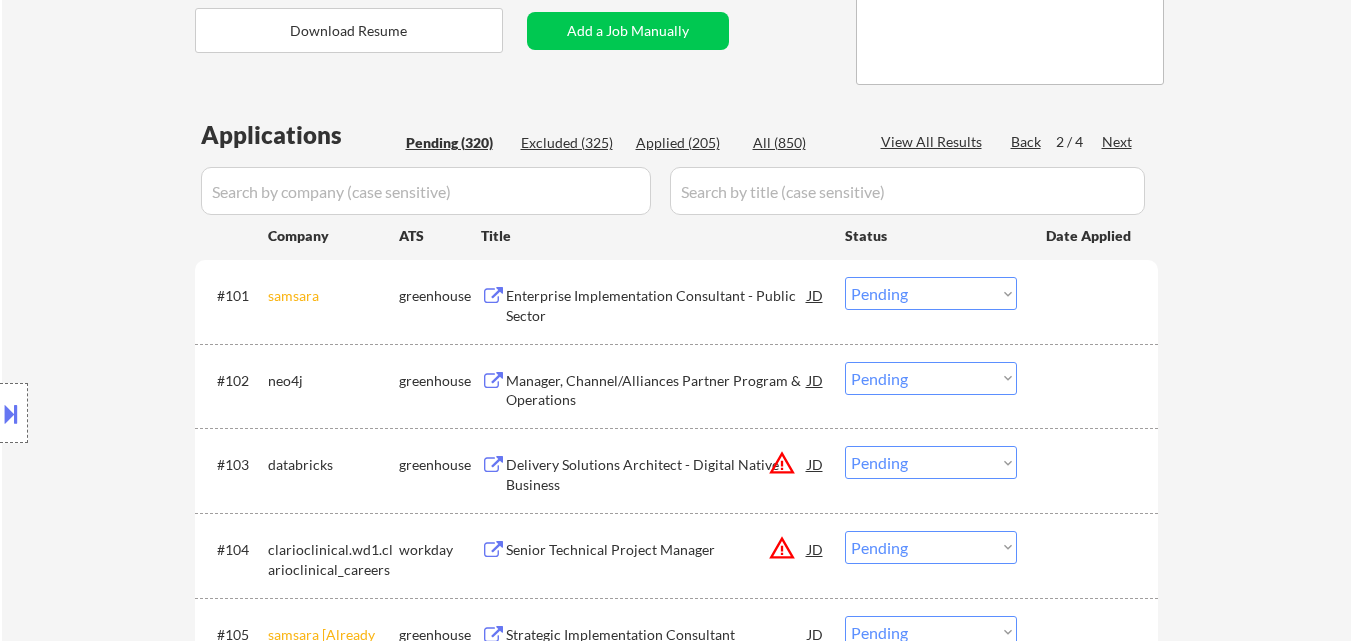 click on "← Return to /applysquad Mailslurp Inbox Job Search Builder Carlos Zepeda User Email: luisczepeda@example.com Application Email: luisczepeda@example.com Mailslurp Email: carlos.zepeda@mailflux.com LinkedIn: https://www.linkedin.com/in/lcarlzepeda/
Phone: [PHONE] Current Location: Applies: 191 sent / 430 bought Internal Notes Bought 200 more (so 430 total now)
(Last package was like 1.5 years ago so probably doesn't matter who assigned to Can work in country of residence?: yes Squad Notes Minimum salary: $150,000 Will need Visa to work in that country now/future?: no Download Resume Add a Job Manually 134 Chielo
[CITY], [STATE] 80218 MST Veteran
https://www.linkedin.com/in/lcarloszepeda/ Applications Pending (320) Excluded (325) Applied (205) All (850) View All Results Back 2 / 4
Next Company ATS Title Status Date Applied #101 samsara greenhouse Enterprise Implementation Consultant - Public Sector JD warning_amber Choose an option... Pending Applied Excluded (Questions) Excluded (Expired) #102" at bounding box center (676, 3921) 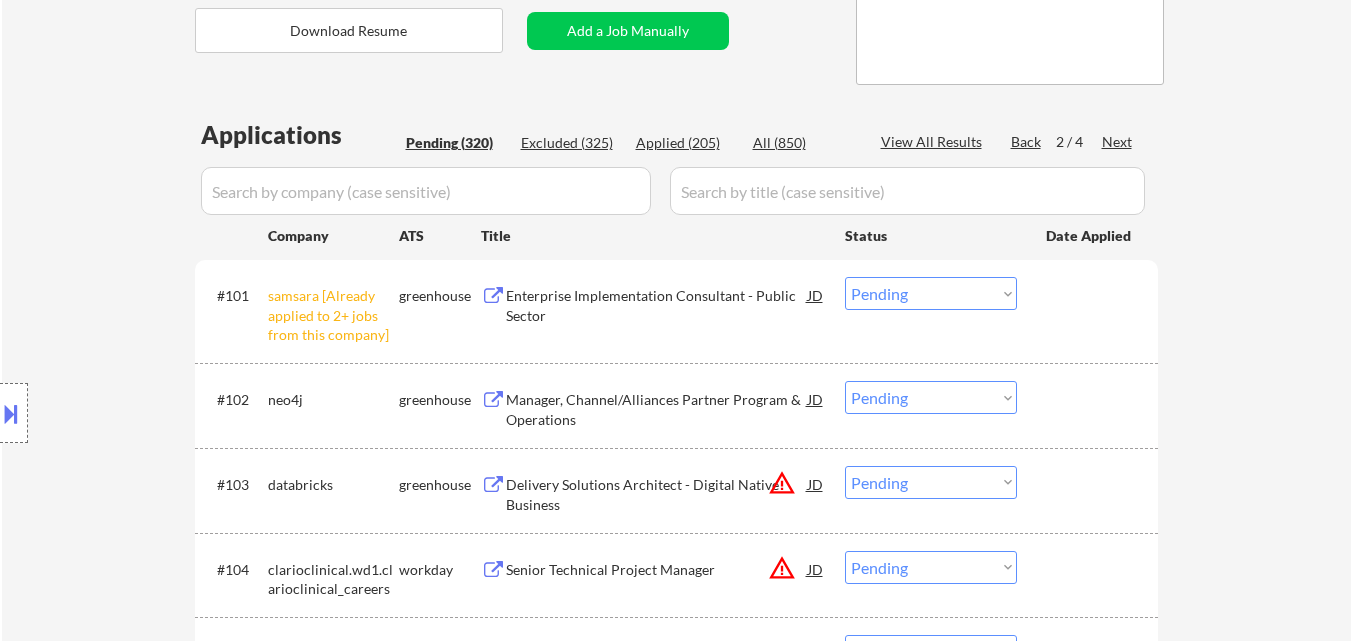 scroll, scrollTop: 500, scrollLeft: 0, axis: vertical 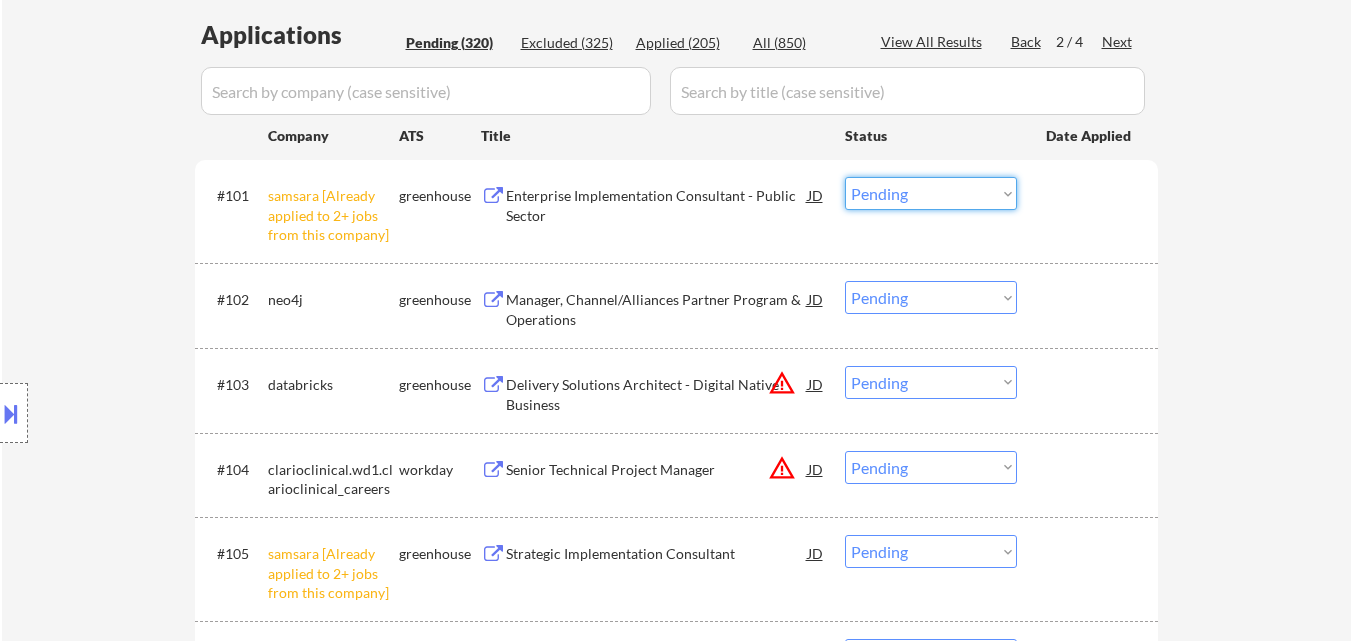 drag, startPoint x: 967, startPoint y: 185, endPoint x: 971, endPoint y: 206, distance: 21.377558 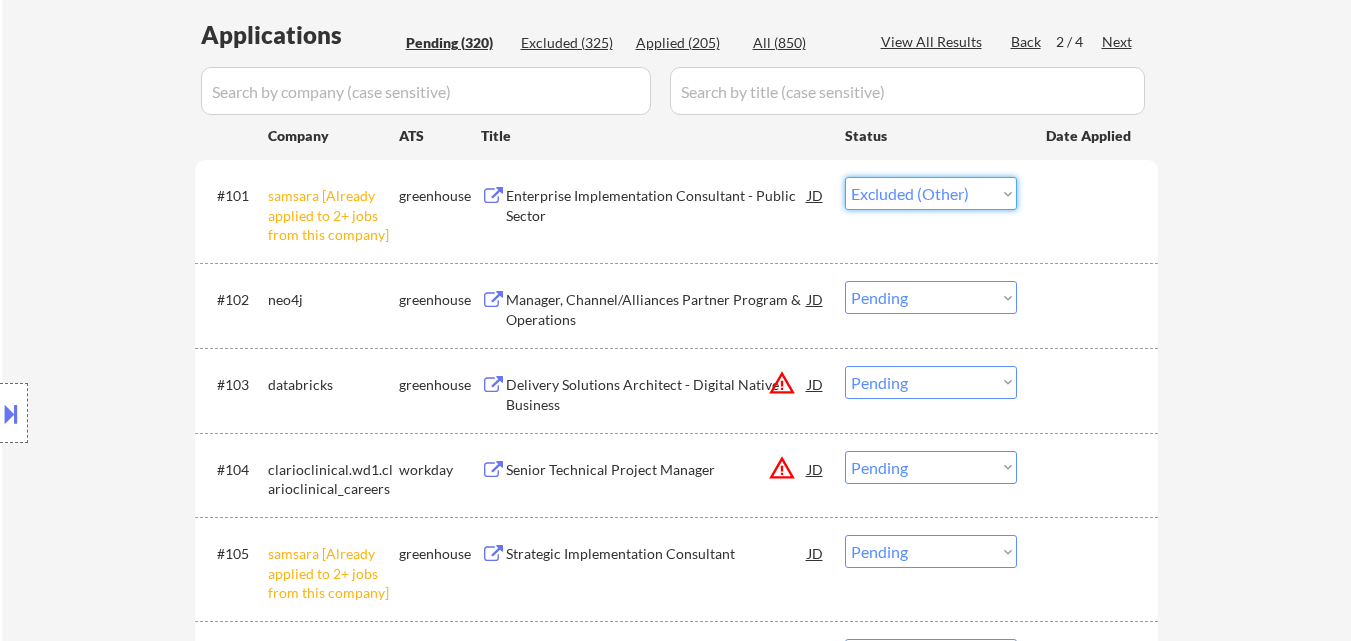 click on "Choose an option... Pending Applied Excluded (Questions) Excluded (Expired) Excluded (Location) Excluded (Bad Match) Excluded (Blocklist) Excluded (Salary) Excluded (Other)" at bounding box center [931, 193] 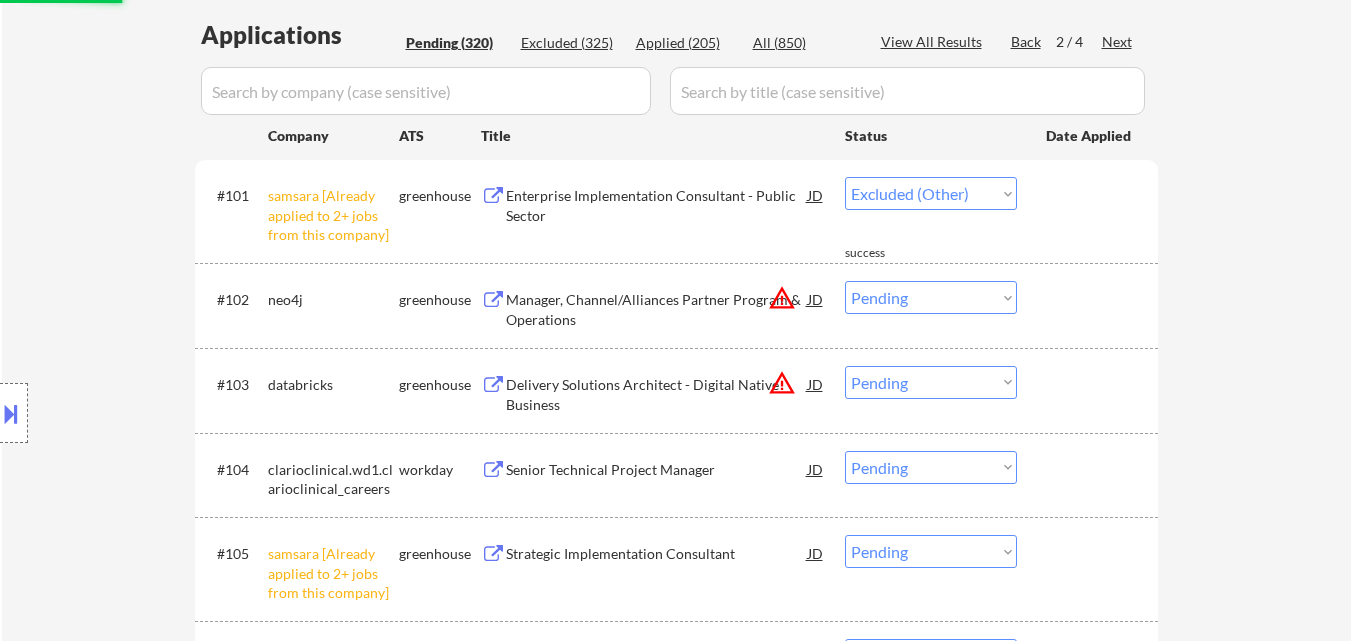 select on ""pending"" 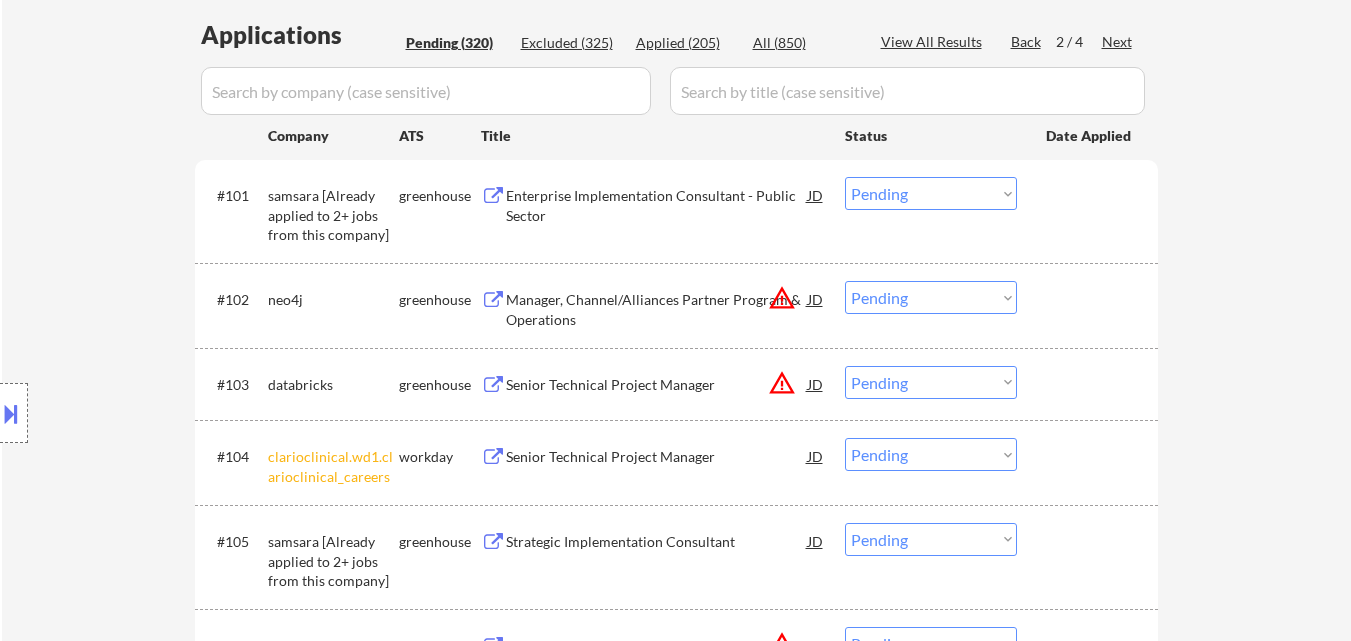 click on "Choose an option... Pending Applied Excluded (Questions) Excluded (Expired) Excluded (Location) Excluded (Bad Match) Excluded (Blocklist) Excluded (Salary) Excluded (Other)" at bounding box center (931, 454) 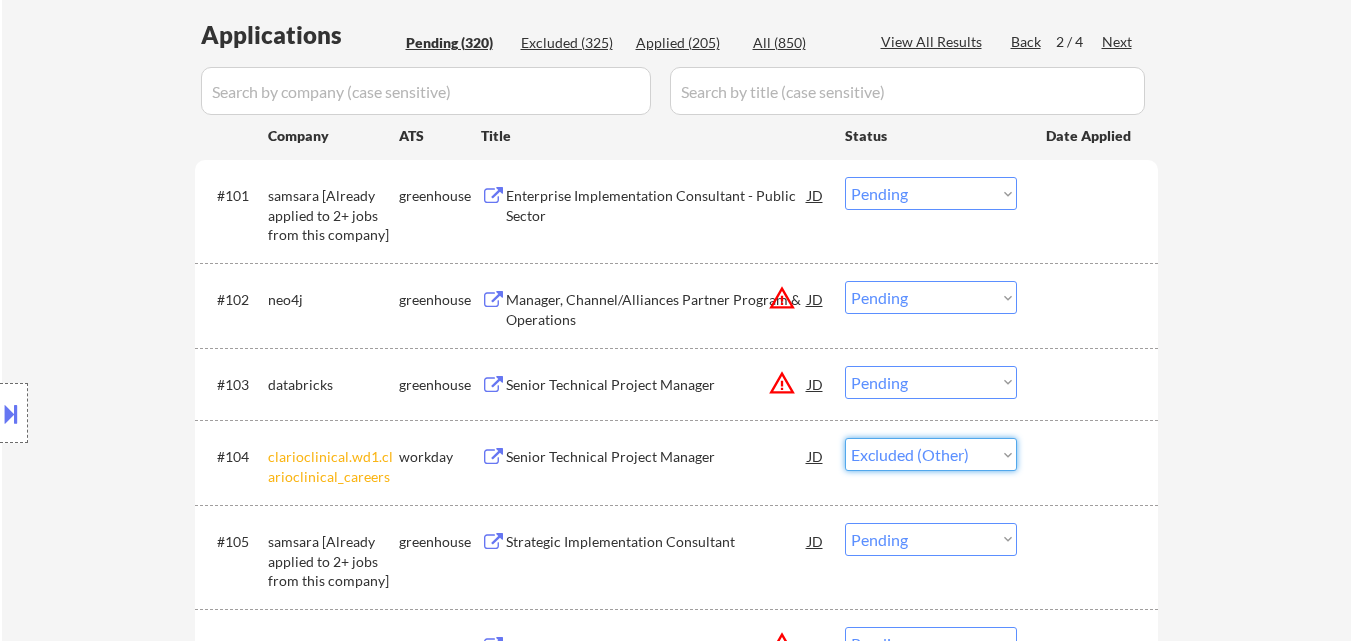 click on "Choose an option... Pending Applied Excluded (Questions) Excluded (Expired) Excluded (Location) Excluded (Bad Match) Excluded (Blocklist) Excluded (Salary) Excluded (Other)" at bounding box center (931, 454) 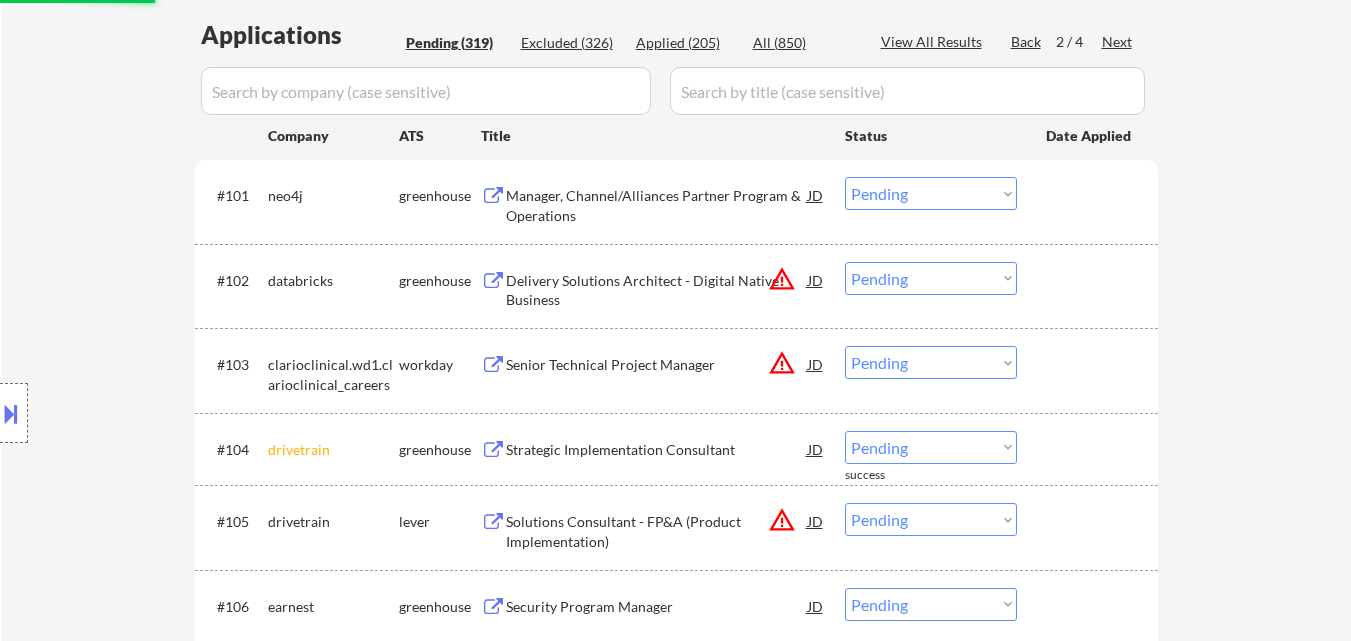 scroll, scrollTop: 600, scrollLeft: 0, axis: vertical 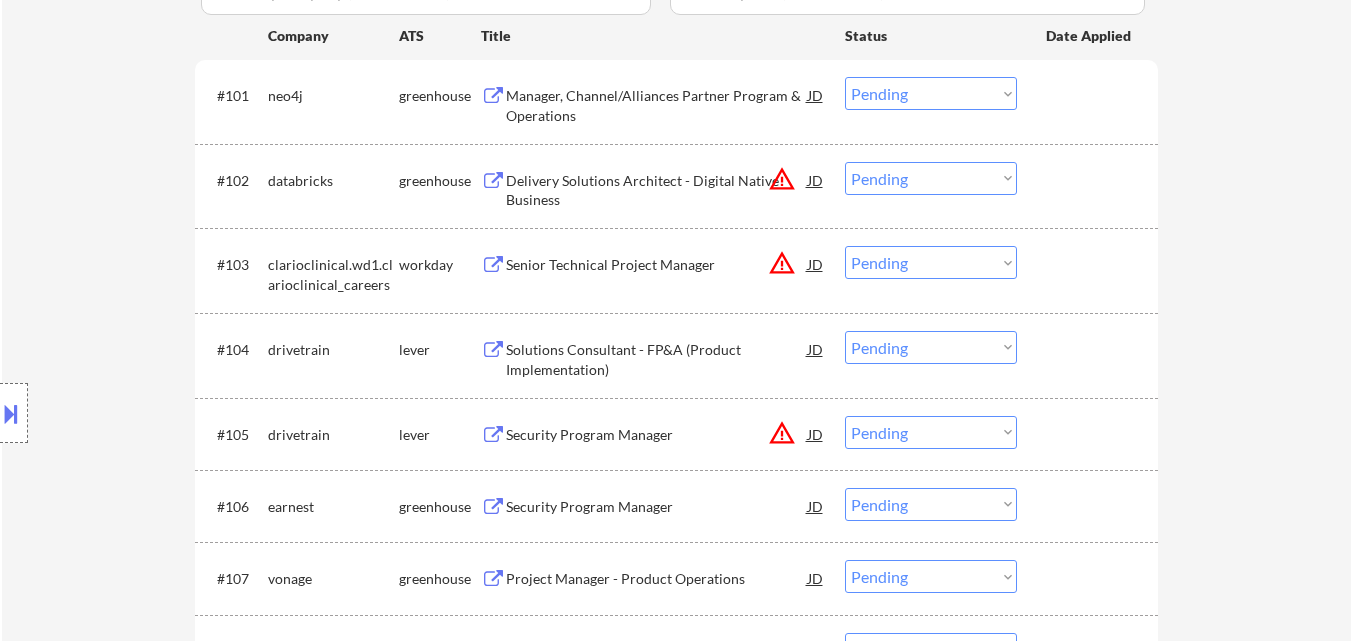 click on "Solutions Consultant - FP&A (Product Implementation)" at bounding box center [657, 359] 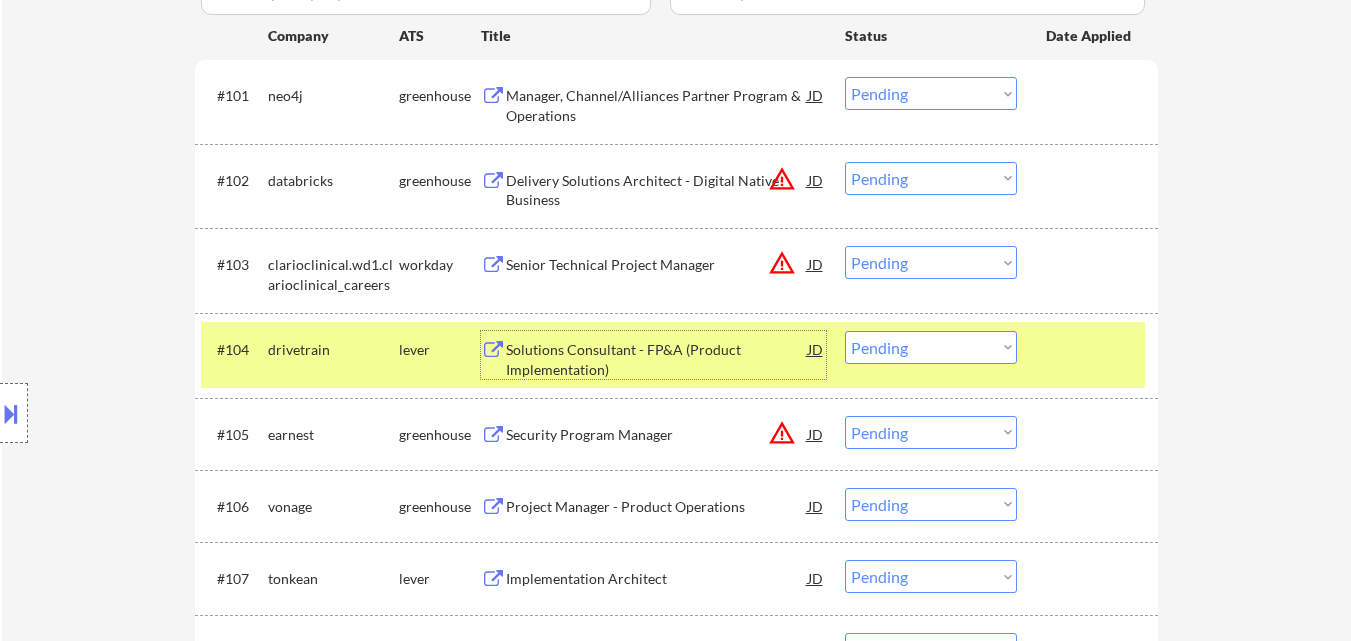 click on "Choose an option... Pending Applied Excluded (Questions) Excluded (Expired) Excluded (Location) Excluded (Bad Match) Excluded (Blocklist) Excluded (Salary) Excluded (Other)" at bounding box center [931, 347] 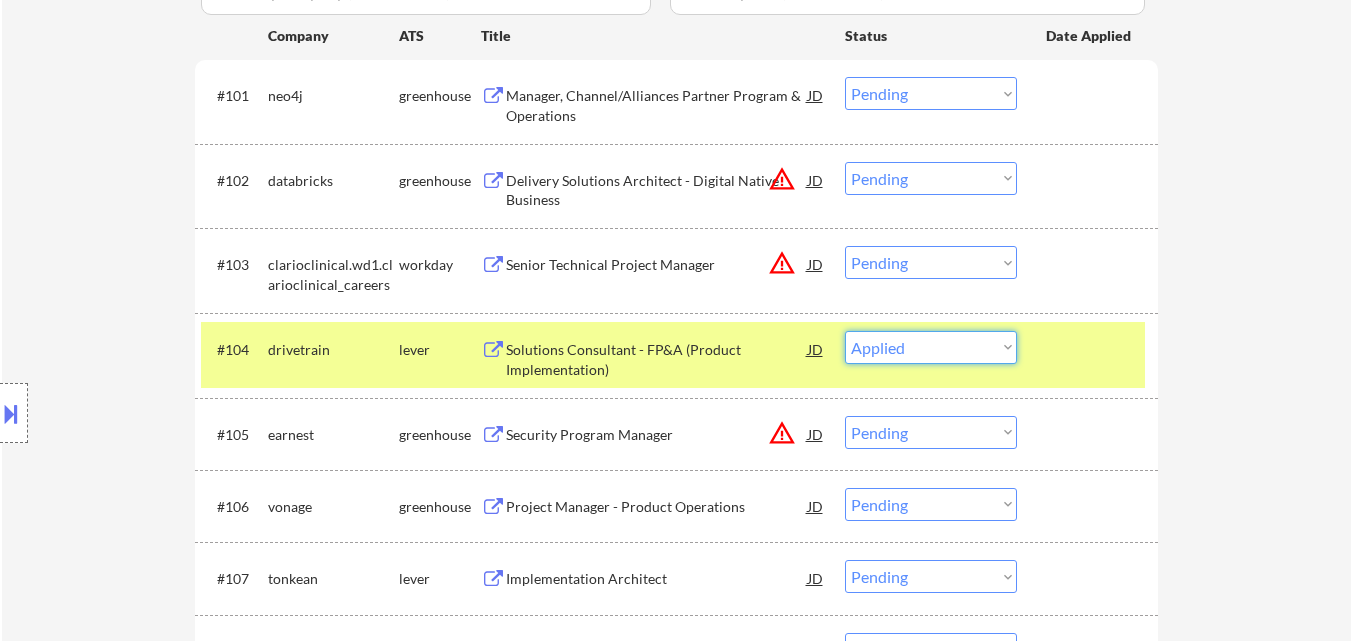 click on "Choose an option... Pending Applied Excluded (Questions) Excluded (Expired) Excluded (Location) Excluded (Bad Match) Excluded (Blocklist) Excluded (Salary) Excluded (Other)" at bounding box center [931, 347] 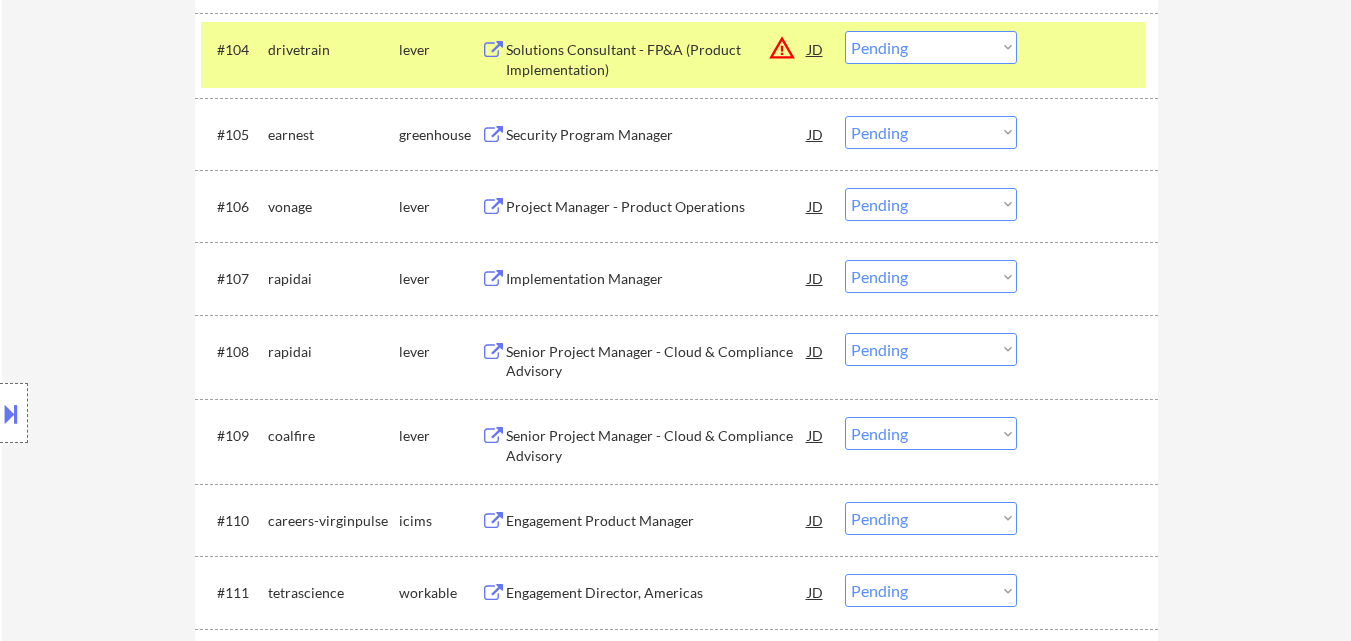 scroll, scrollTop: 800, scrollLeft: 0, axis: vertical 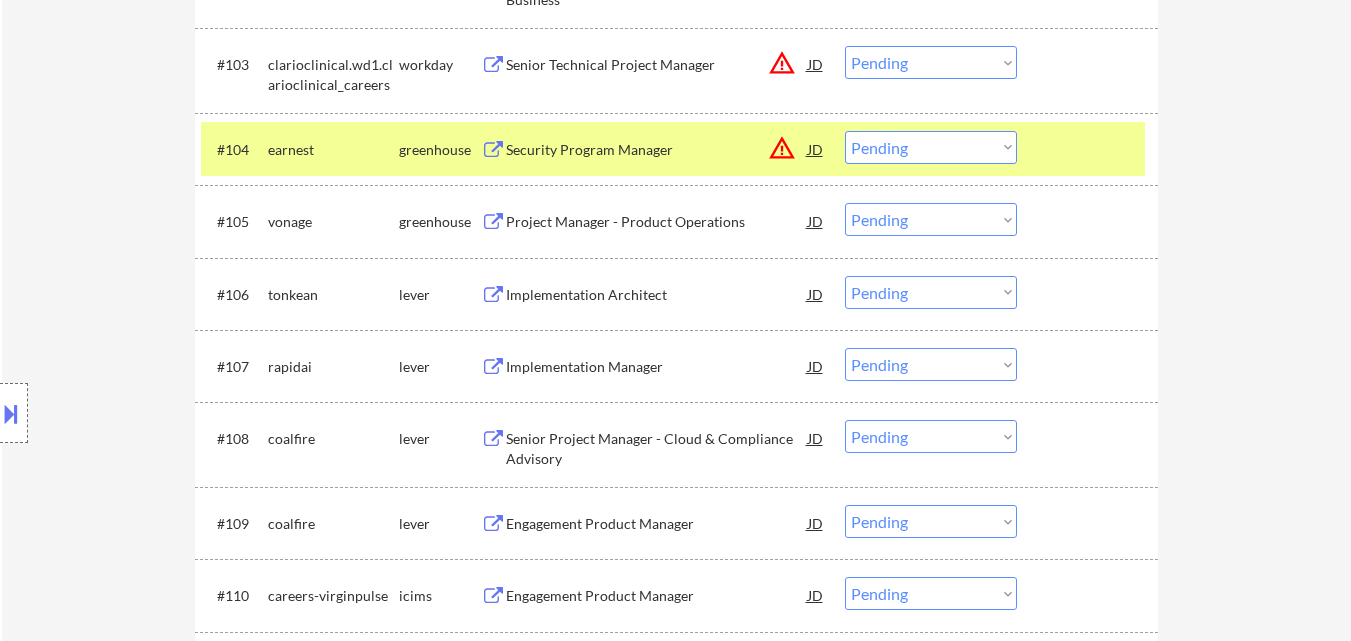 click on "Choose an option... Pending Applied Excluded (Questions) Excluded (Expired) Excluded (Location) Excluded (Bad Match) Excluded (Blocklist) Excluded (Salary) Excluded (Other)" at bounding box center [931, 147] 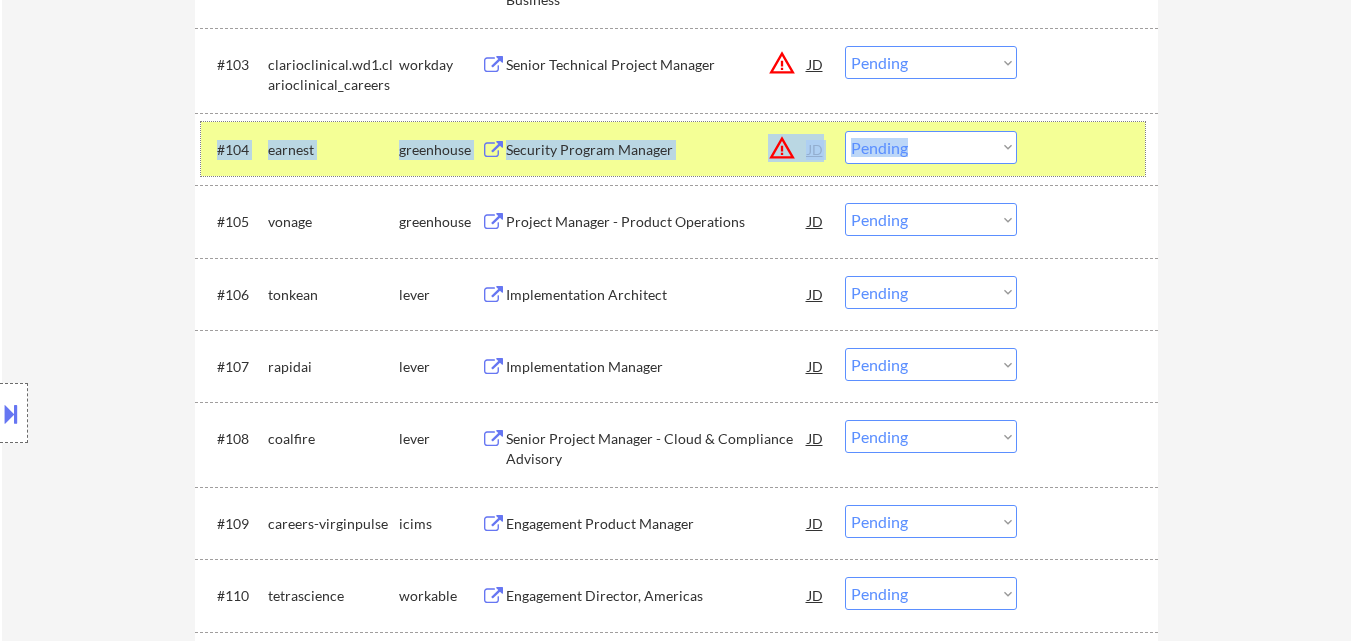 drag, startPoint x: 1142, startPoint y: 175, endPoint x: 985, endPoint y: 176, distance: 157.00319 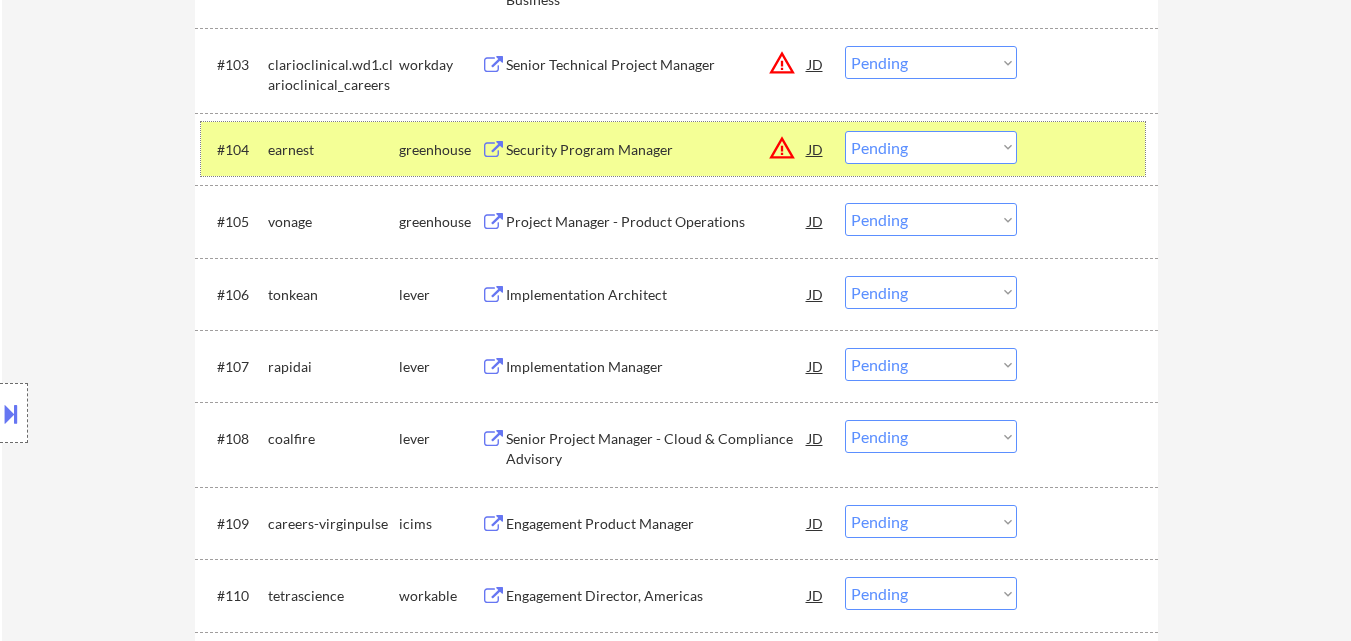 drag, startPoint x: 1264, startPoint y: 171, endPoint x: 1234, endPoint y: 168, distance: 30.149628 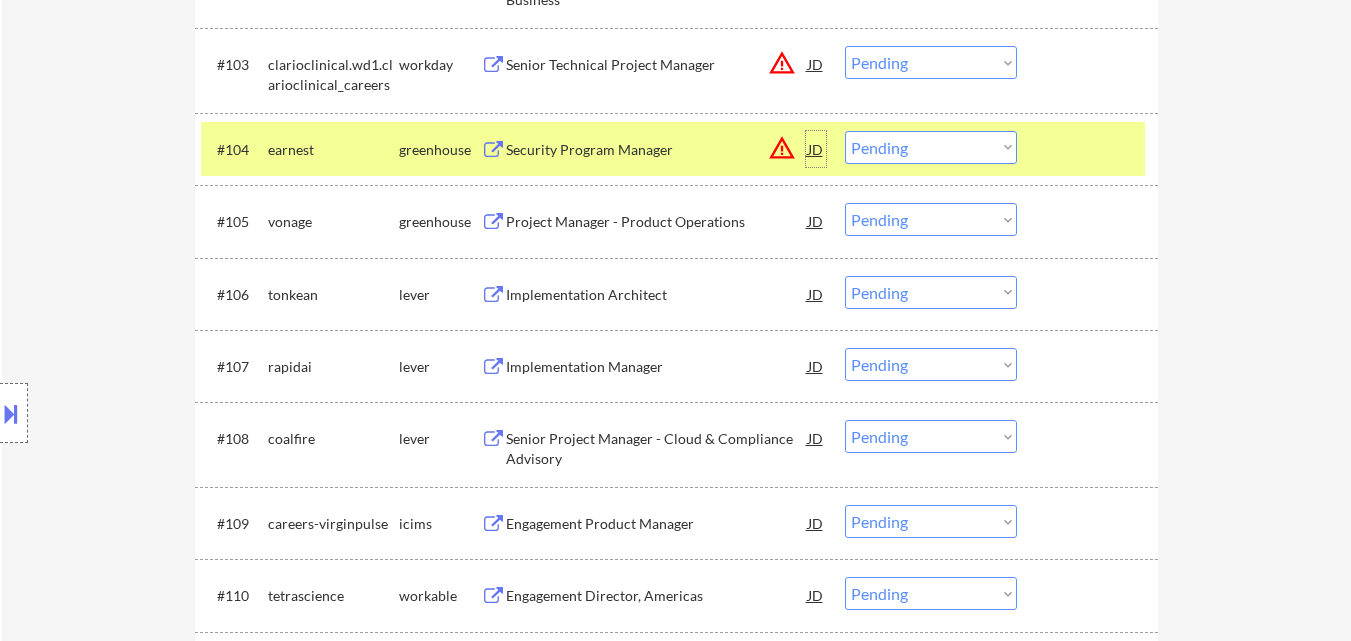 click on "JD" at bounding box center (816, 149) 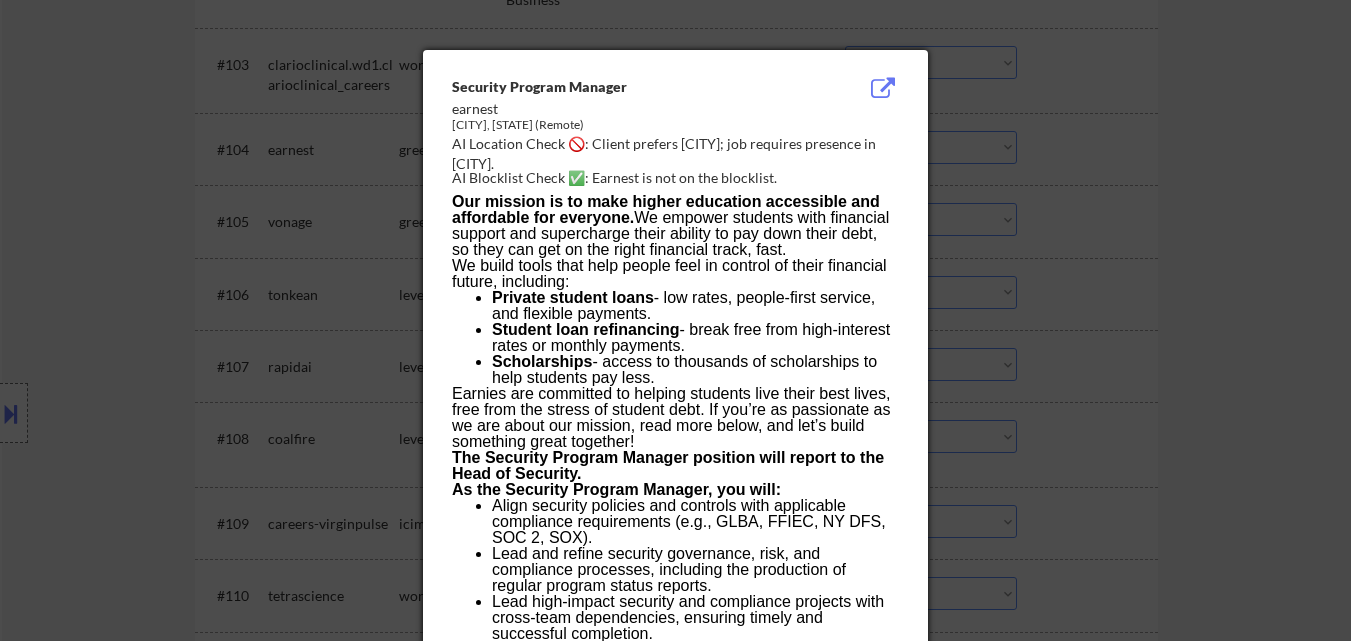 click at bounding box center [675, 320] 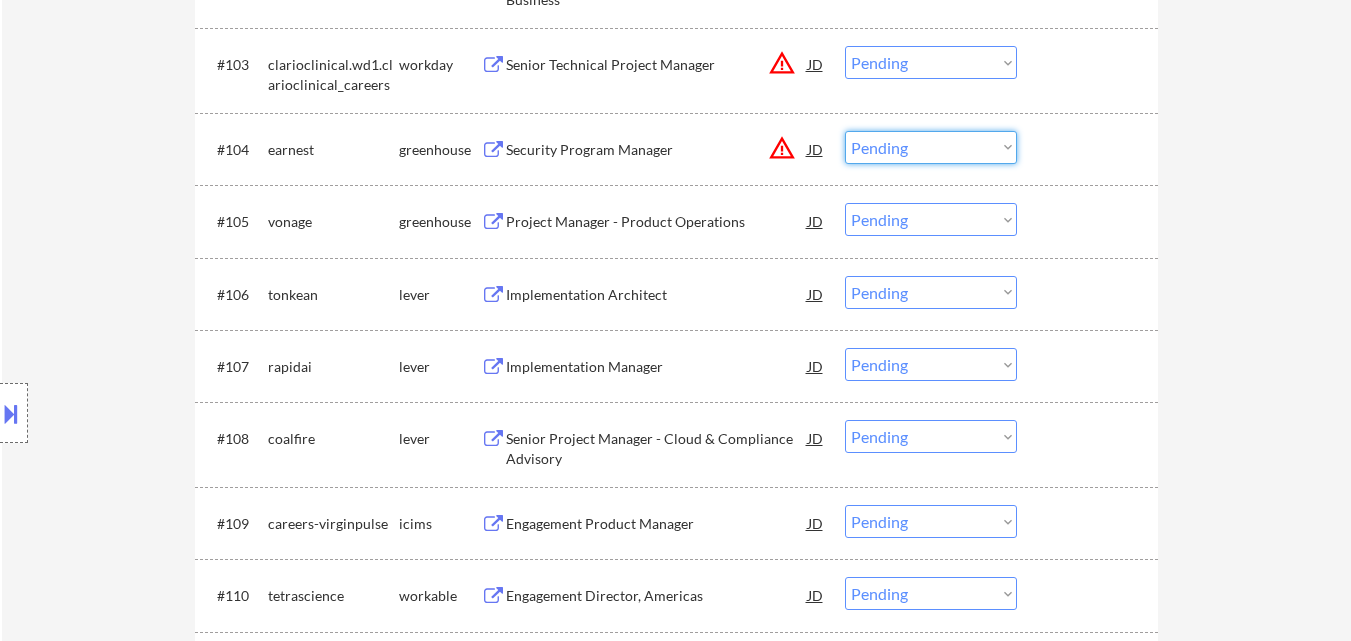 drag, startPoint x: 962, startPoint y: 138, endPoint x: 965, endPoint y: 158, distance: 20.22375 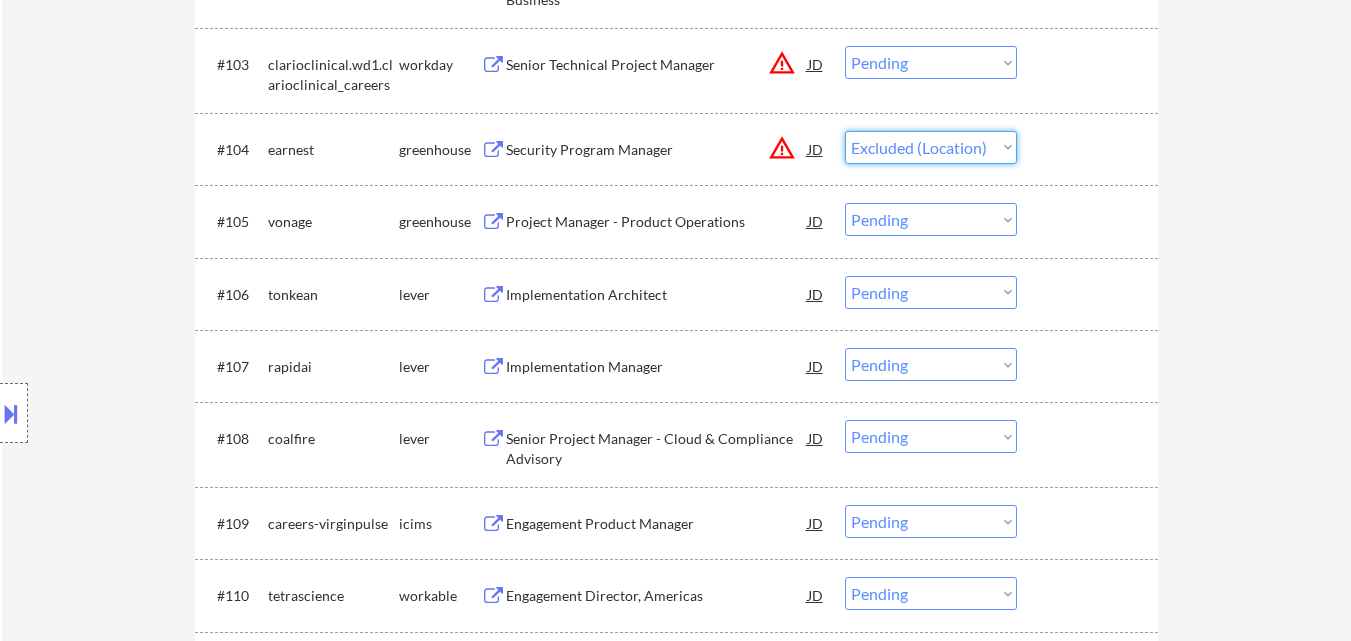 click on "Choose an option... Pending Applied Excluded (Questions) Excluded (Expired) Excluded (Location) Excluded (Bad Match) Excluded (Blocklist) Excluded (Salary) Excluded (Other)" at bounding box center (931, 147) 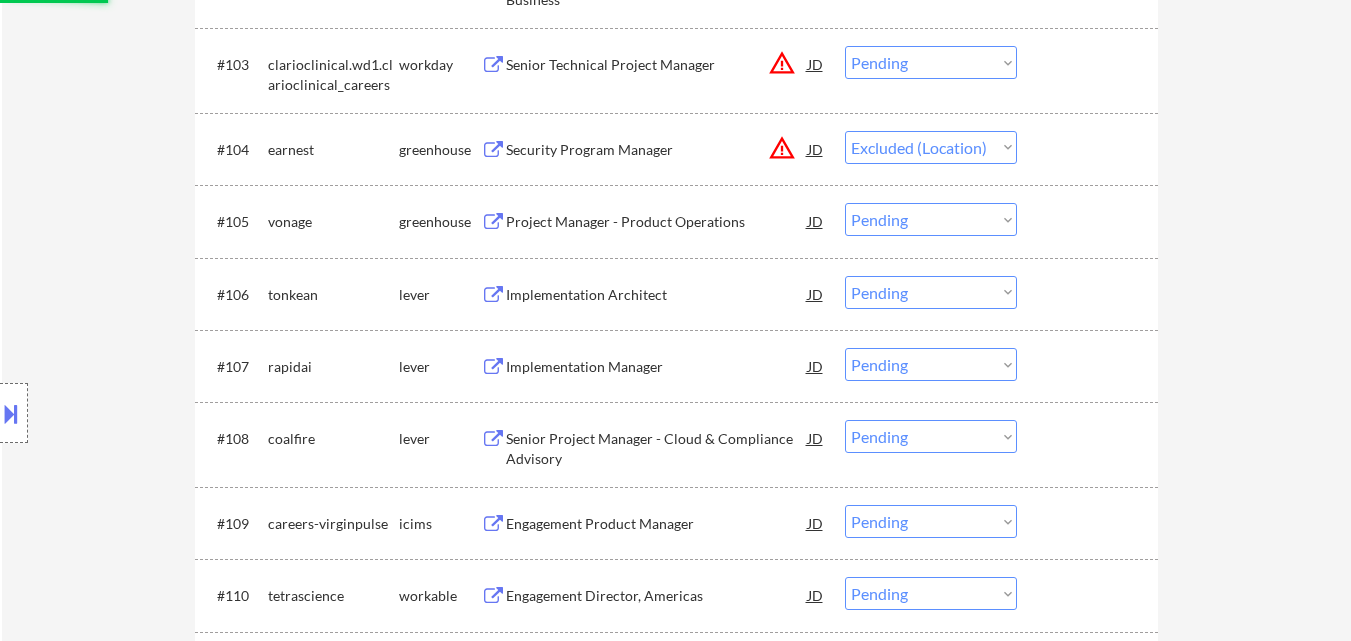 scroll, scrollTop: 600, scrollLeft: 0, axis: vertical 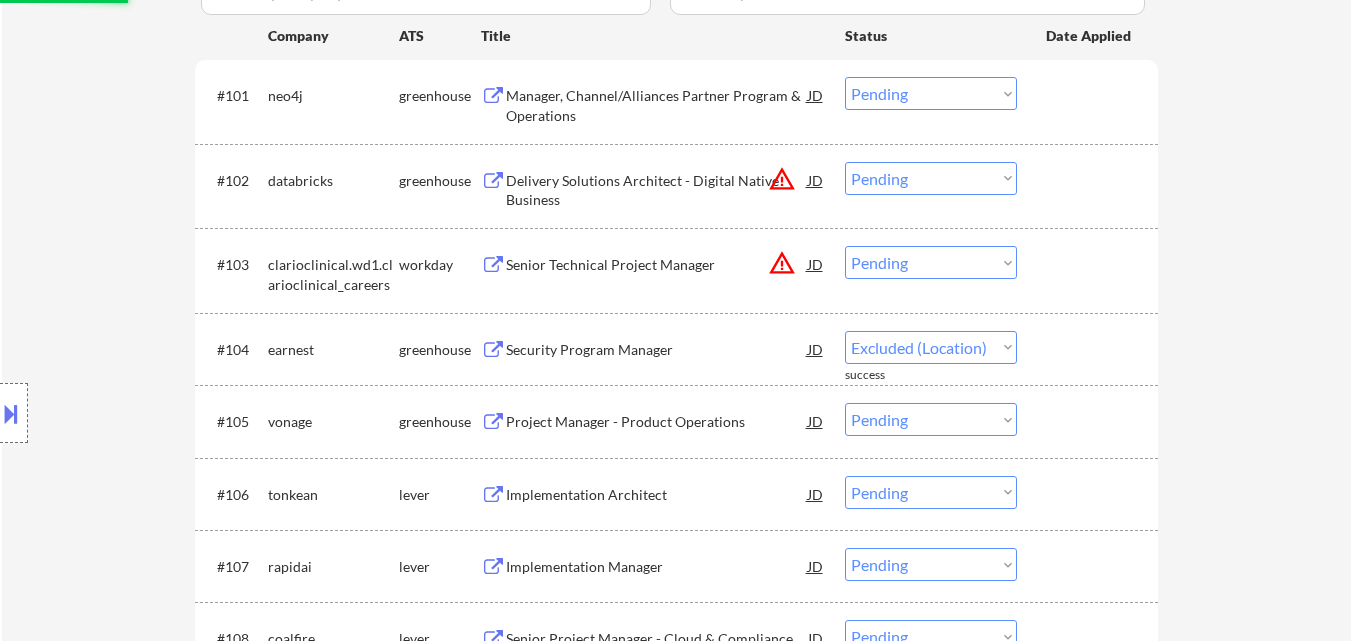select on ""pending"" 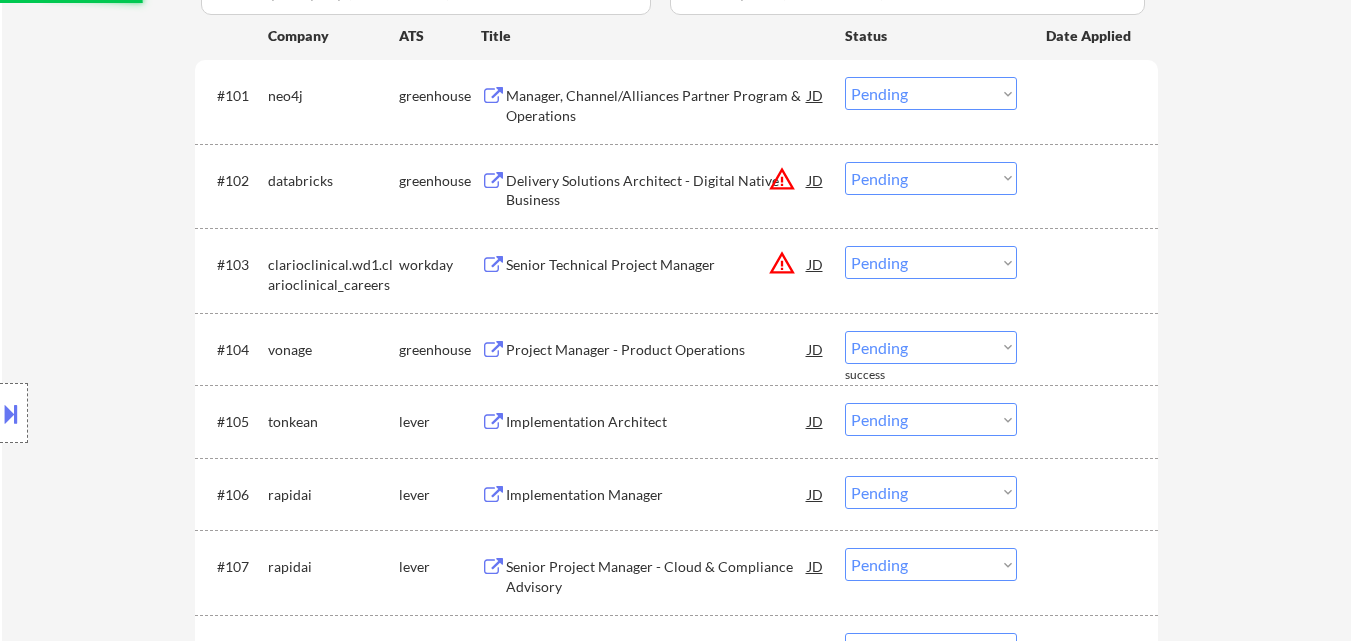 scroll, scrollTop: 900, scrollLeft: 0, axis: vertical 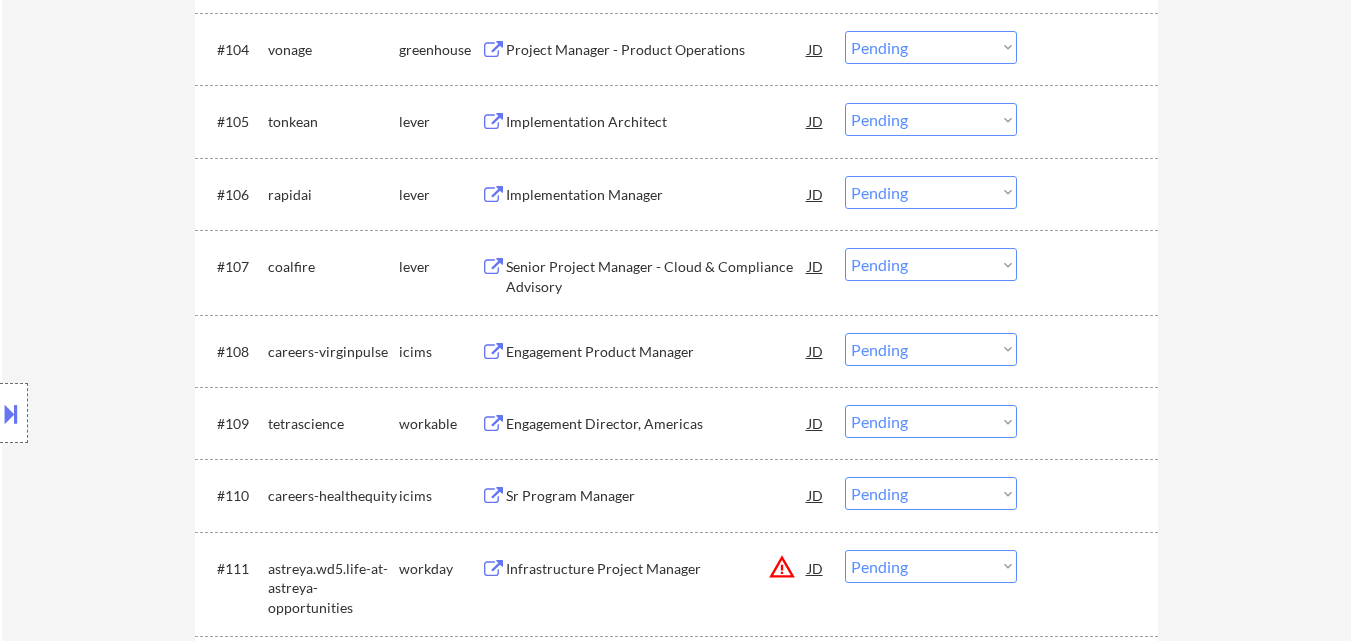 click on "Implementation Architect" at bounding box center [657, 121] 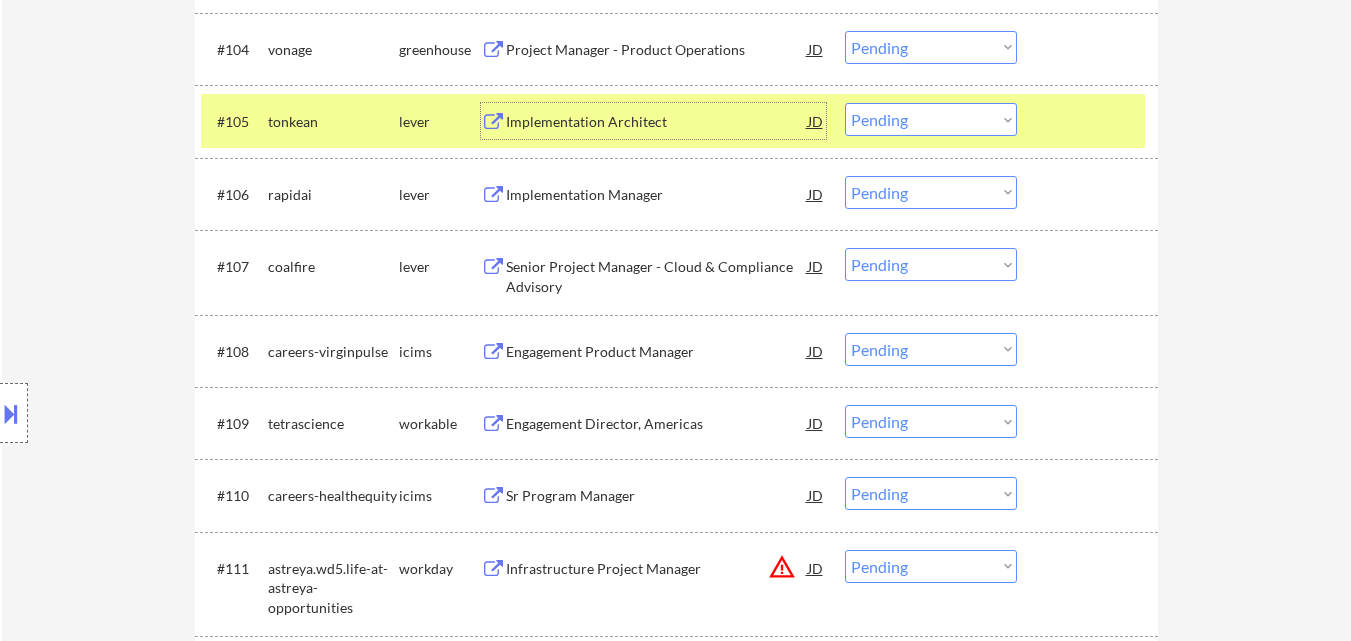 click on "Choose an option... Pending Applied Excluded (Questions) Excluded (Expired) Excluded (Location) Excluded (Bad Match) Excluded (Blocklist) Excluded (Salary) Excluded (Other)" at bounding box center (931, 119) 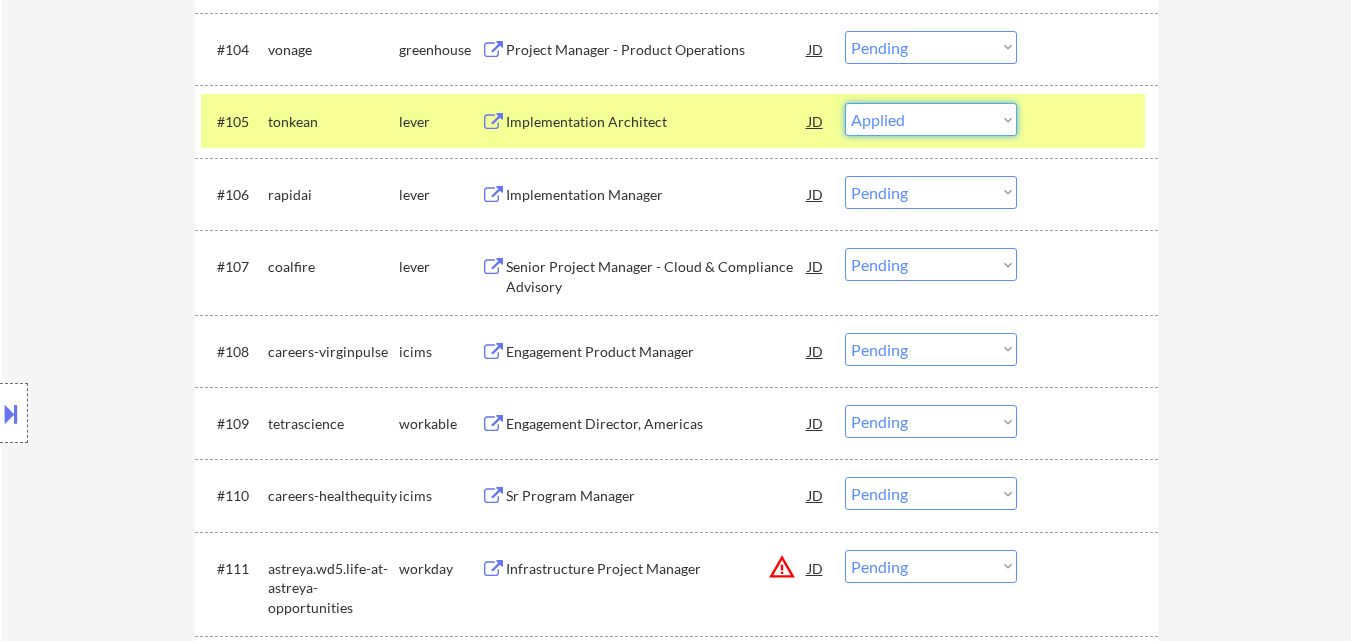 click on "Choose an option... Pending Applied Excluded (Questions) Excluded (Expired) Excluded (Location) Excluded (Bad Match) Excluded (Blocklist) Excluded (Salary) Excluded (Other)" at bounding box center [931, 119] 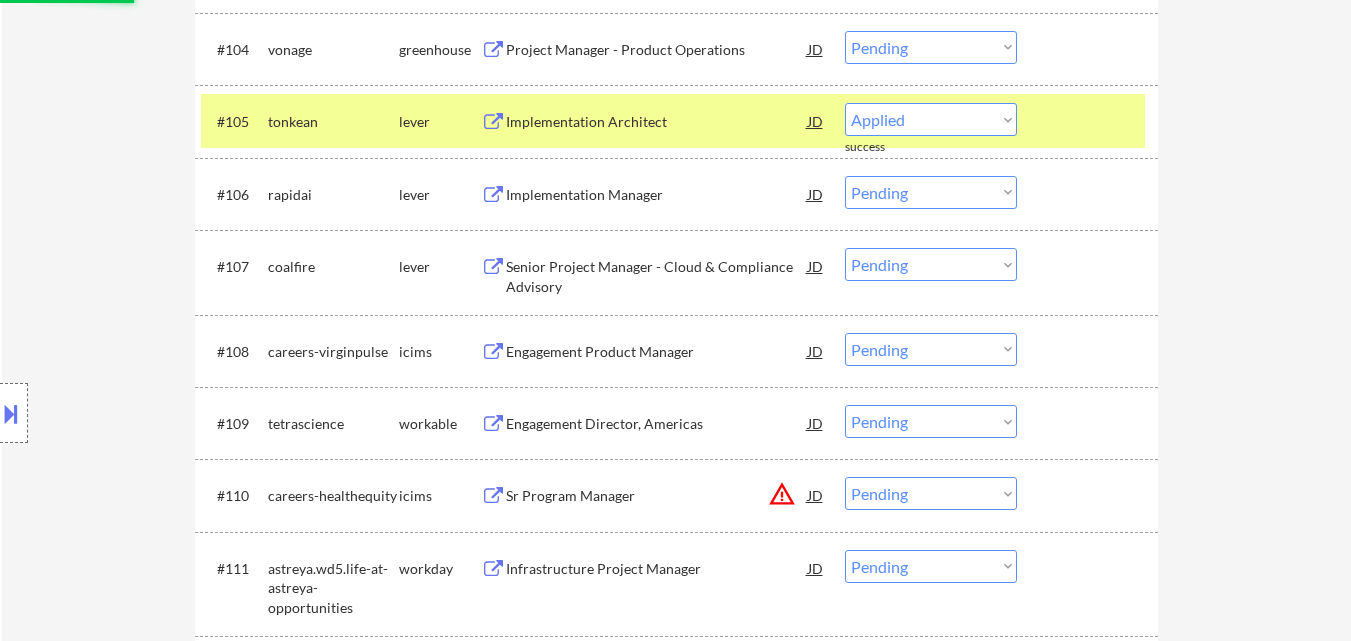 select on ""pending"" 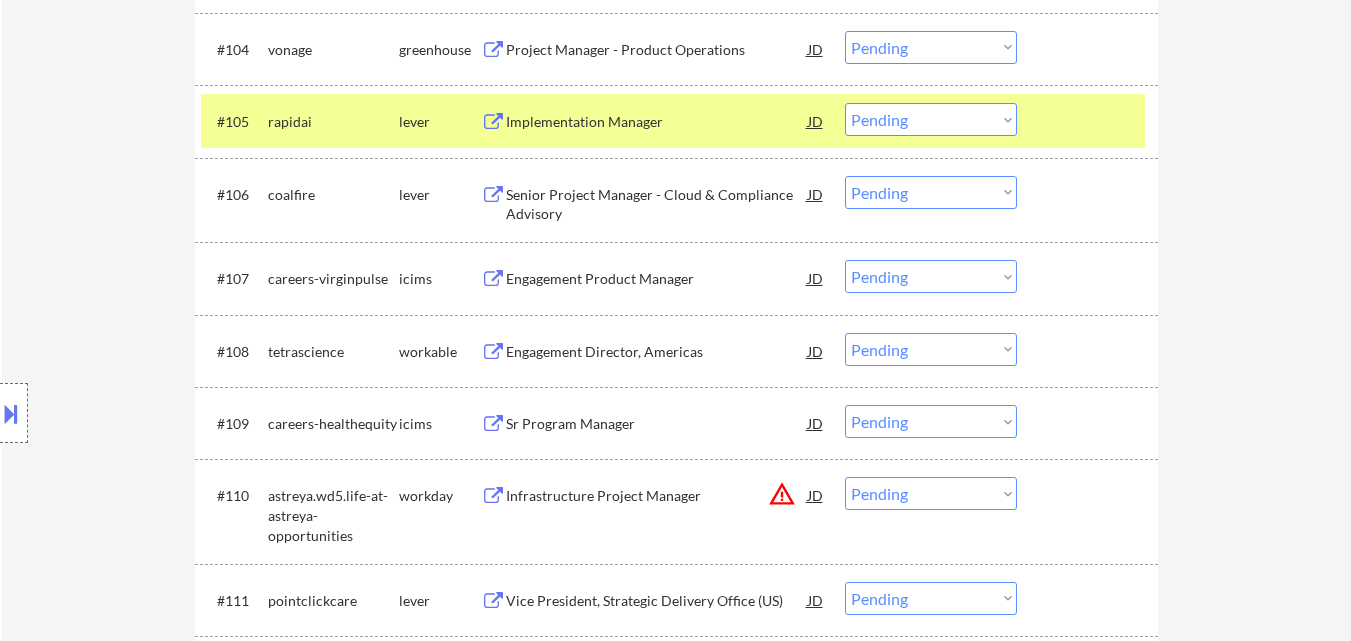 click on "Senior Project Manager - Cloud & Compliance Advisory" at bounding box center (657, 204) 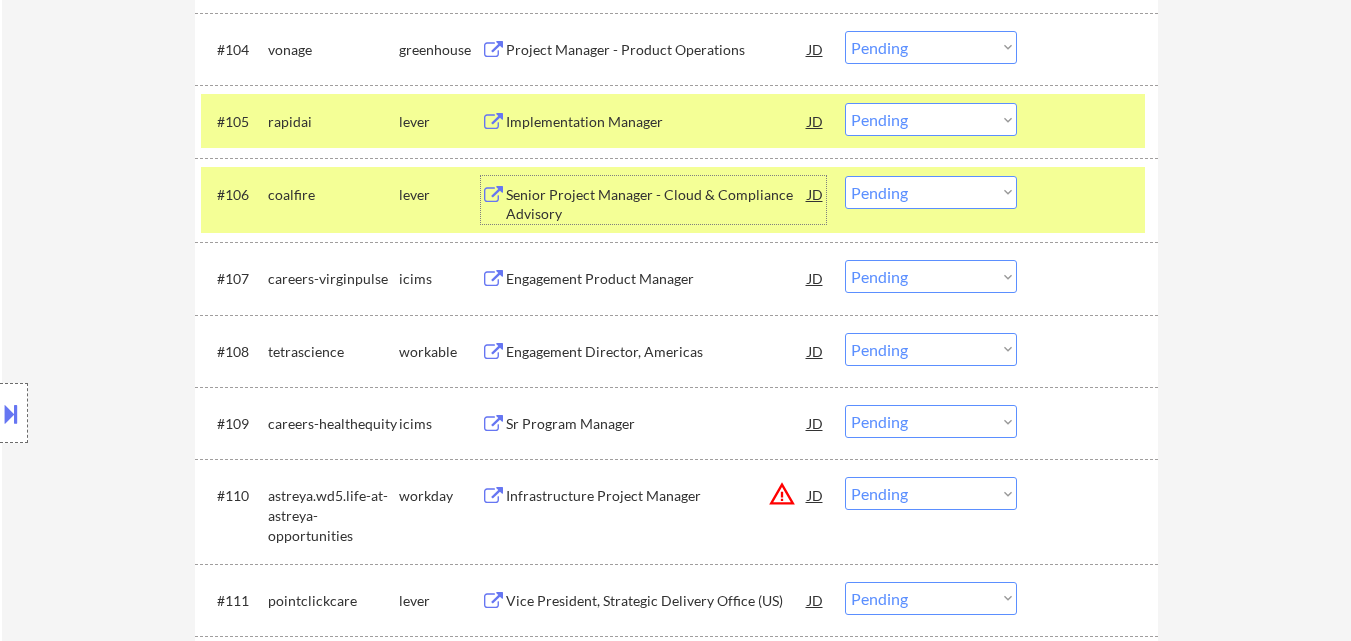 click on "Choose an option... Pending Applied Excluded (Questions) Excluded (Expired) Excluded (Location) Excluded (Bad Match) Excluded (Blocklist) Excluded (Salary) Excluded (Other)" at bounding box center [931, 192] 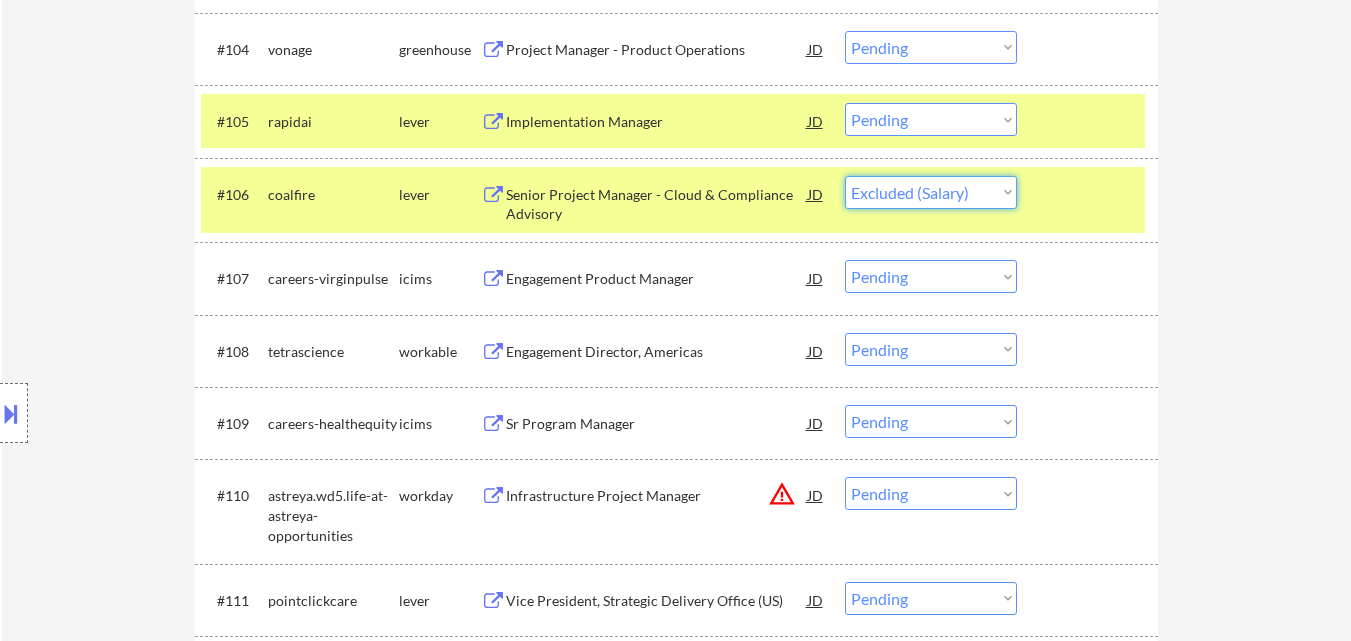 click on "Choose an option... Pending Applied Excluded (Questions) Excluded (Expired) Excluded (Location) Excluded (Bad Match) Excluded (Blocklist) Excluded (Salary) Excluded (Other)" at bounding box center [931, 192] 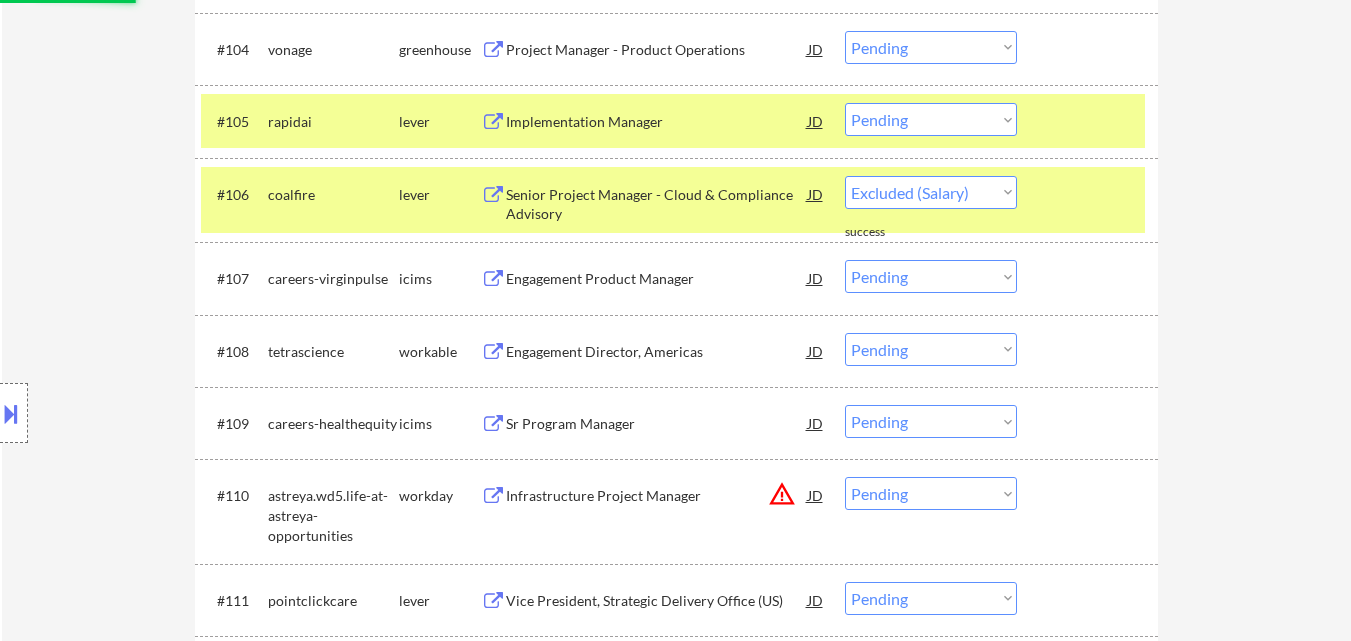 select on ""pending"" 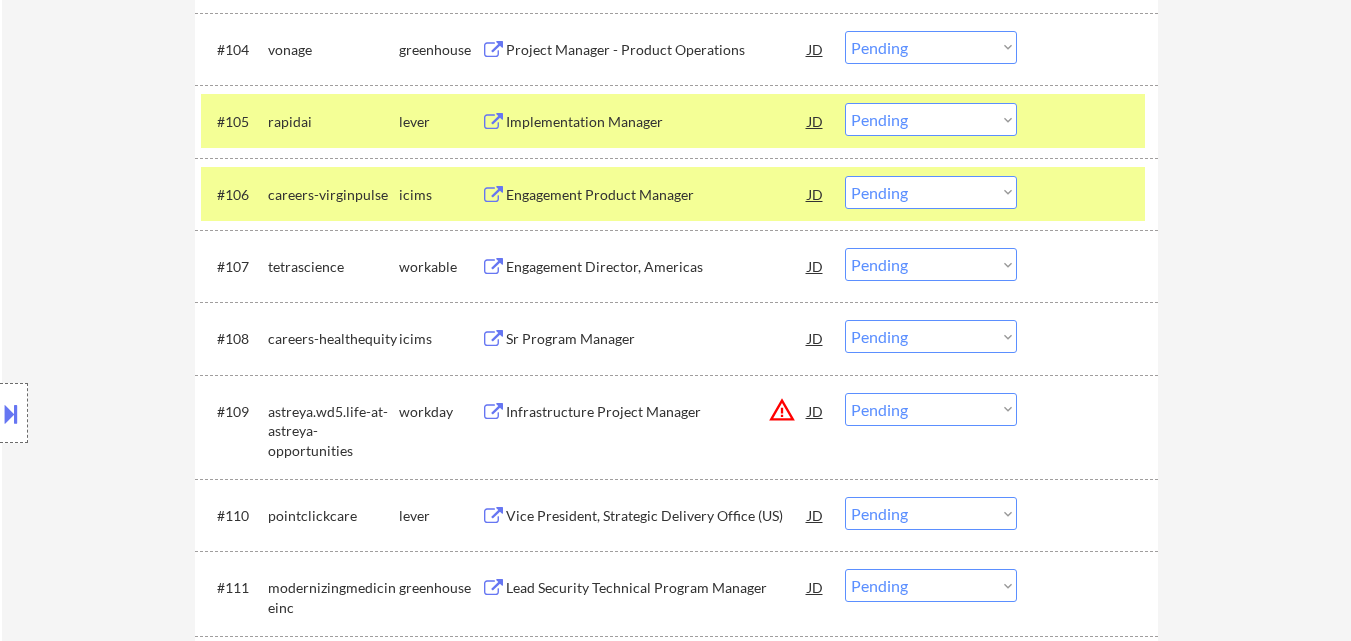 scroll, scrollTop: 1000, scrollLeft: 0, axis: vertical 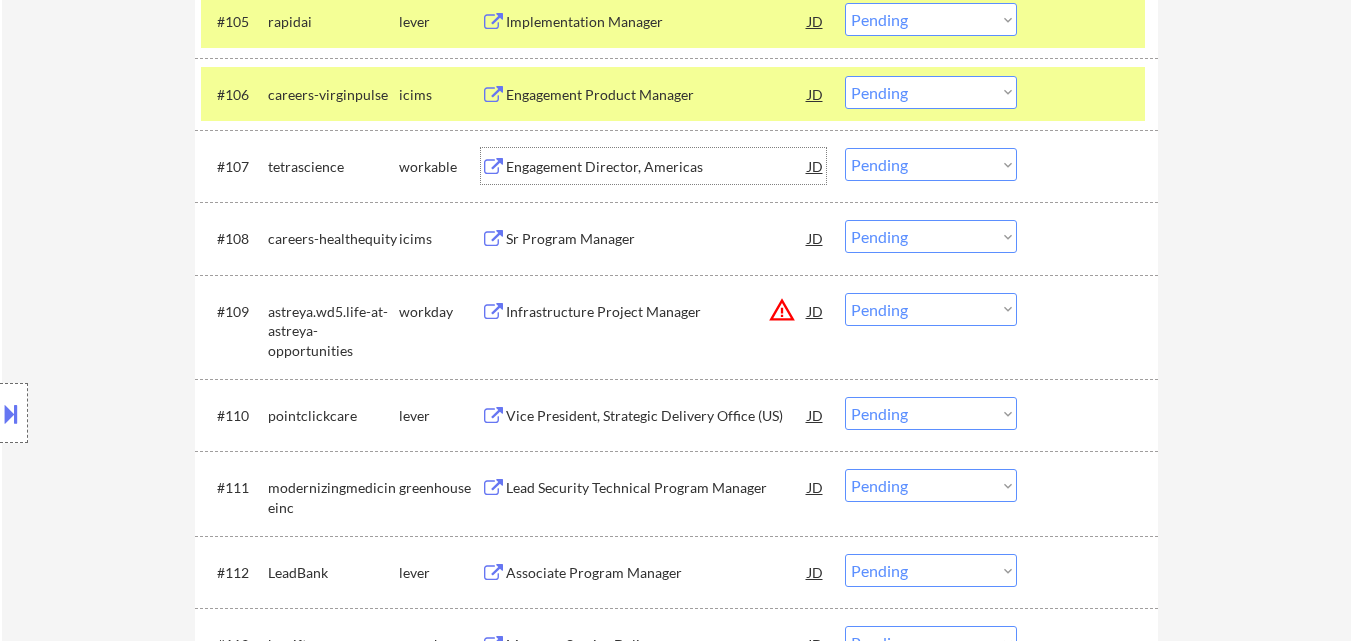 click on "Engagement Director, Americas" at bounding box center [657, 167] 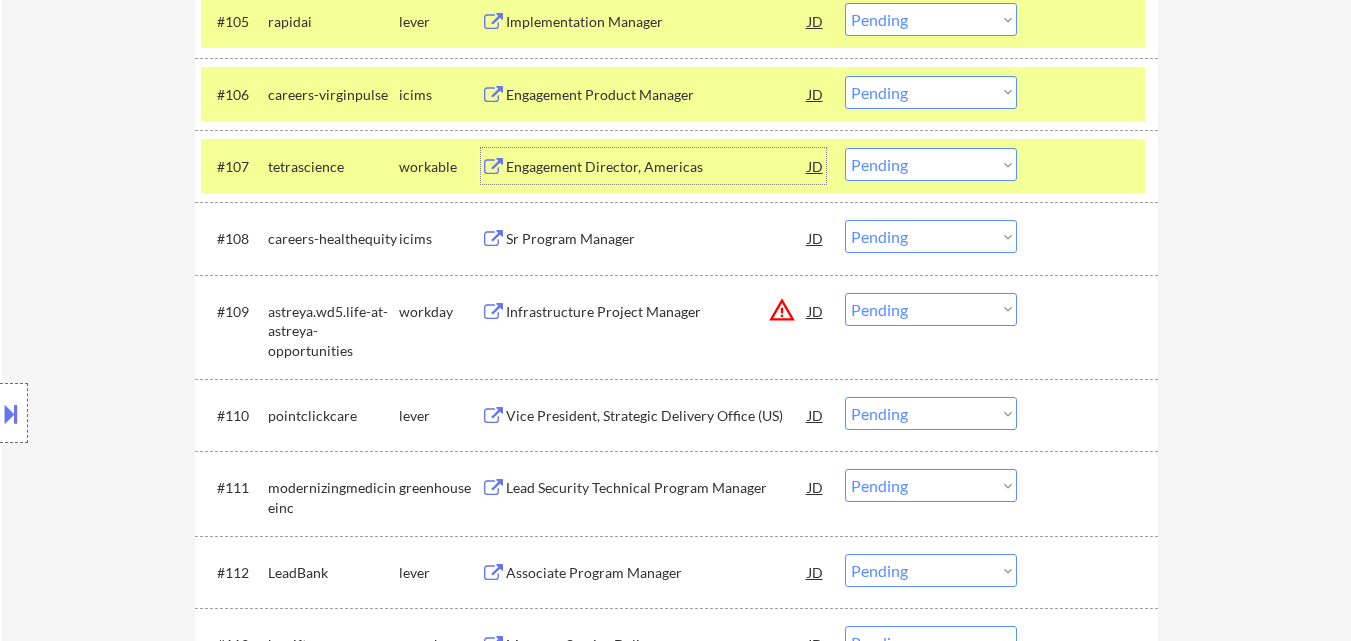 click on "Choose an option... Pending Applied Excluded (Questions) Excluded (Expired) Excluded (Location) Excluded (Bad Match) Excluded (Blocklist) Excluded (Salary) Excluded (Other)" at bounding box center [931, 164] 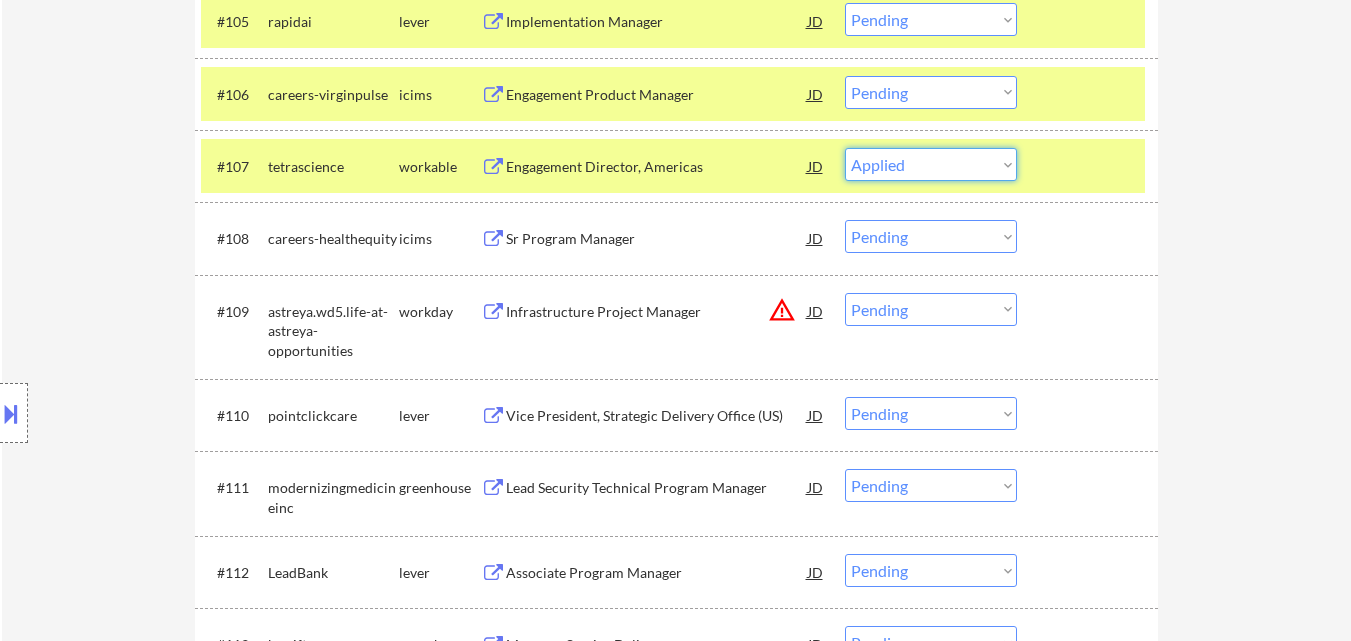 click on "Choose an option... Pending Applied Excluded (Questions) Excluded (Expired) Excluded (Location) Excluded (Bad Match) Excluded (Blocklist) Excluded (Salary) Excluded (Other)" at bounding box center (931, 164) 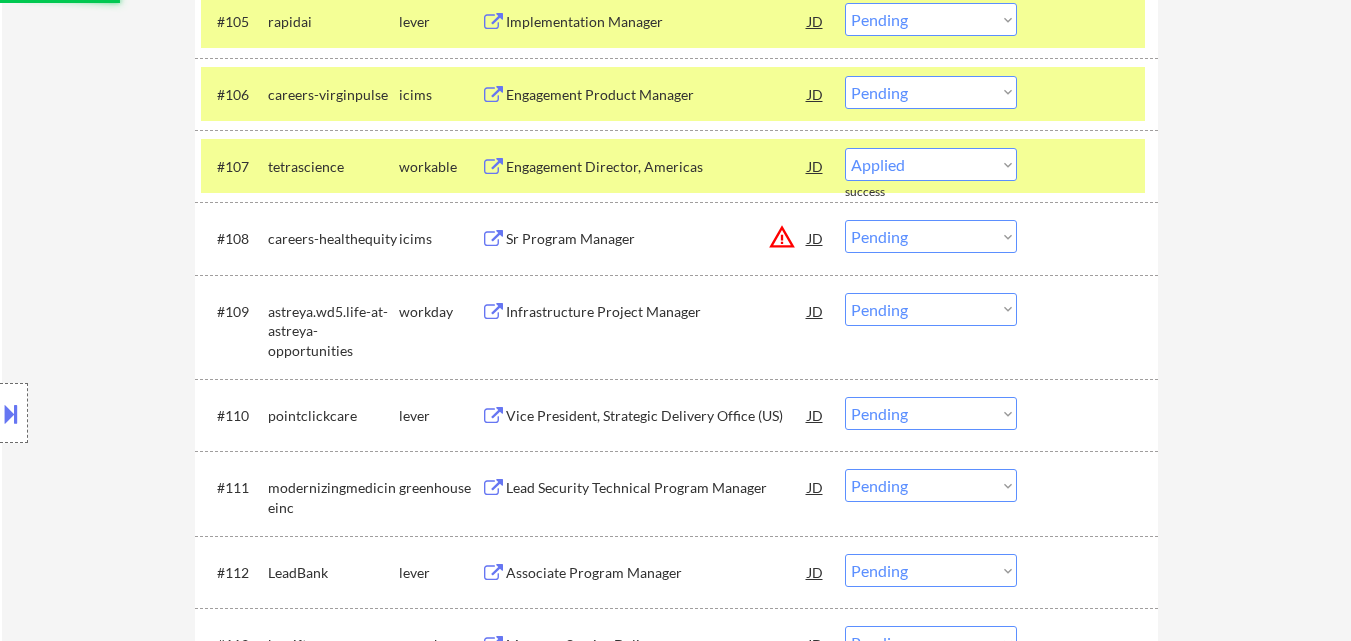 select on ""pending"" 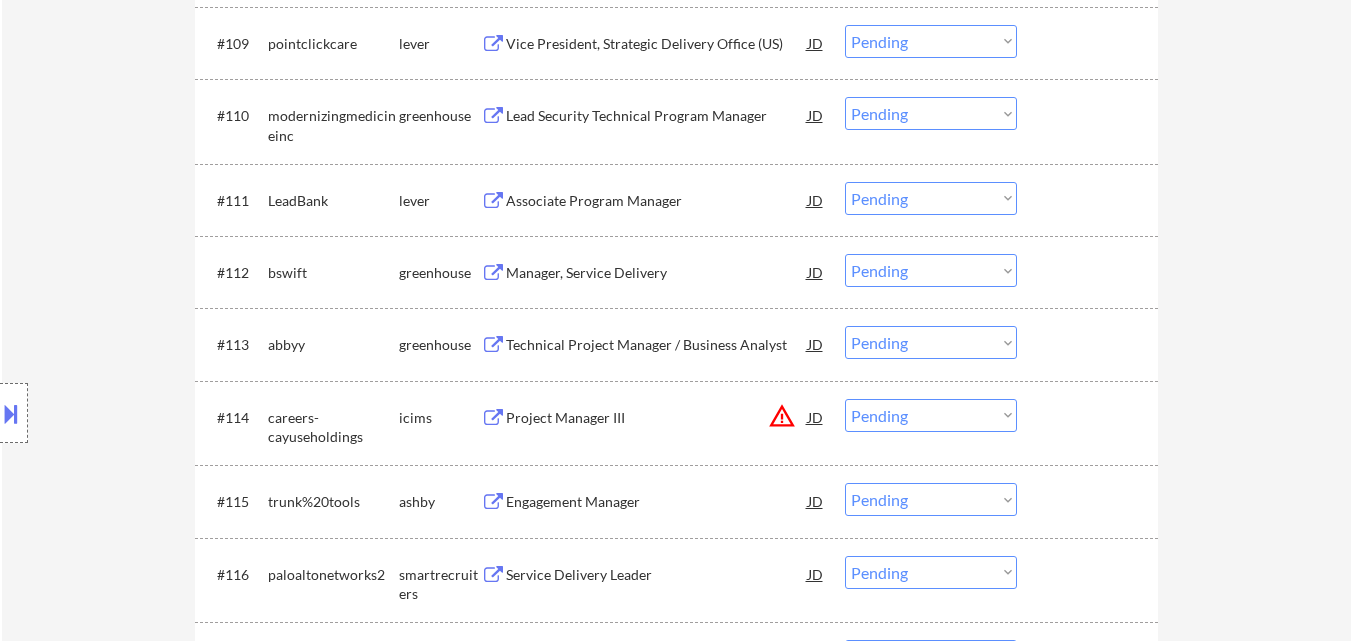 scroll, scrollTop: 1400, scrollLeft: 0, axis: vertical 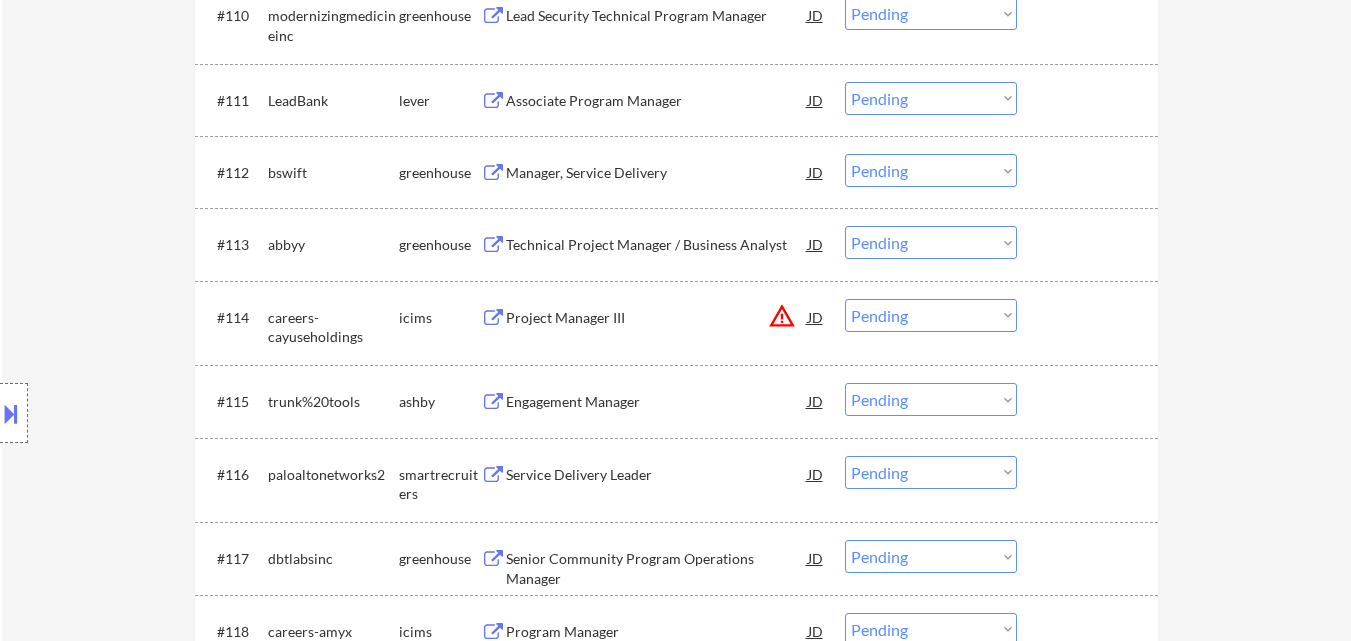 click on "Manager, Service Delivery" at bounding box center [657, 172] 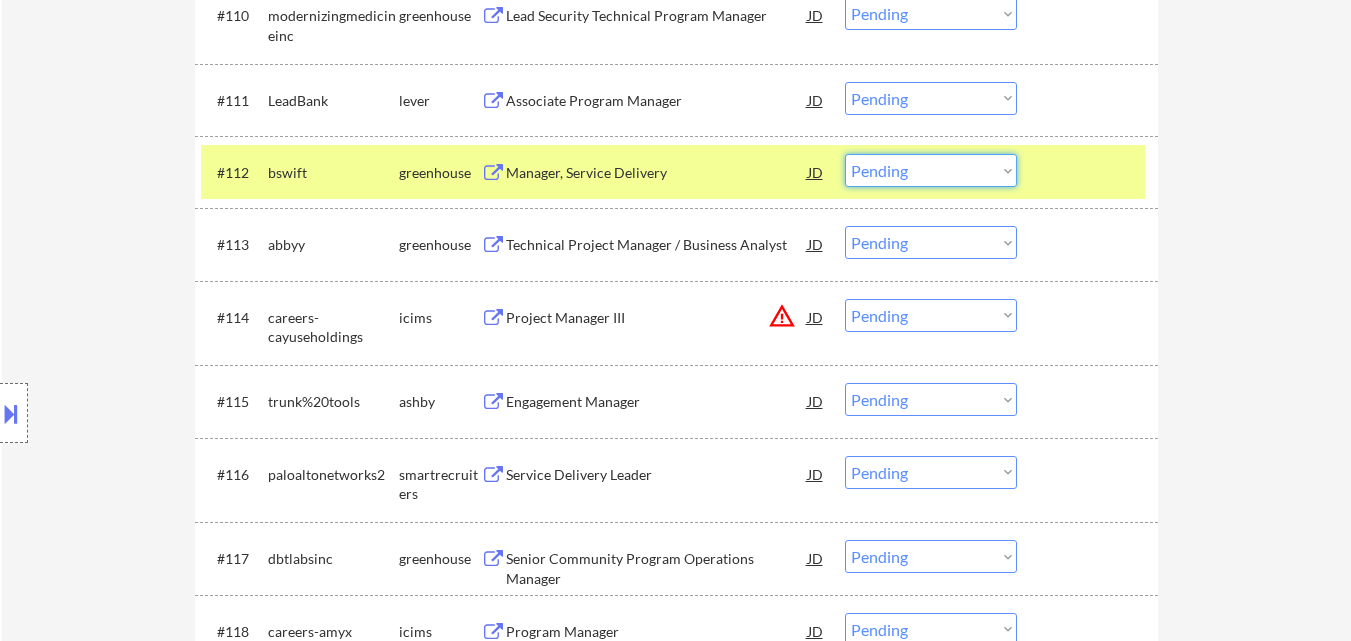 click on "Choose an option... Pending Applied Excluded (Questions) Excluded (Expired) Excluded (Location) Excluded (Bad Match) Excluded (Blocklist) Excluded (Salary) Excluded (Other)" at bounding box center [931, 170] 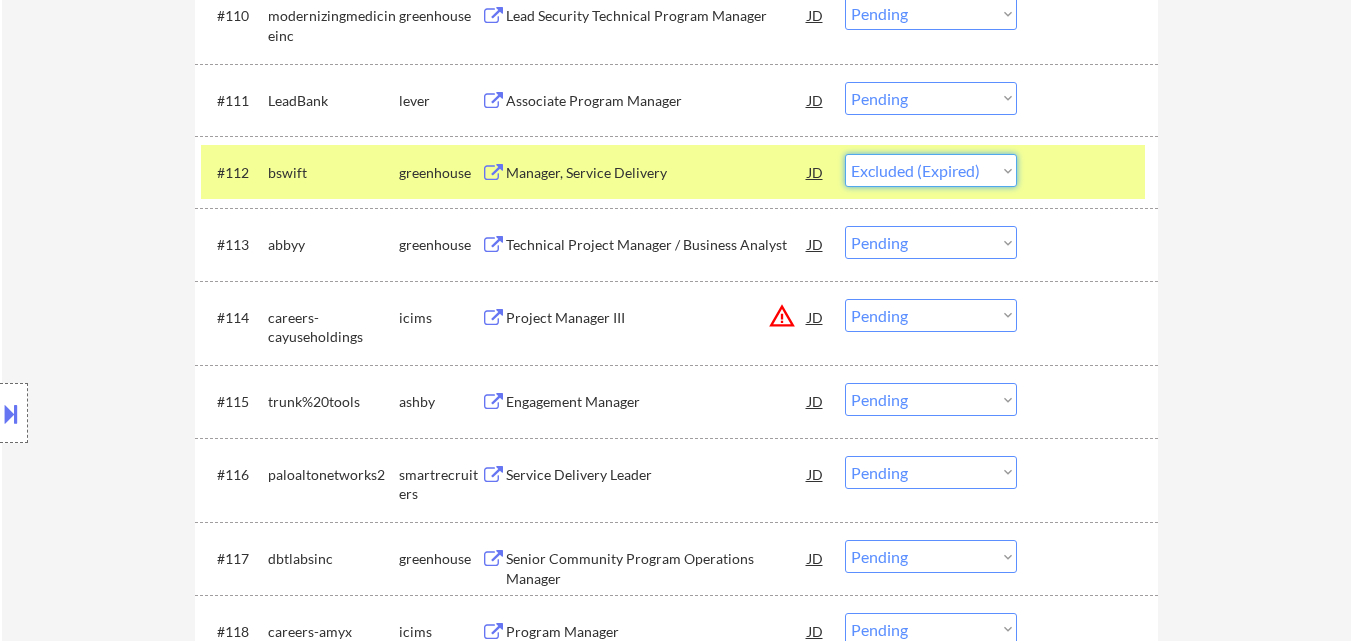 click on "Choose an option... Pending Applied Excluded (Questions) Excluded (Expired) Excluded (Location) Excluded (Bad Match) Excluded (Blocklist) Excluded (Salary) Excluded (Other)" at bounding box center [931, 170] 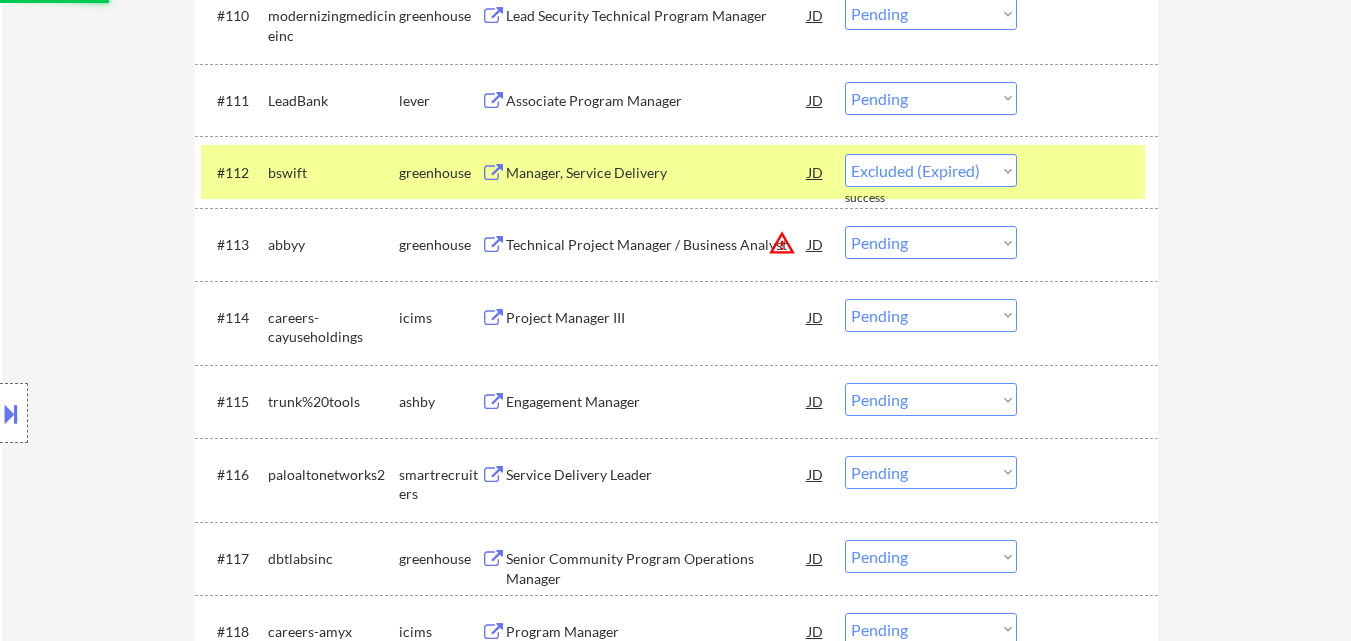 select on ""pending"" 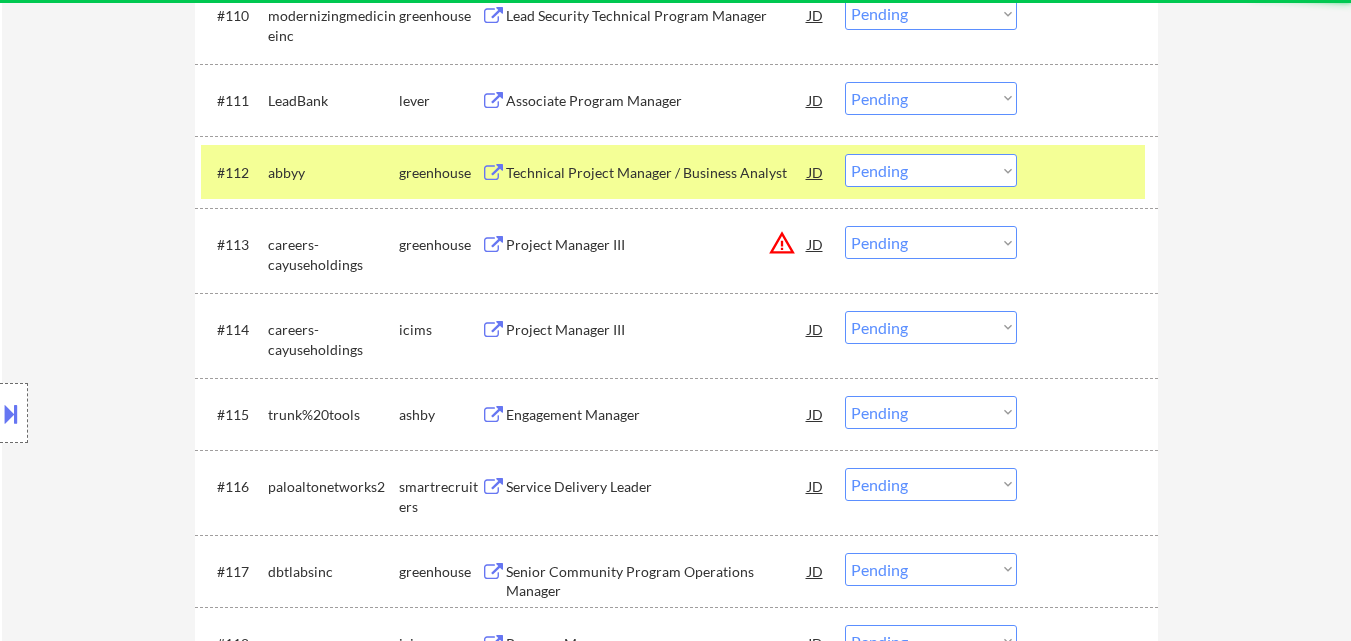 scroll, scrollTop: 1500, scrollLeft: 0, axis: vertical 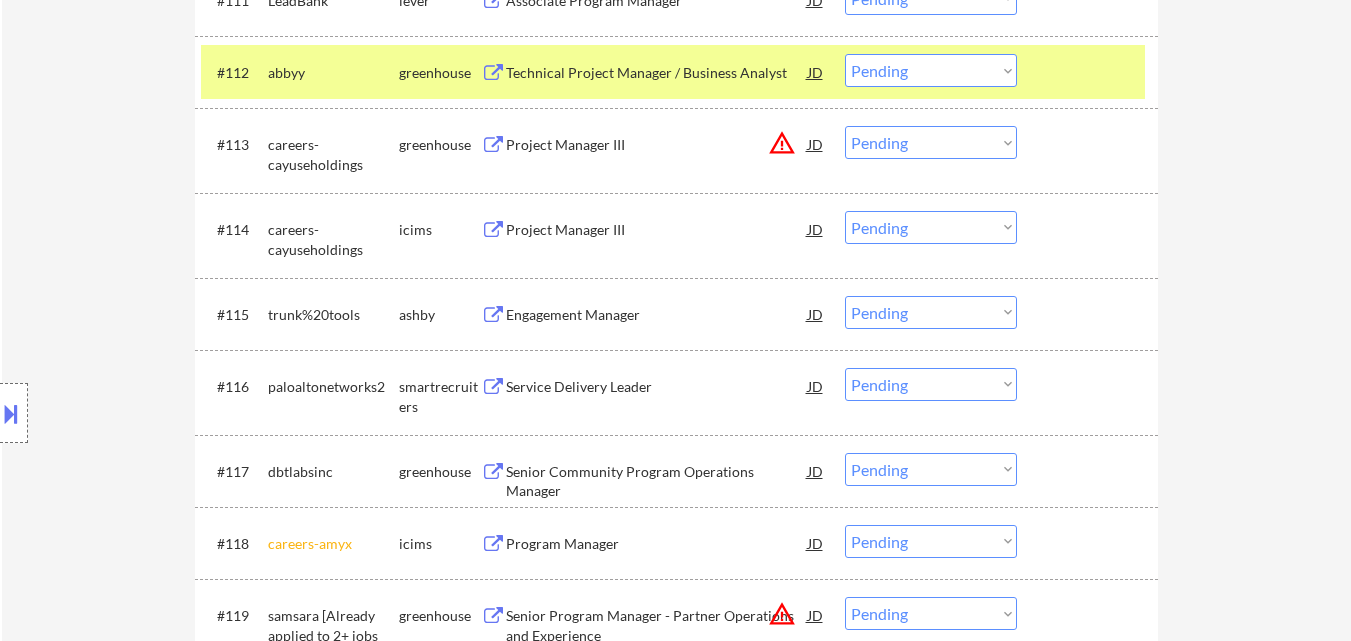 click on "#[NUMBER] trunk%20tools ashby Engagement Manager JD warning_amber Choose an option... Pending Applied Excluded (Questions) Excluded (Expired) Excluded (Location) Excluded (Bad Match) Excluded (Blocklist) Excluded (Salary) Excluded (Other)" at bounding box center [673, 314] 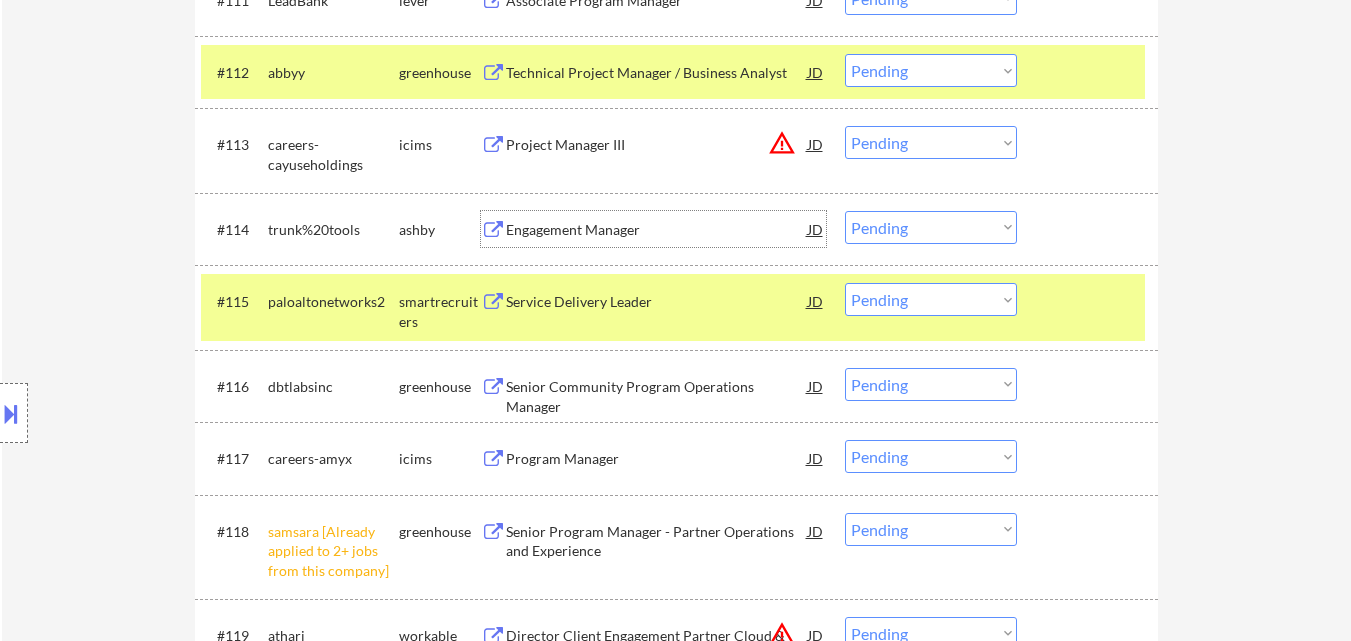 click on "Engagement Manager" at bounding box center (657, 230) 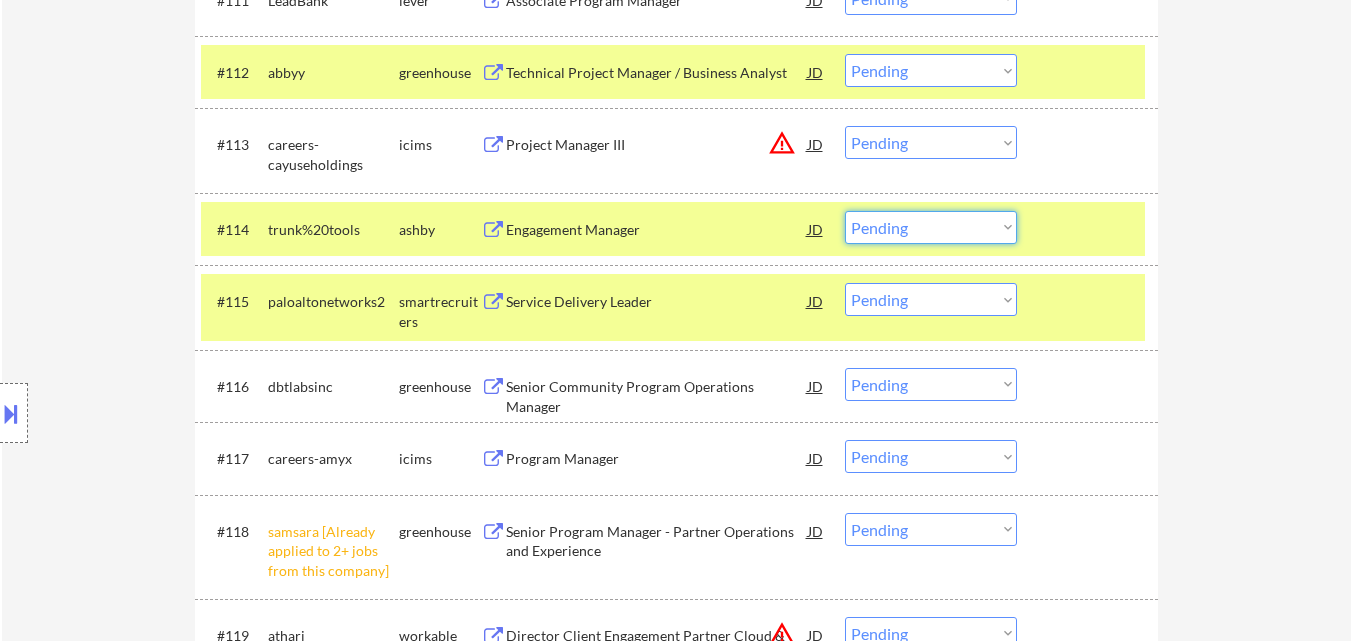 drag, startPoint x: 933, startPoint y: 232, endPoint x: 937, endPoint y: 243, distance: 11.7046995 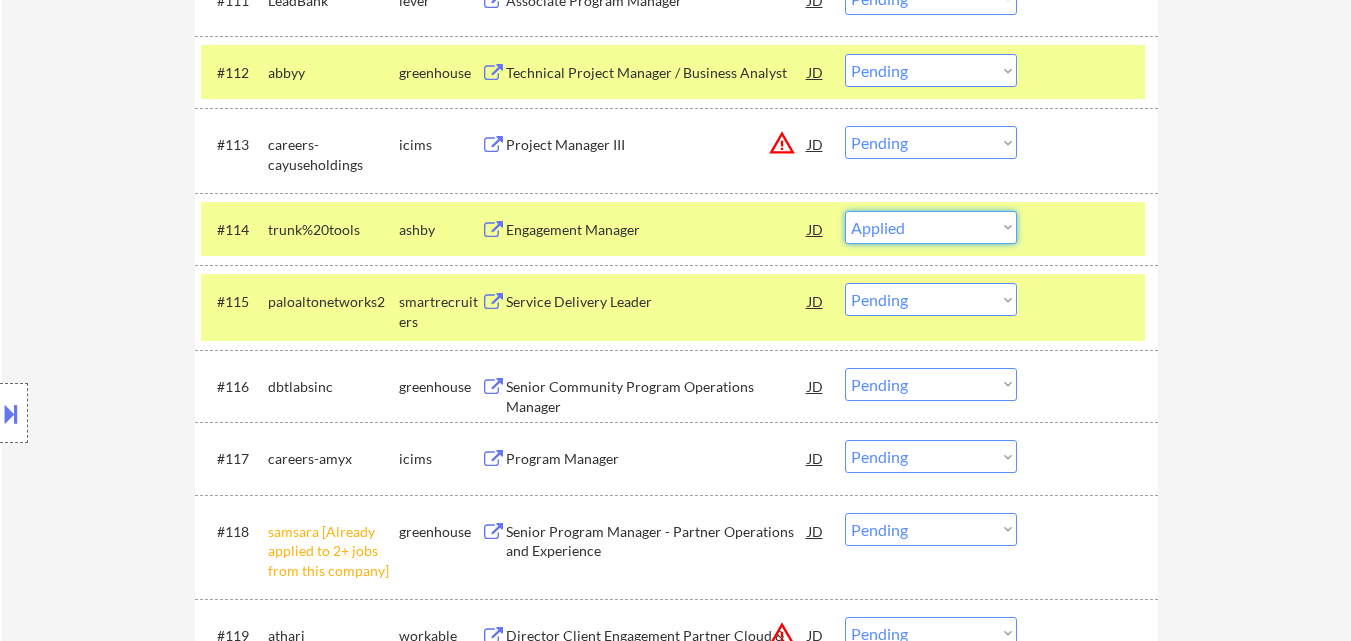 click on "Choose an option... Pending Applied Excluded (Questions) Excluded (Expired) Excluded (Location) Excluded (Bad Match) Excluded (Blocklist) Excluded (Salary) Excluded (Other)" at bounding box center (931, 227) 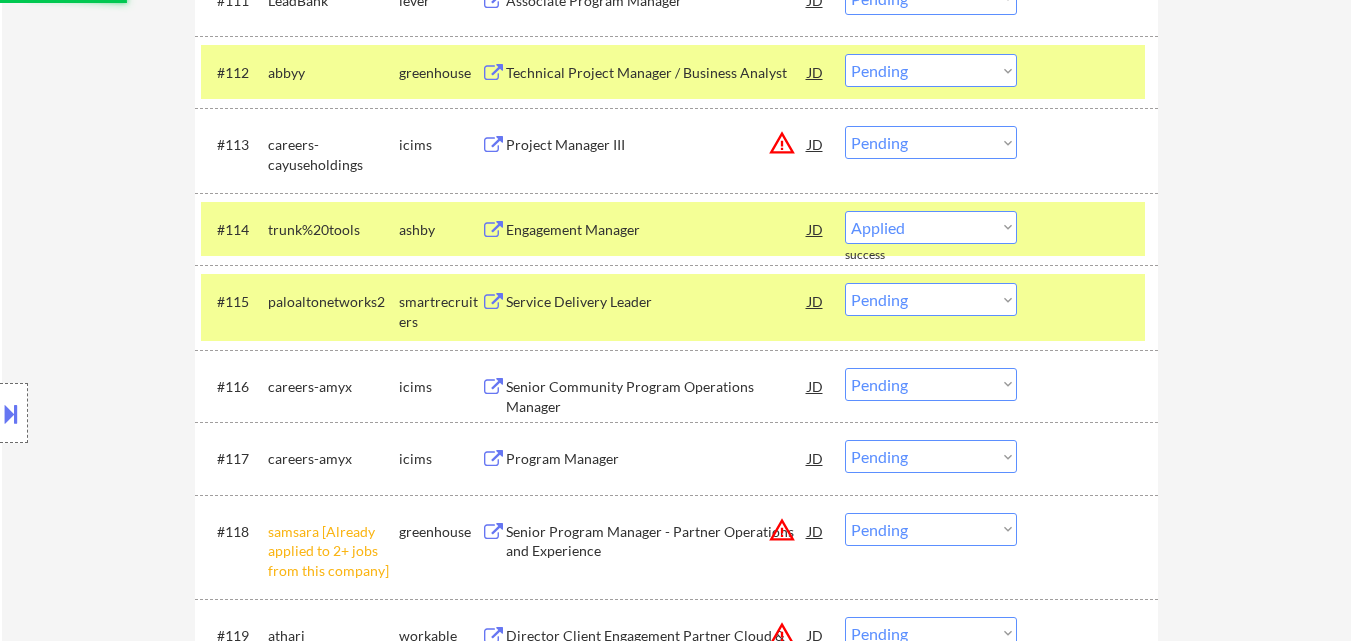 select on ""pending"" 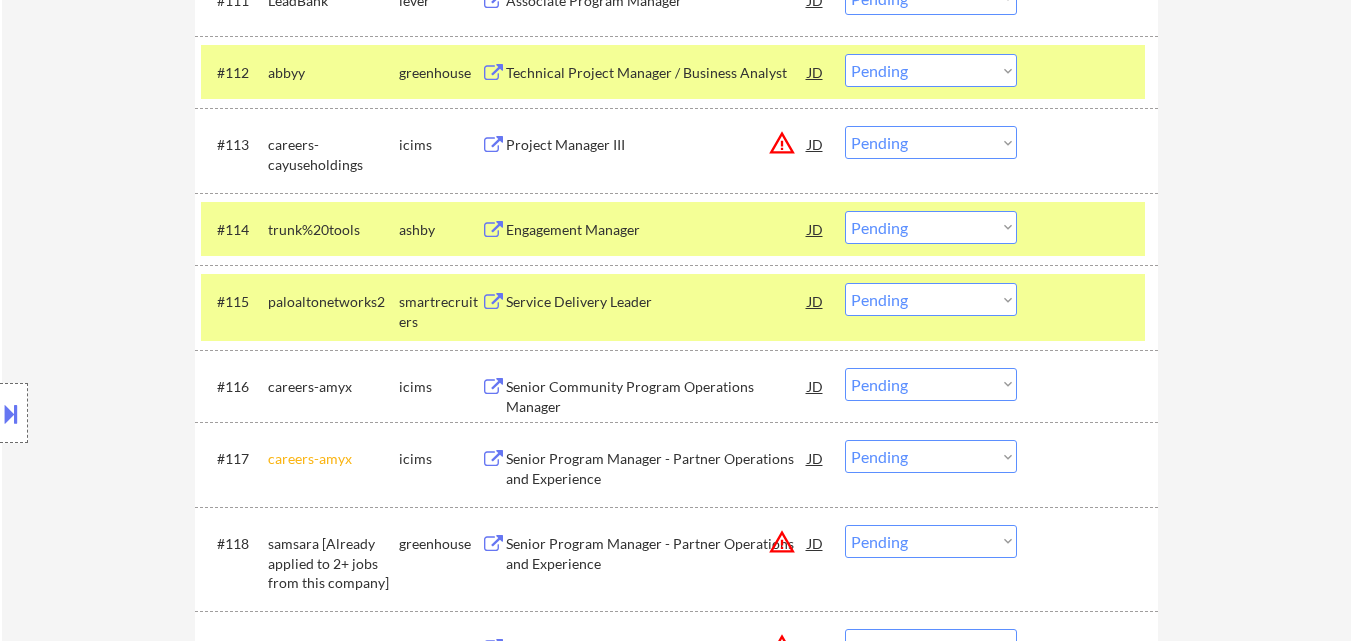 scroll, scrollTop: 1600, scrollLeft: 0, axis: vertical 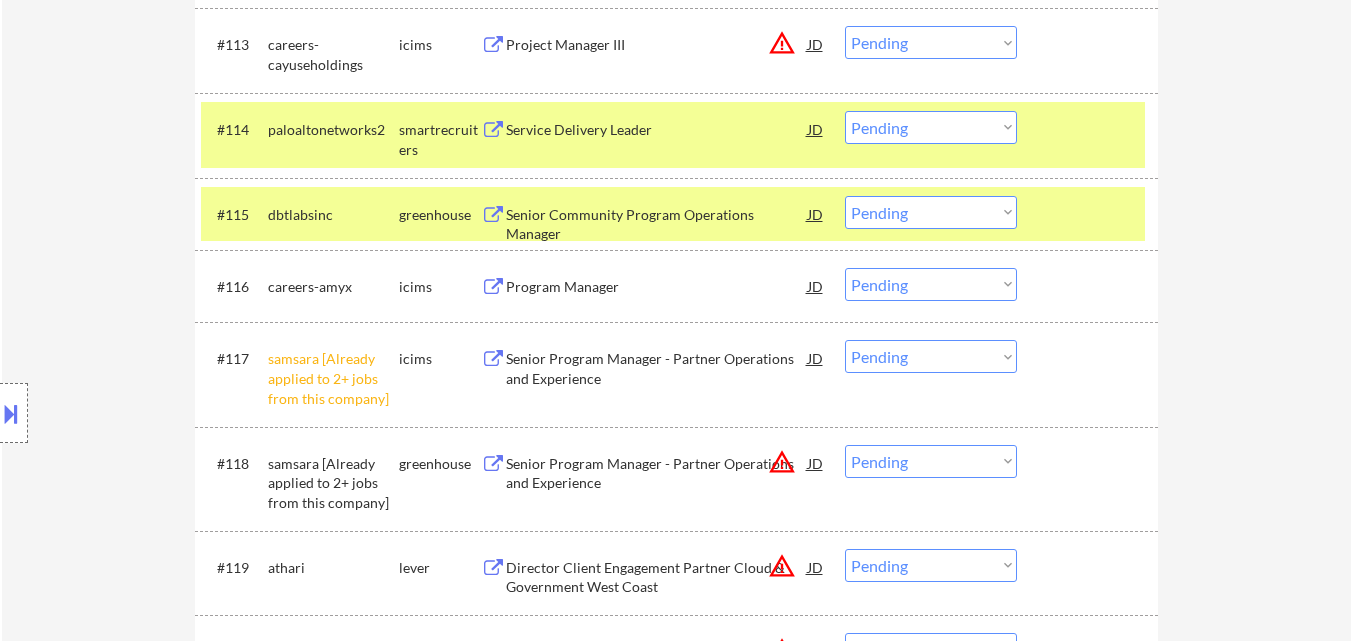 click on "Choose an option... Pending Applied Excluded (Questions) Excluded (Expired) Excluded (Location) Excluded (Bad Match) Excluded (Blocklist) Excluded (Salary) Excluded (Other)" at bounding box center (931, 356) 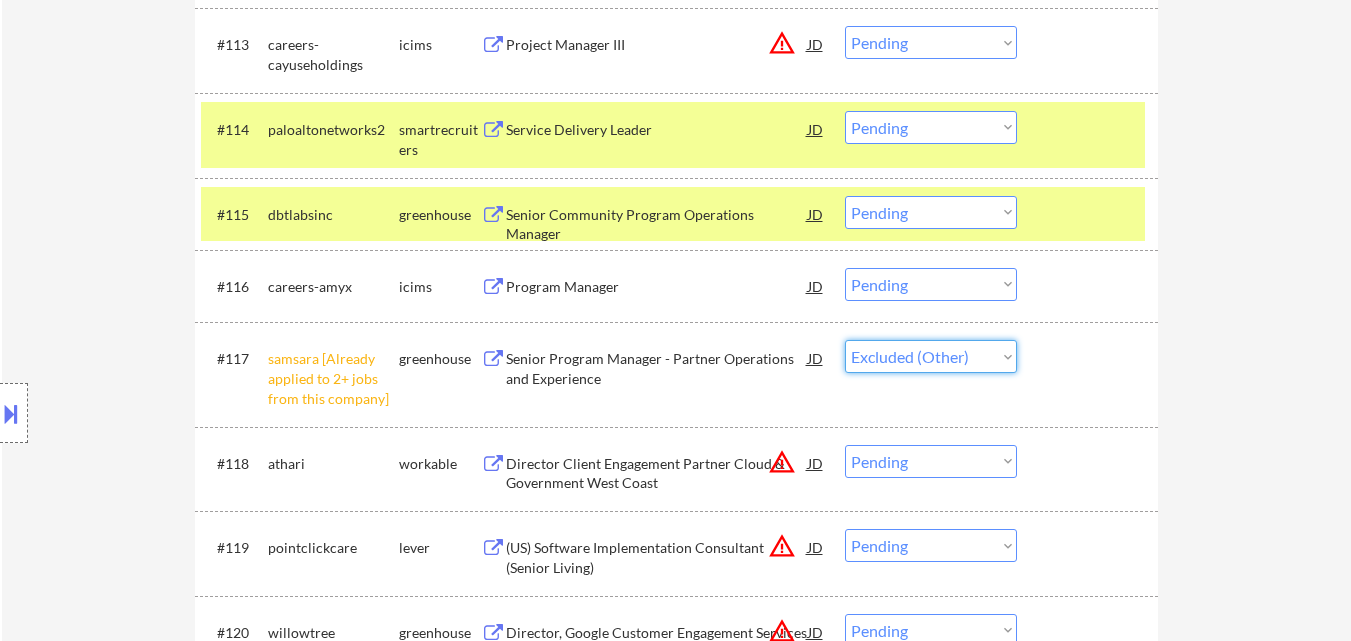 click on "Choose an option... Pending Applied Excluded (Questions) Excluded (Expired) Excluded (Location) Excluded (Bad Match) Excluded (Blocklist) Excluded (Salary) Excluded (Other)" at bounding box center [931, 356] 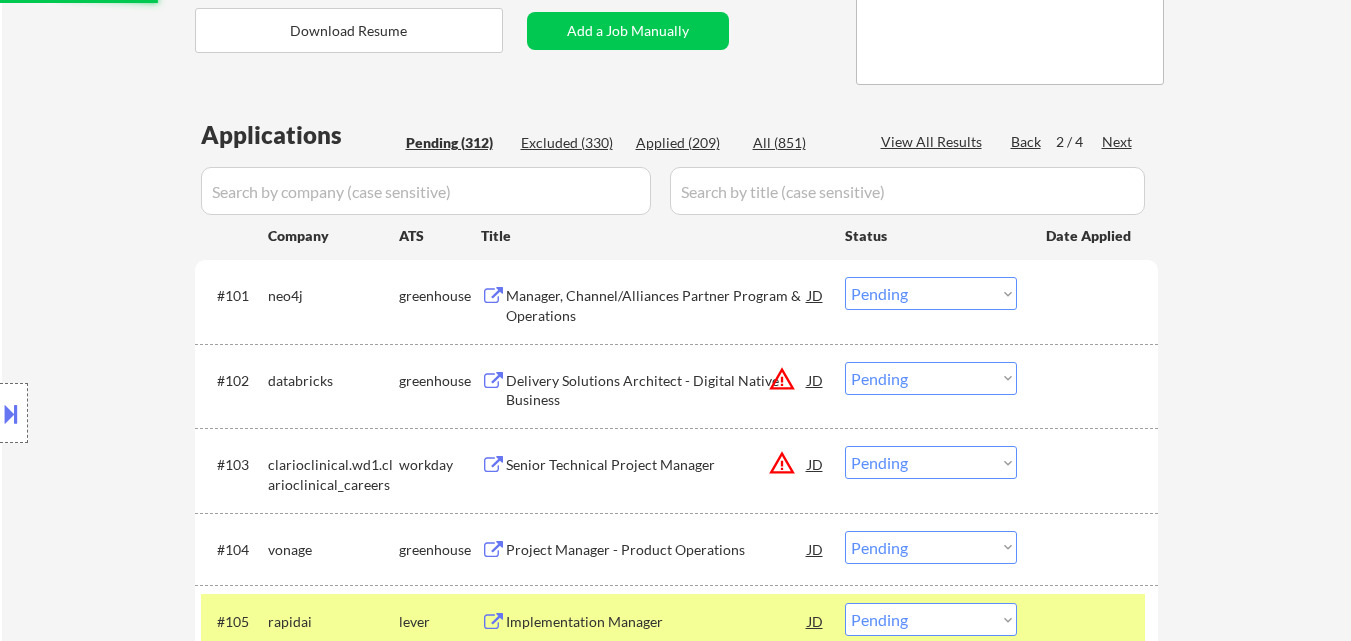 scroll, scrollTop: 0, scrollLeft: 0, axis: both 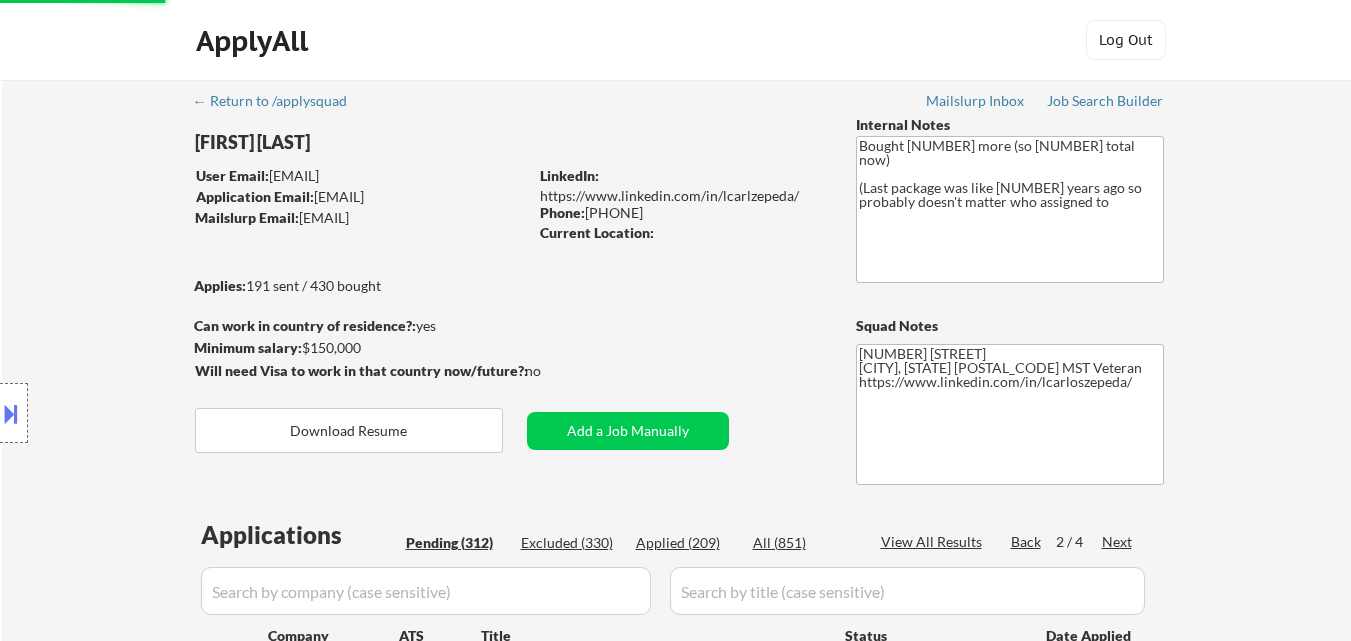 select on ""pending"" 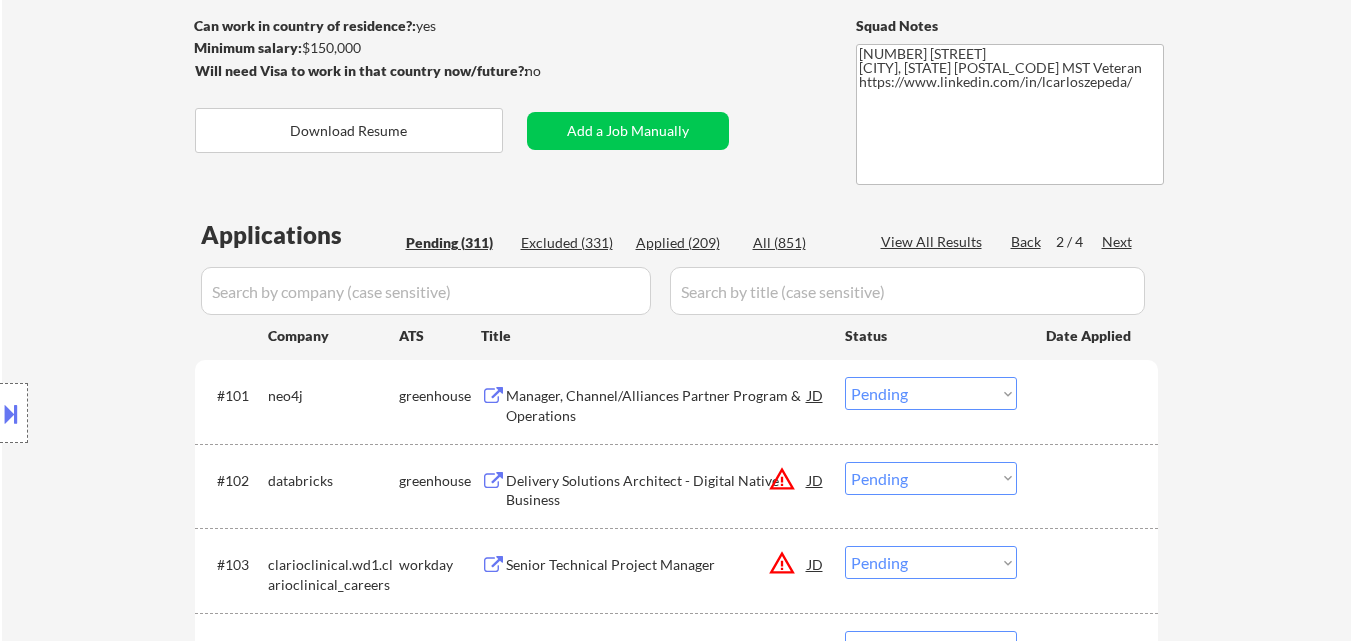 scroll, scrollTop: 3482, scrollLeft: 0, axis: vertical 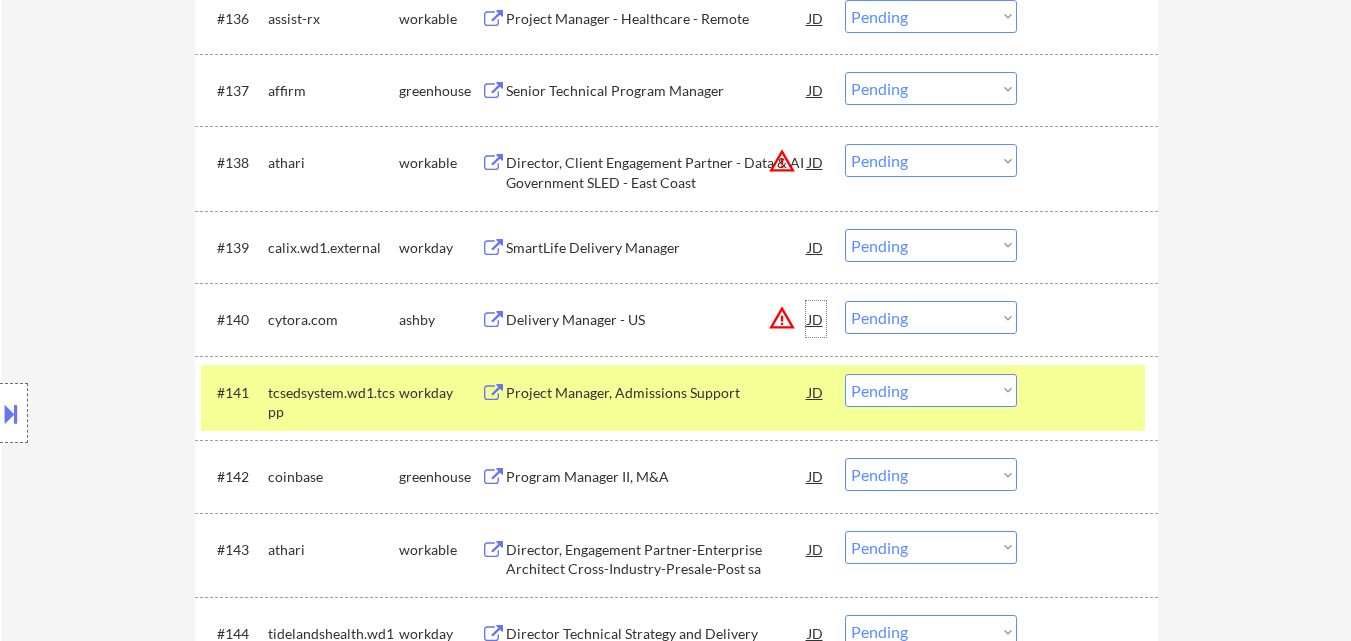 click on "JD" at bounding box center (816, 319) 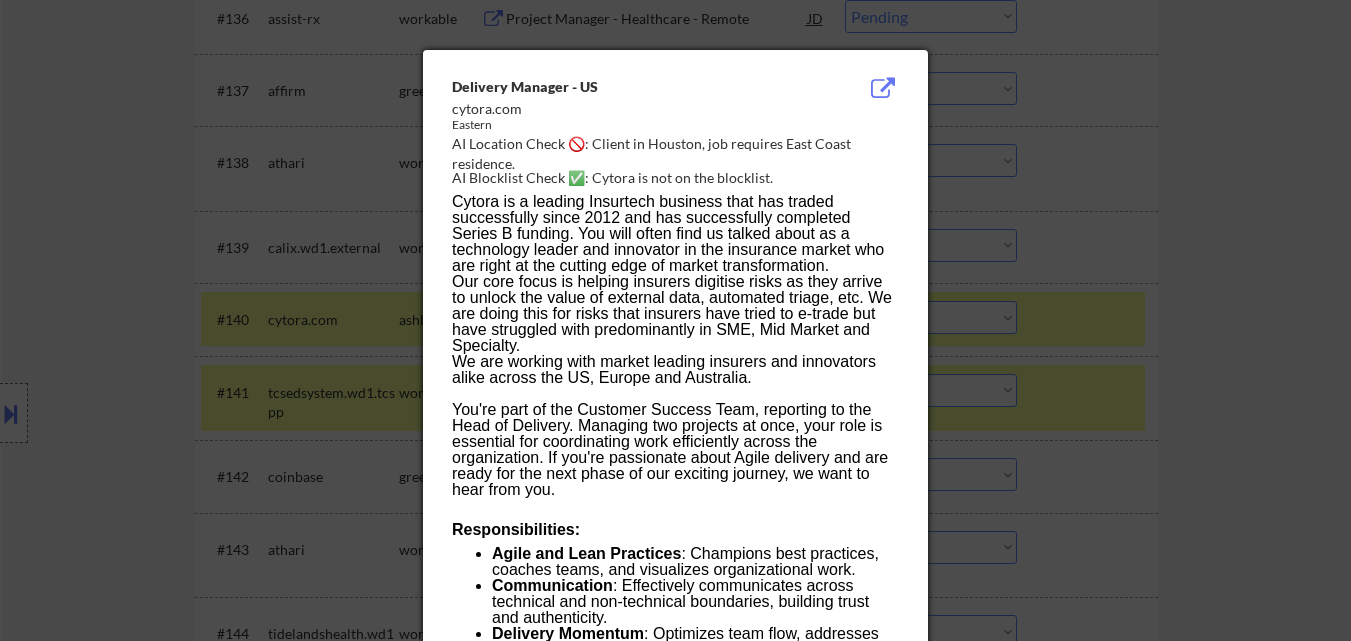 click at bounding box center [675, 320] 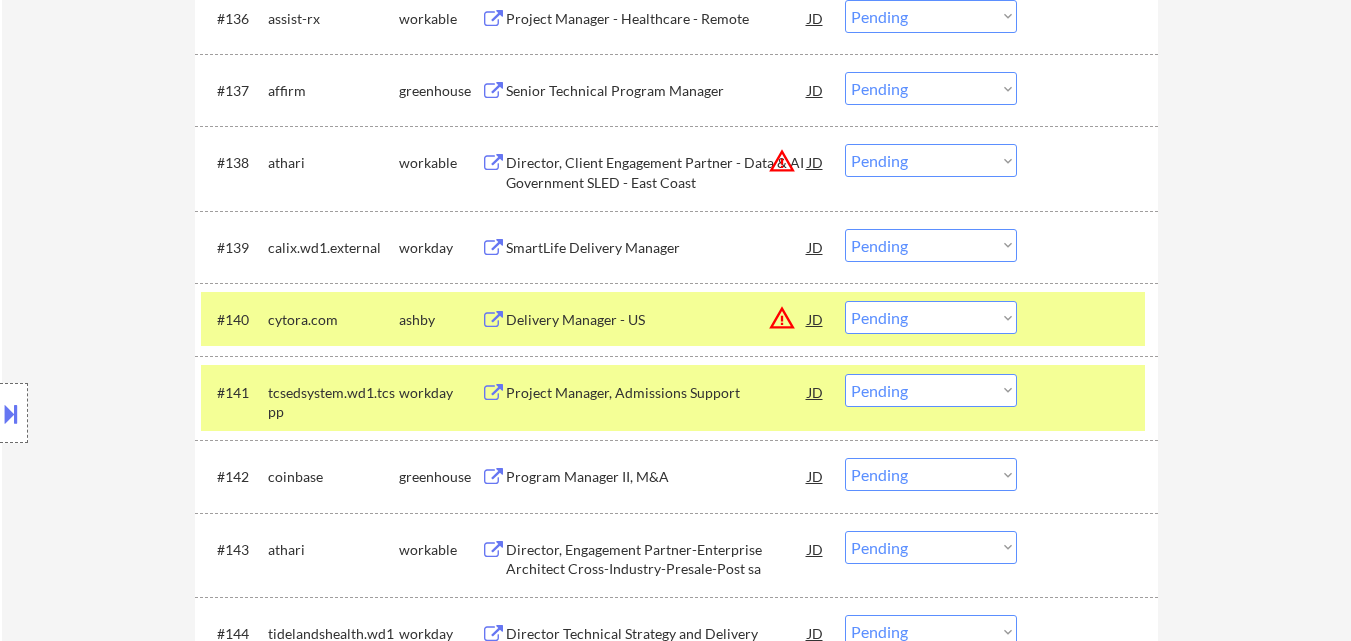 drag, startPoint x: 907, startPoint y: 326, endPoint x: 918, endPoint y: 332, distance: 12.529964 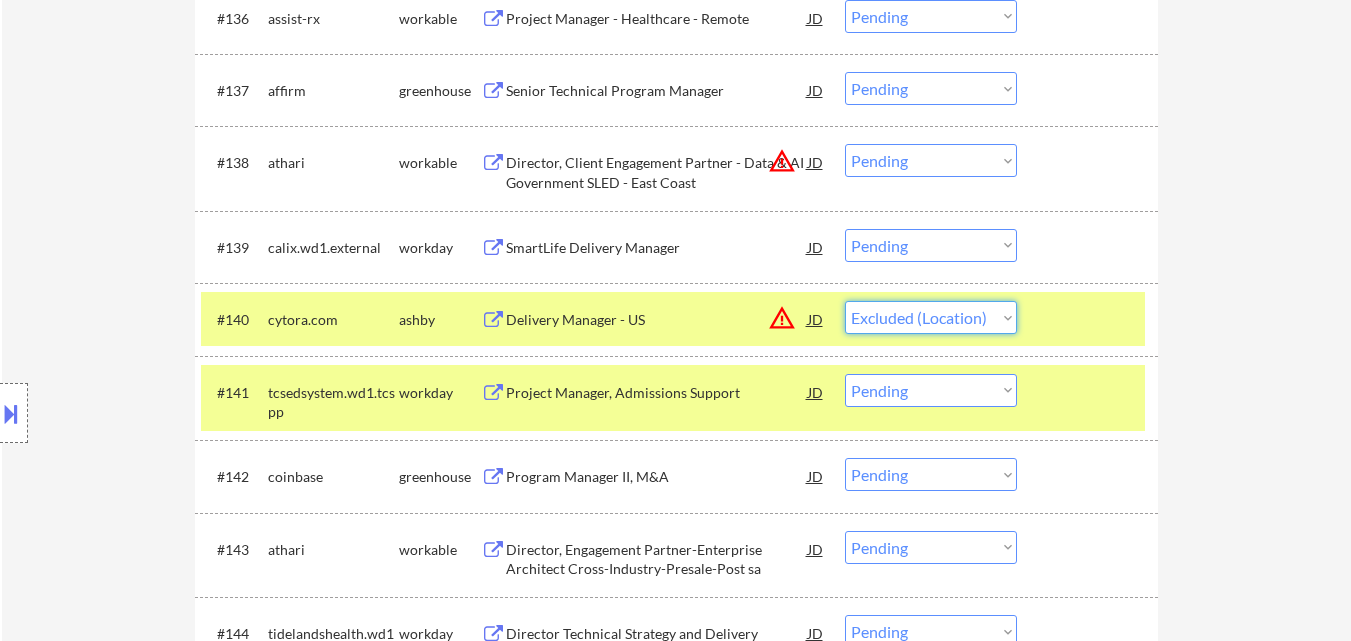 click on "Choose an option... Pending Applied Excluded (Questions) Excluded (Expired) Excluded (Location) Excluded (Bad Match) Excluded (Blocklist) Excluded (Salary) Excluded (Other)" at bounding box center (931, 317) 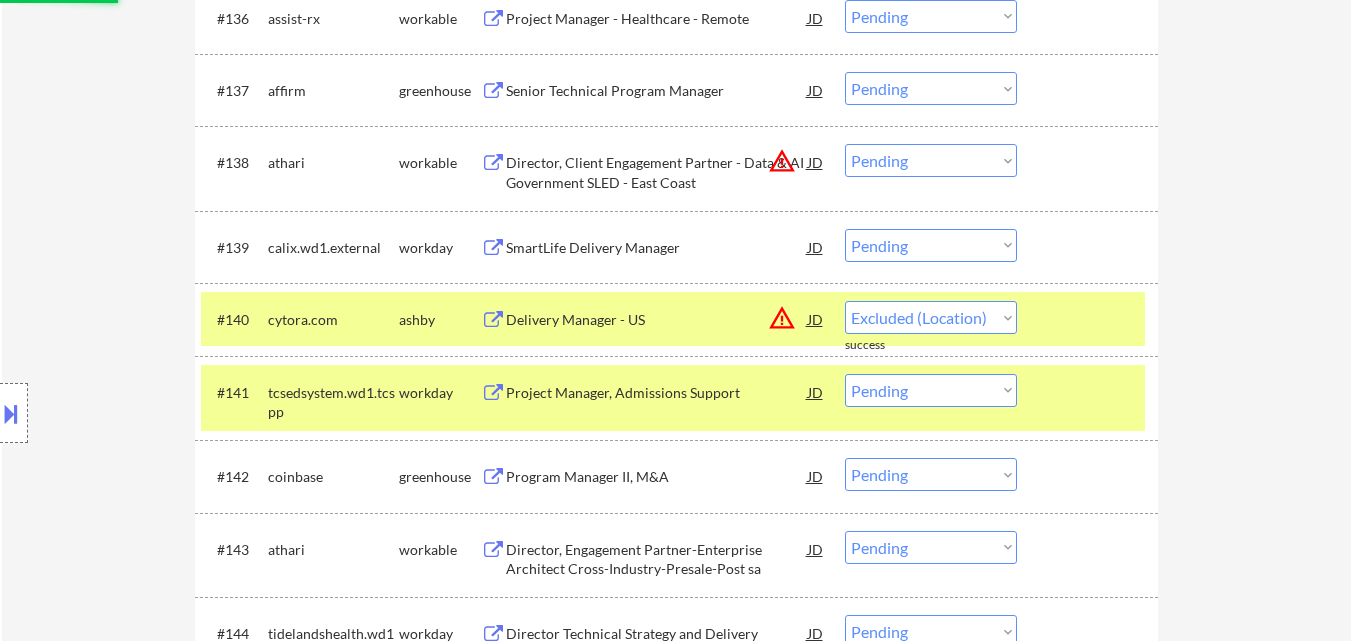 click at bounding box center (11, 413) 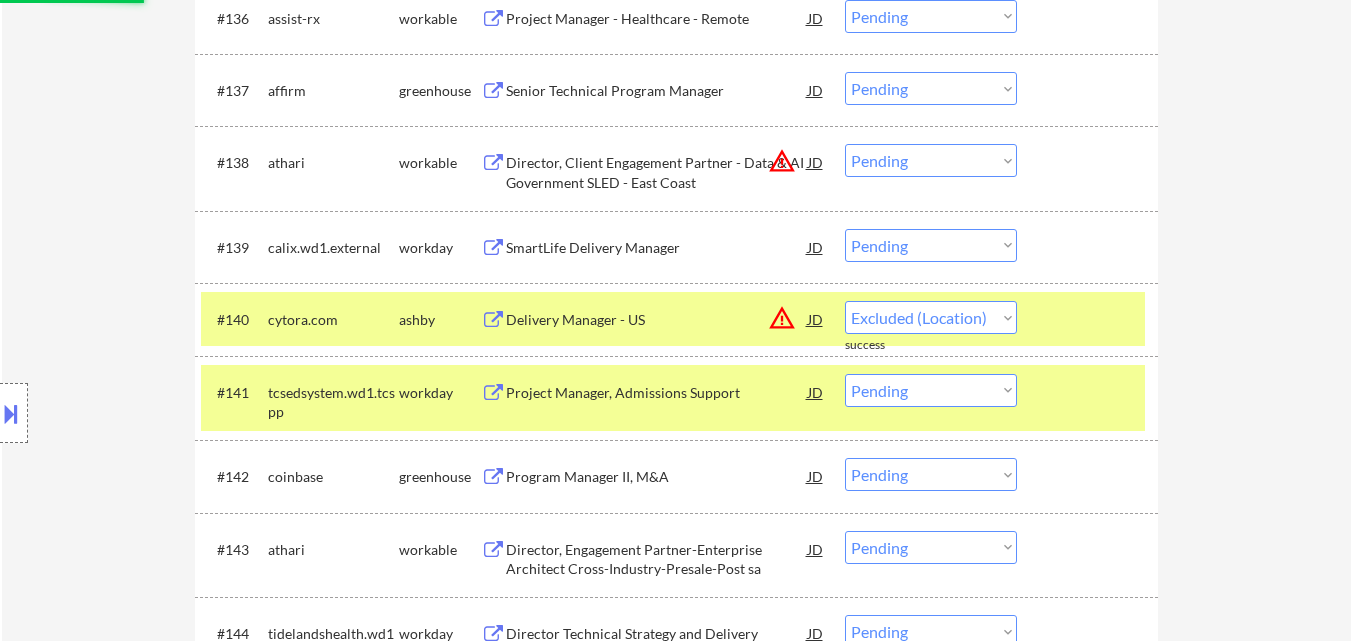 select on ""pending"" 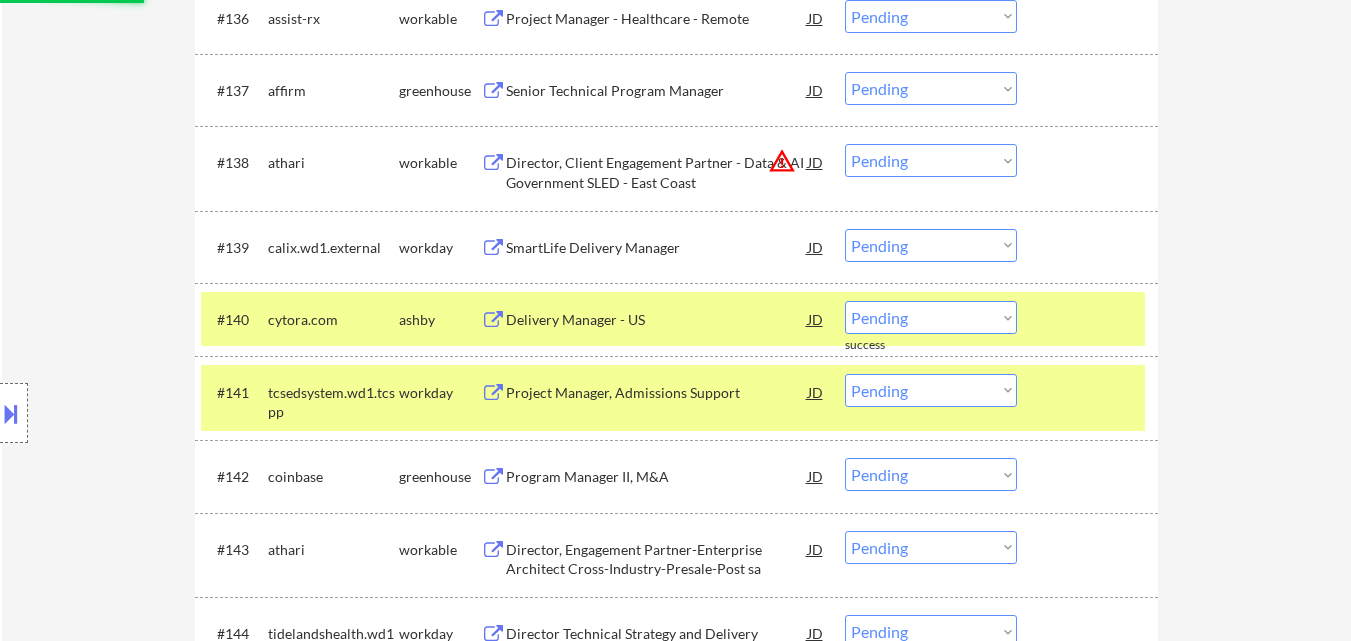 click at bounding box center [11, 413] 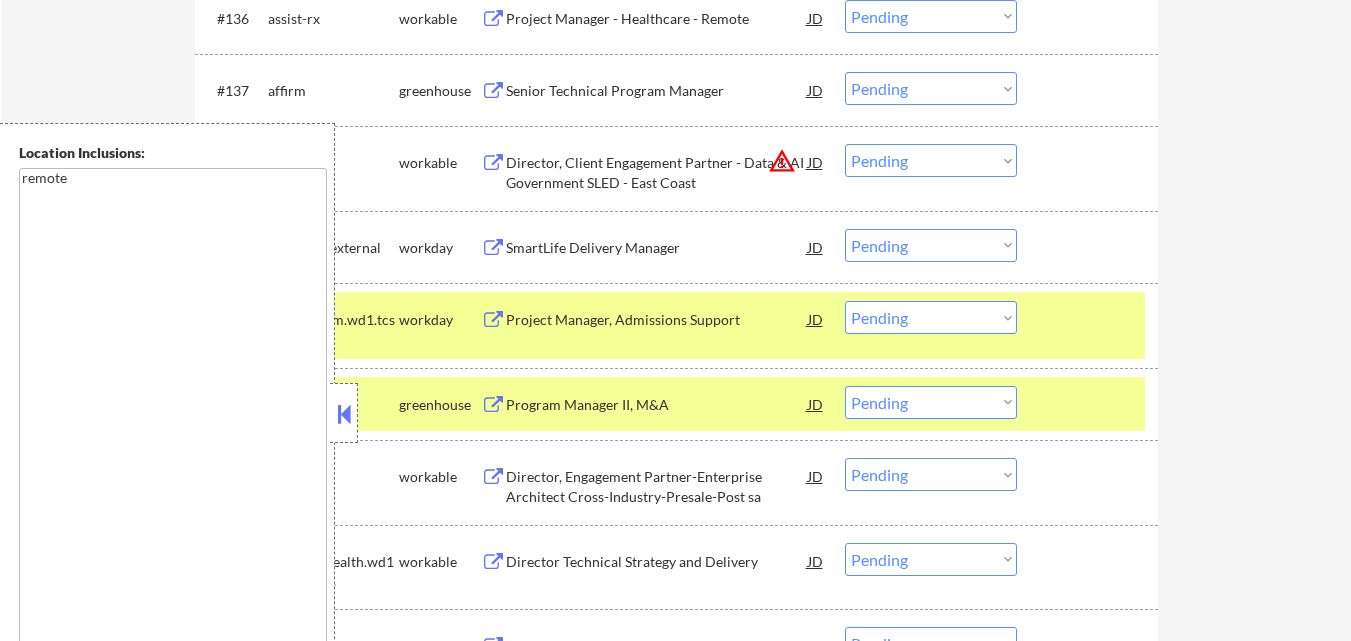 click at bounding box center (344, 414) 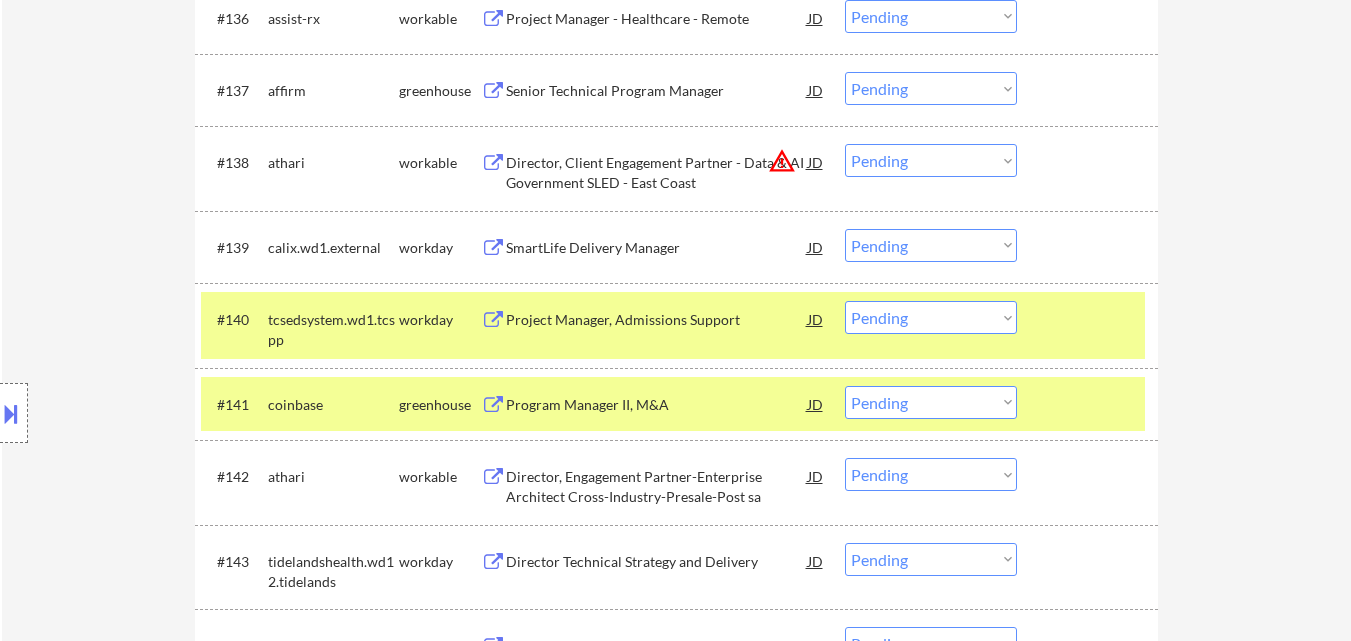scroll, scrollTop: 4255, scrollLeft: 0, axis: vertical 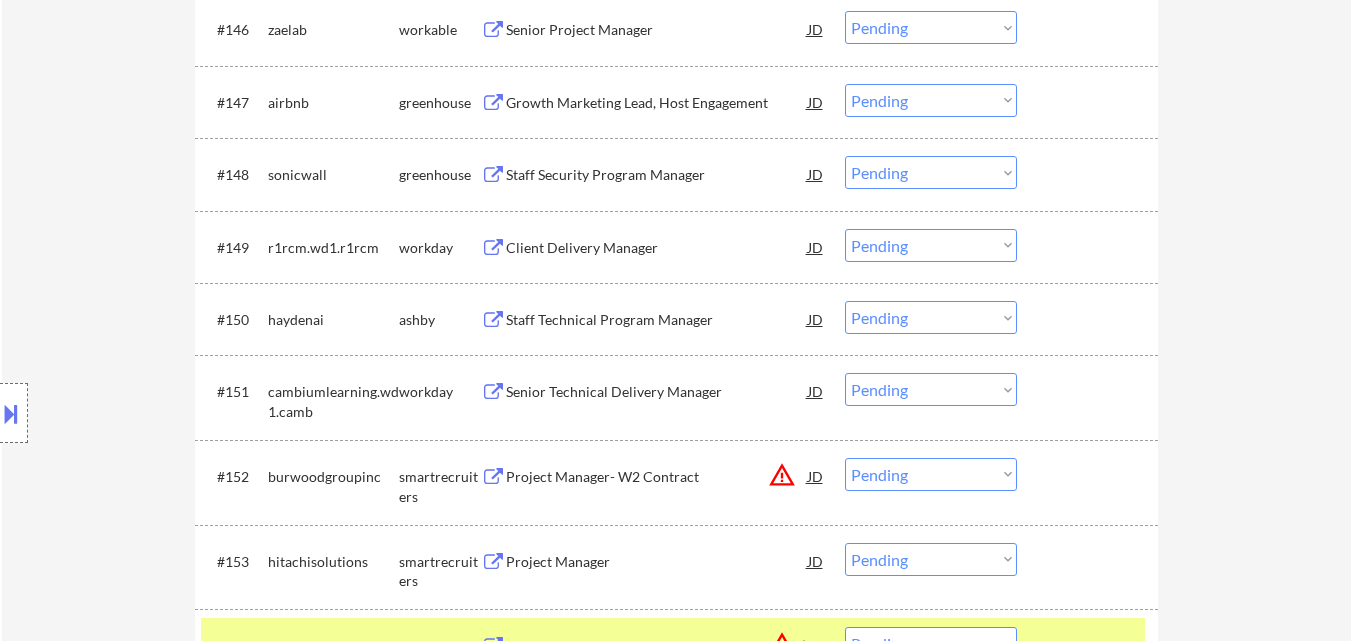 click on "Staff Technical Program Manager" at bounding box center [657, 320] 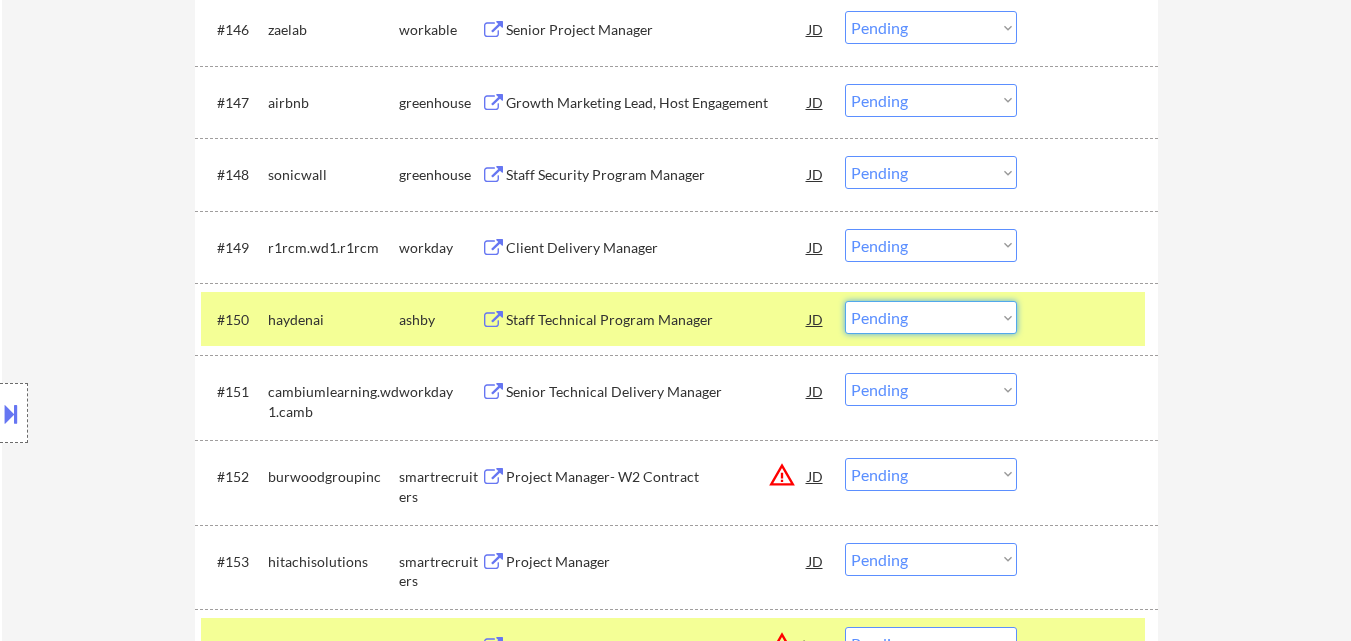 click on "Choose an option... Pending Applied Excluded (Questions) Excluded (Expired) Excluded (Location) Excluded (Bad Match) Excluded (Blocklist) Excluded (Salary) Excluded (Other)" at bounding box center [931, 317] 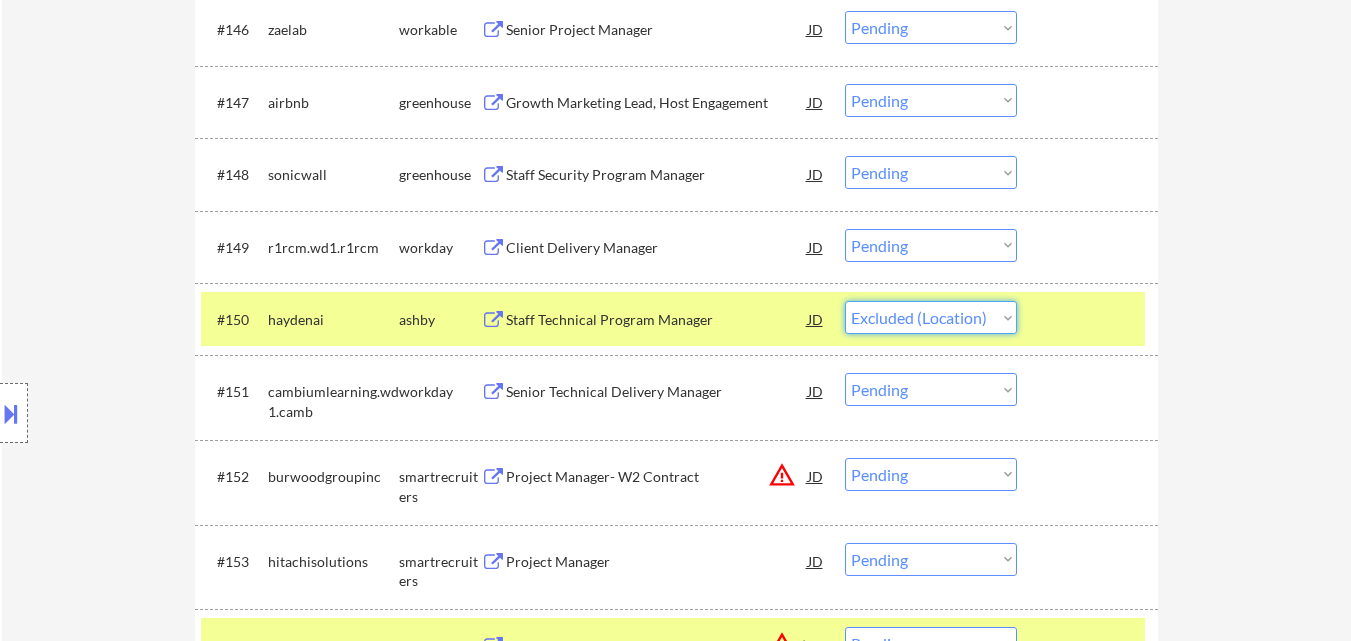 click on "Choose an option... Pending Applied Excluded (Questions) Excluded (Expired) Excluded (Location) Excluded (Bad Match) Excluded (Blocklist) Excluded (Salary) Excluded (Other)" at bounding box center (931, 317) 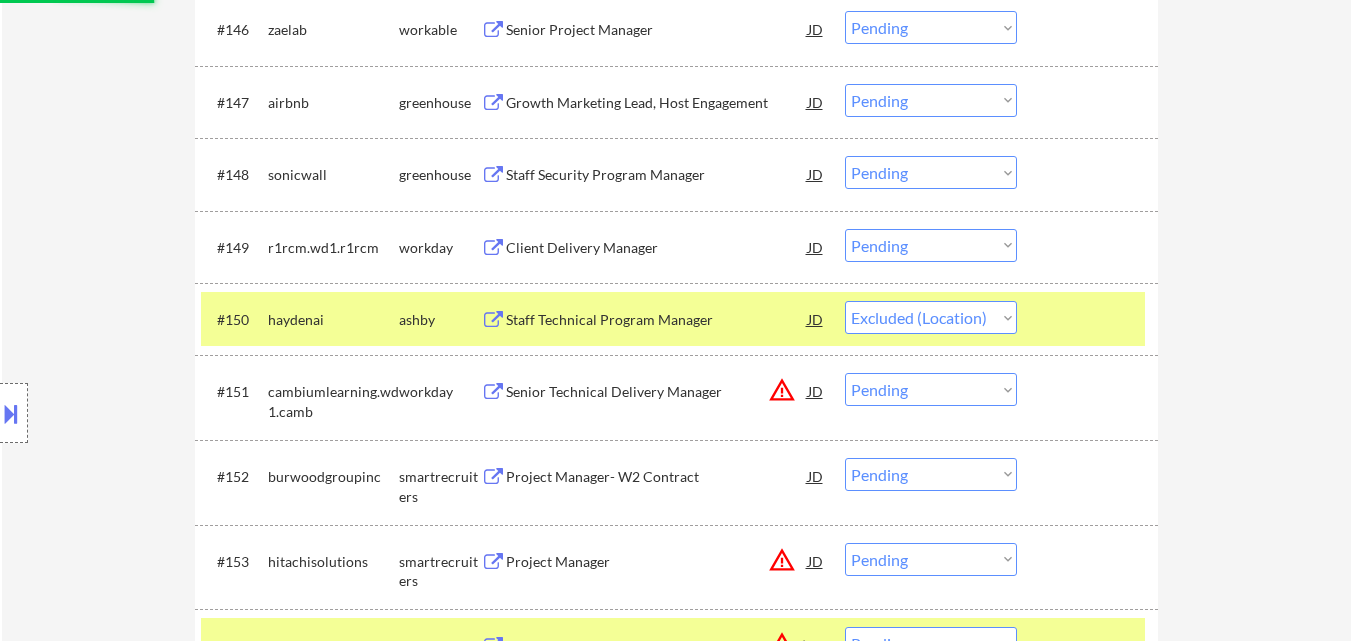 select on ""pending"" 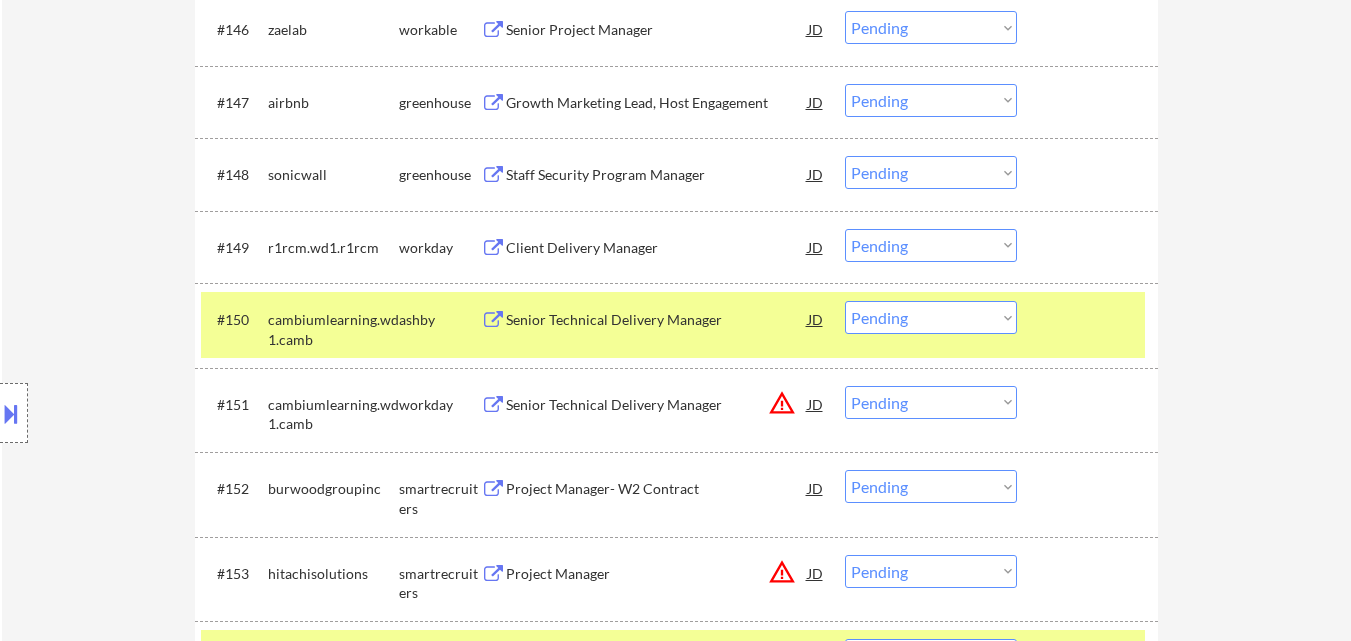 scroll, scrollTop: 6621, scrollLeft: 0, axis: vertical 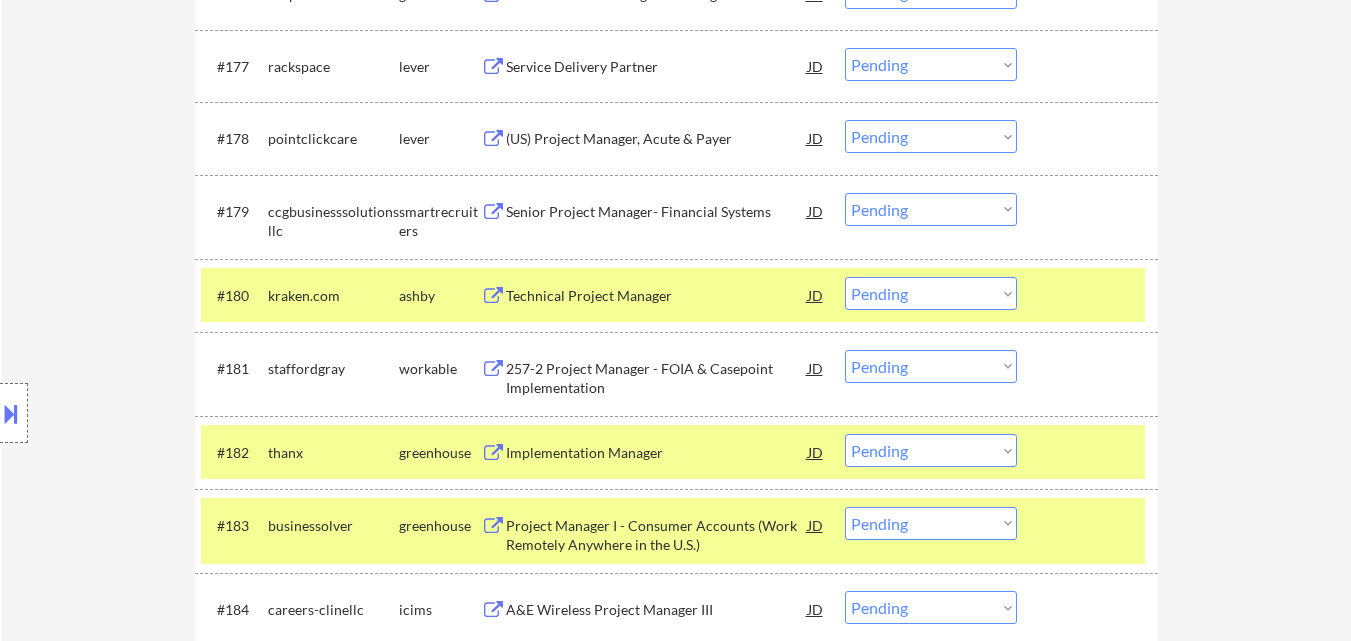 click on "Choose an option... Pending Applied Excluded (Questions) Excluded (Expired) Excluded (Location) Excluded (Bad Match) Excluded (Blocklist) Excluded (Salary) Excluded (Other)" at bounding box center (931, 293) 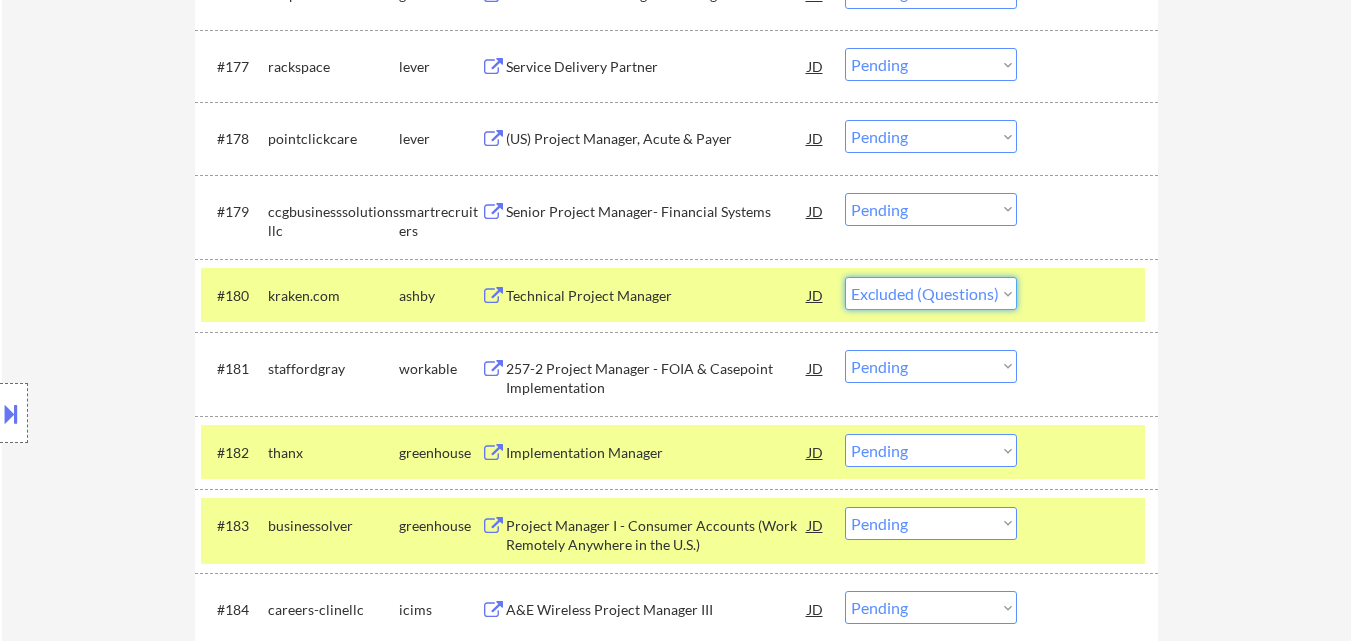 click on "Choose an option... Pending Applied Excluded (Questions) Excluded (Expired) Excluded (Location) Excluded (Bad Match) Excluded (Blocklist) Excluded (Salary) Excluded (Other)" at bounding box center (931, 293) 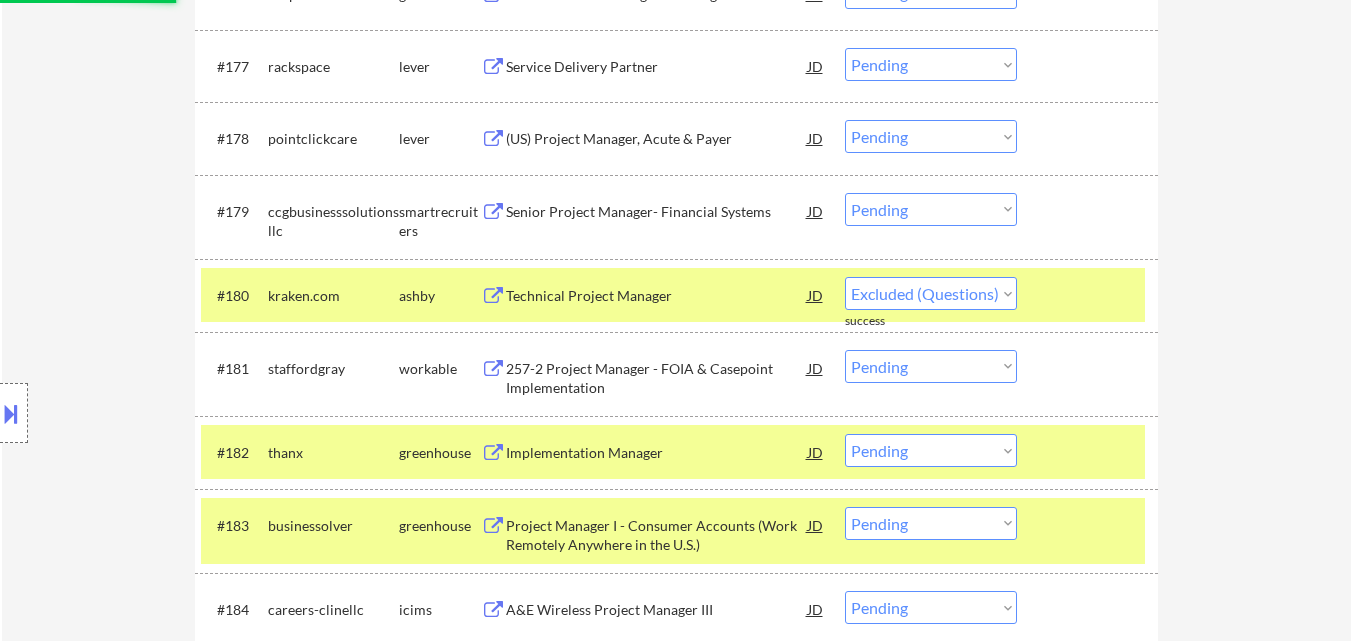 select on ""pending"" 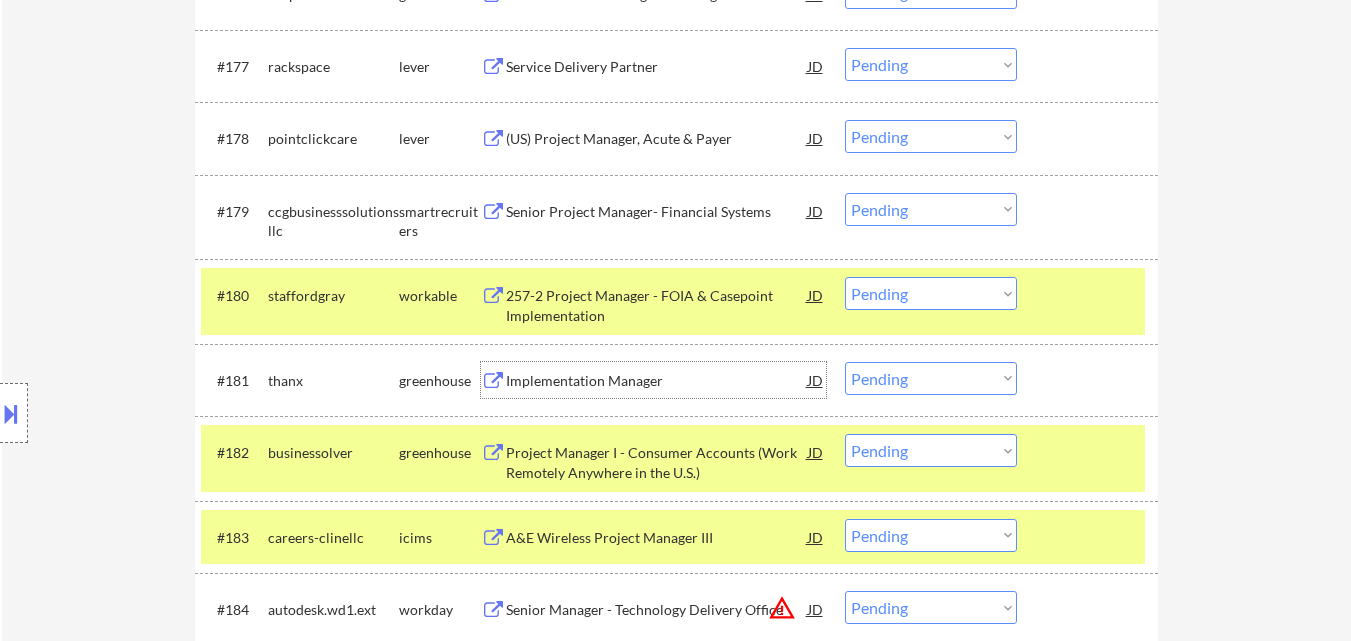 click on "Implementation Manager" at bounding box center (657, 381) 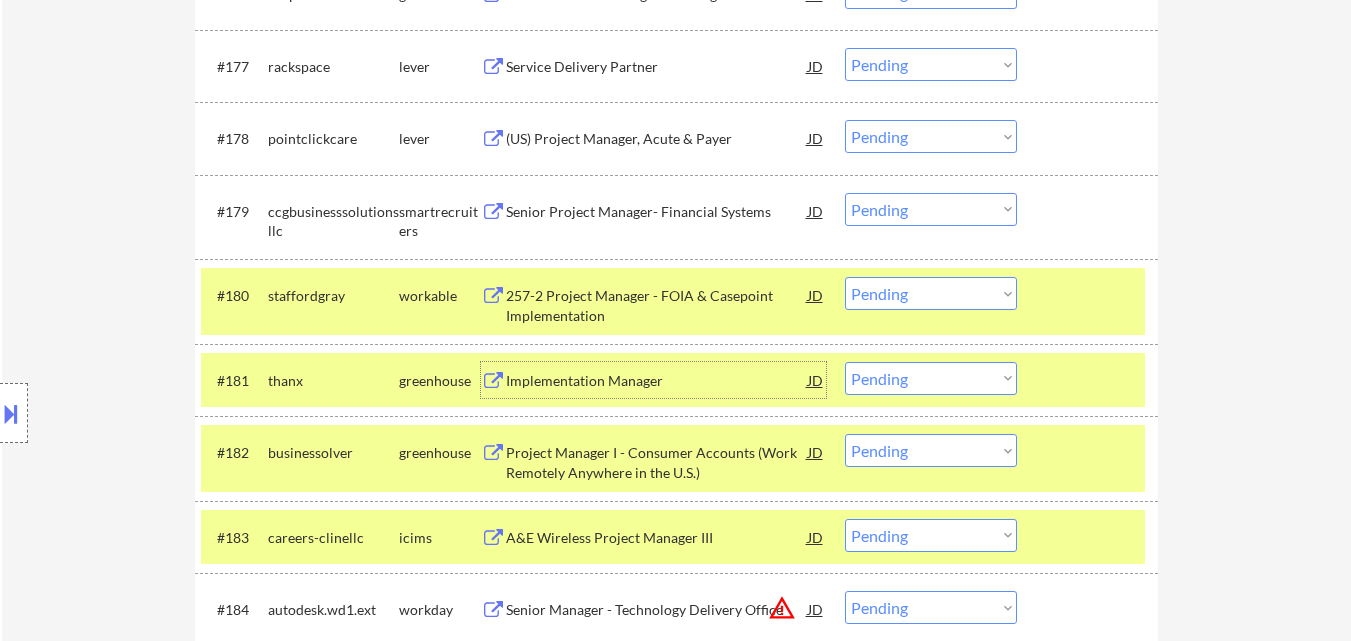 click on "Choose an option... Pending Applied Excluded (Questions) Excluded (Expired) Excluded (Location) Excluded (Bad Match) Excluded (Blocklist) Excluded (Salary) Excluded (Other)" at bounding box center [931, 378] 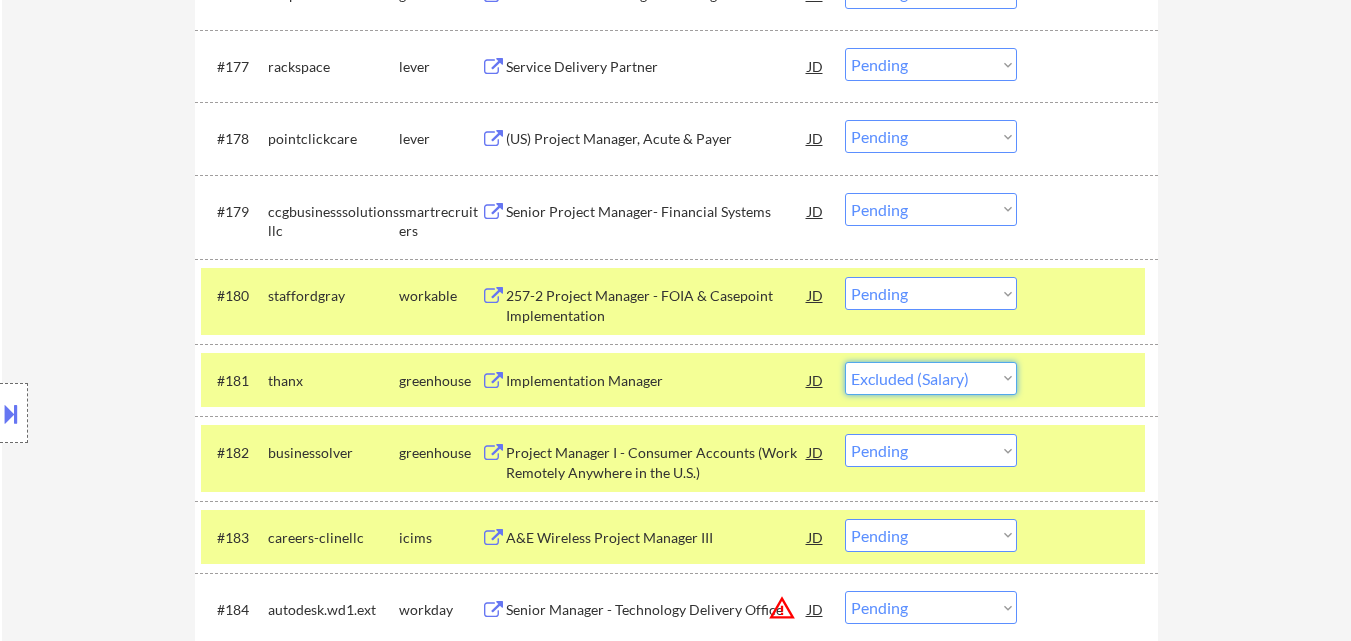 click on "Choose an option... Pending Applied Excluded (Questions) Excluded (Expired) Excluded (Location) Excluded (Bad Match) Excluded (Blocklist) Excluded (Salary) Excluded (Other)" at bounding box center (931, 378) 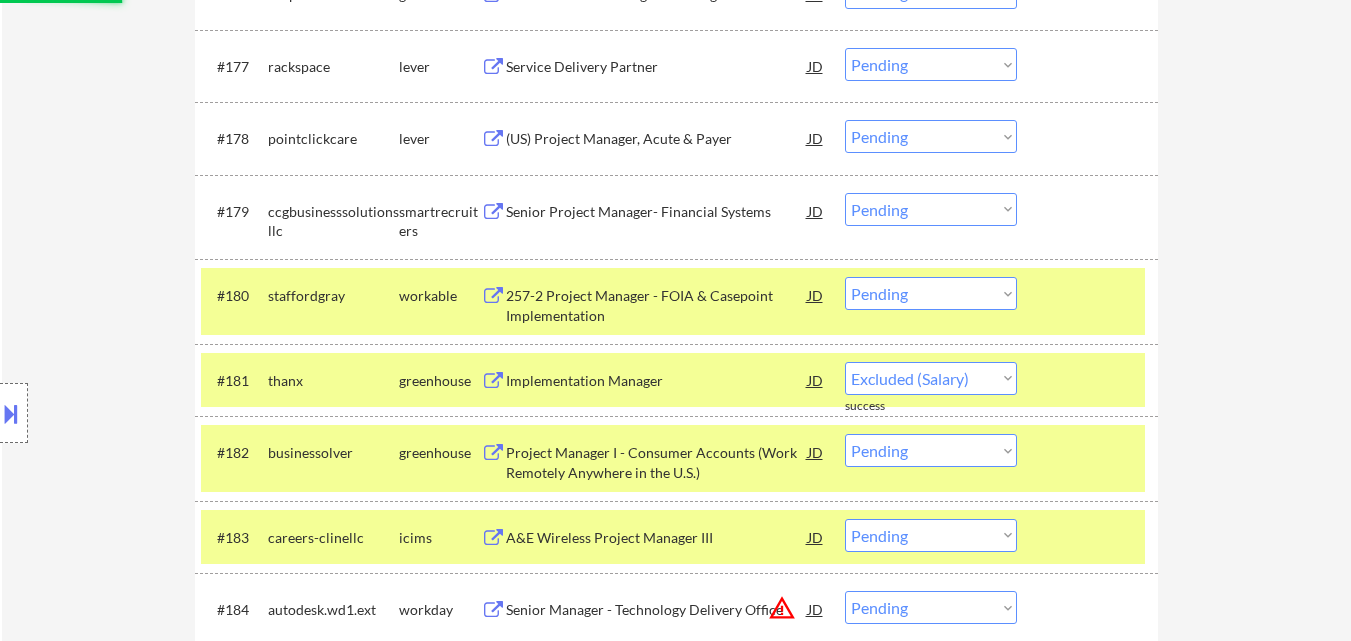 select on ""pending"" 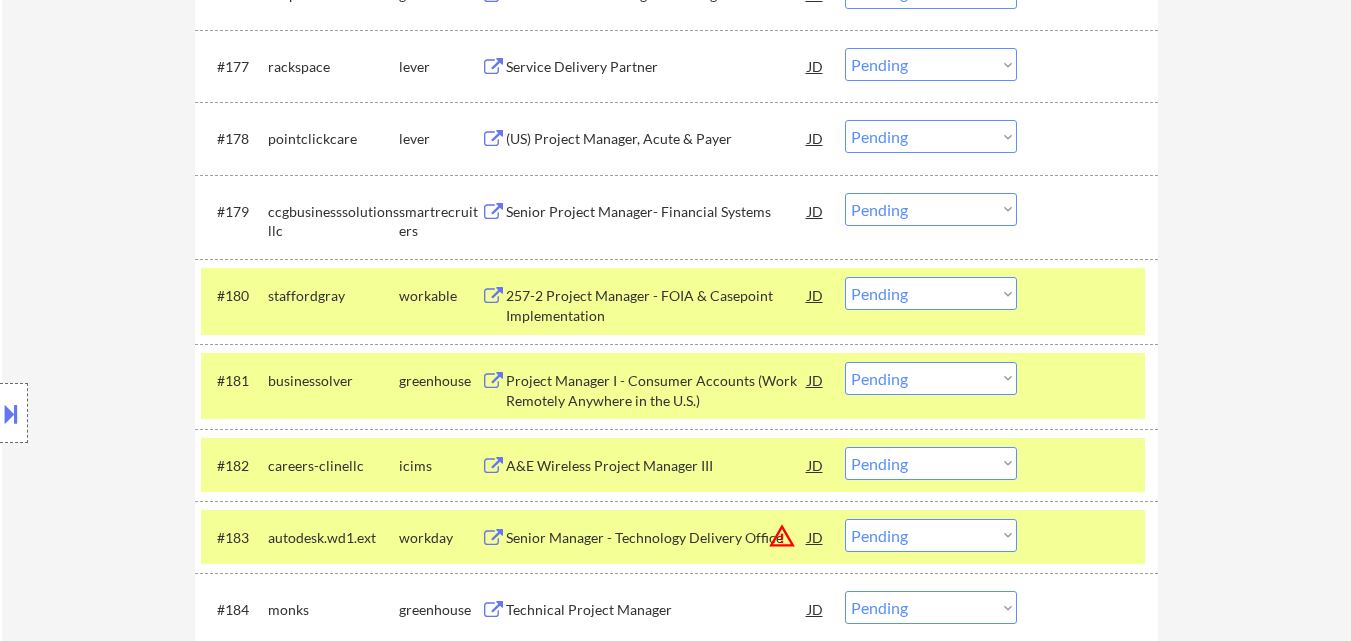 drag, startPoint x: 560, startPoint y: 57, endPoint x: 574, endPoint y: 63, distance: 15.231546 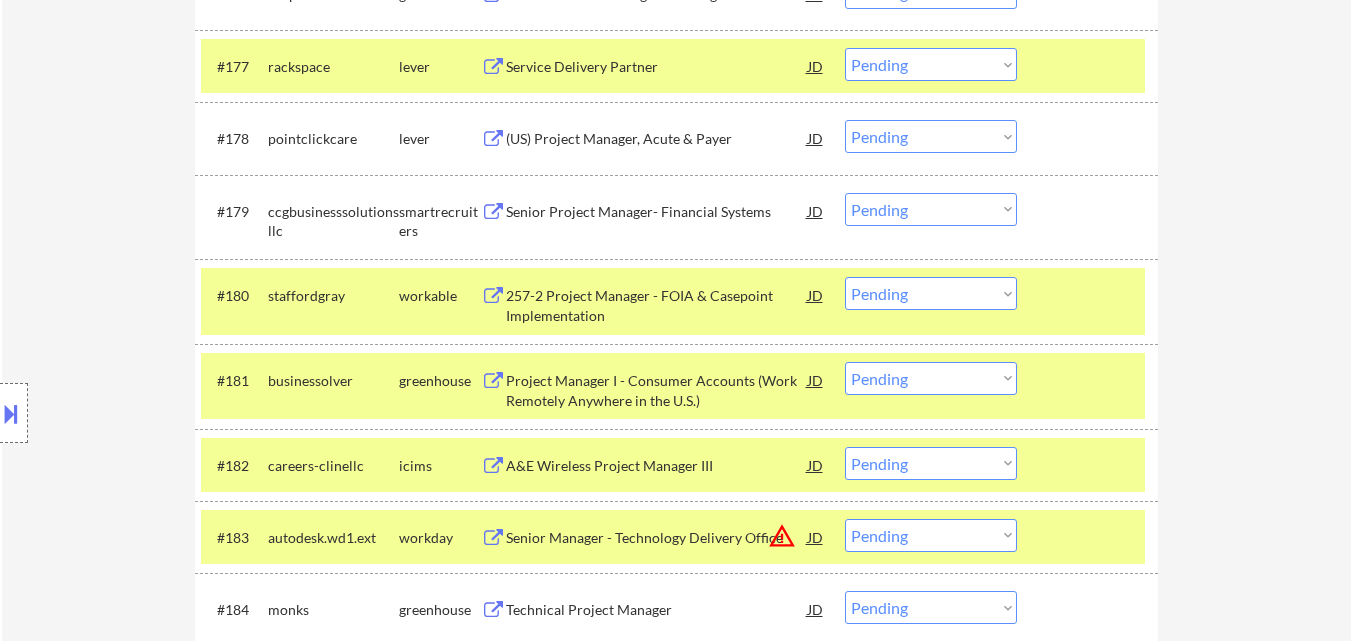 drag, startPoint x: 890, startPoint y: 57, endPoint x: 904, endPoint y: 80, distance: 26.925823 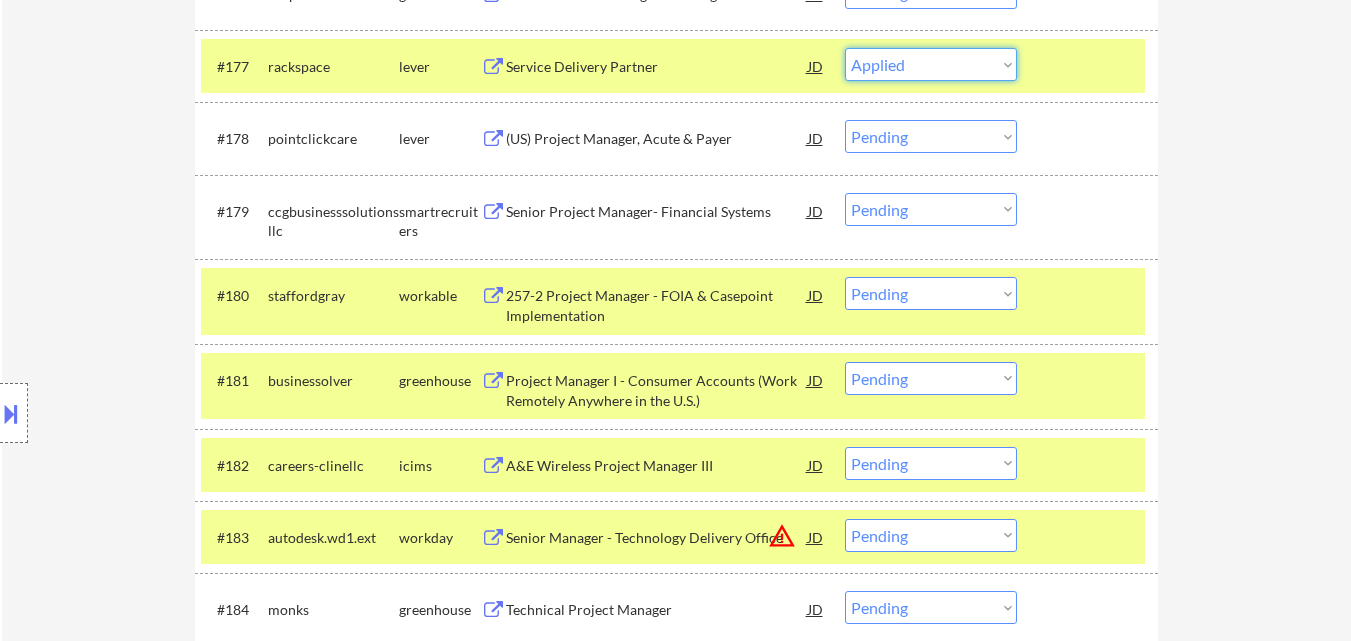 click on "Choose an option... Pending Applied Excluded (Questions) Excluded (Expired) Excluded (Location) Excluded (Bad Match) Excluded (Blocklist) Excluded (Salary) Excluded (Other)" at bounding box center [931, 64] 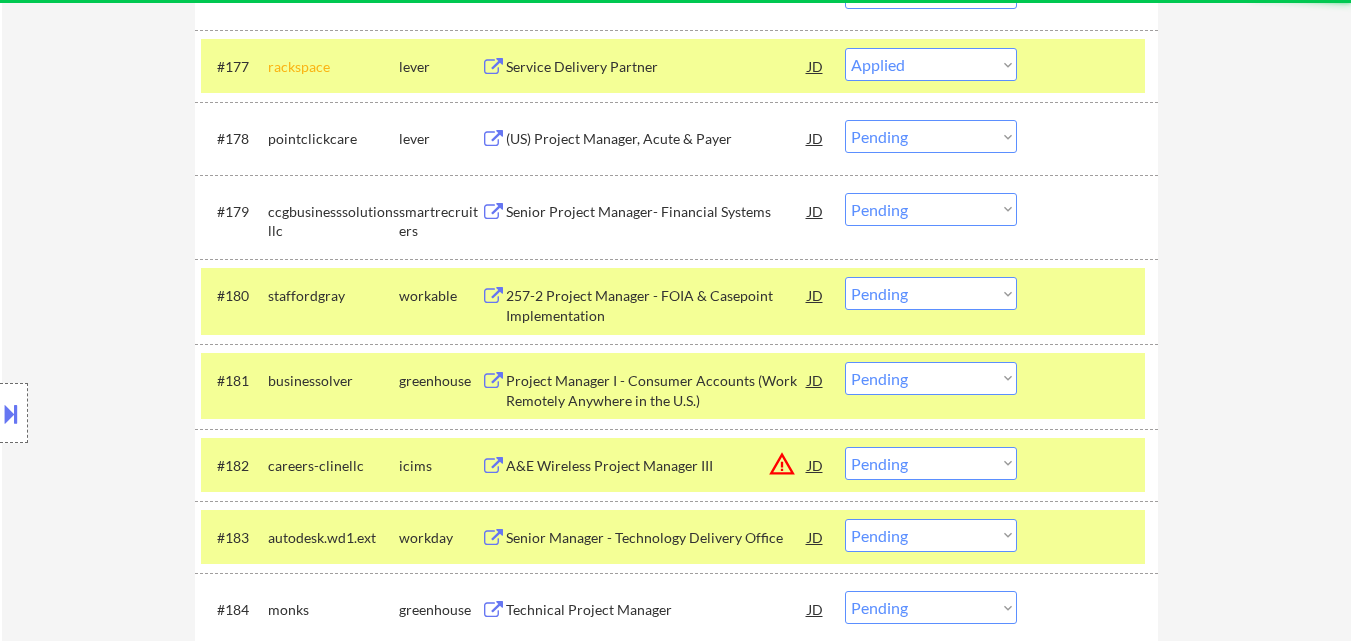 select on ""pending"" 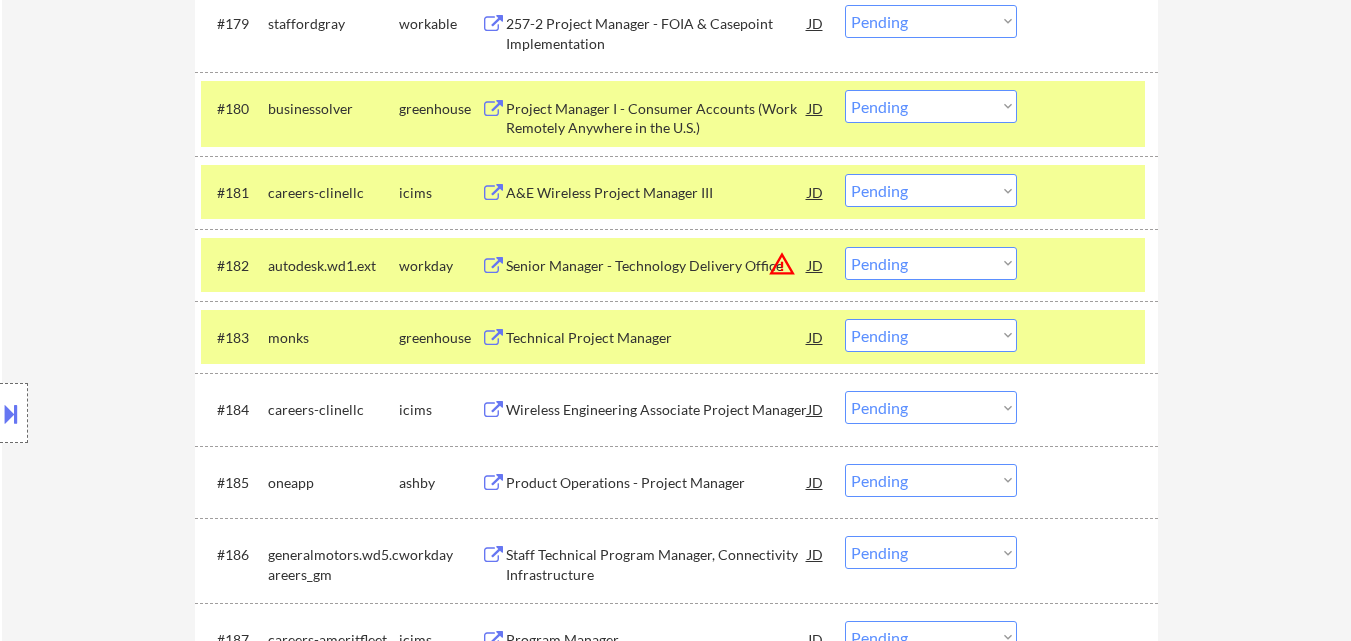 scroll, scrollTop: 7221, scrollLeft: 0, axis: vertical 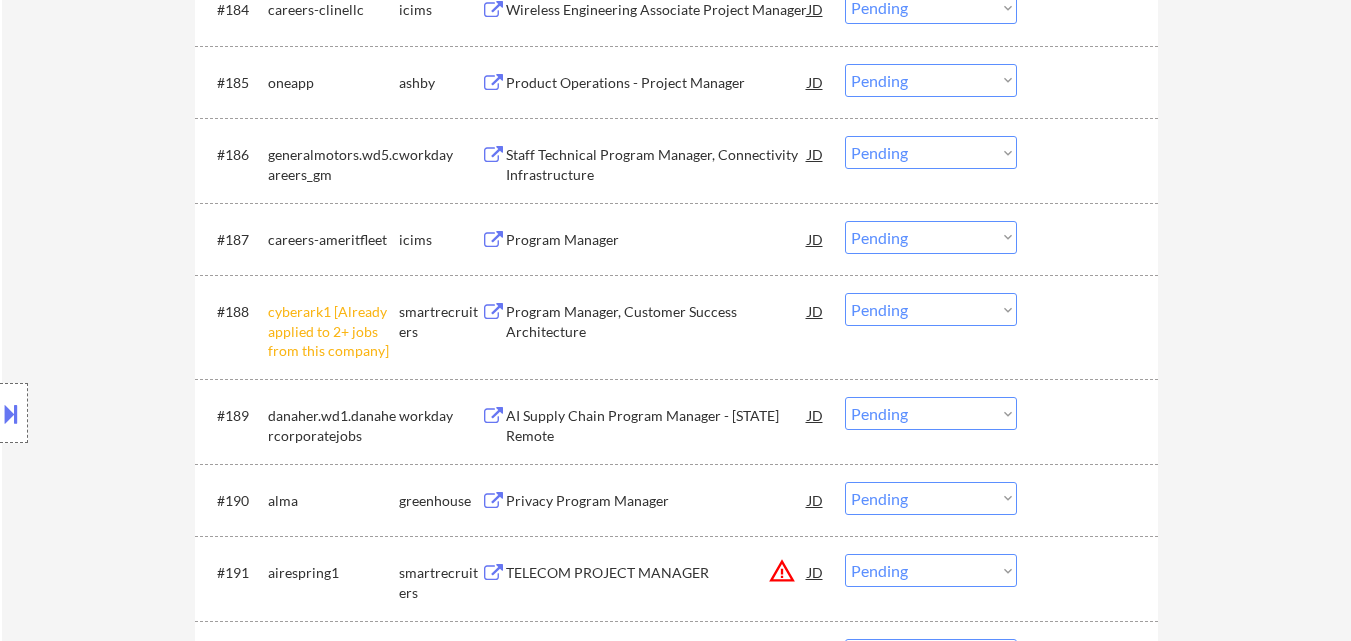 click on "Product Operations - Project Manager" at bounding box center [657, 83] 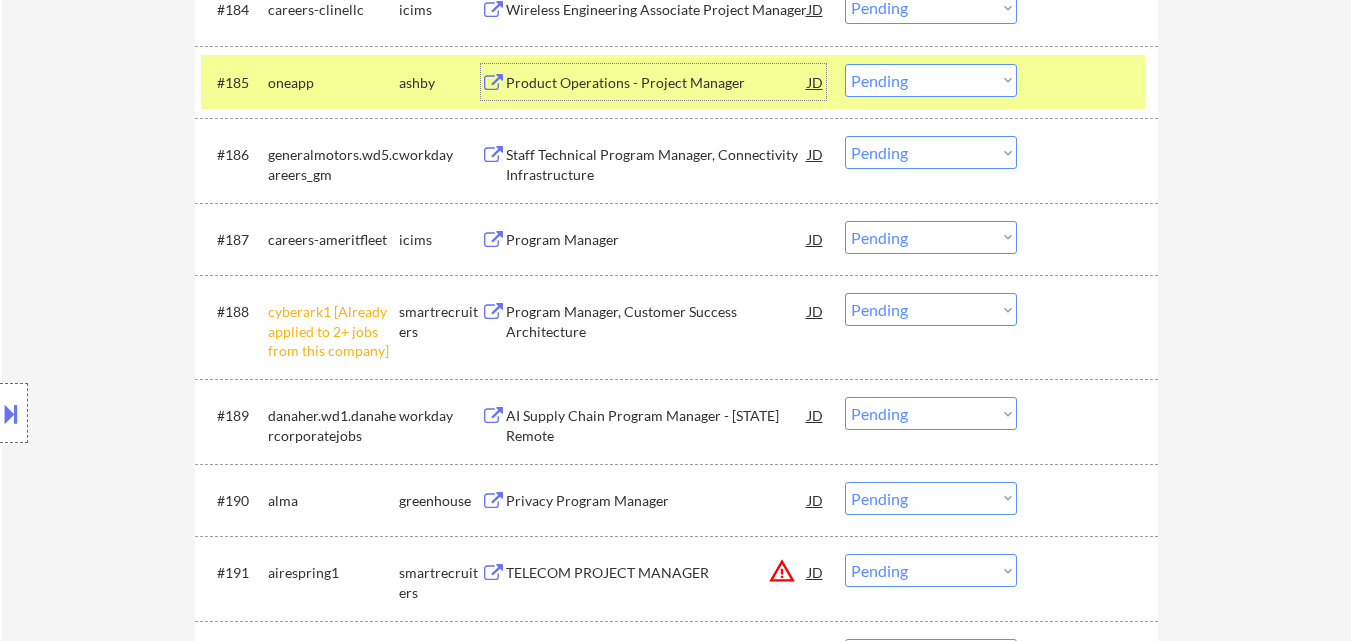 click on "Choose an option... Pending Applied Excluded (Questions) Excluded (Expired) Excluded (Location) Excluded (Bad Match) Excluded (Blocklist) Excluded (Salary) Excluded (Other)" at bounding box center [931, 309] 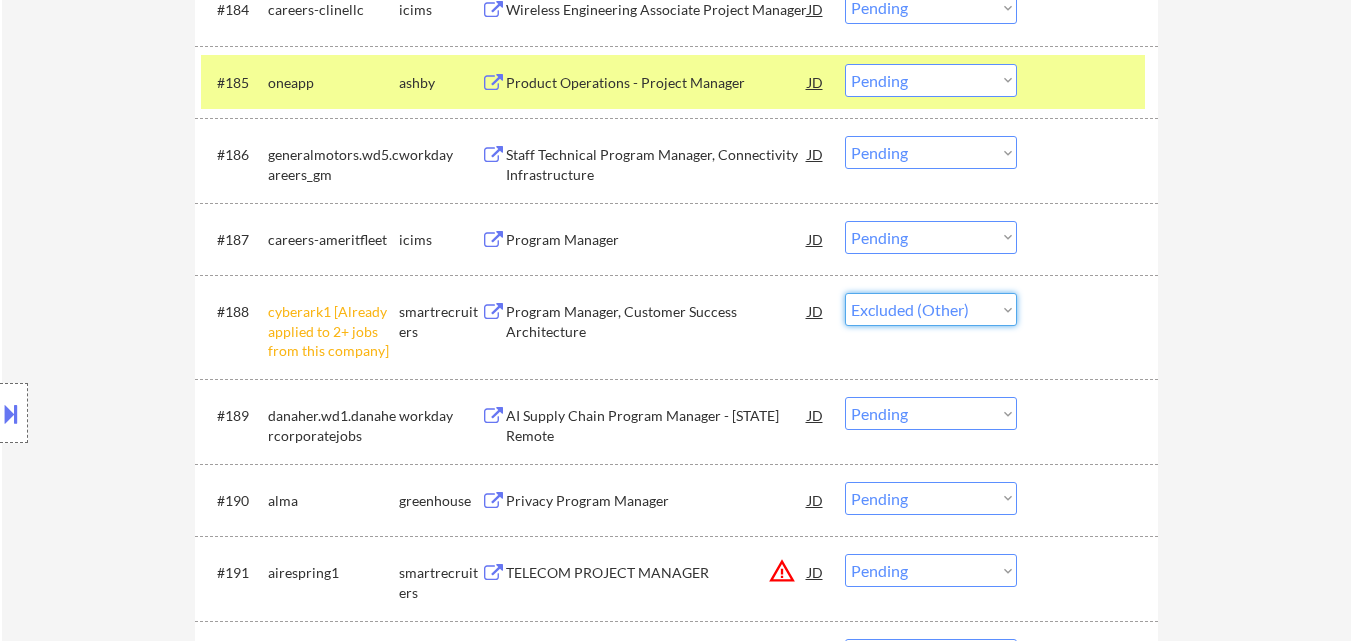 click on "Choose an option... Pending Applied Excluded (Questions) Excluded (Expired) Excluded (Location) Excluded (Bad Match) Excluded (Blocklist) Excluded (Salary) Excluded (Other)" at bounding box center (931, 309) 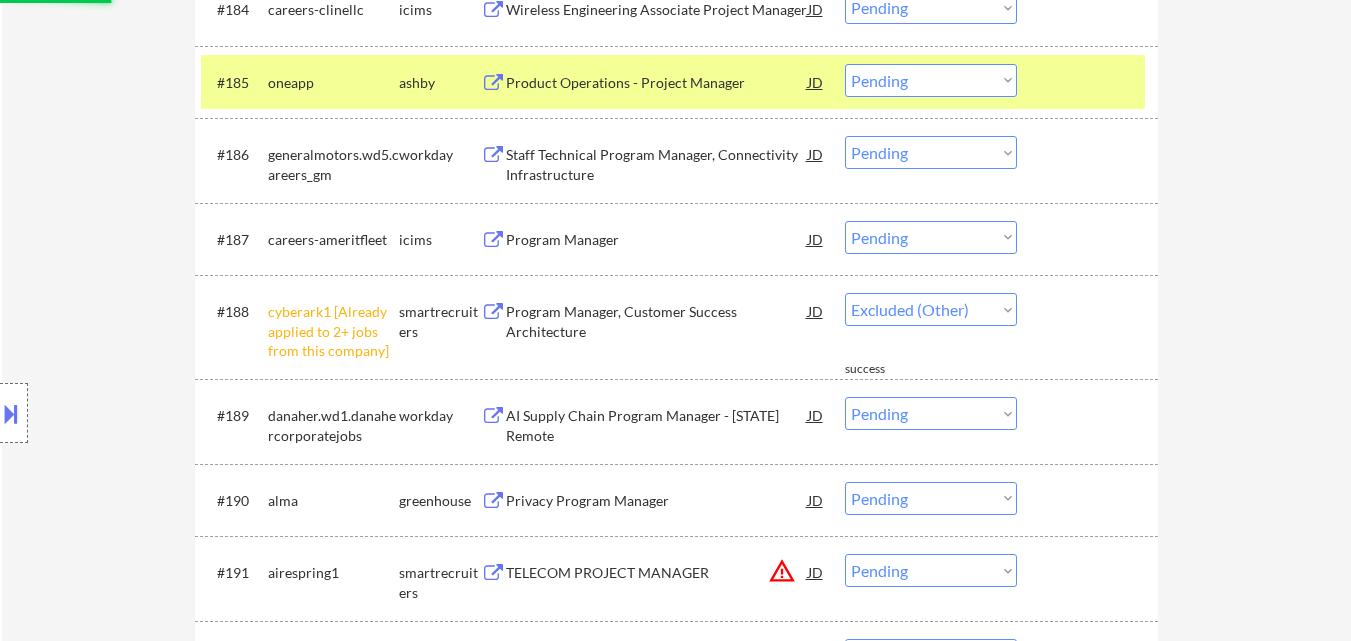 select on ""pending"" 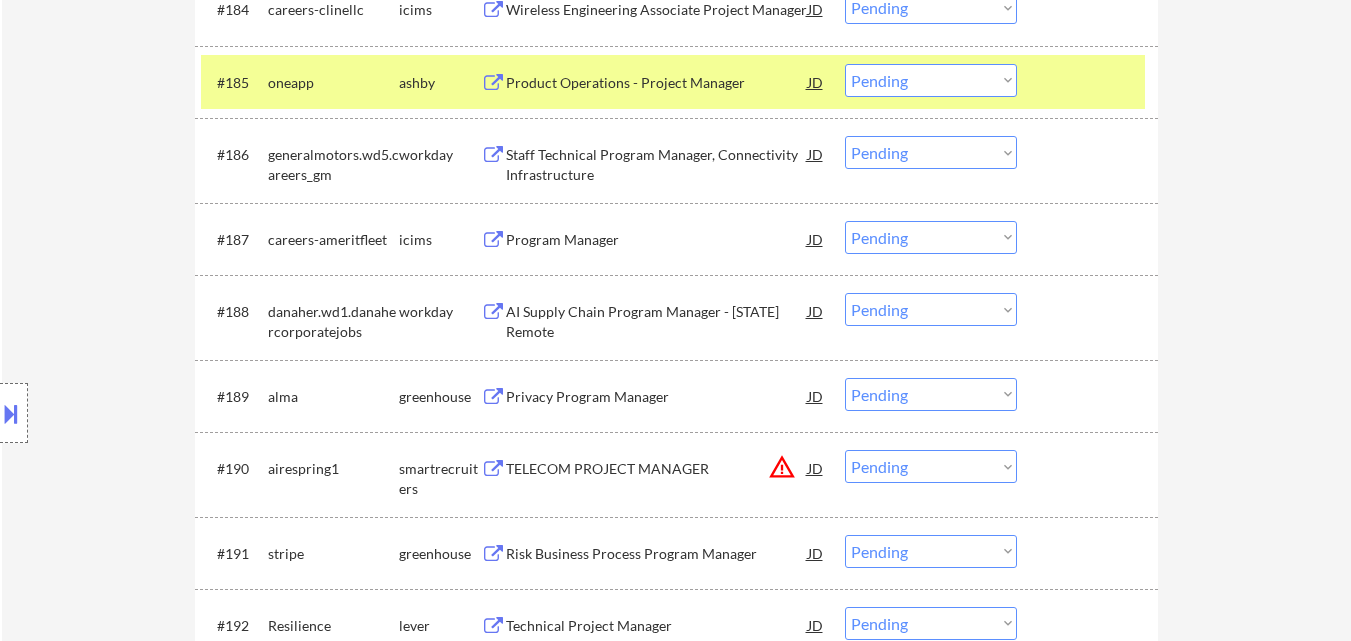 click on "Choose an option... Pending Applied Excluded (Questions) Excluded (Expired) Excluded (Location) Excluded (Bad Match) Excluded (Blocklist) Excluded (Salary) Excluded (Other)" at bounding box center [931, 80] 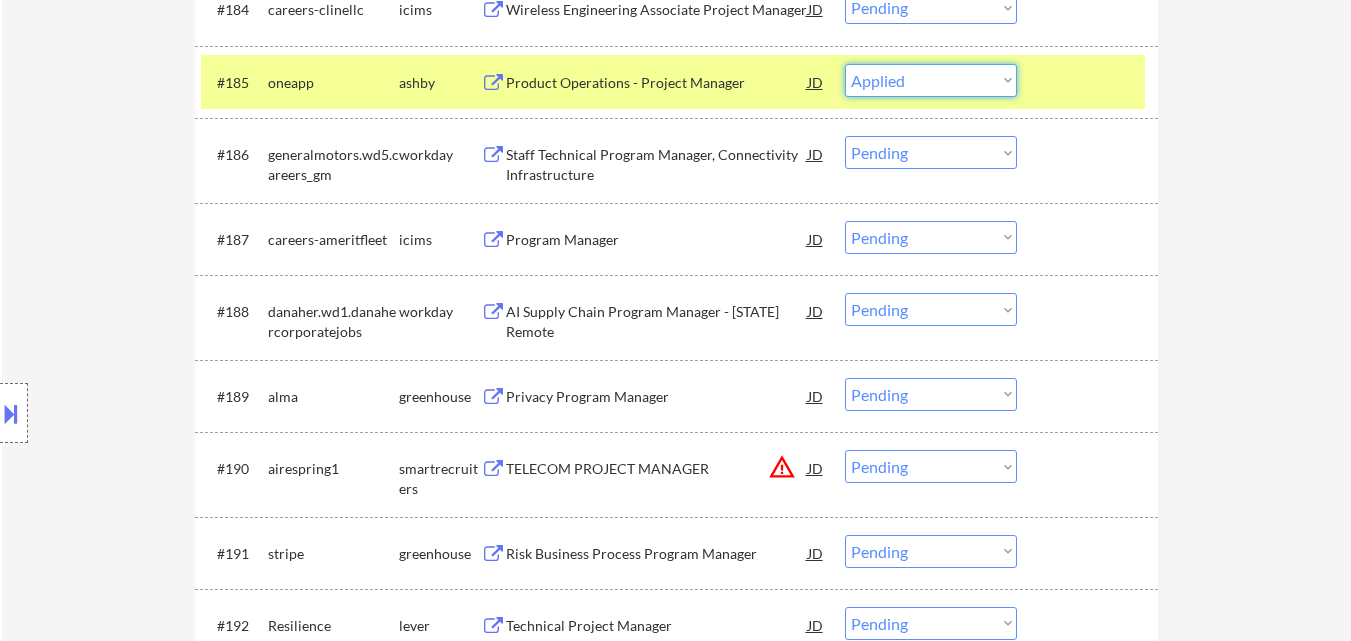 click on "Choose an option... Pending Applied Excluded (Questions) Excluded (Expired) Excluded (Location) Excluded (Bad Match) Excluded (Blocklist) Excluded (Salary) Excluded (Other)" at bounding box center (931, 80) 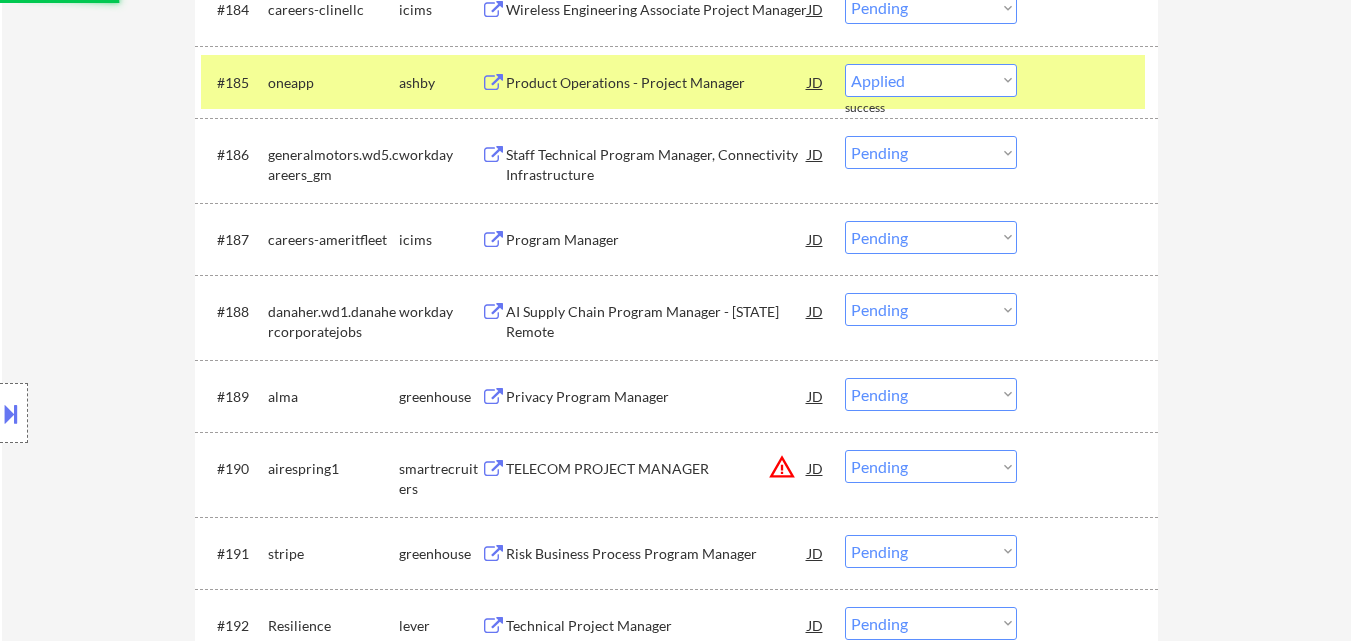 select on ""pending"" 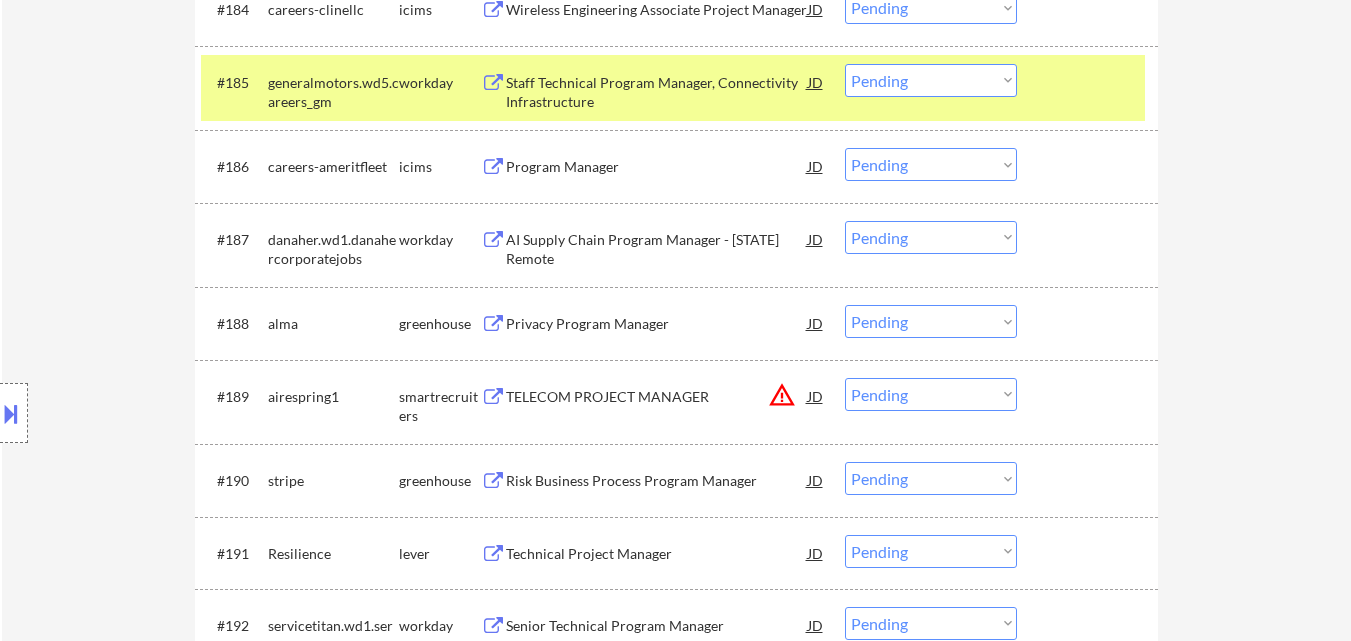 scroll, scrollTop: 7321, scrollLeft: 0, axis: vertical 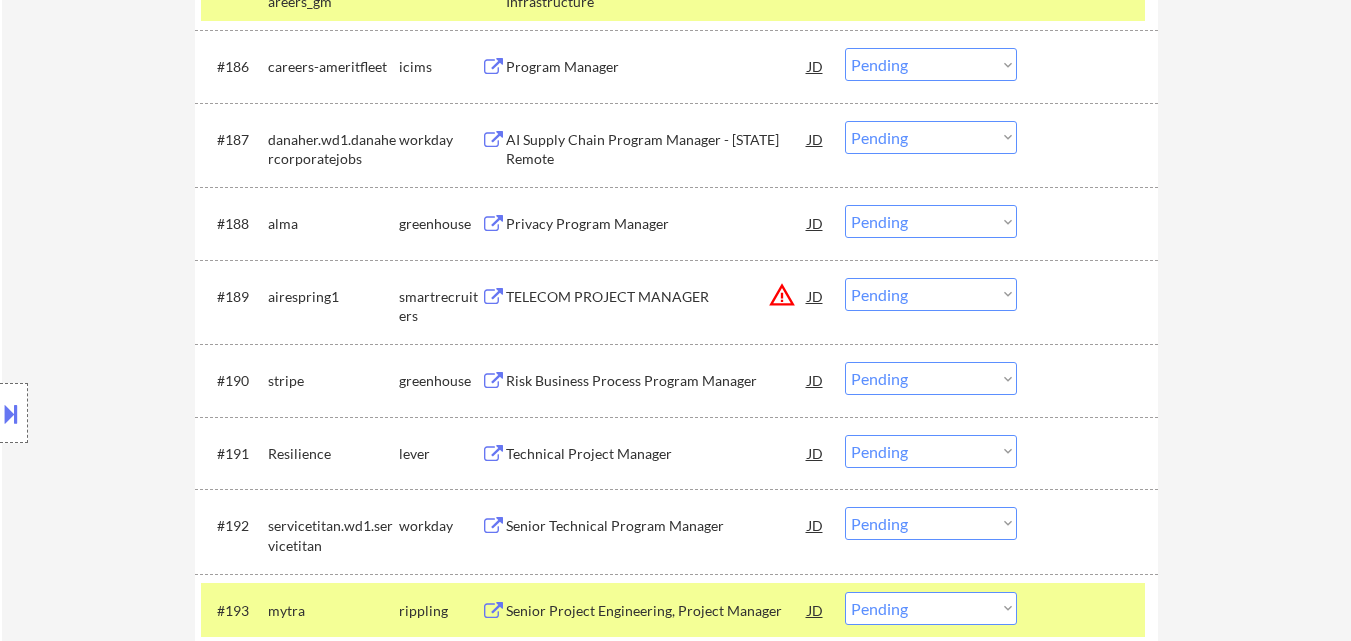click on "JD" at bounding box center (816, 296) 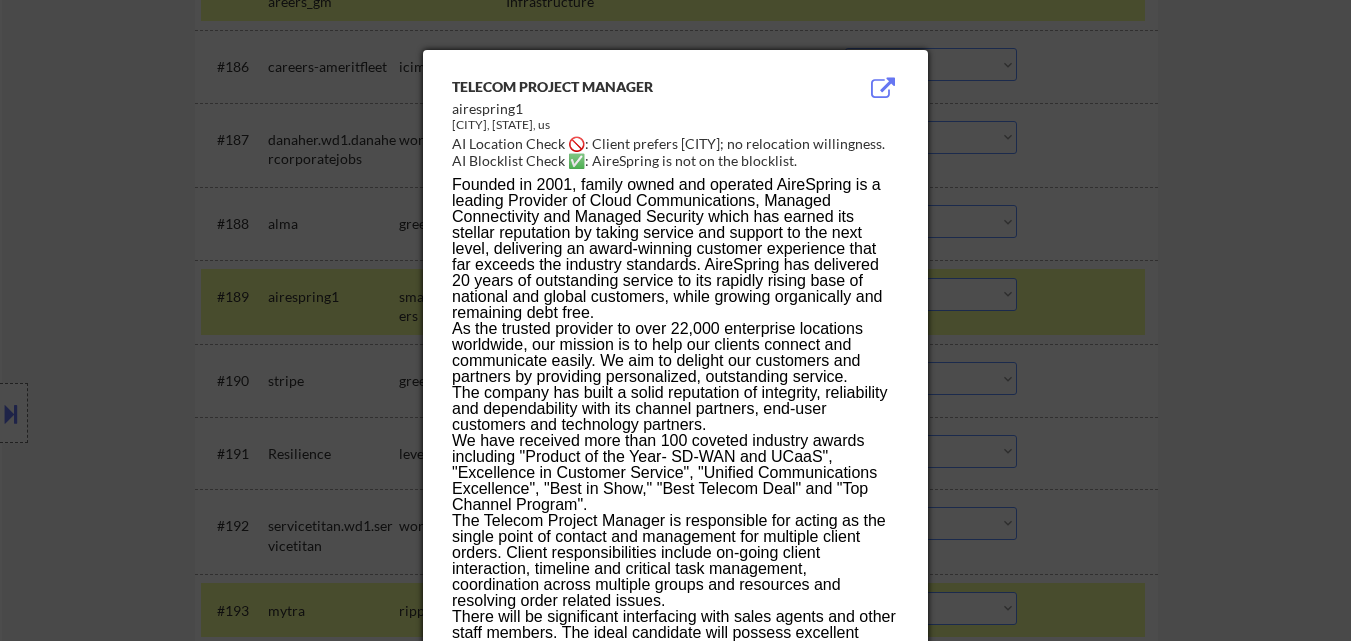 click at bounding box center [675, 320] 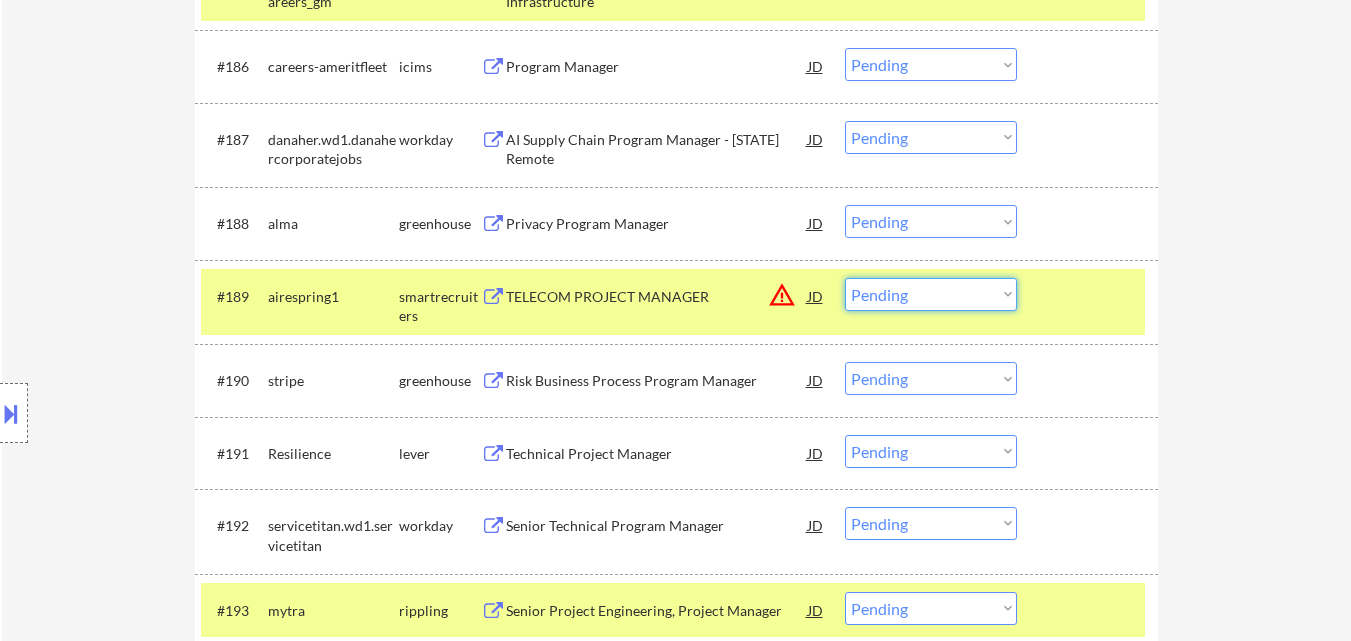 drag, startPoint x: 951, startPoint y: 289, endPoint x: 954, endPoint y: 309, distance: 20.22375 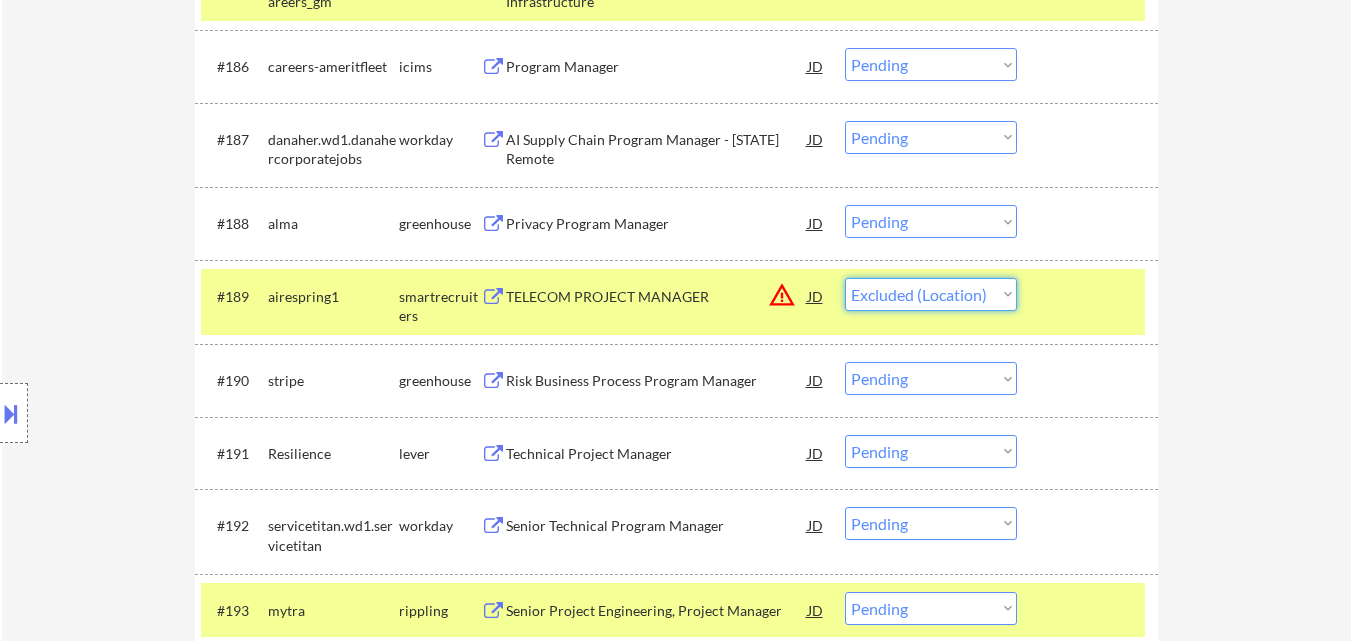 click on "Choose an option... Pending Applied Excluded (Questions) Excluded (Expired) Excluded (Location) Excluded (Bad Match) Excluded (Blocklist) Excluded (Salary) Excluded (Other)" at bounding box center (931, 294) 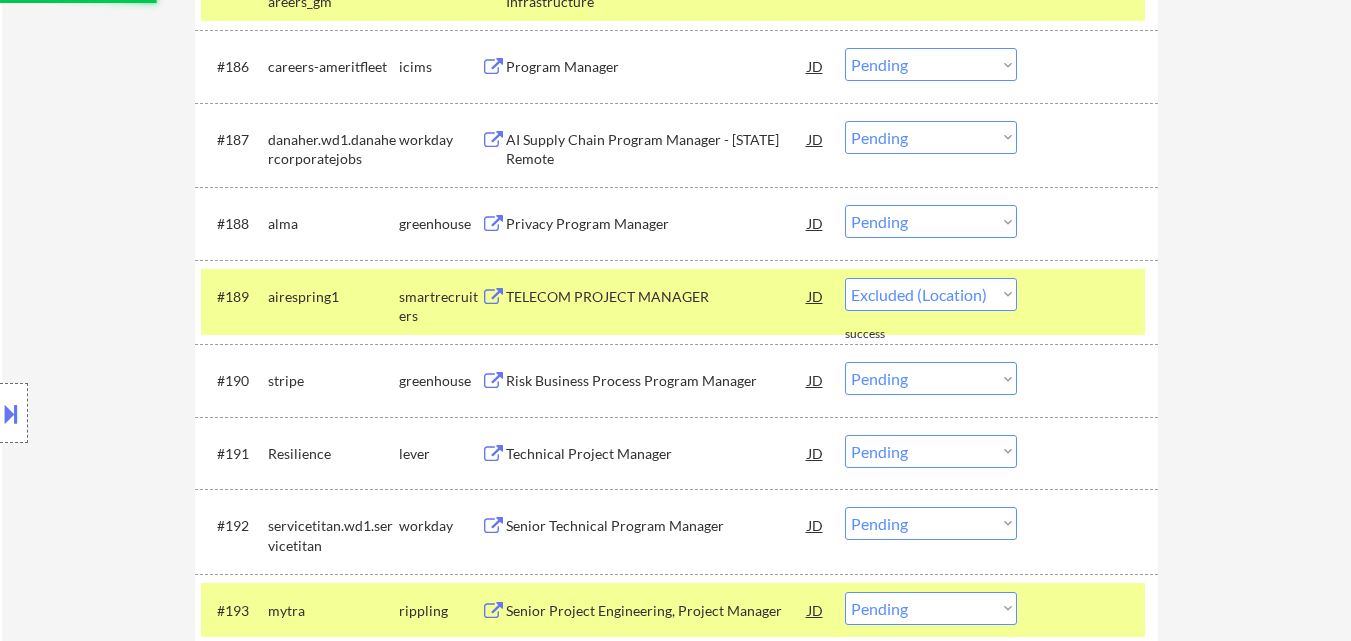 select on ""pending"" 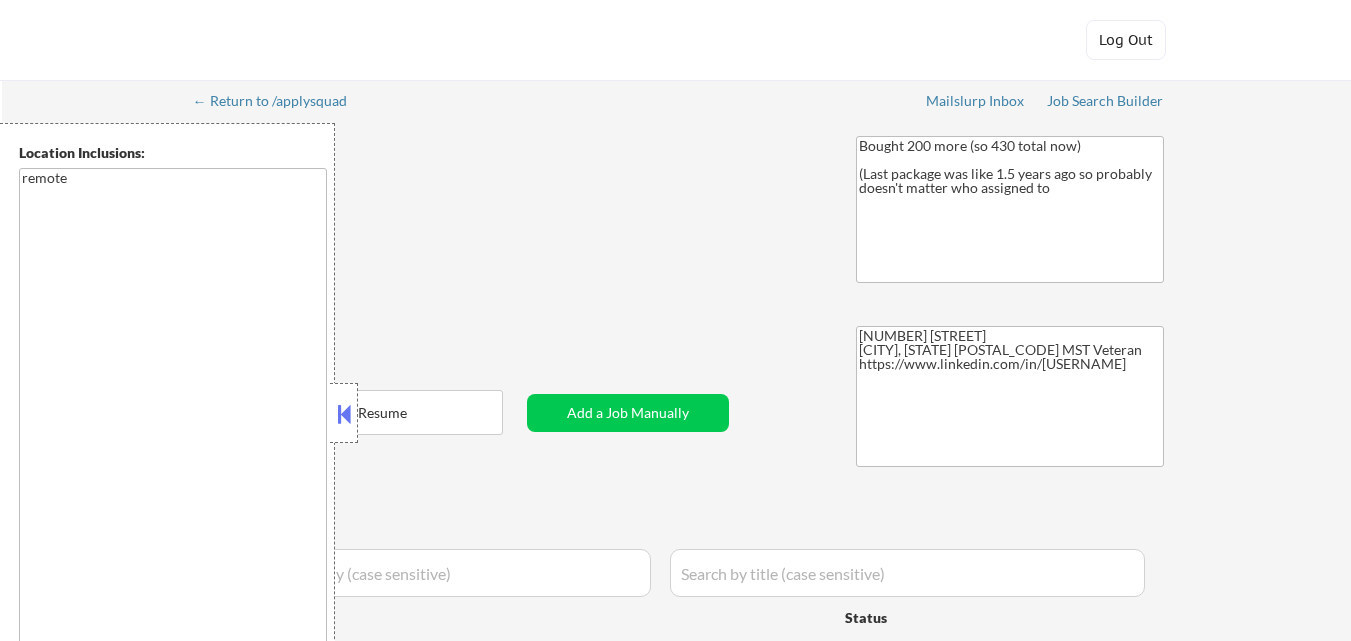 scroll, scrollTop: 0, scrollLeft: 0, axis: both 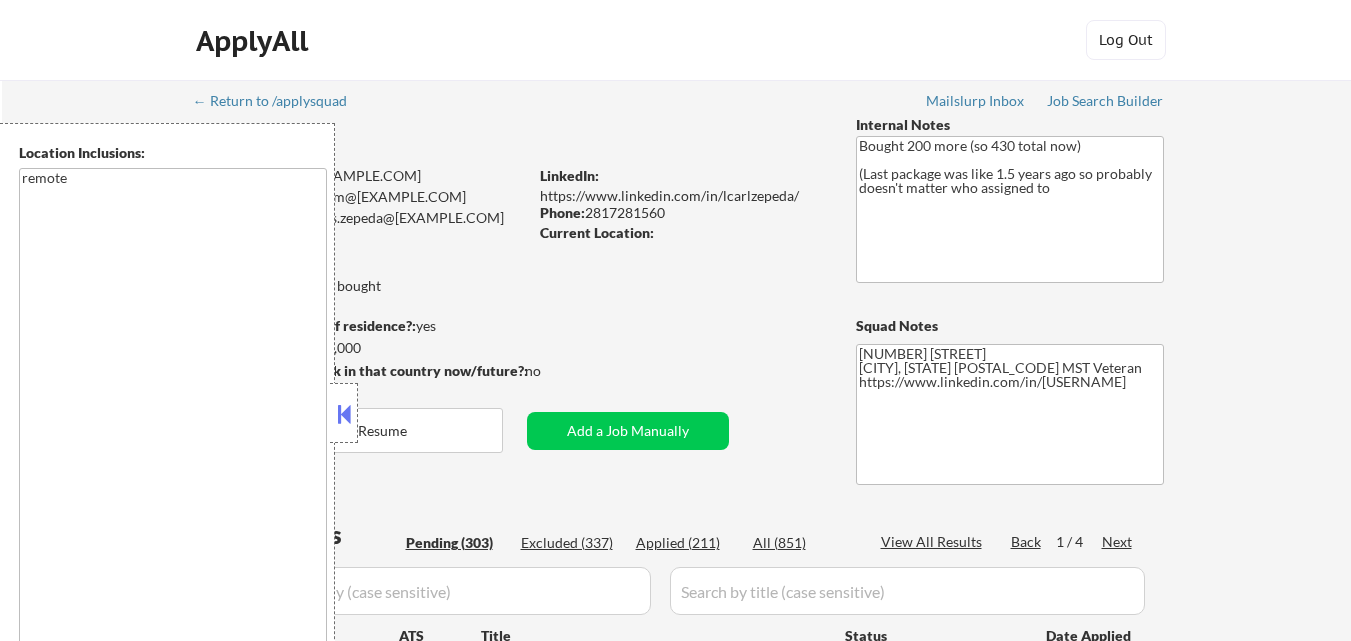 click at bounding box center [344, 414] 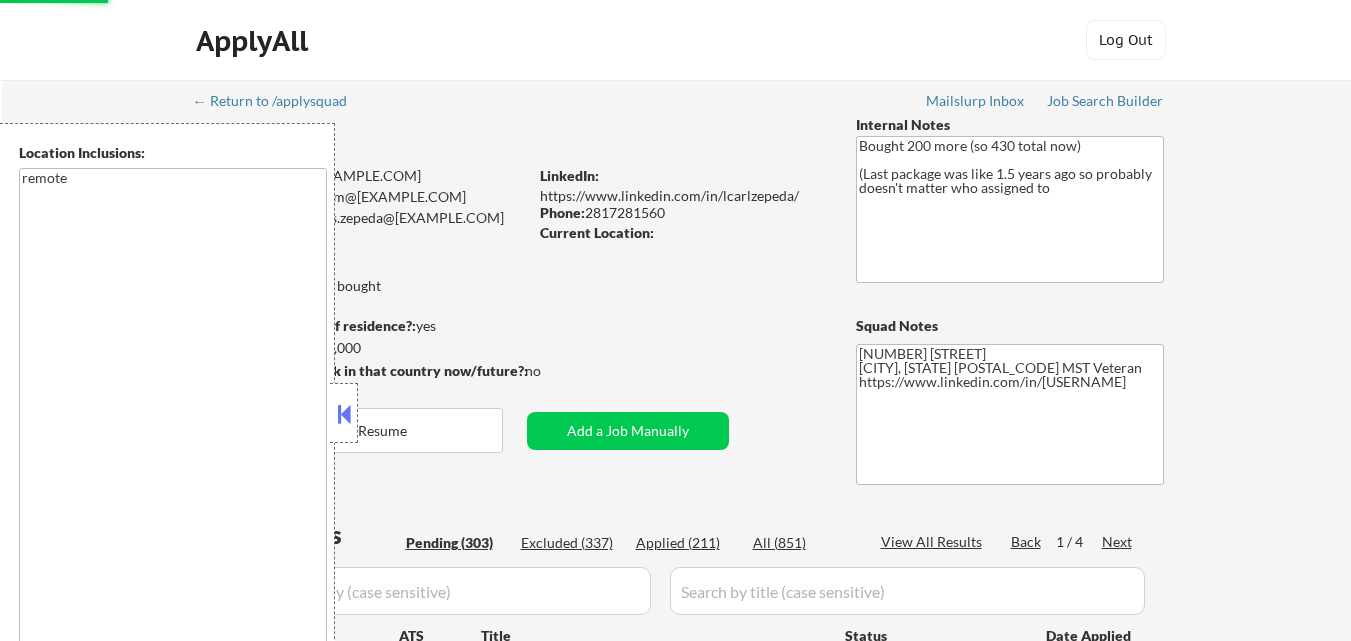 scroll, scrollTop: 400, scrollLeft: 0, axis: vertical 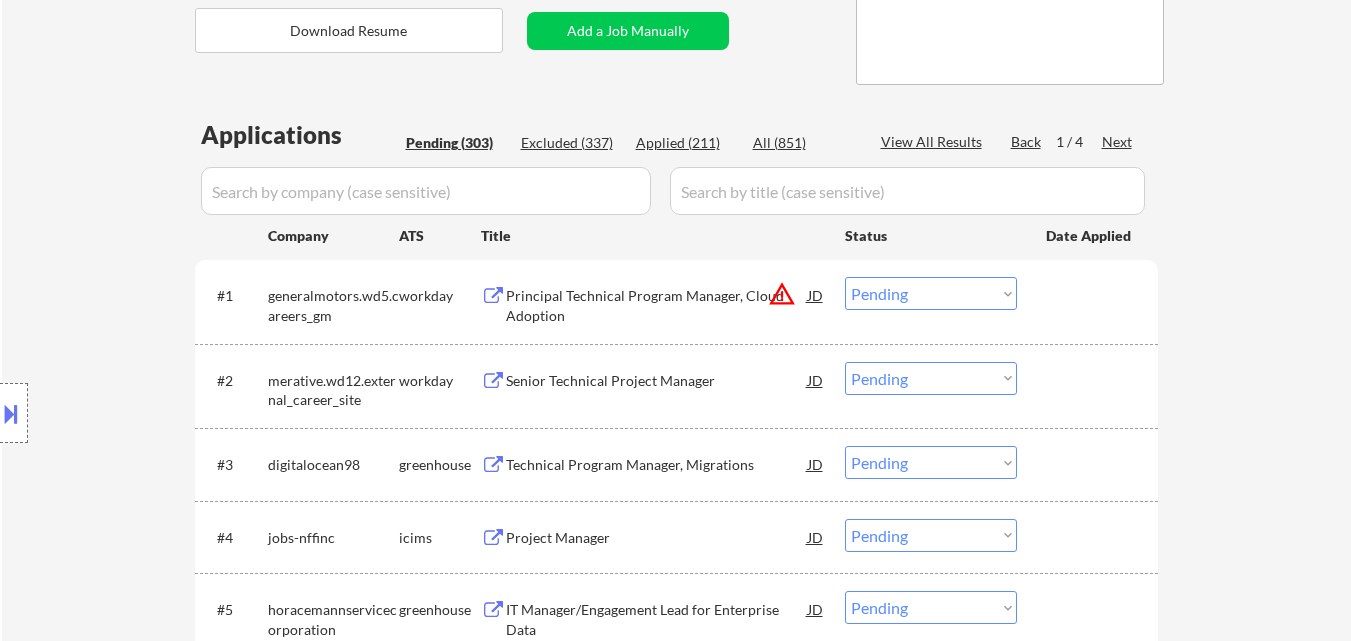 click on "1 / 4" at bounding box center [1079, 142] 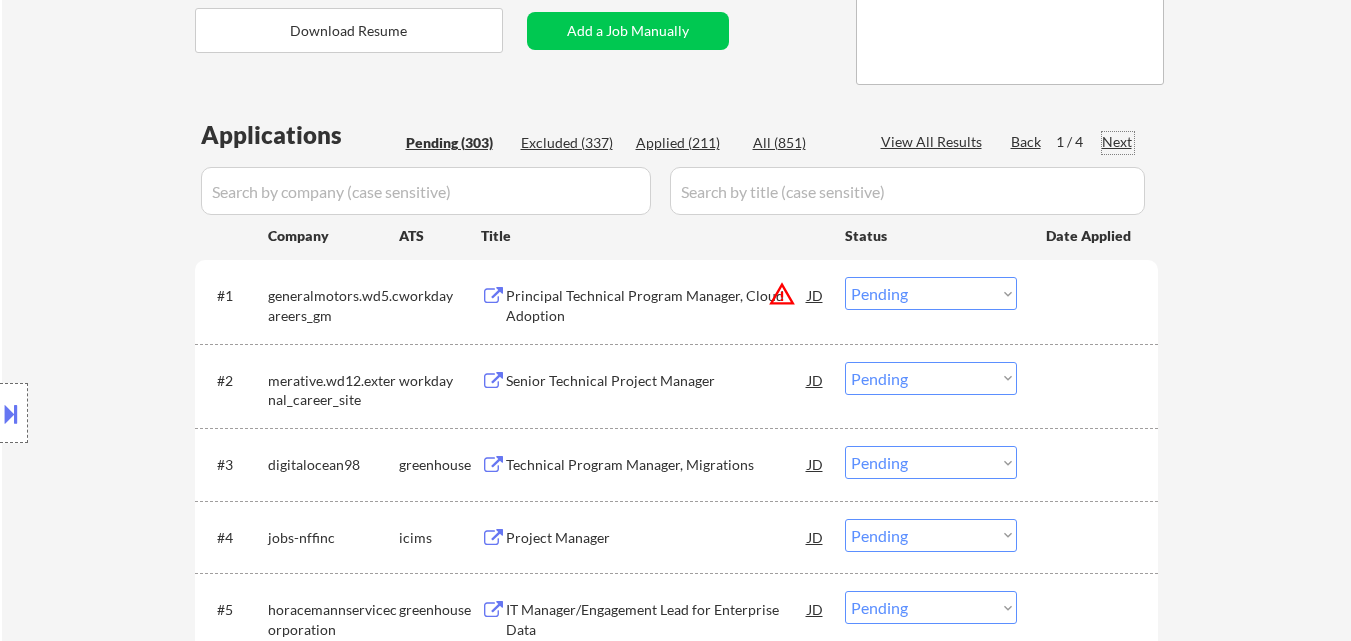 click on "Next" at bounding box center [1118, 142] 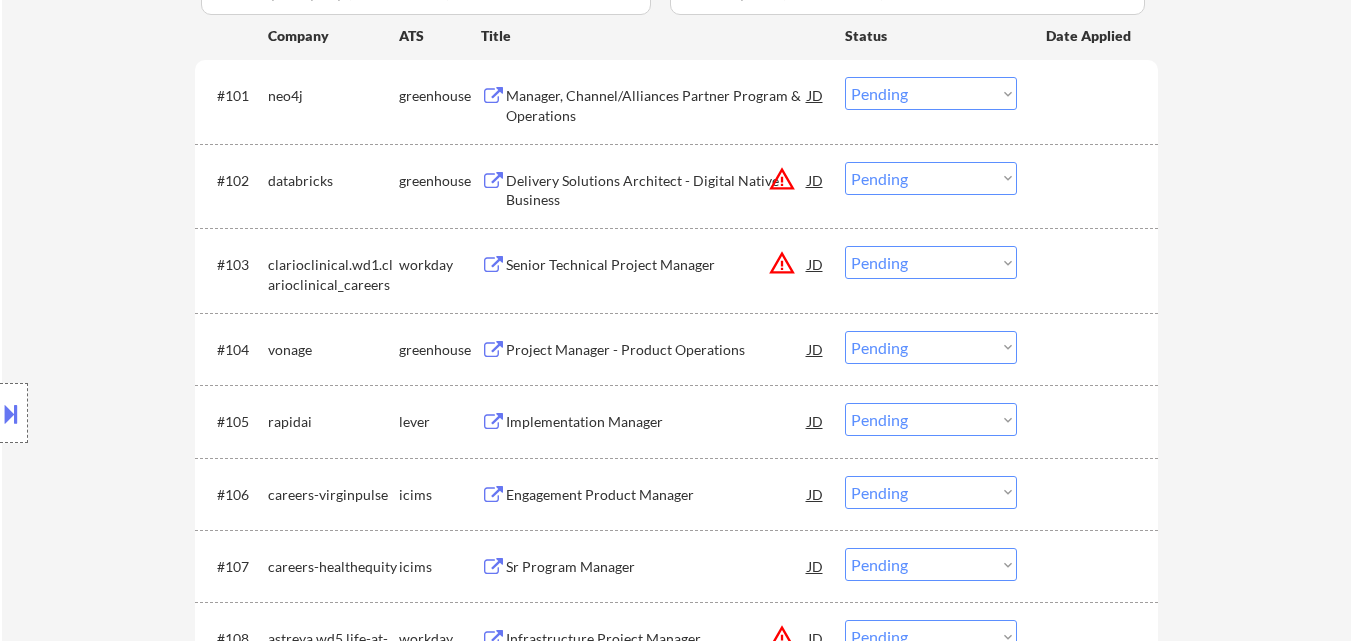 scroll, scrollTop: 700, scrollLeft: 0, axis: vertical 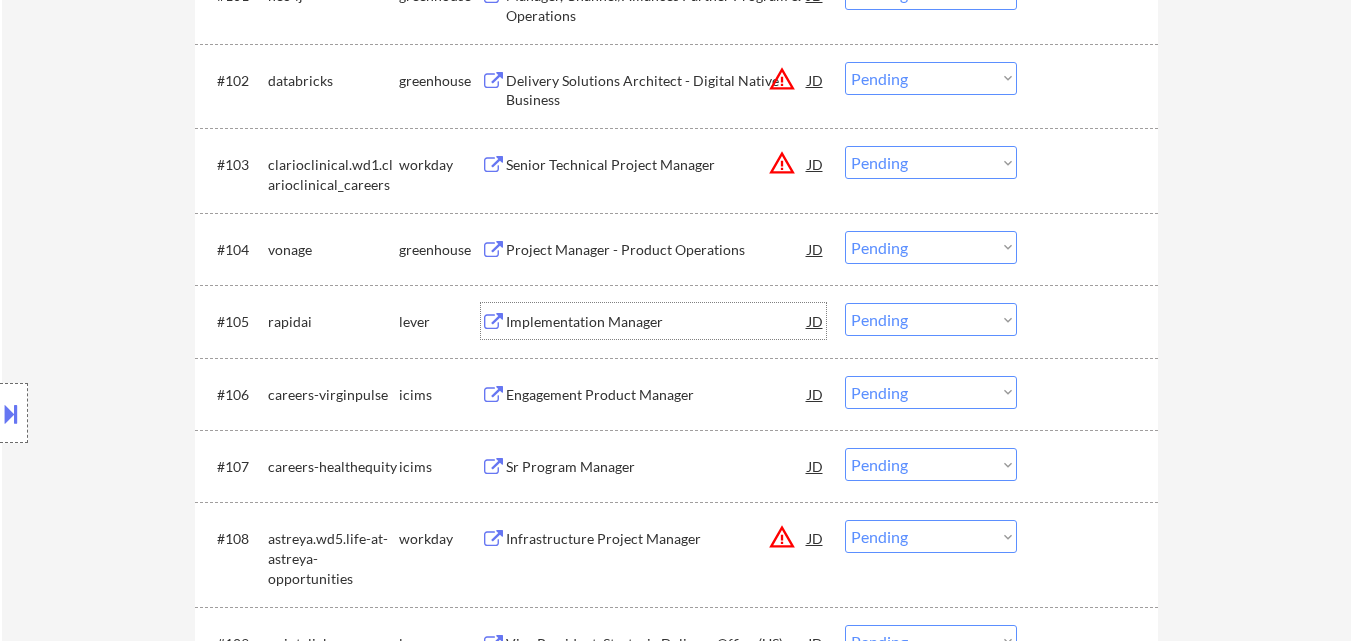click on "Implementation Manager" at bounding box center (657, 322) 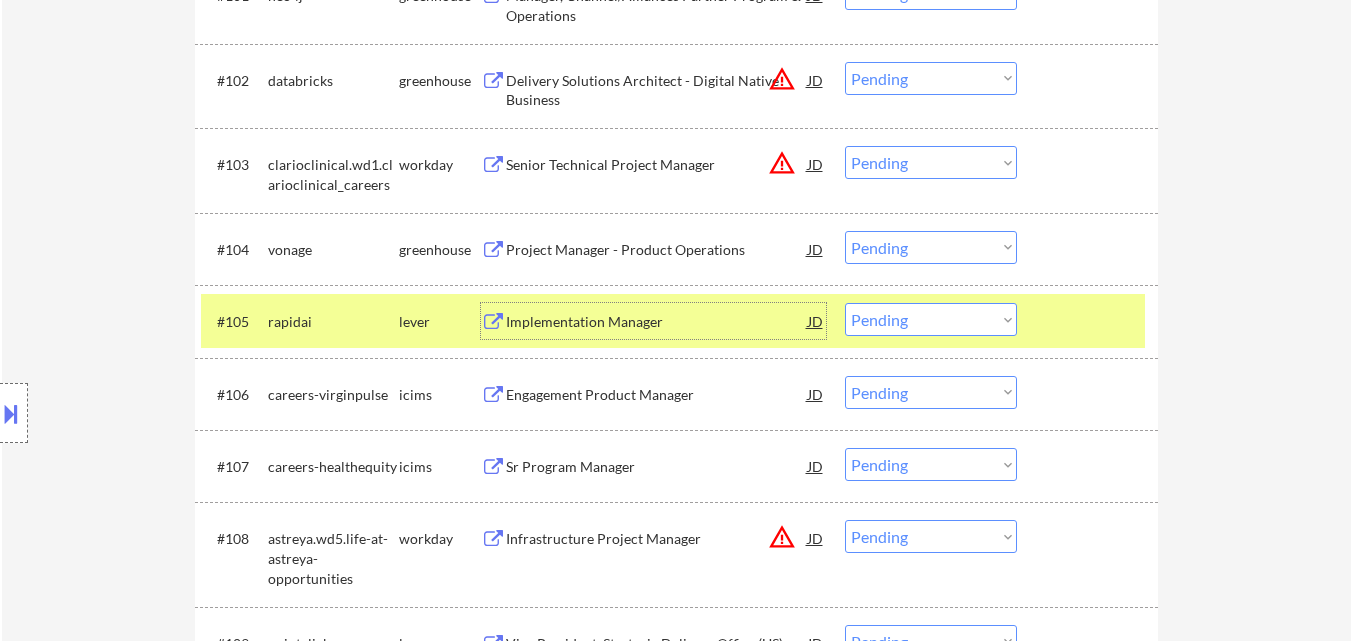 drag, startPoint x: 907, startPoint y: 314, endPoint x: 933, endPoint y: 334, distance: 32.80244 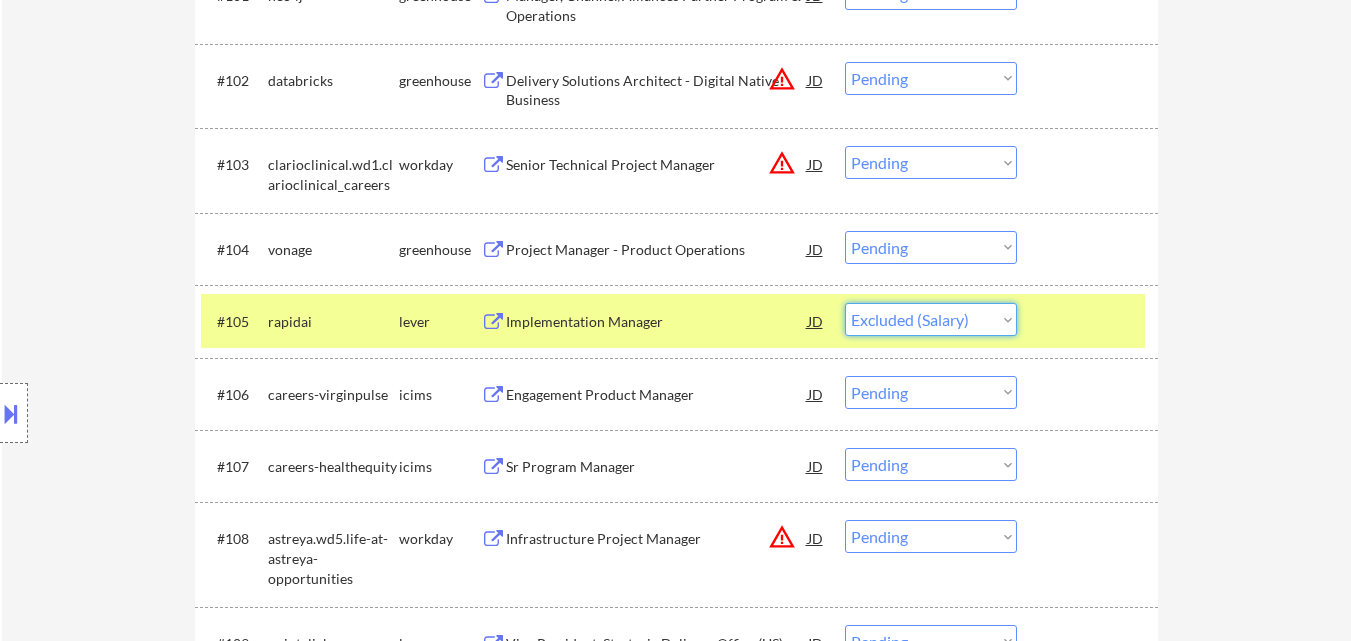 click on "Choose an option... Pending Applied Excluded (Questions) Excluded (Expired) Excluded (Location) Excluded (Bad Match) Excluded (Blocklist) Excluded (Salary) Excluded (Other)" at bounding box center (931, 319) 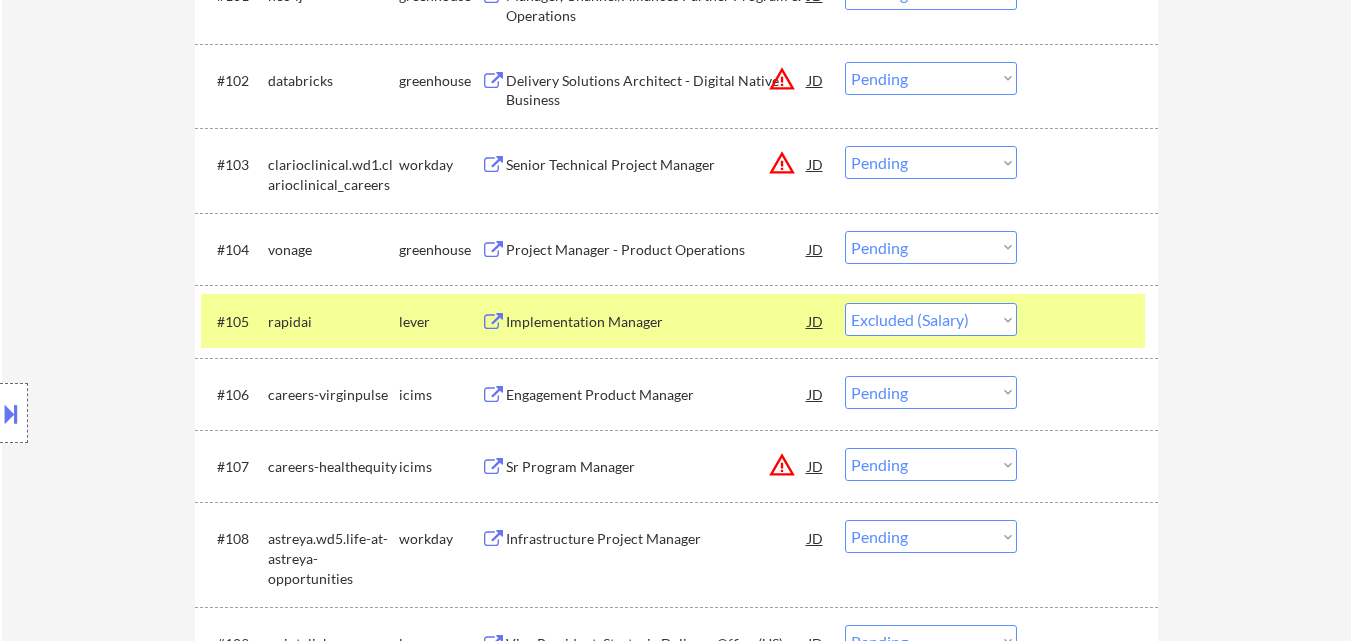 select on ""pending"" 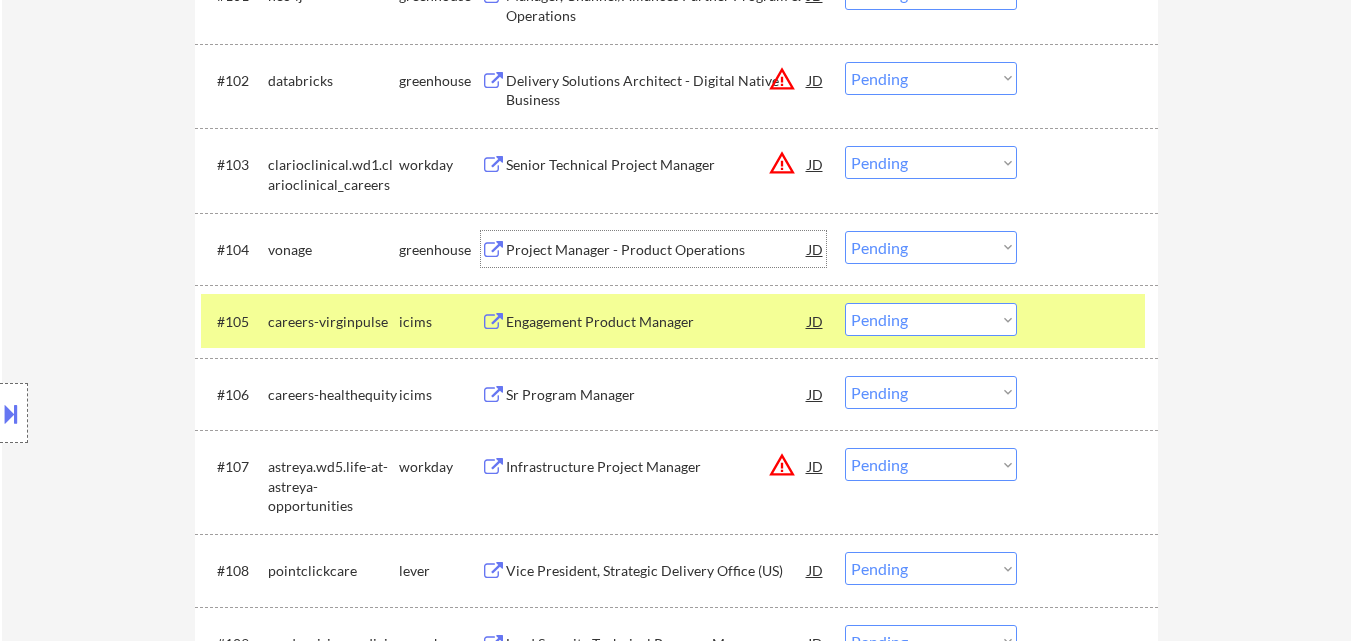 click on "Project Manager - Product Operations" at bounding box center (657, 250) 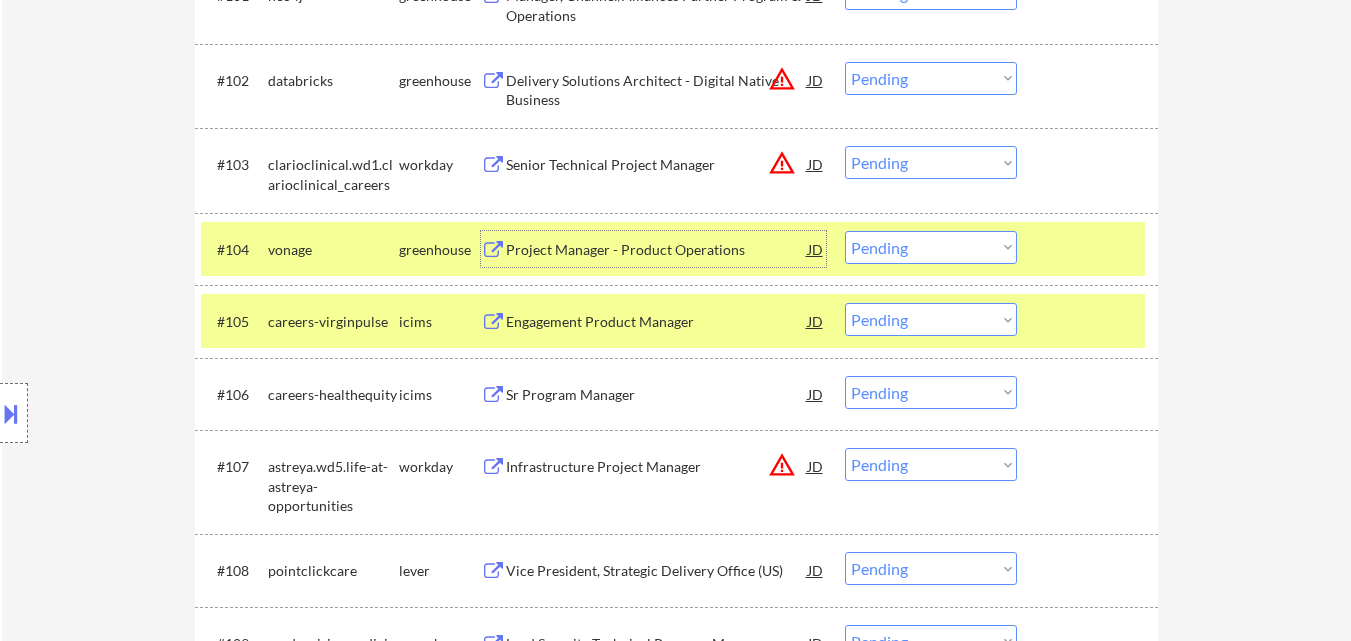 drag, startPoint x: 900, startPoint y: 244, endPoint x: 907, endPoint y: 257, distance: 14.764823 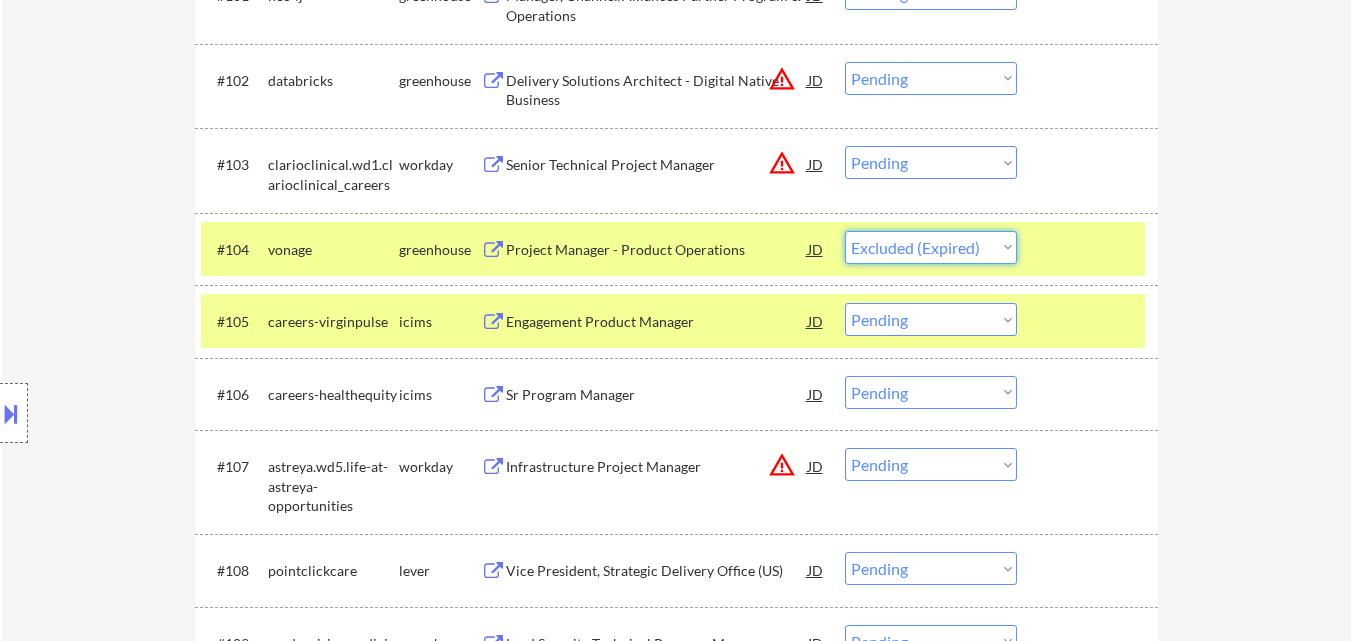 click on "Choose an option... Pending Applied Excluded (Questions) Excluded (Expired) Excluded (Location) Excluded (Bad Match) Excluded (Blocklist) Excluded (Salary) Excluded (Other)" at bounding box center (931, 247) 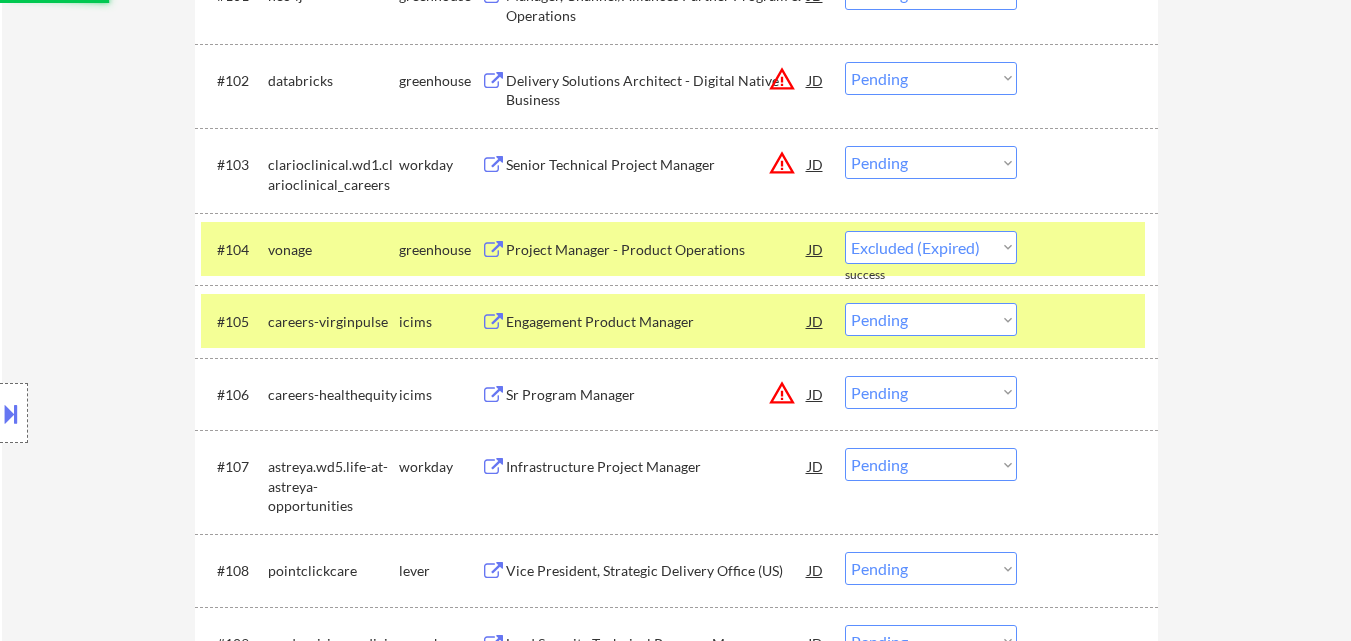 select on ""pending"" 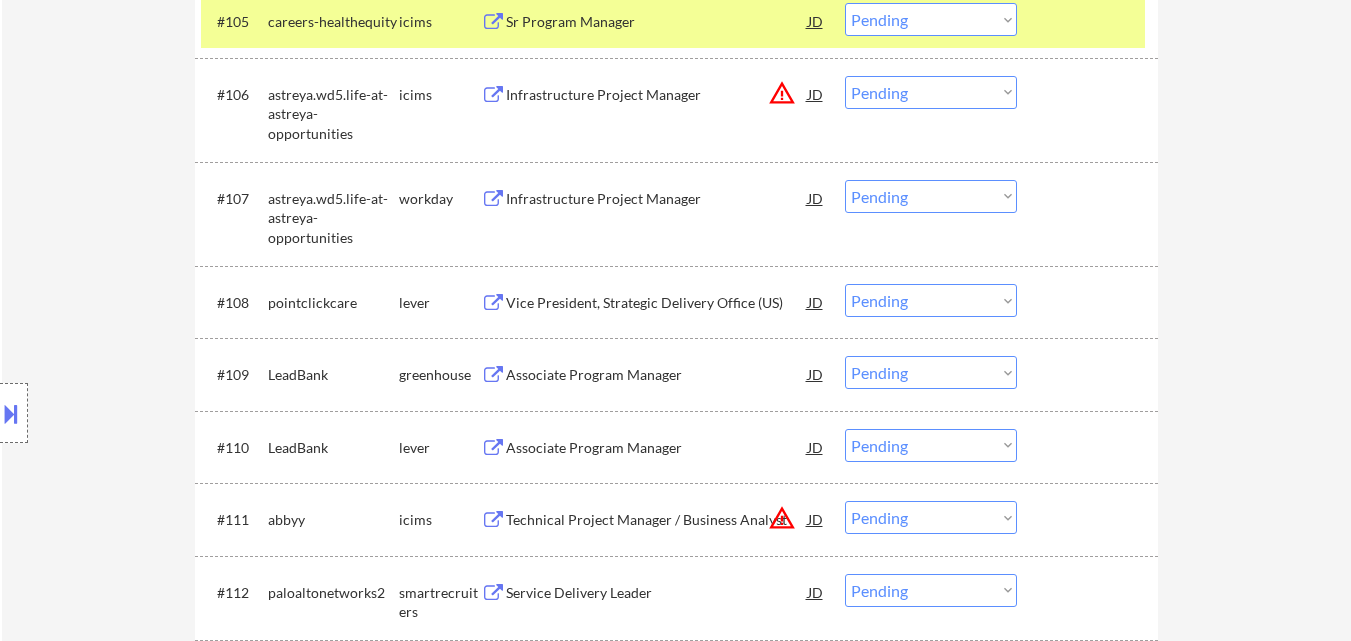 scroll, scrollTop: 1100, scrollLeft: 0, axis: vertical 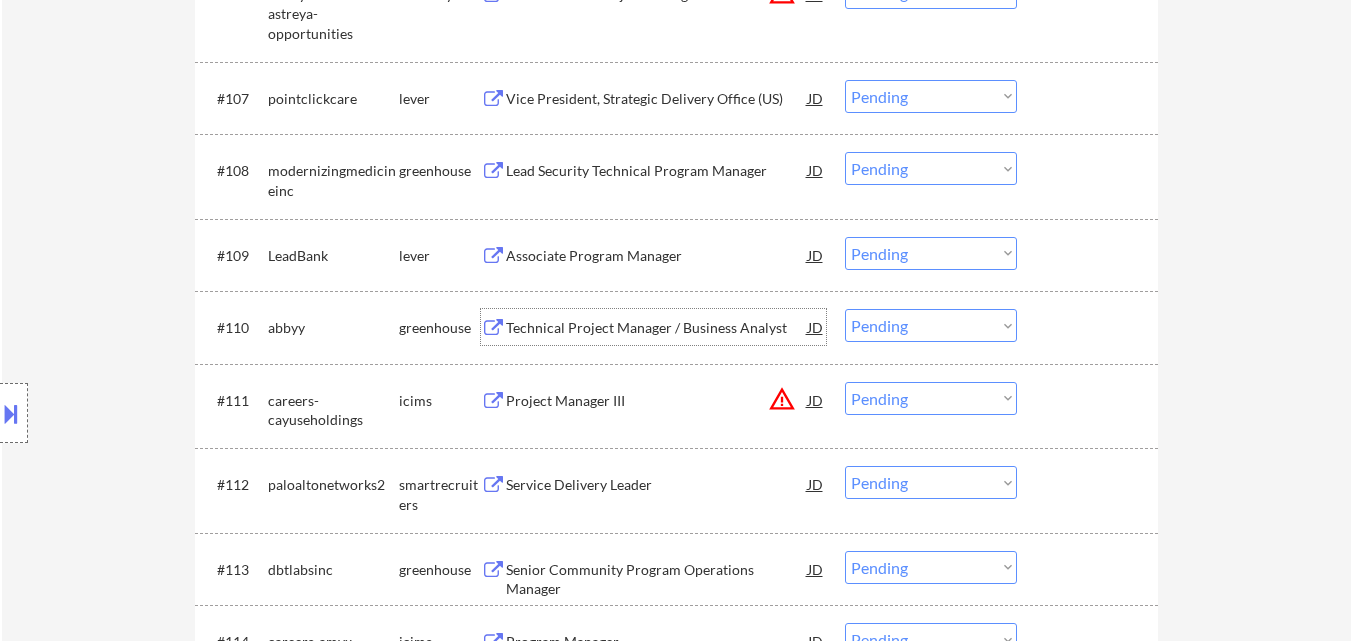 click on "Technical Project Manager / Business Analyst" at bounding box center (657, 328) 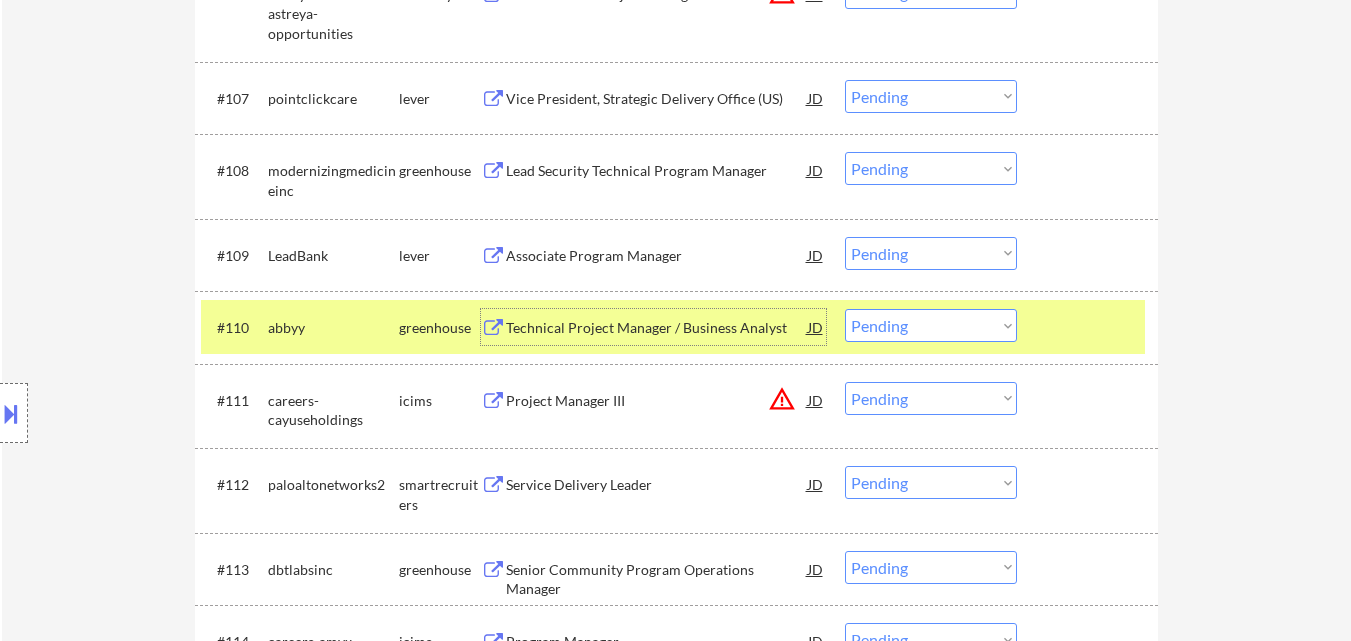 drag, startPoint x: 957, startPoint y: 328, endPoint x: 956, endPoint y: 340, distance: 12.0415945 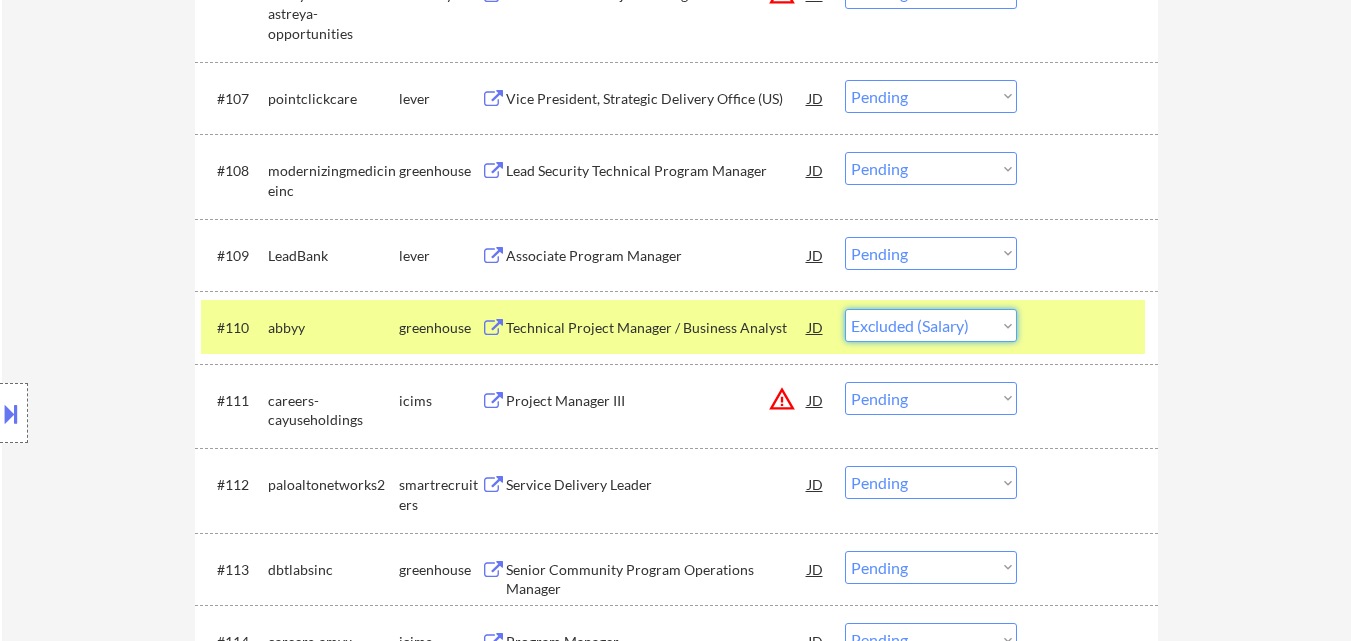 click on "Choose an option... Pending Applied Excluded (Questions) Excluded (Expired) Excluded (Location) Excluded (Bad Match) Excluded (Blocklist) Excluded (Salary) Excluded (Other)" at bounding box center [931, 325] 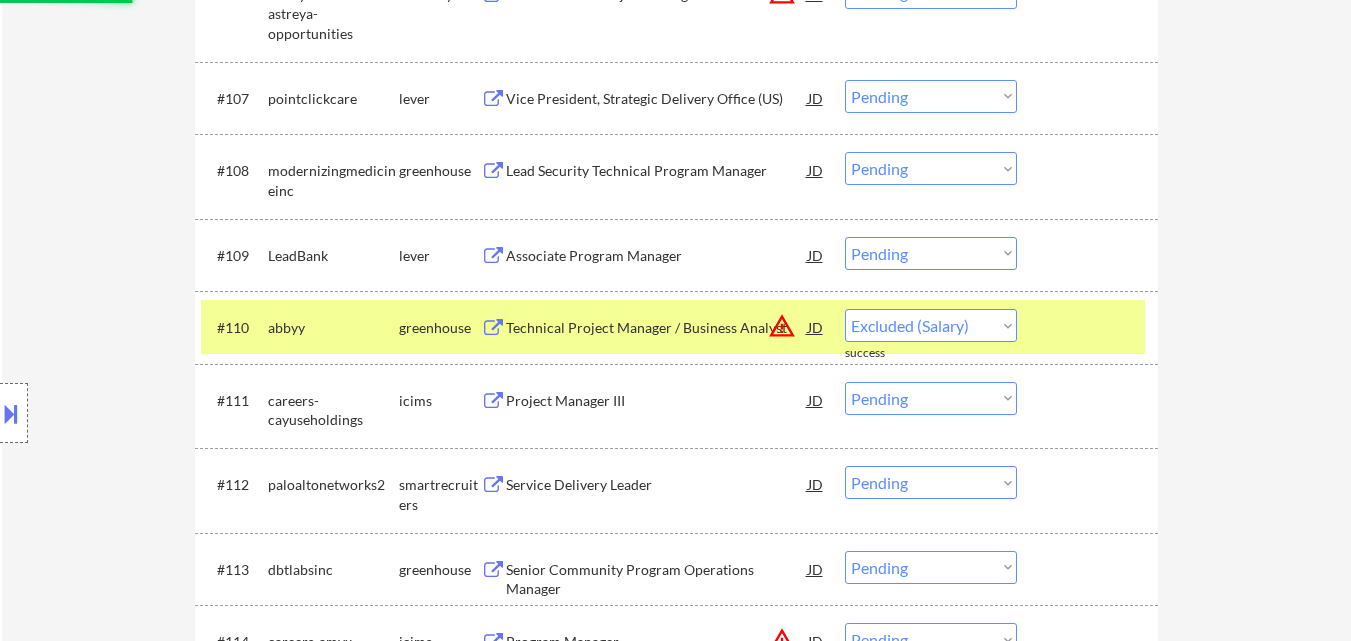 select on ""pending"" 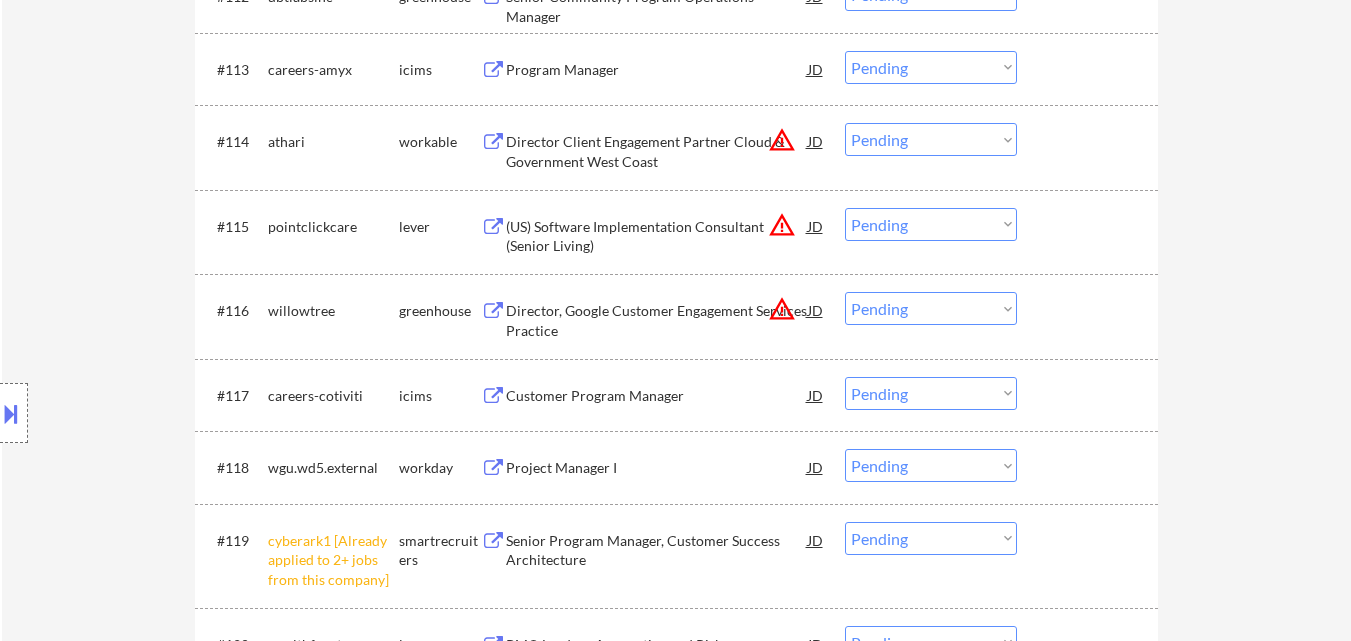 scroll, scrollTop: 1800, scrollLeft: 0, axis: vertical 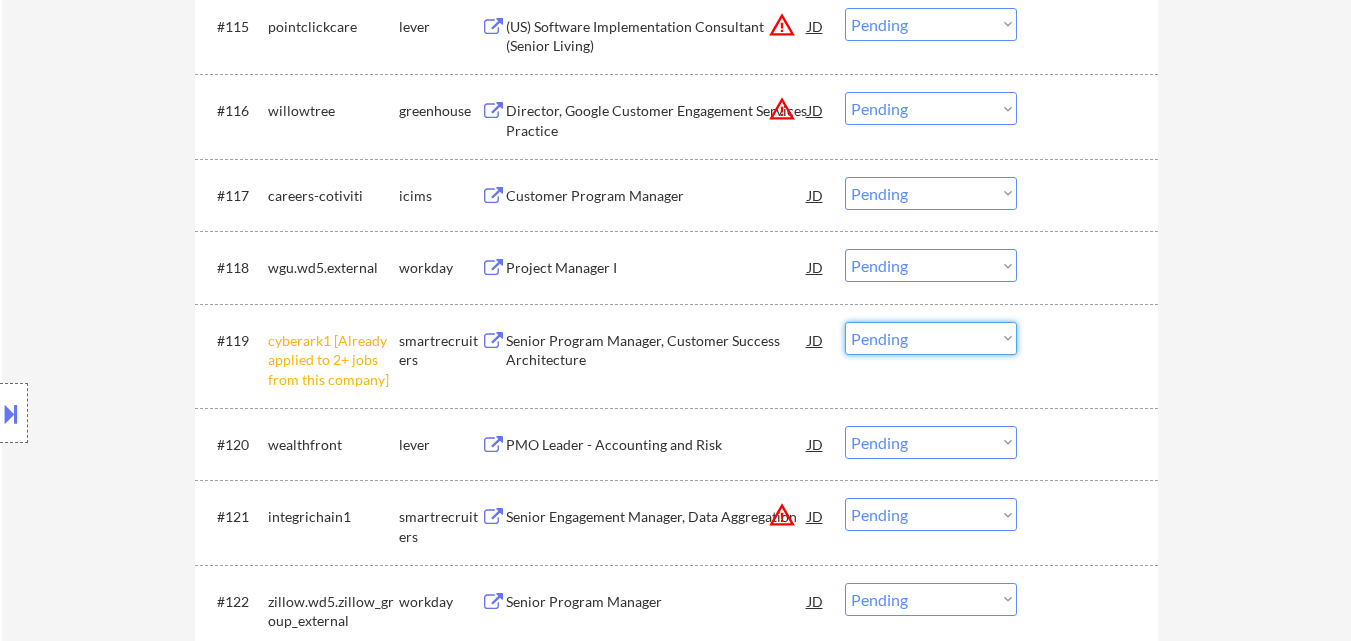 click on "Choose an option... Pending Applied Excluded (Questions) Excluded (Expired) Excluded (Location) Excluded (Bad Match) Excluded (Blocklist) Excluded (Salary) Excluded (Other)" at bounding box center (931, 338) 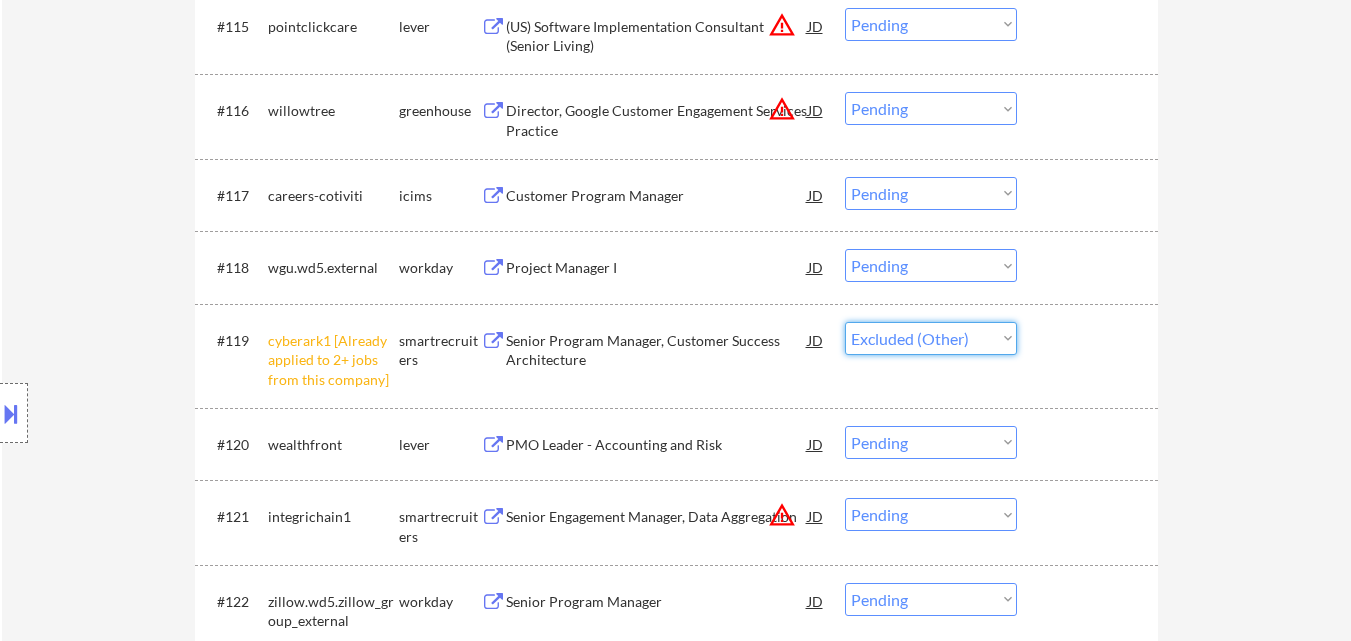 click on "Choose an option... Pending Applied Excluded (Questions) Excluded (Expired) Excluded (Location) Excluded (Bad Match) Excluded (Blocklist) Excluded (Salary) Excluded (Other)" at bounding box center [931, 338] 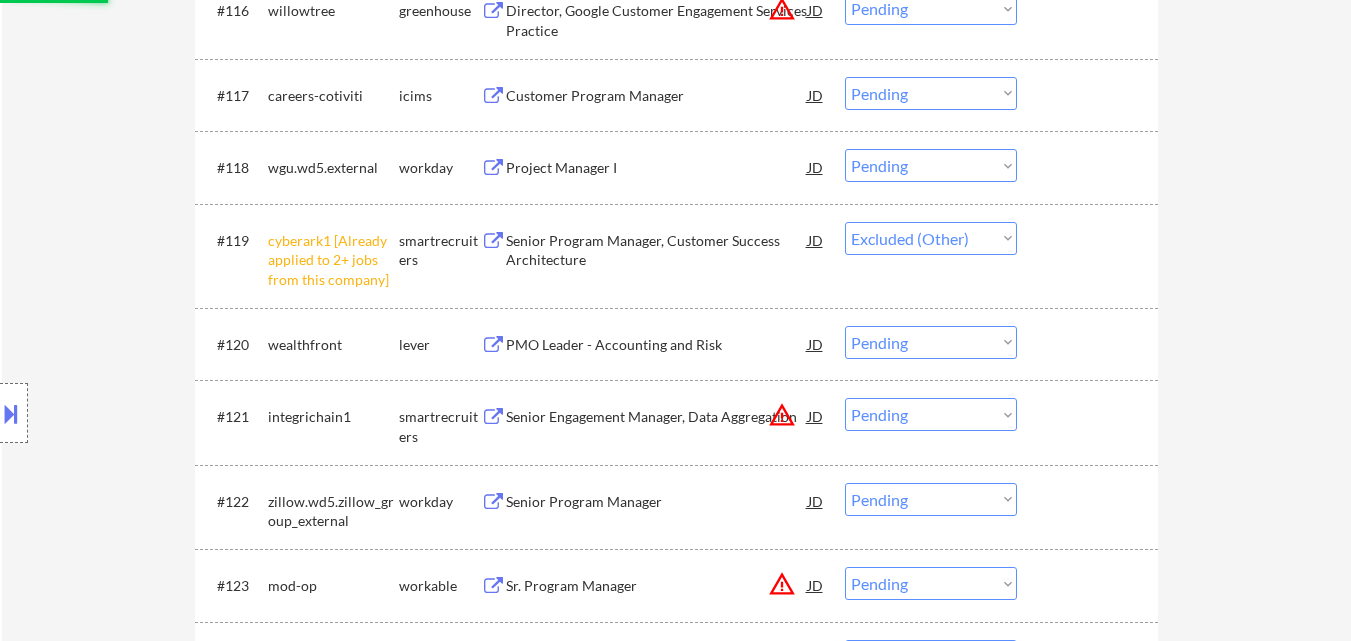 scroll, scrollTop: 2000, scrollLeft: 0, axis: vertical 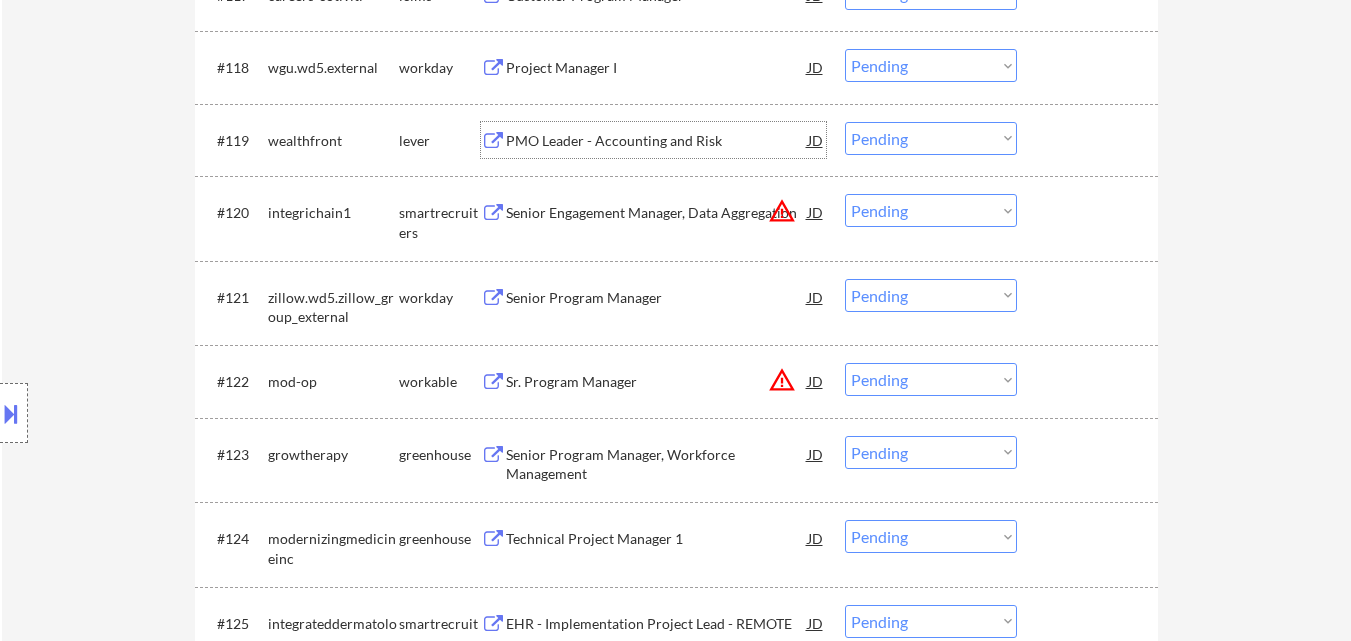 click on "PMO Leader - Accounting and Risk" at bounding box center [657, 140] 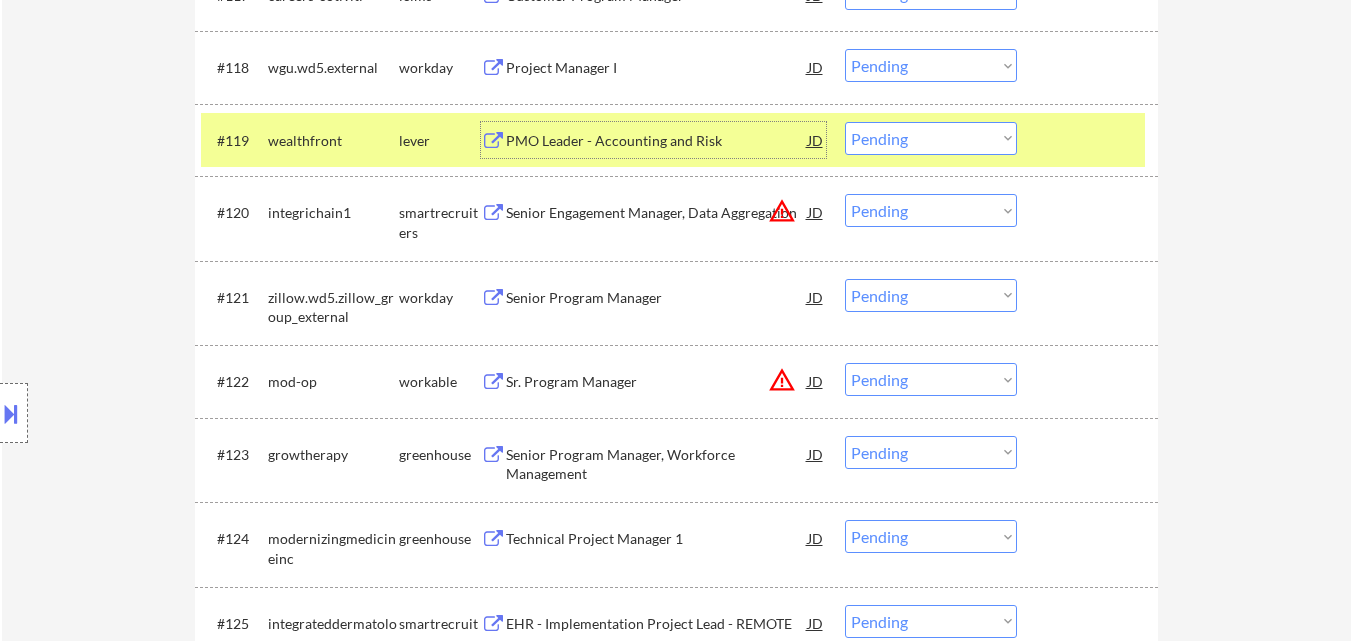 drag, startPoint x: 993, startPoint y: 141, endPoint x: 993, endPoint y: 153, distance: 12 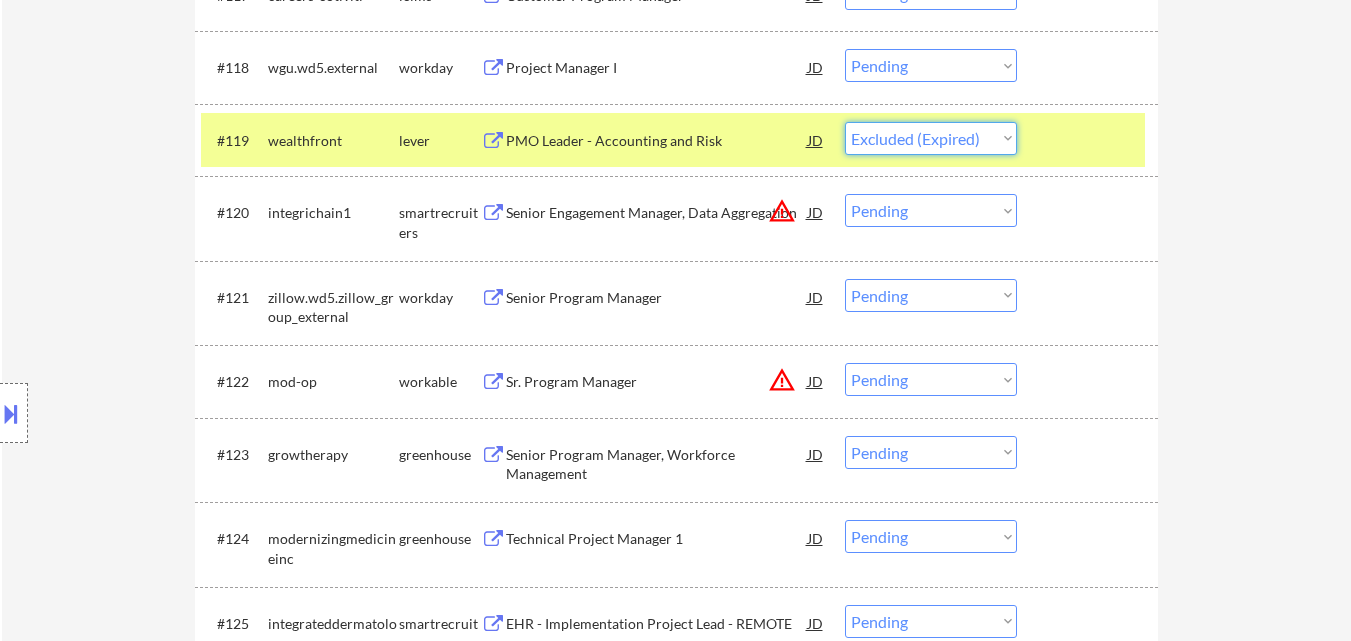 click on "Choose an option... Pending Applied Excluded (Questions) Excluded (Expired) Excluded (Location) Excluded (Bad Match) Excluded (Blocklist) Excluded (Salary) Excluded (Other)" at bounding box center (931, 138) 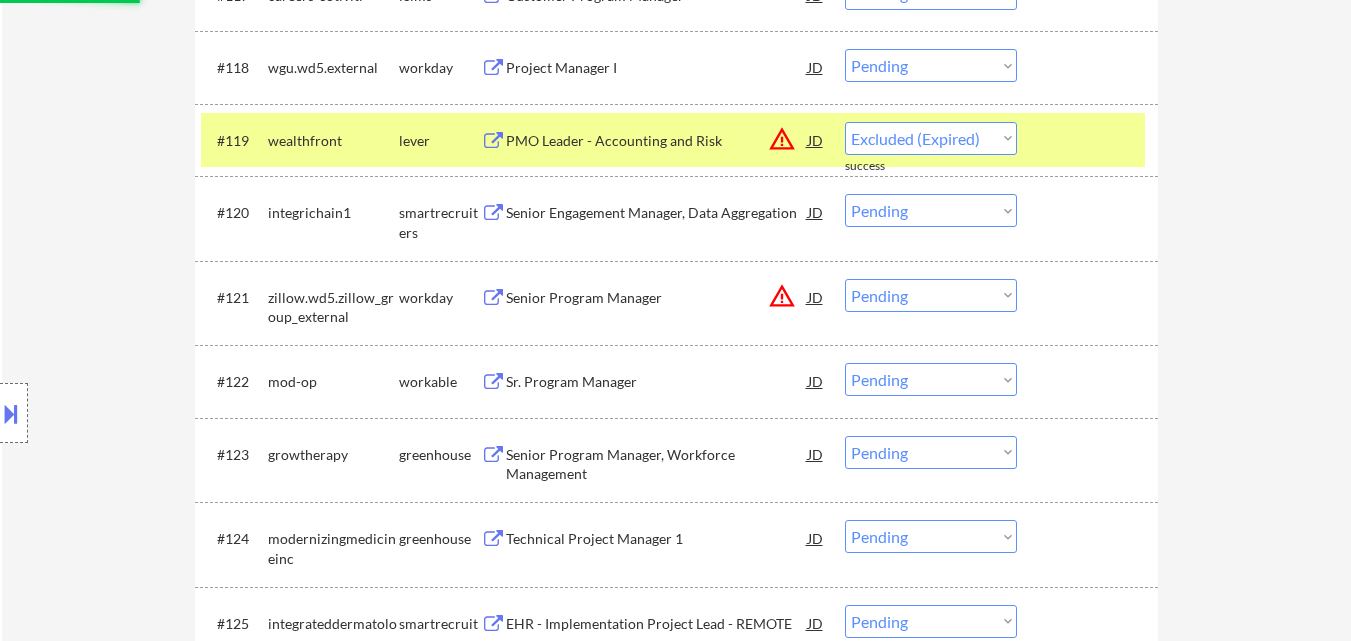 select on ""pending"" 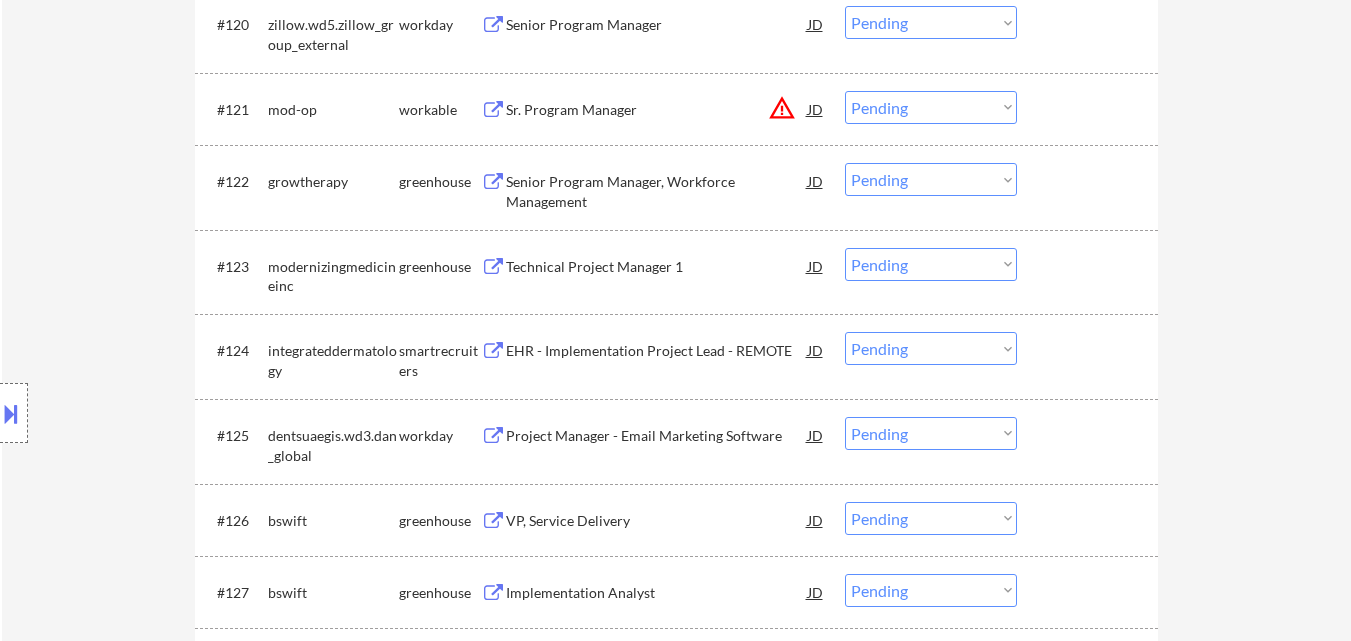 scroll, scrollTop: 2100, scrollLeft: 0, axis: vertical 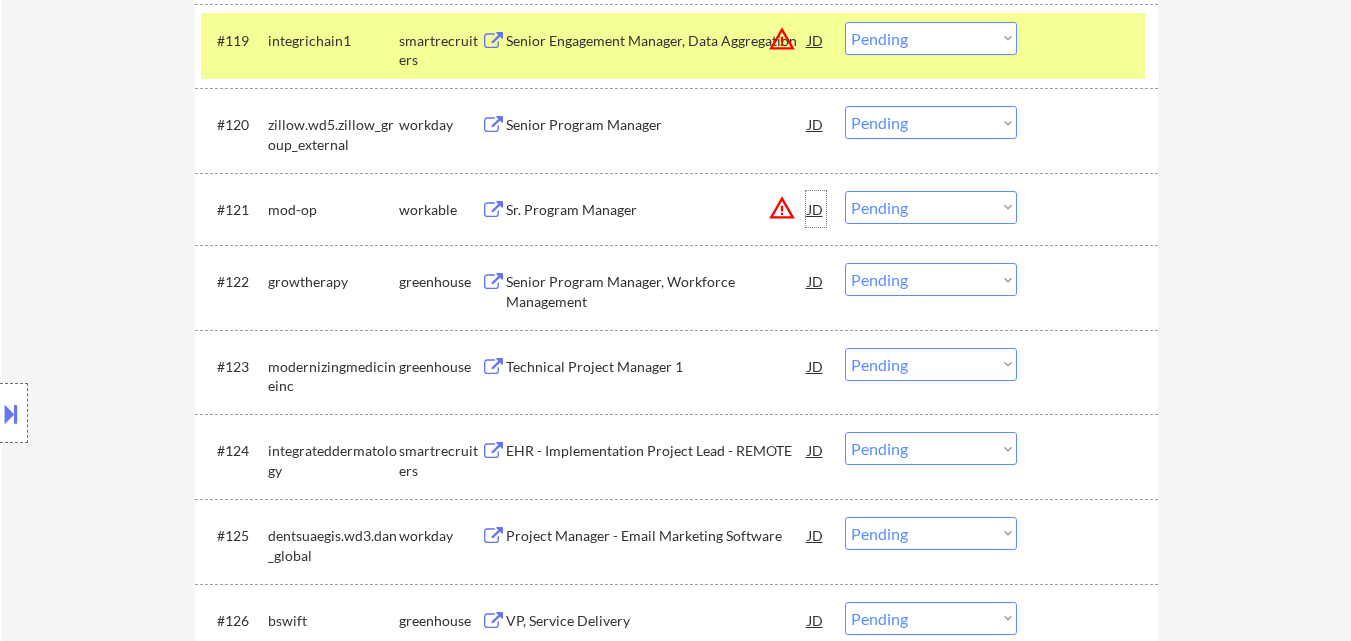 click on "JD" at bounding box center (816, 209) 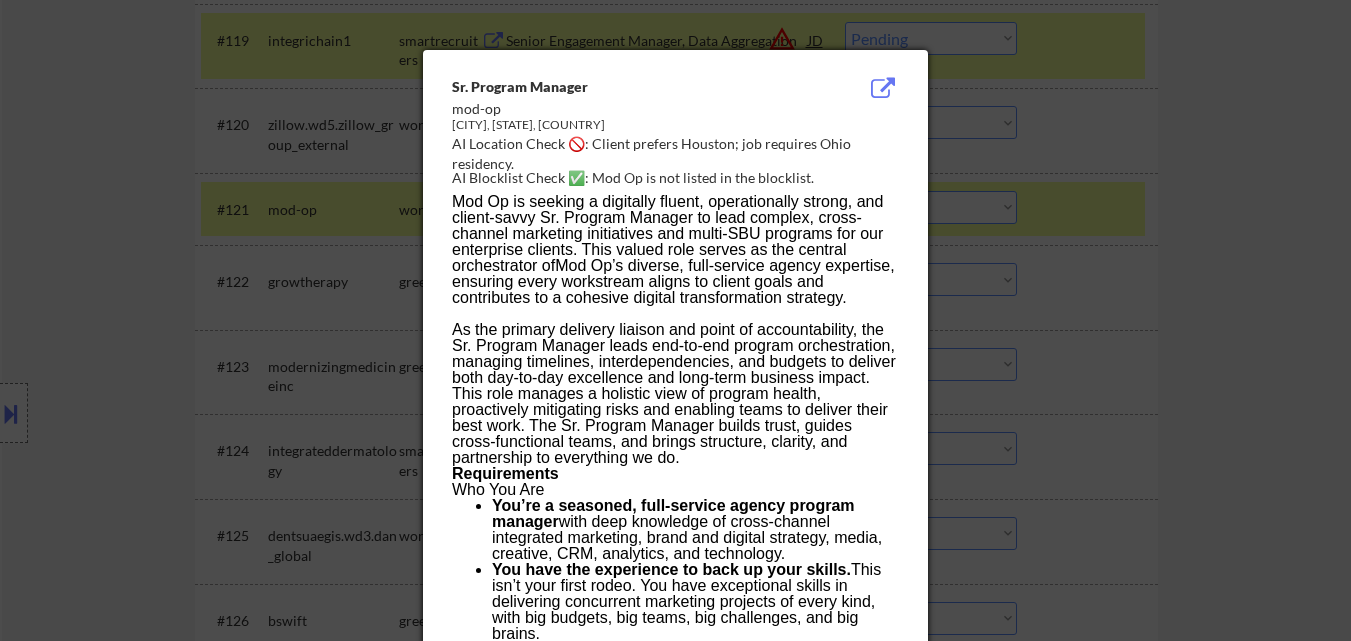 click on "Mod Op is seeking a digitally fluent, operationally strong, and client-savvy Sr. Program Manager to lead complex, cross-channel marketing initiatives and multi-SBU programs for our enterprise clients. This valued role serves as the central orchestrator of  Mod Op’s diverse, full-service agency expertise , ensuring every workstream aligns to client goals and contributes to a cohesive digital transformation strategy." at bounding box center (675, 250) 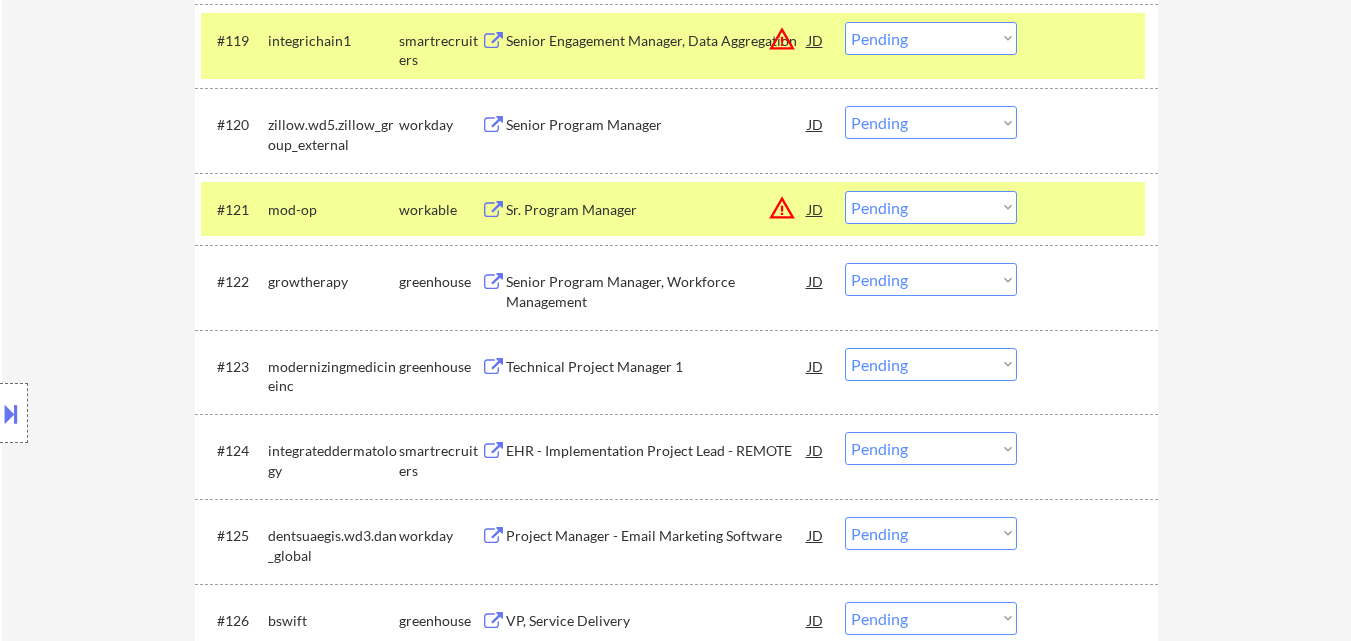 click on "Choose an option... Pending Applied Excluded (Questions) Excluded (Expired) Excluded (Location) Excluded (Bad Match) Excluded (Blocklist) Excluded (Salary) Excluded (Other)" at bounding box center [931, 207] 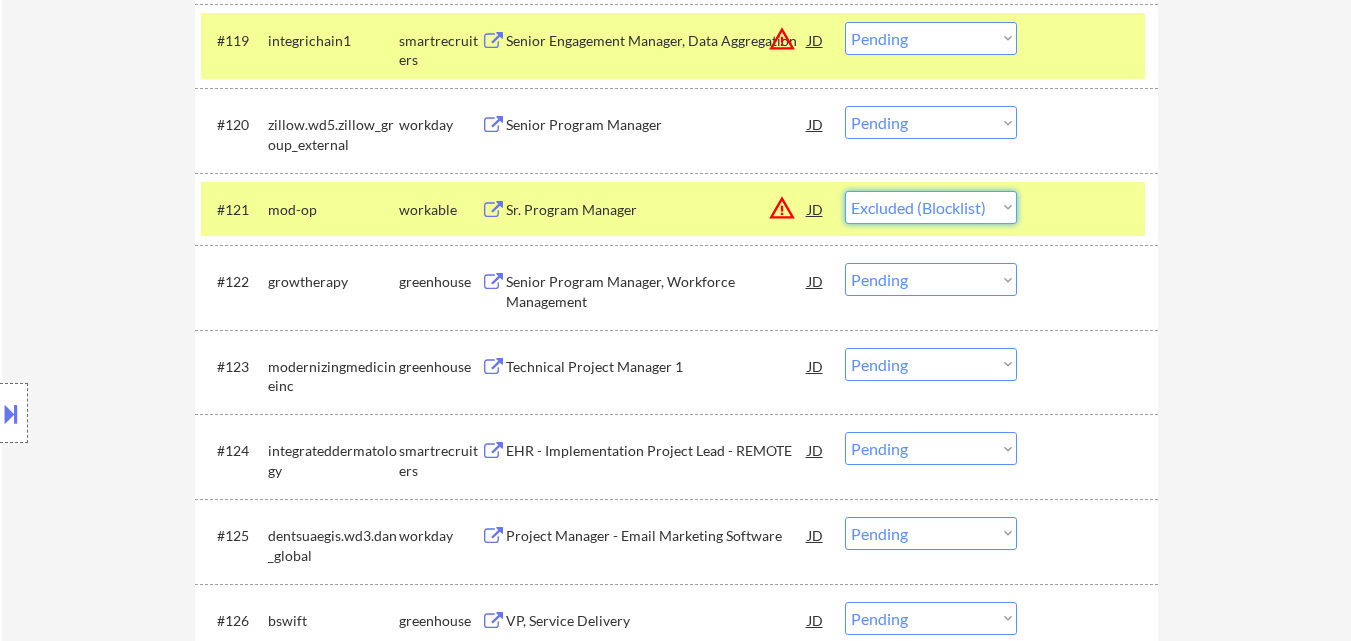click on "Choose an option... Pending Applied Excluded (Questions) Excluded (Expired) Excluded (Location) Excluded (Bad Match) Excluded (Blocklist) Excluded (Salary) Excluded (Other)" at bounding box center [931, 207] 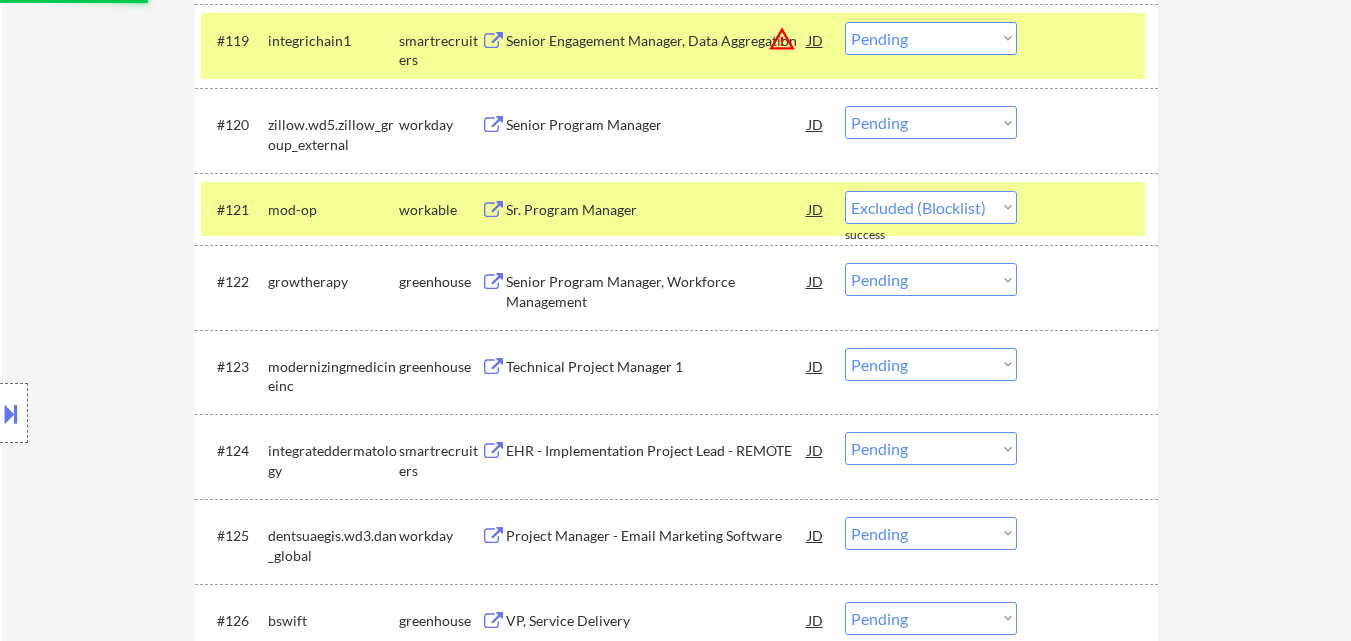 select on ""pending"" 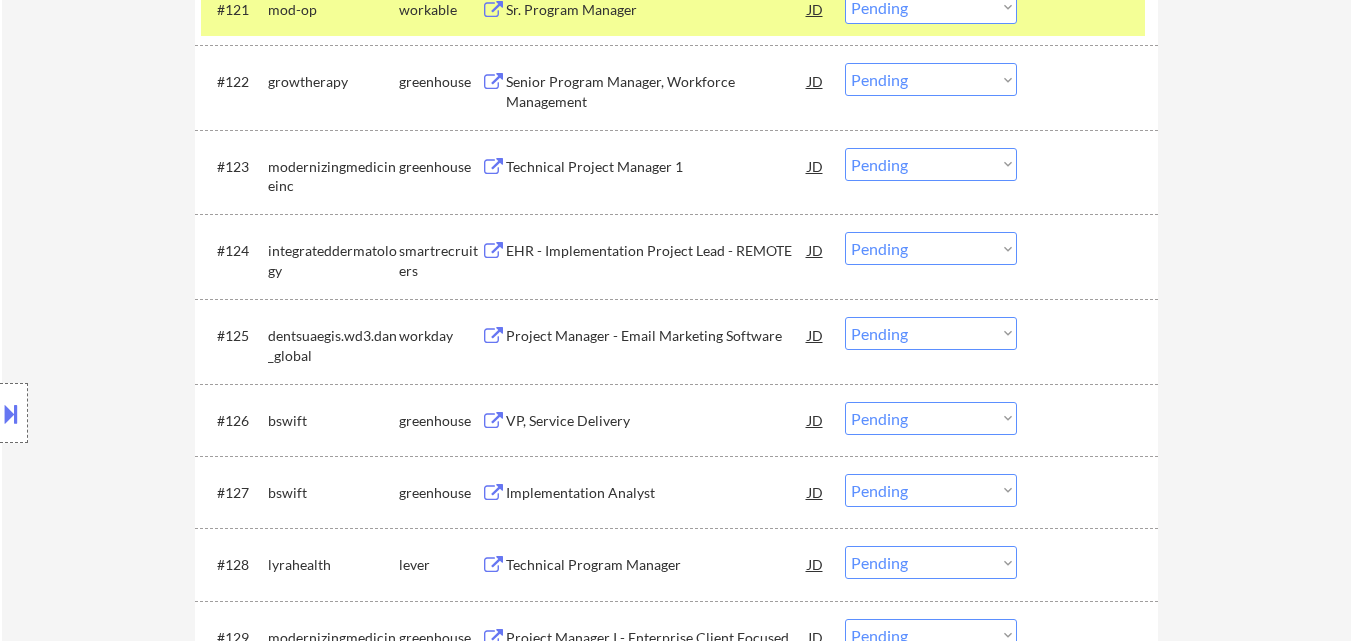 scroll, scrollTop: 2400, scrollLeft: 0, axis: vertical 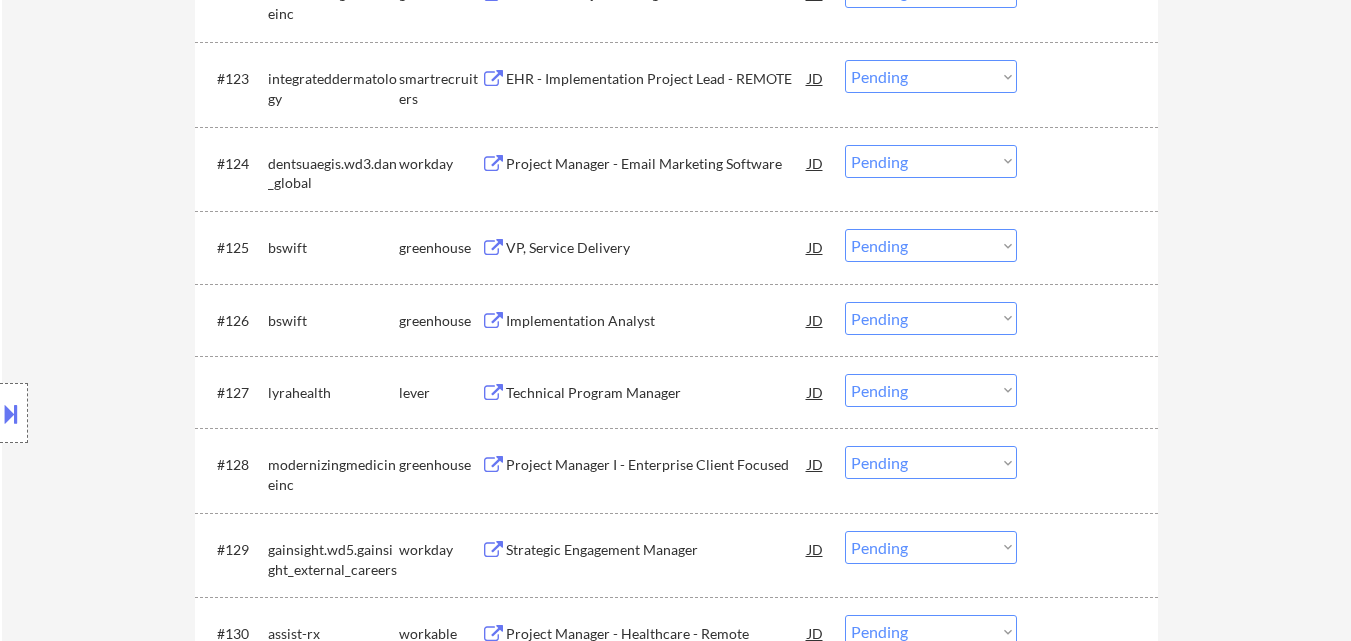 click on "Implementation Analyst" at bounding box center (657, 321) 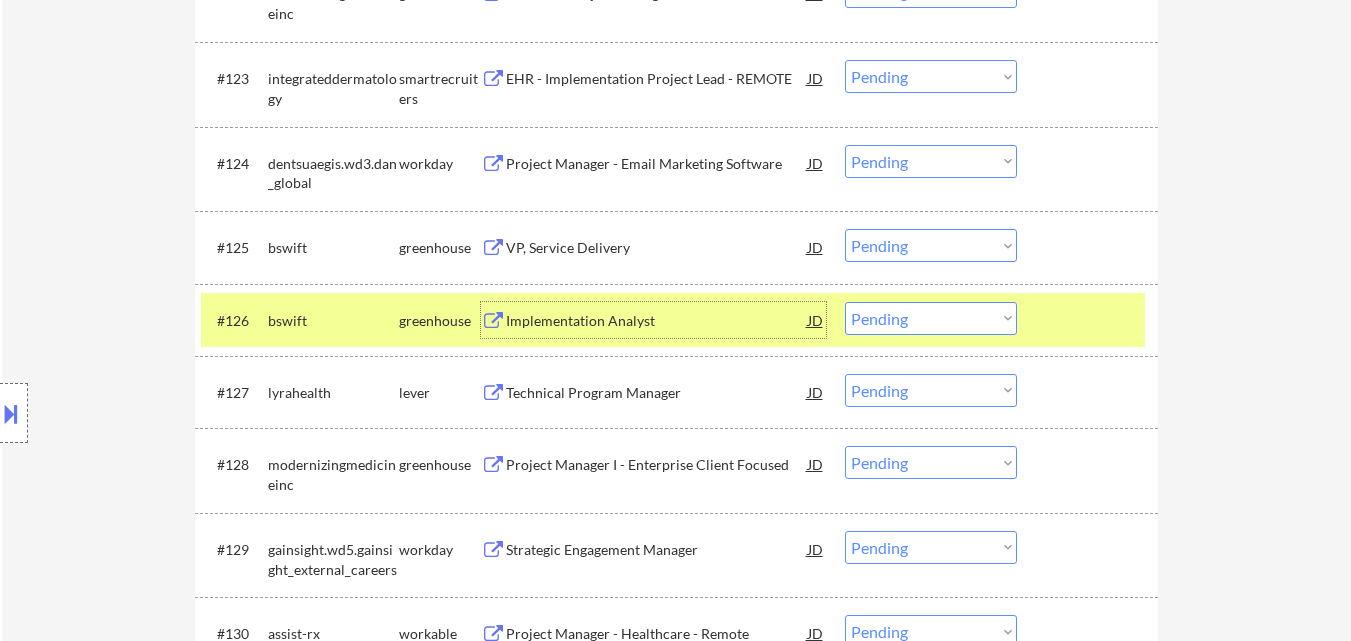 click on "Choose an option... Pending Applied Excluded (Questions) Excluded (Expired) Excluded (Location) Excluded (Bad Match) Excluded (Blocklist) Excluded (Salary) Excluded (Other)" at bounding box center (931, 318) 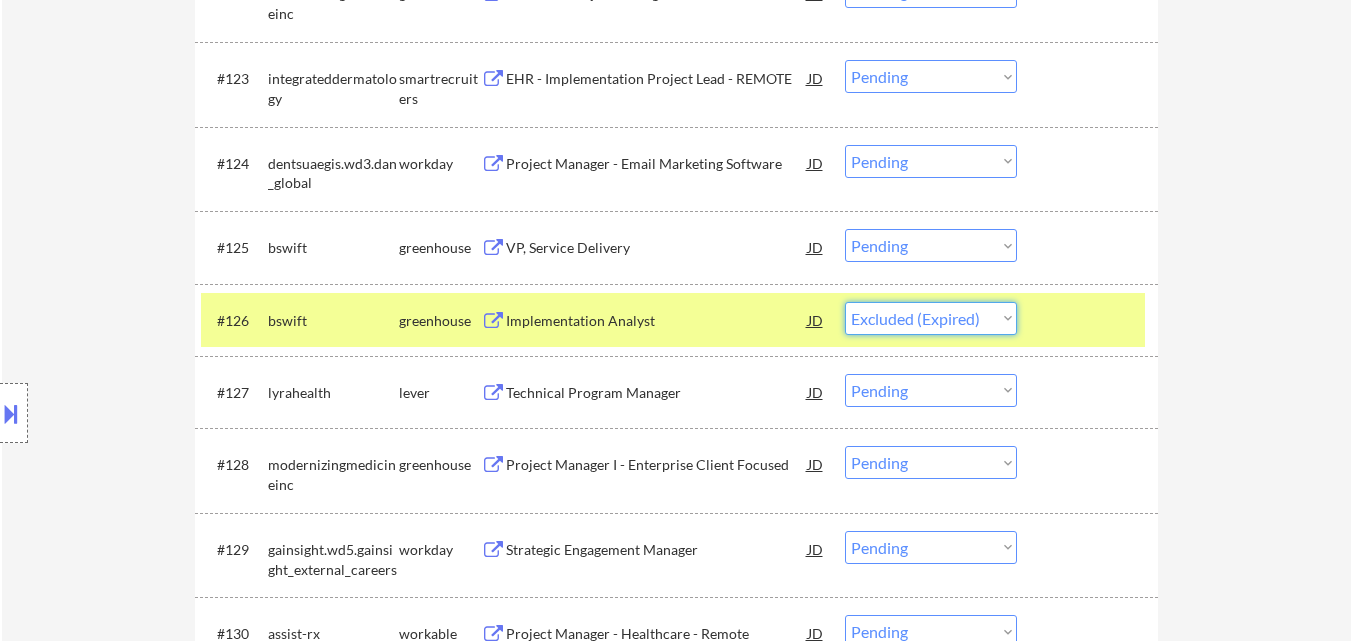 click on "Choose an option... Pending Applied Excluded (Questions) Excluded (Expired) Excluded (Location) Excluded (Bad Match) Excluded (Blocklist) Excluded (Salary) Excluded (Other)" at bounding box center [931, 318] 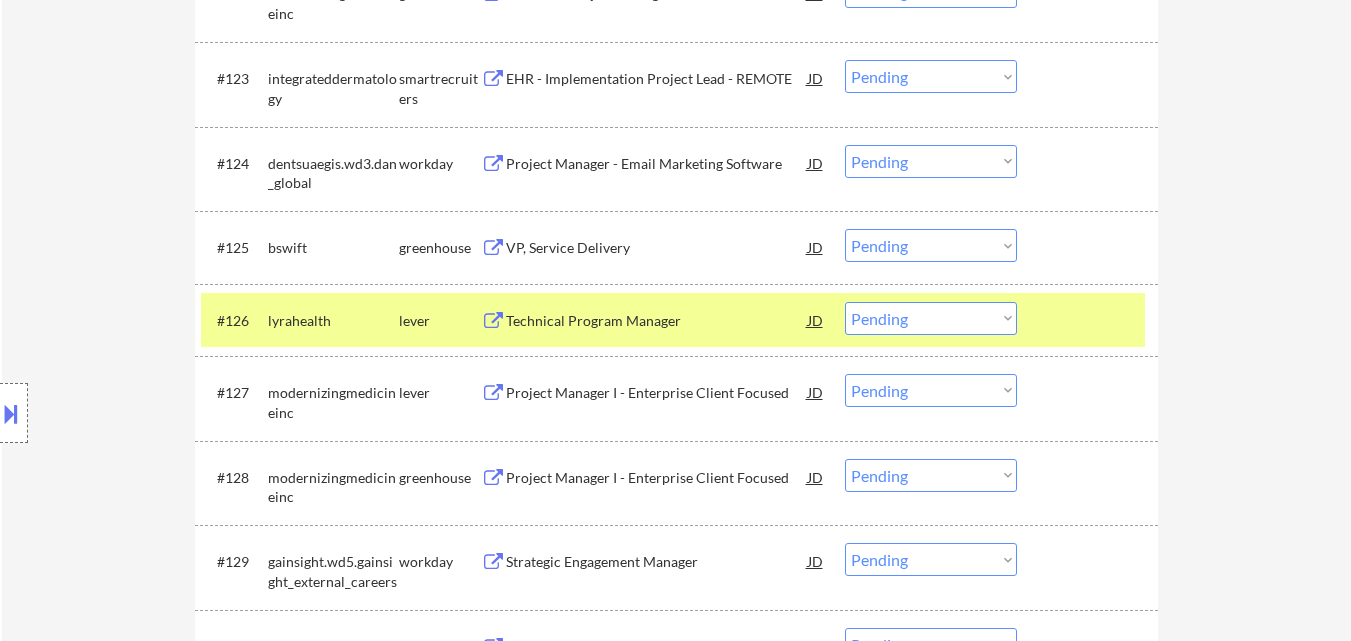 scroll, scrollTop: 2500, scrollLeft: 0, axis: vertical 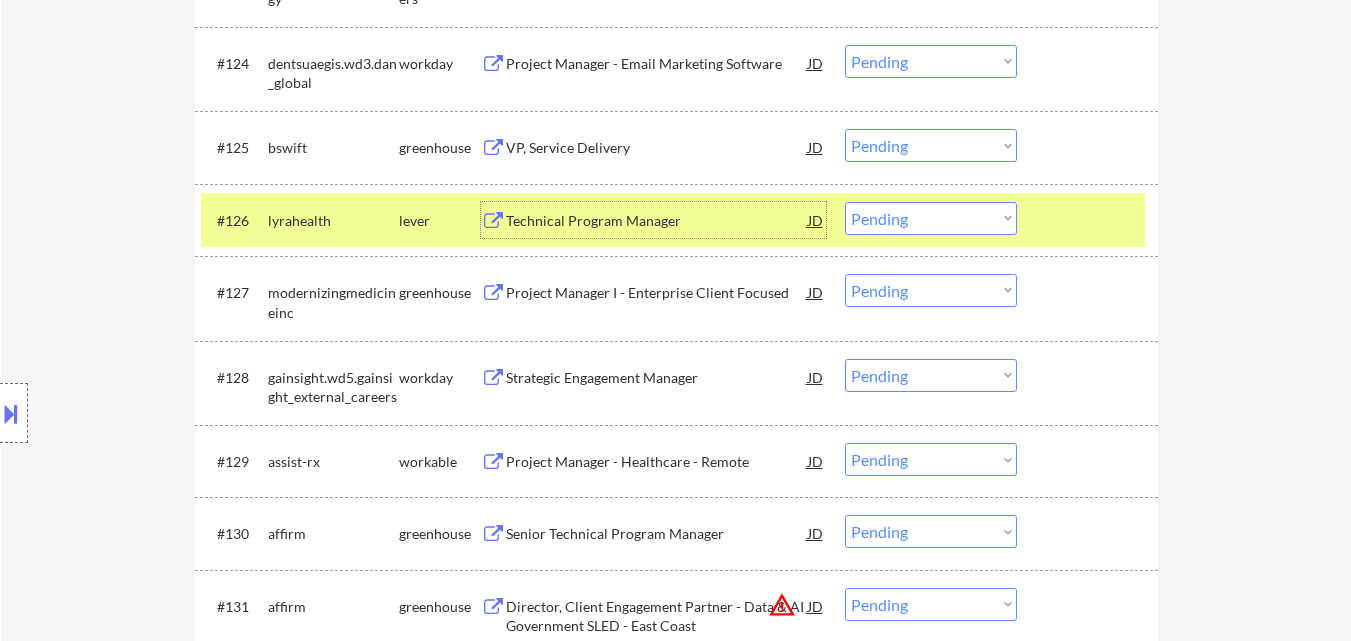 click on "Technical Program Manager" at bounding box center [657, 220] 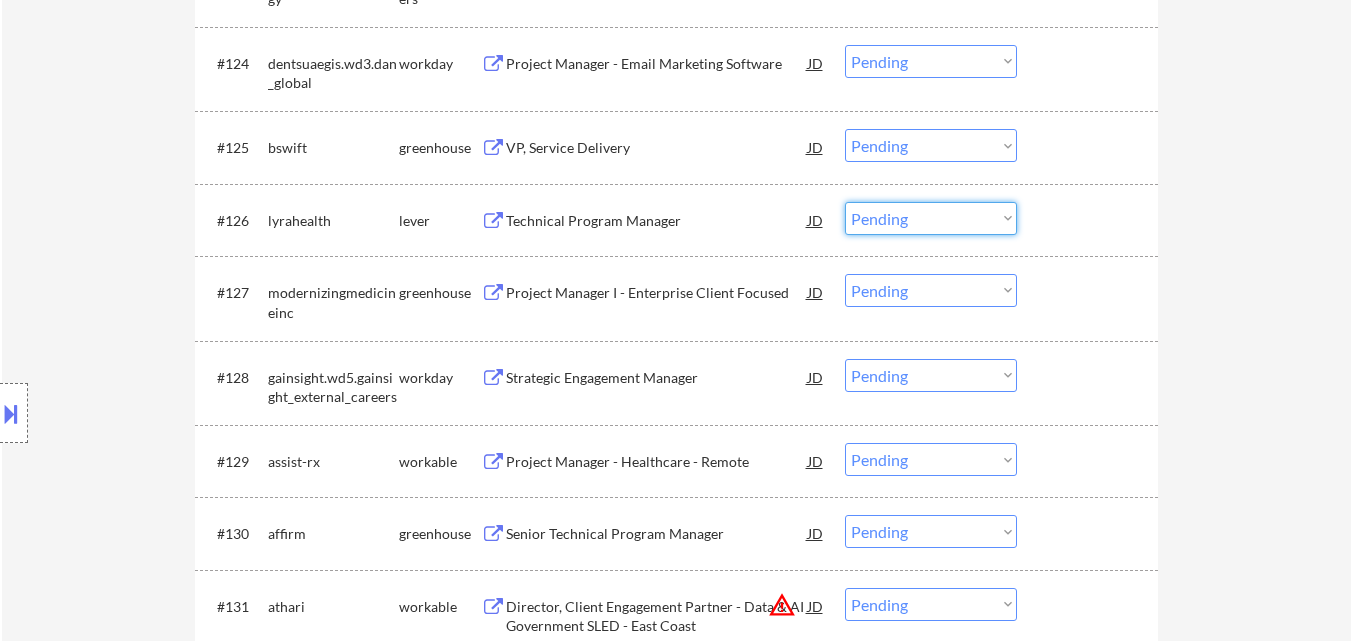 click on "Choose an option... Pending Applied Excluded (Questions) Excluded (Expired) Excluded (Location) Excluded (Bad Match) Excluded (Blocklist) Excluded (Salary) Excluded (Other)" at bounding box center [931, 218] 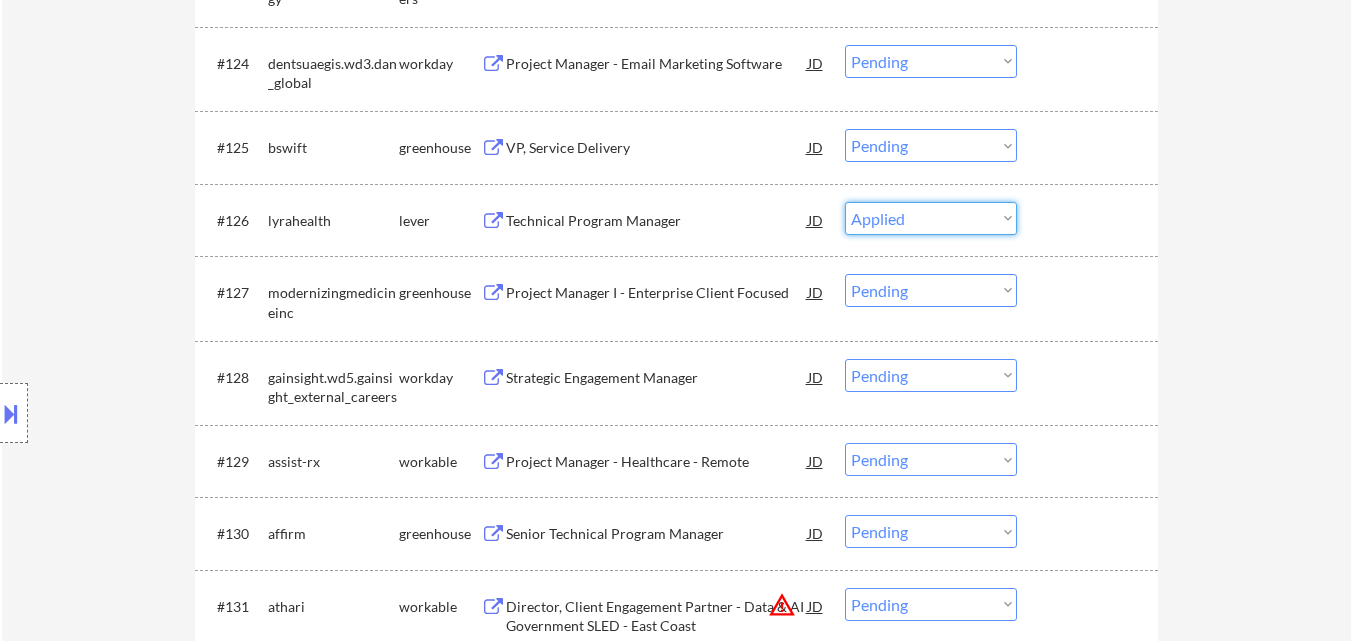 click on "Choose an option... Pending Applied Excluded (Questions) Excluded (Expired) Excluded (Location) Excluded (Bad Match) Excluded (Blocklist) Excluded (Salary) Excluded (Other)" at bounding box center (931, 218) 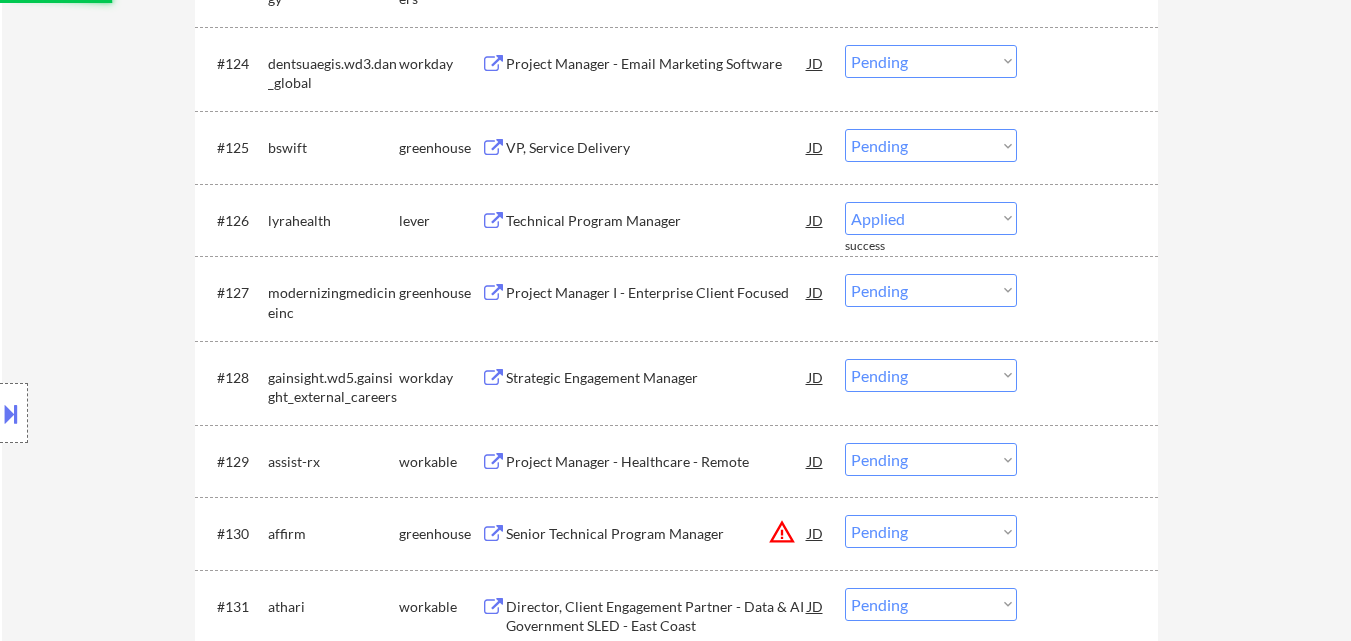 select on ""pending"" 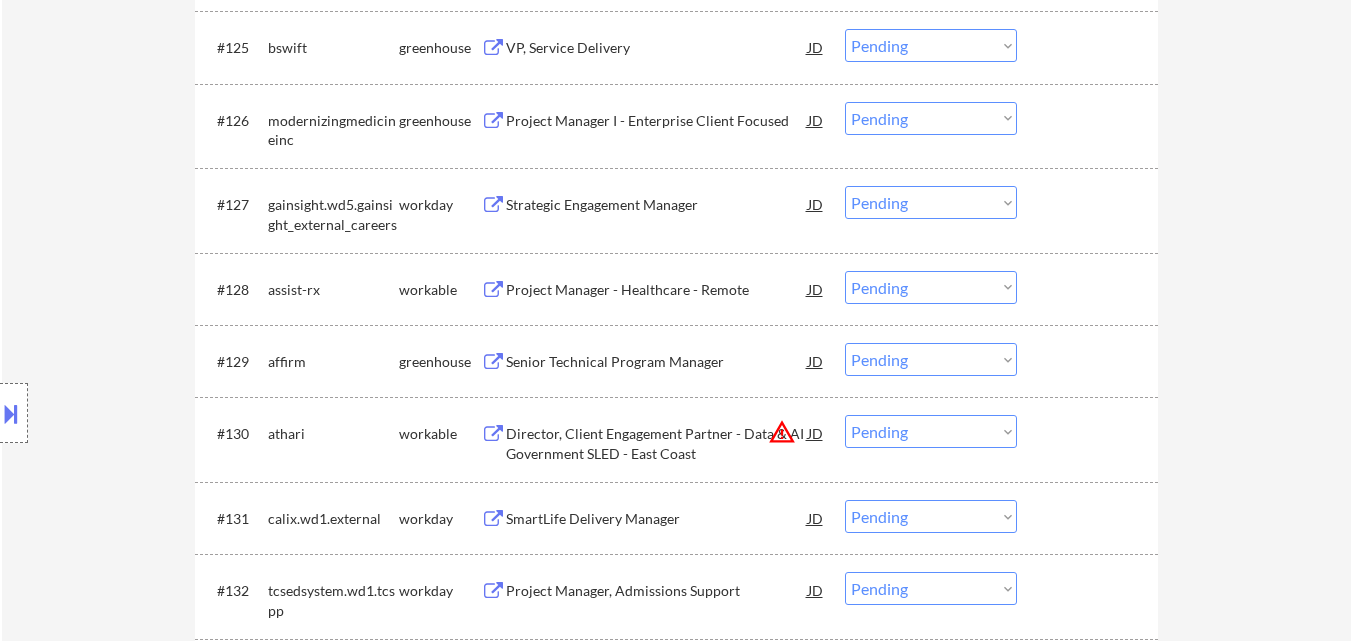 scroll, scrollTop: 2700, scrollLeft: 0, axis: vertical 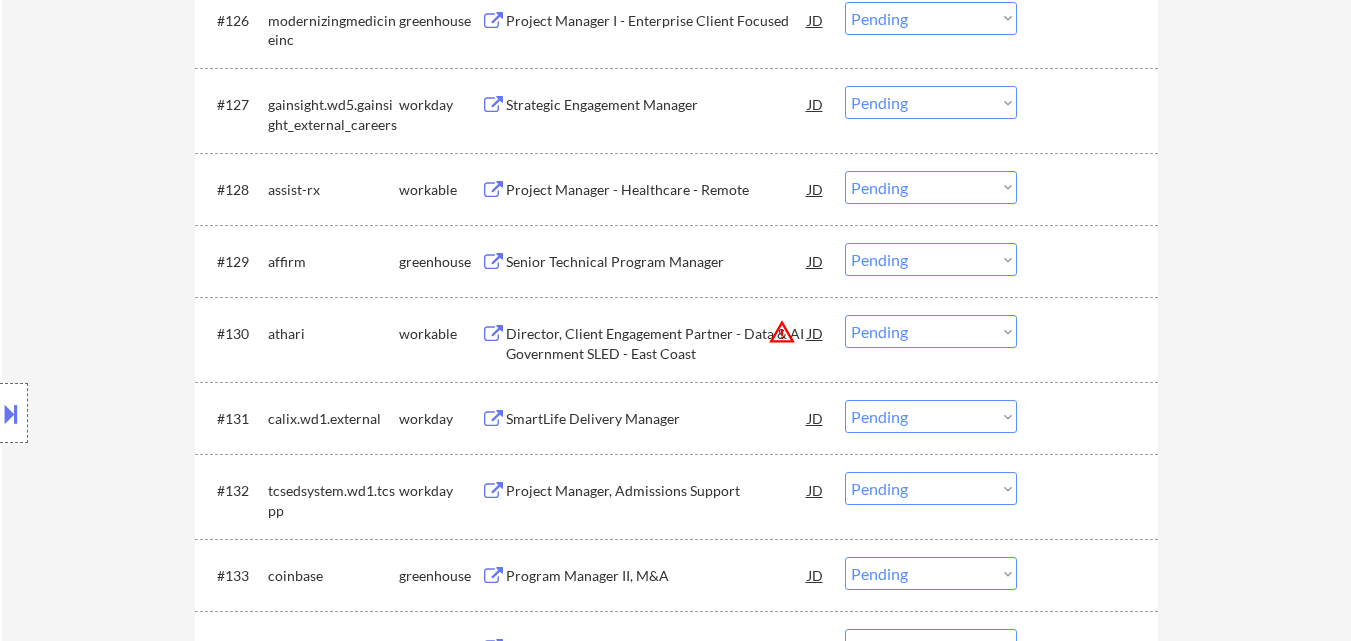 click on "Senior Technical Program Manager" at bounding box center (657, 262) 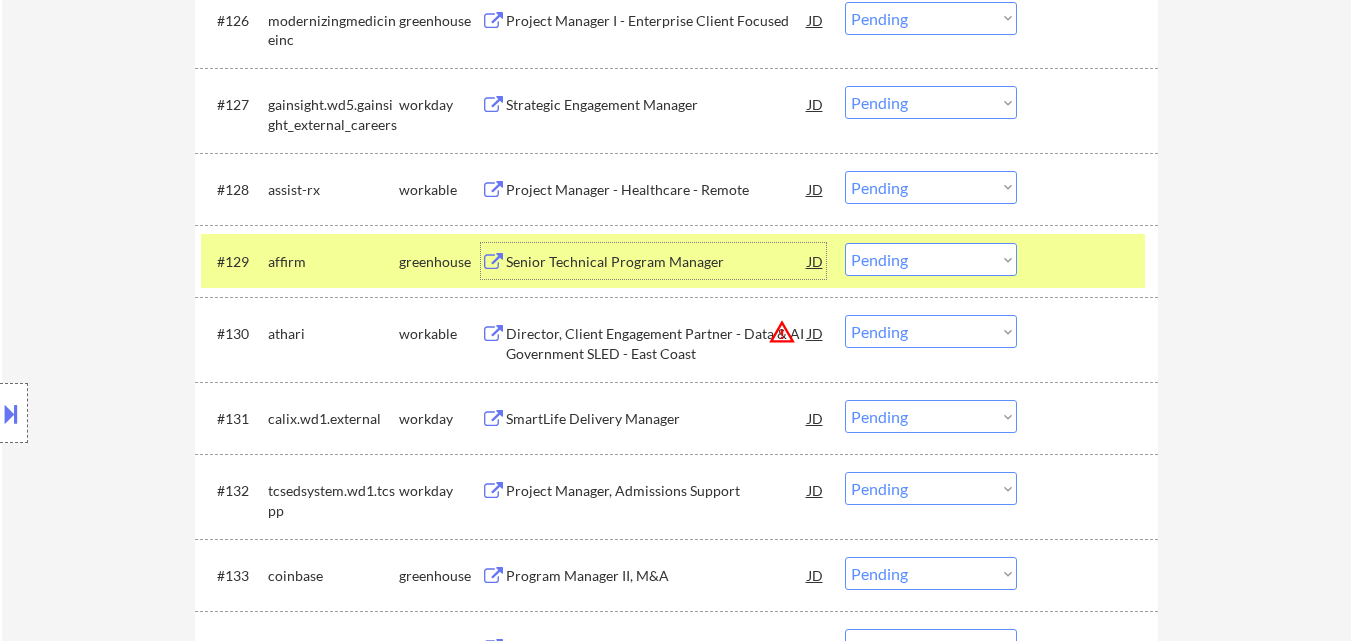 click on "Choose an option... Pending Applied Excluded (Questions) Excluded (Expired) Excluded (Location) Excluded (Bad Match) Excluded (Blocklist) Excluded (Salary) Excluded (Other)" at bounding box center [931, 259] 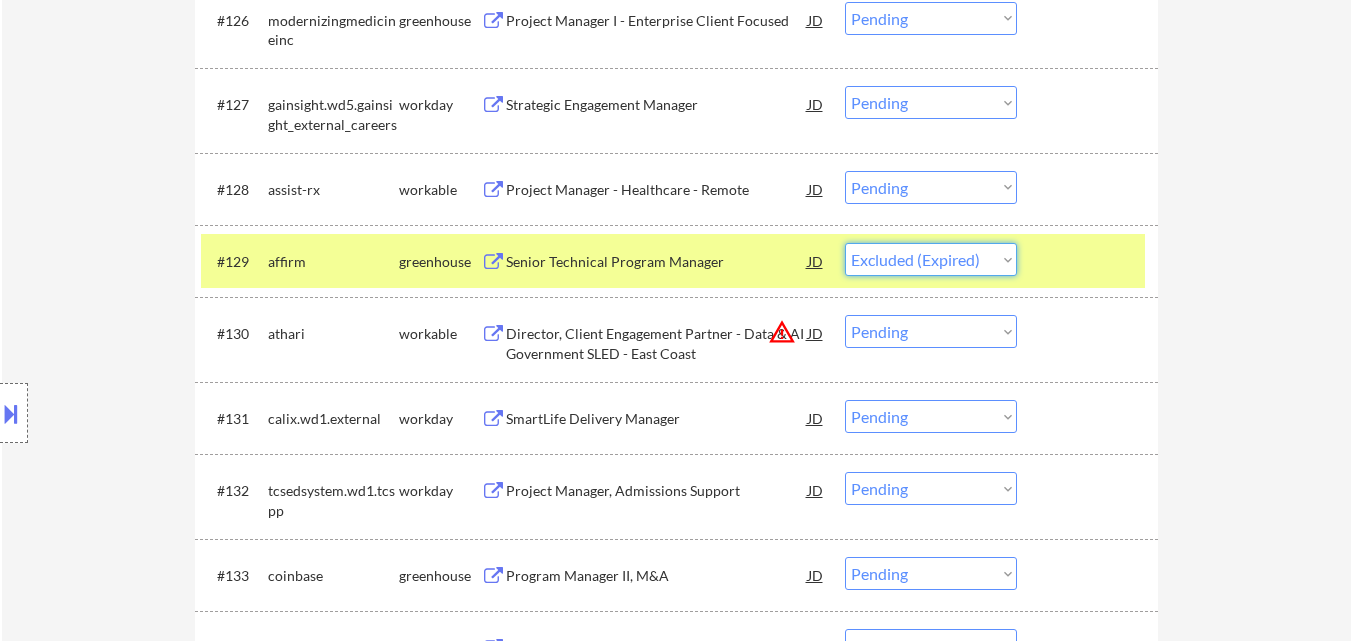 click on "Choose an option... Pending Applied Excluded (Questions) Excluded (Expired) Excluded (Location) Excluded (Bad Match) Excluded (Blocklist) Excluded (Salary) Excluded (Other)" at bounding box center [931, 259] 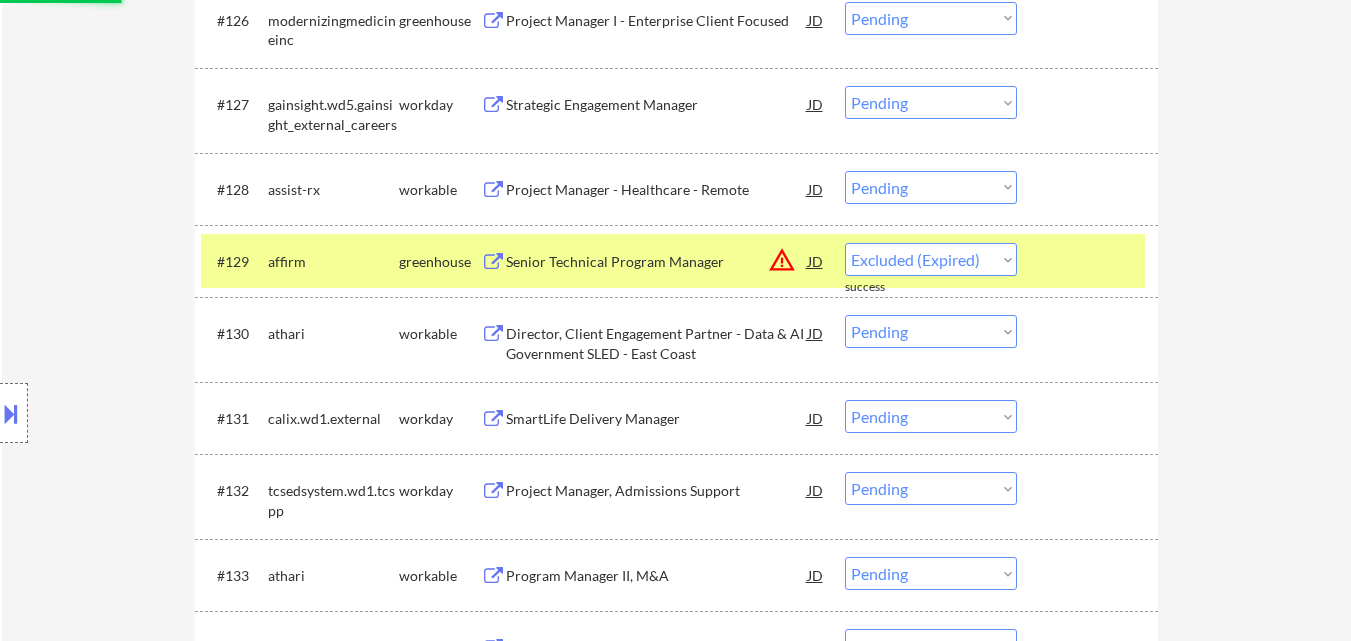 select on ""pending"" 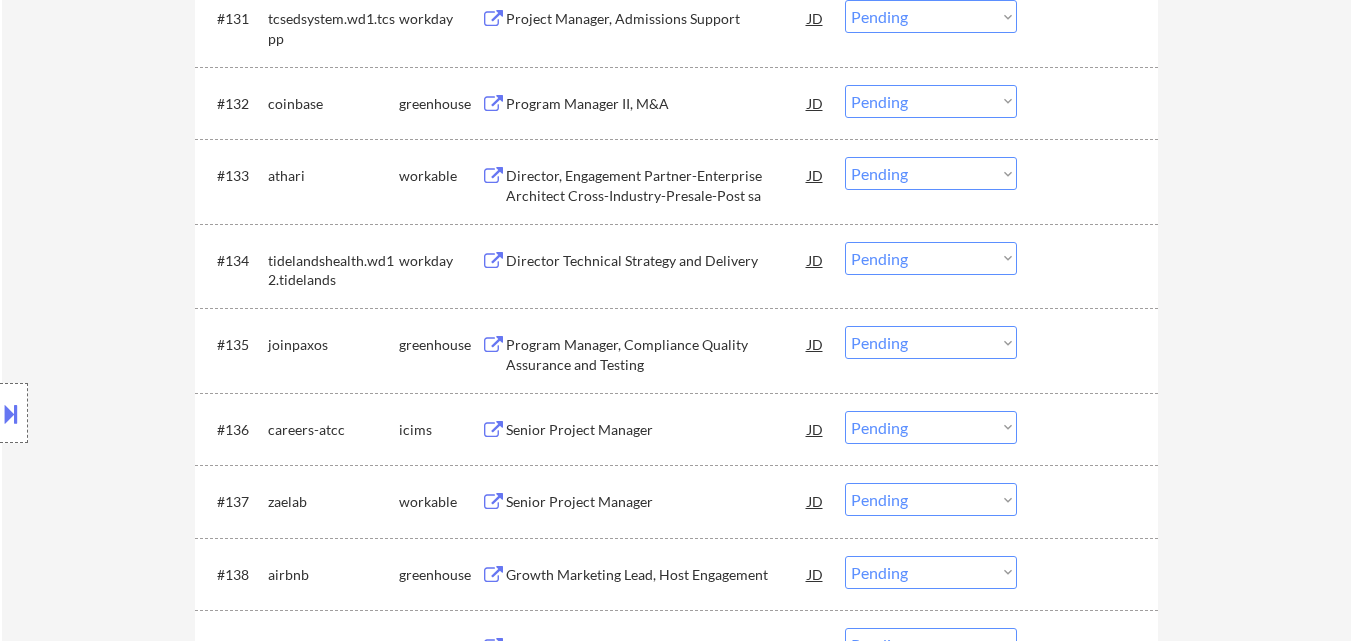 scroll, scrollTop: 3400, scrollLeft: 0, axis: vertical 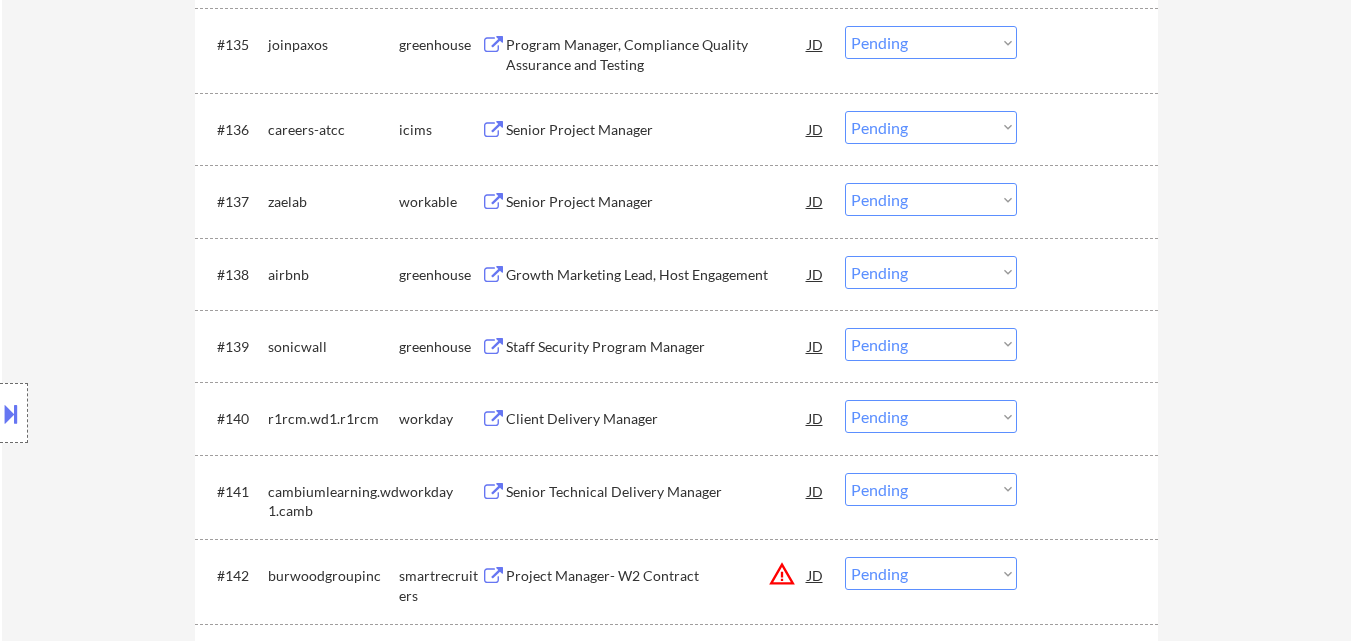 drag, startPoint x: 585, startPoint y: 196, endPoint x: 587, endPoint y: 209, distance: 13.152946 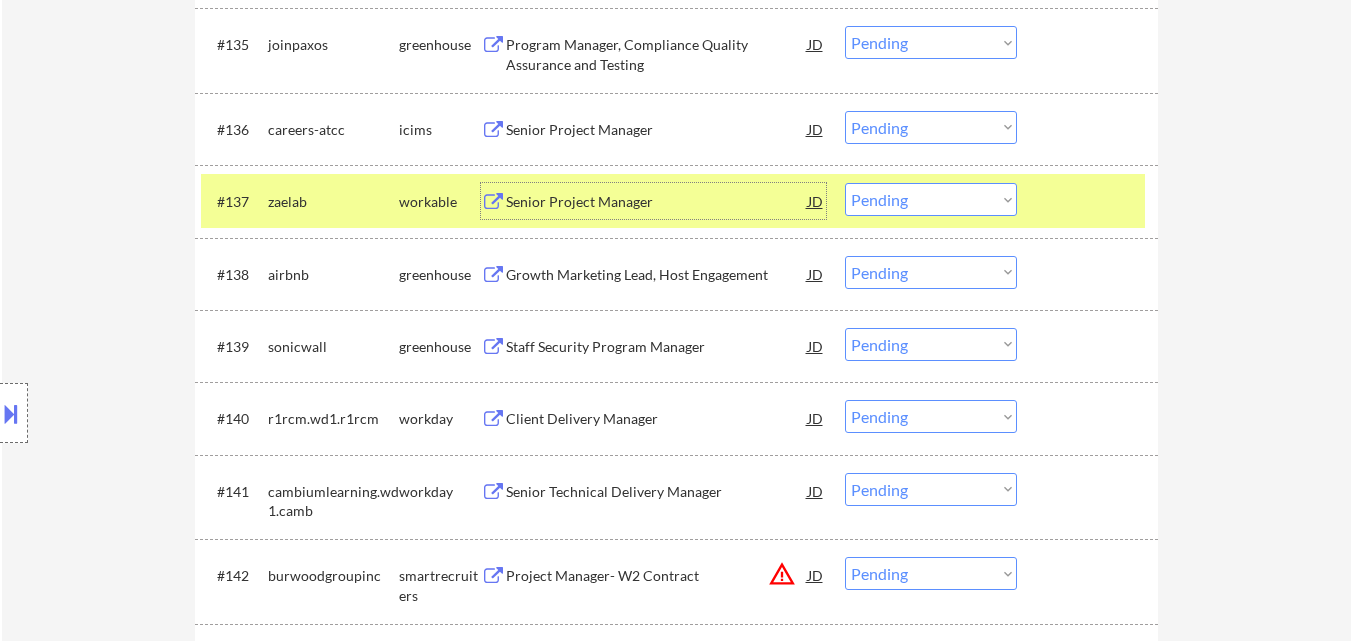click on "Choose an option... Pending Applied Excluded (Questions) Excluded (Expired) Excluded (Location) Excluded (Bad Match) Excluded (Blocklist) Excluded (Salary) Excluded (Other)" at bounding box center (931, 199) 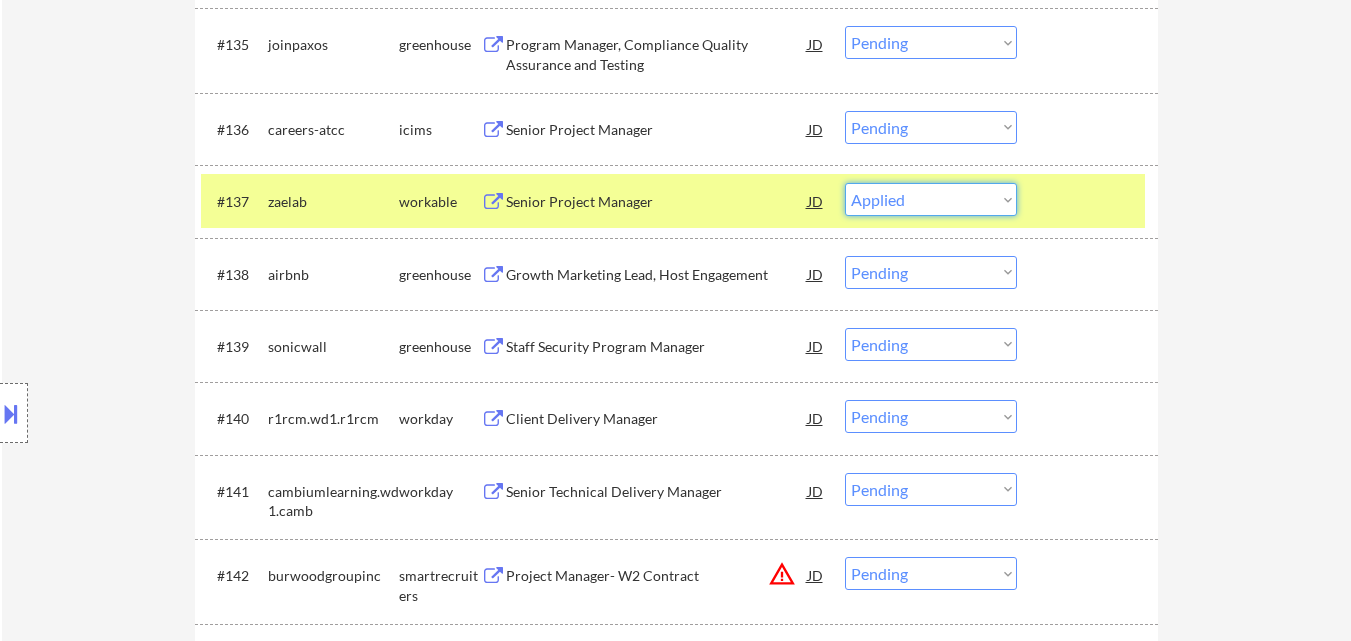 click on "Choose an option... Pending Applied Excluded (Questions) Excluded (Expired) Excluded (Location) Excluded (Bad Match) Excluded (Blocklist) Excluded (Salary) Excluded (Other)" at bounding box center (931, 199) 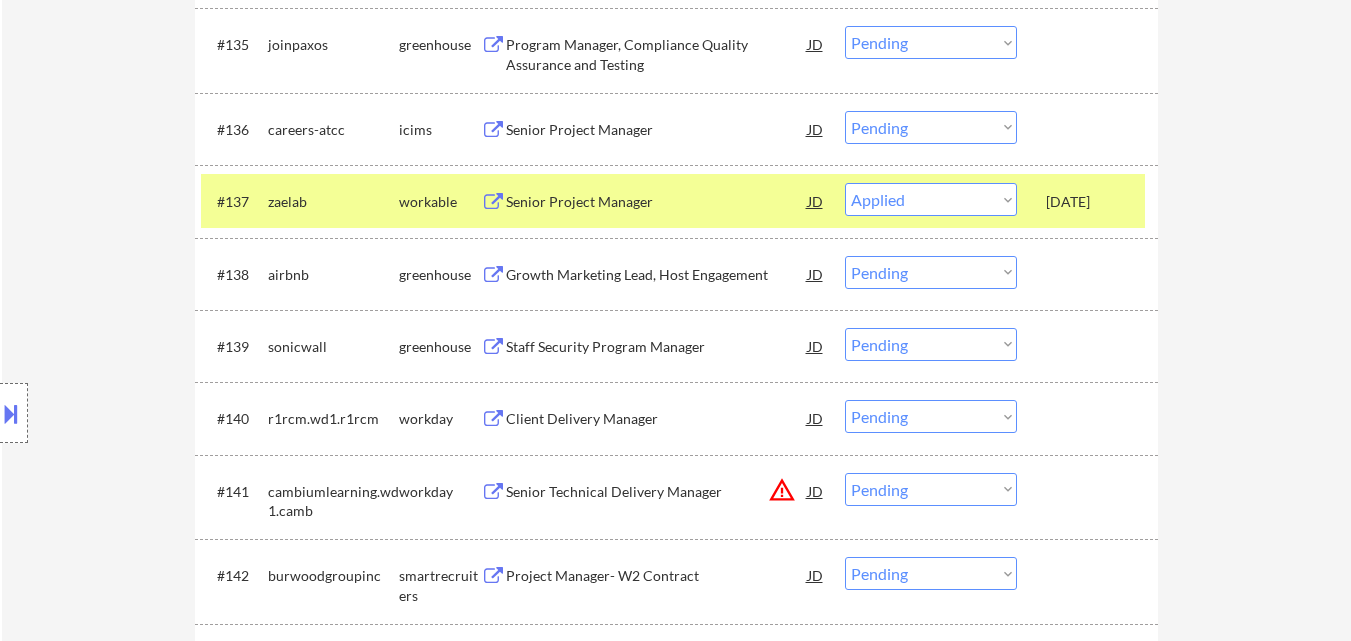 select on ""pending"" 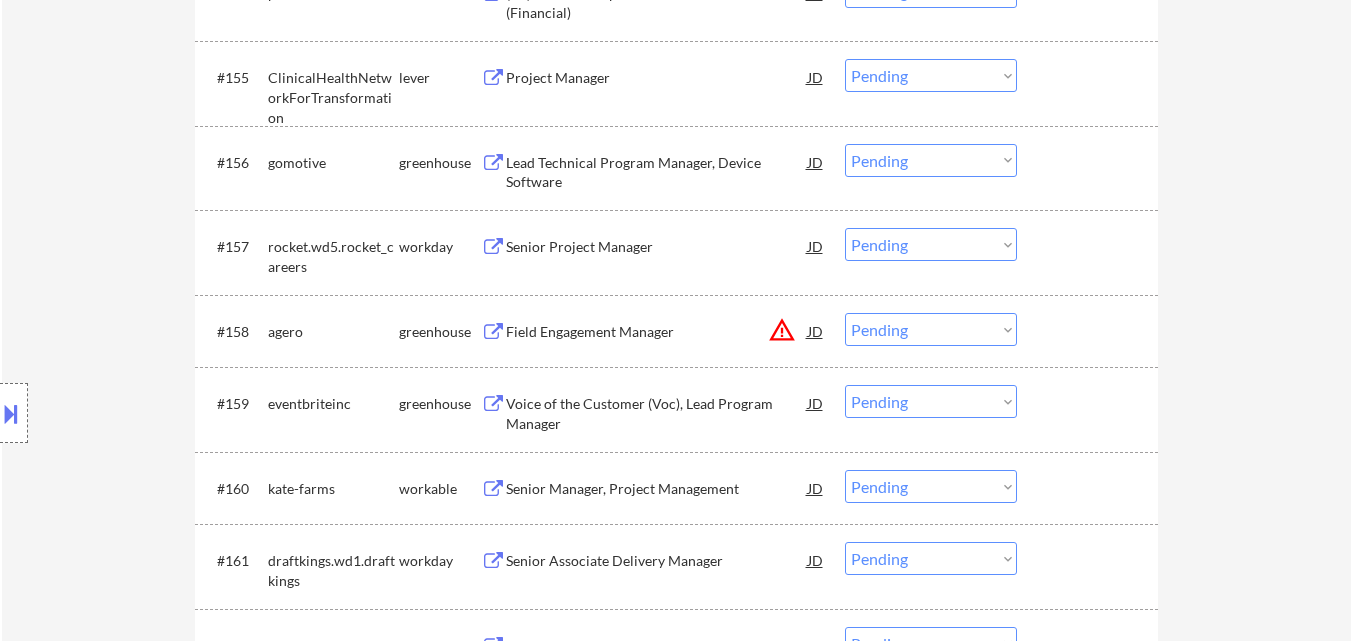 scroll, scrollTop: 5400, scrollLeft: 0, axis: vertical 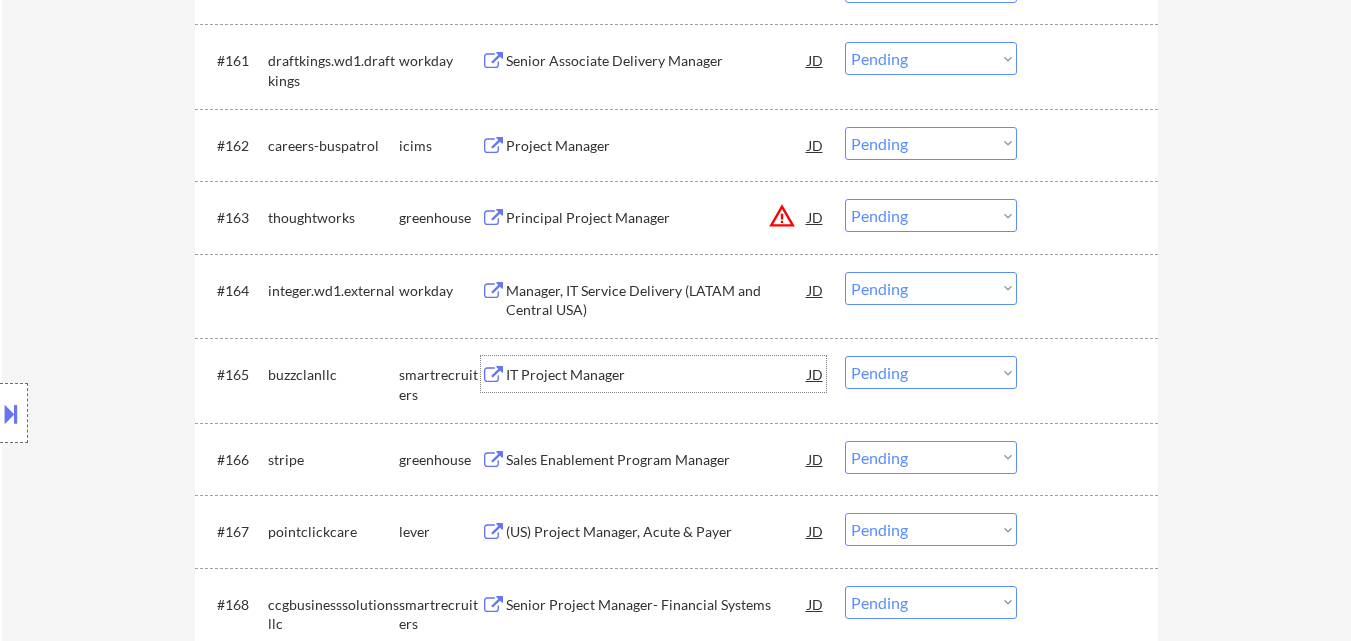 click on "IT Project Manager" at bounding box center [657, 375] 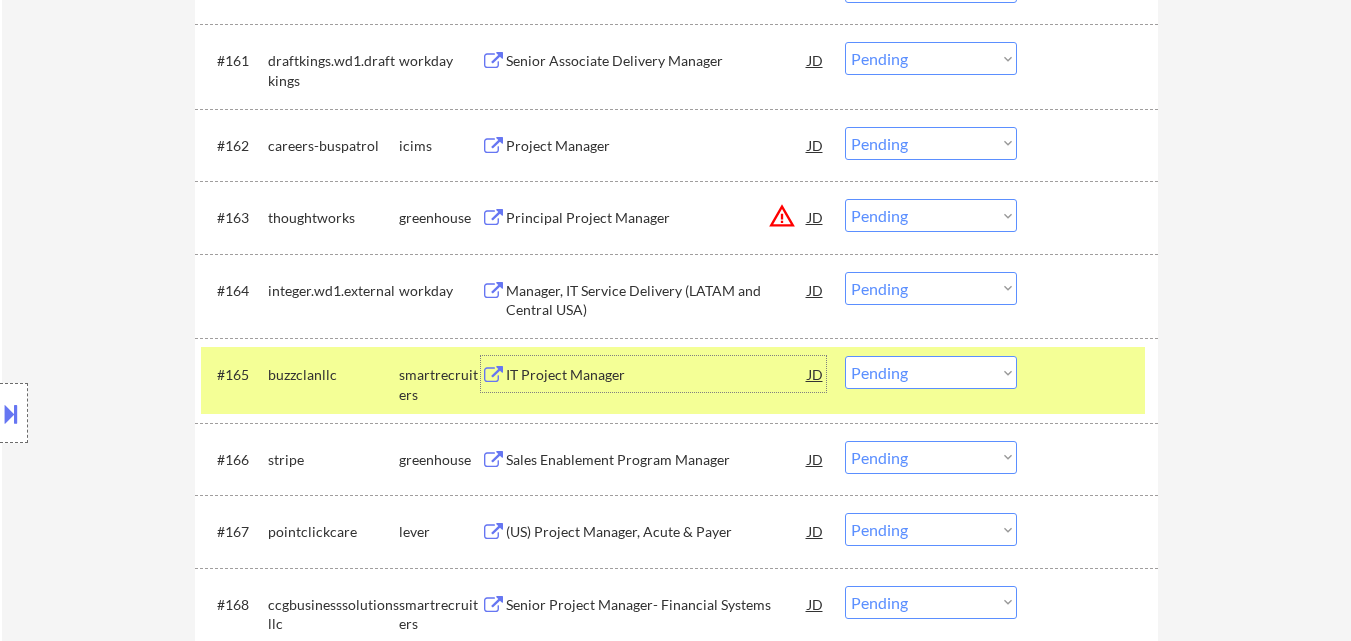 click on "Choose an option... Pending Applied Excluded (Questions) Excluded (Expired) Excluded (Location) Excluded (Bad Match) Excluded (Blocklist) Excluded (Salary) Excluded (Other)" at bounding box center [931, 372] 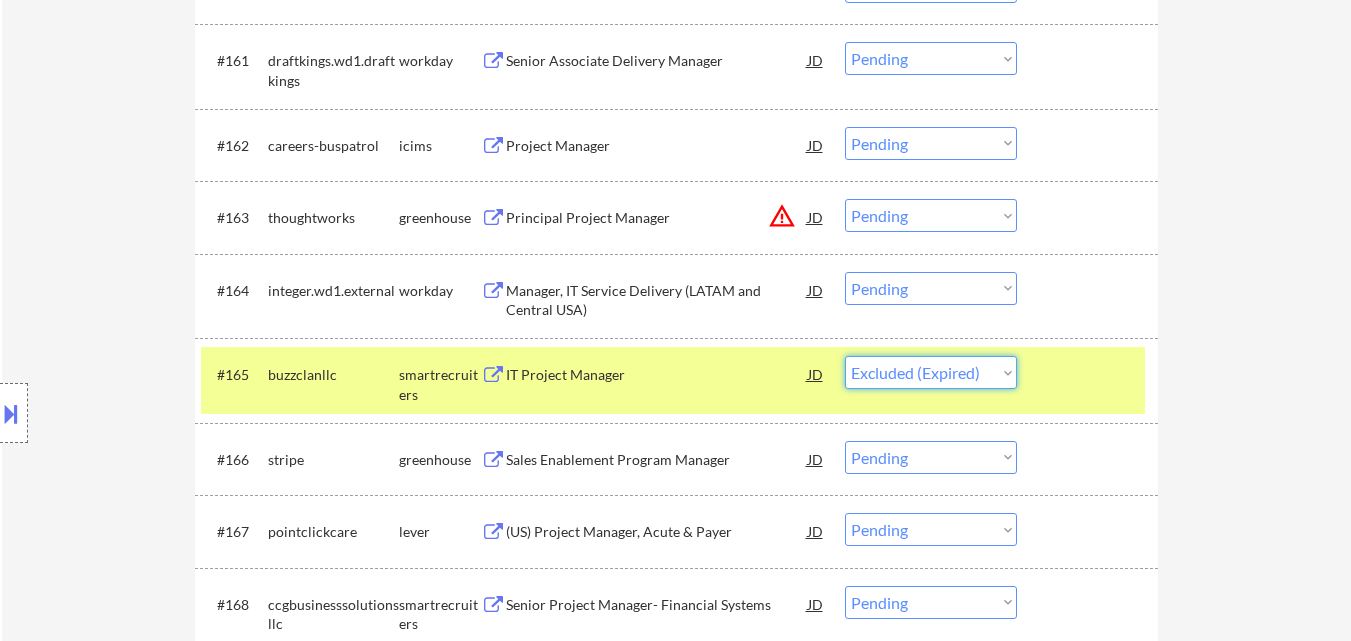 click on "Choose an option... Pending Applied Excluded (Questions) Excluded (Expired) Excluded (Location) Excluded (Bad Match) Excluded (Blocklist) Excluded (Salary) Excluded (Other)" at bounding box center (931, 372) 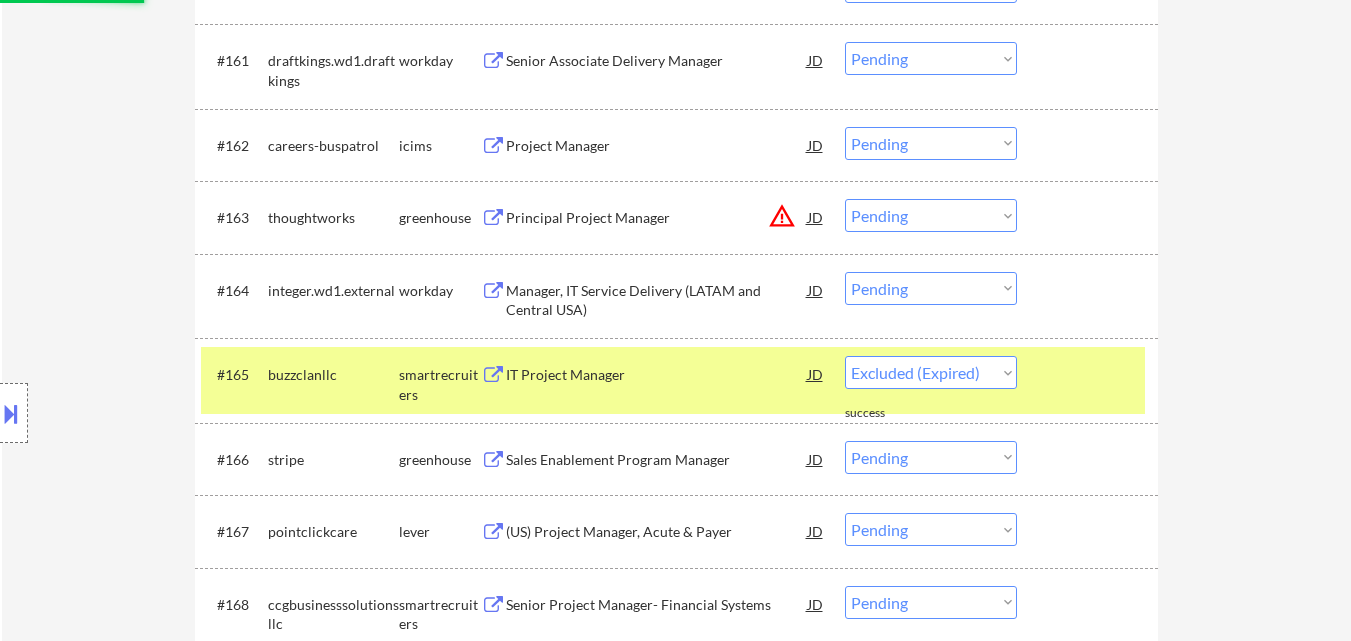 select on ""pending"" 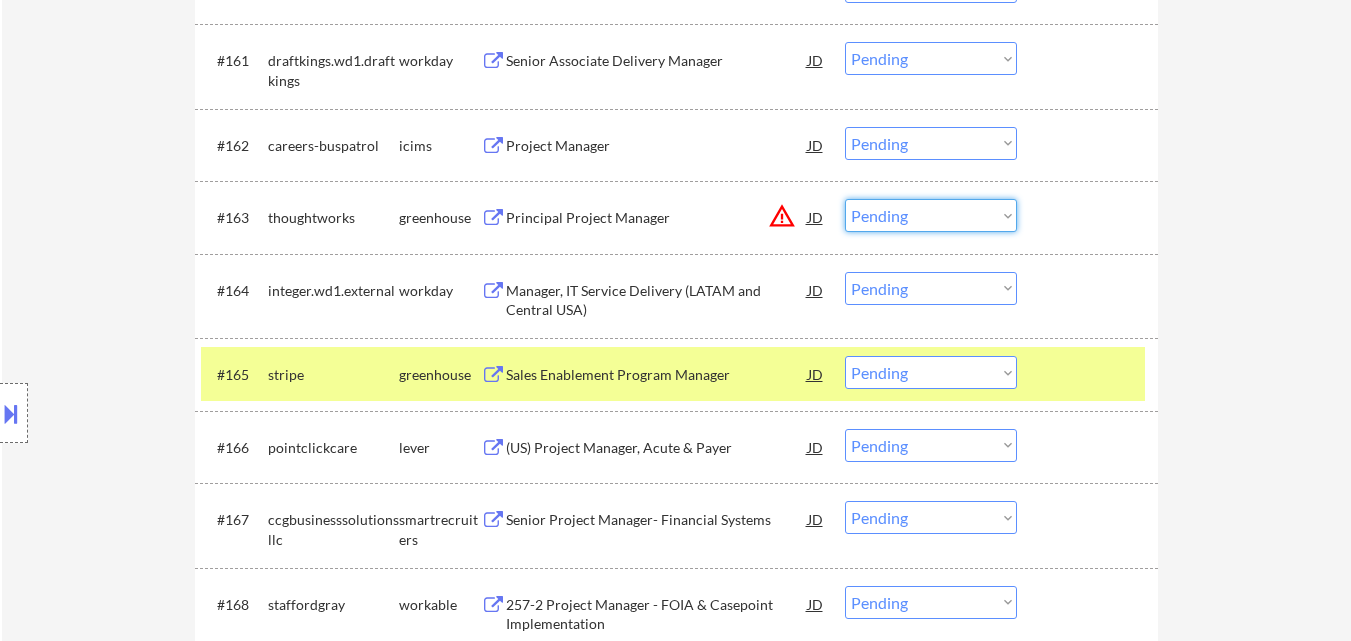click on "Choose an option... Pending Applied Excluded (Questions) Excluded (Expired) Excluded (Location) Excluded (Bad Match) Excluded (Blocklist) Excluded (Salary) Excluded (Other)" at bounding box center [931, 215] 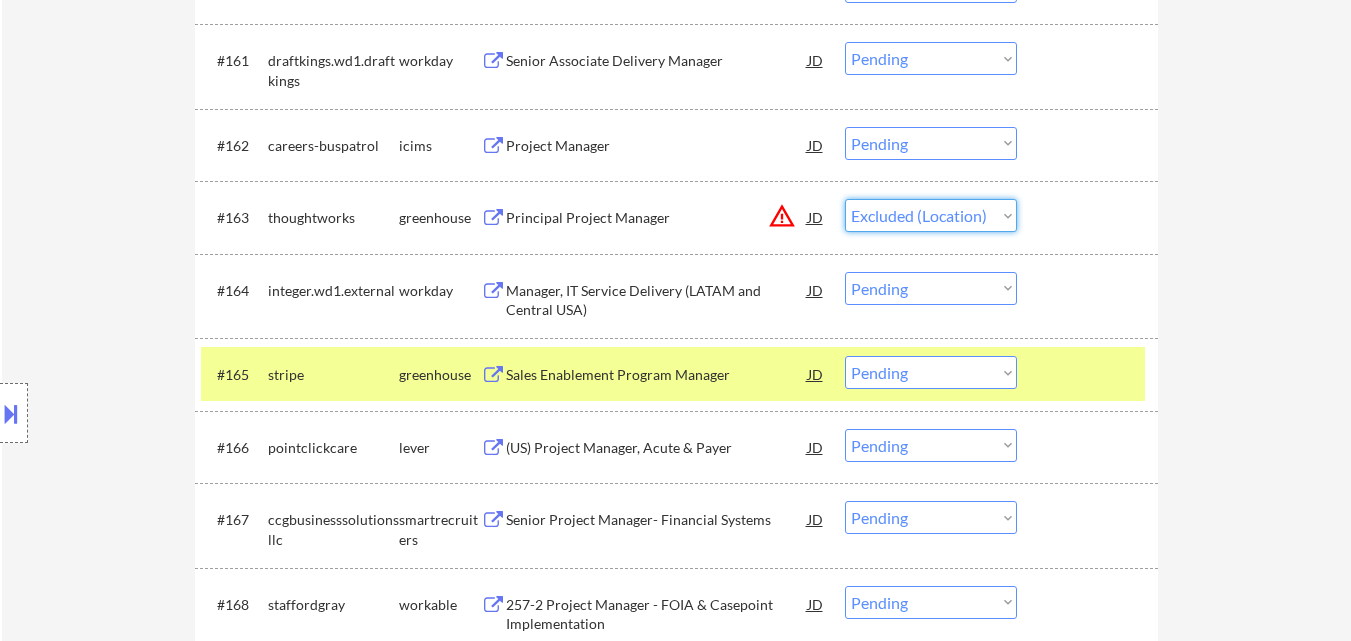 click on "Choose an option... Pending Applied Excluded (Questions) Excluded (Expired) Excluded (Location) Excluded (Bad Match) Excluded (Blocklist) Excluded (Salary) Excluded (Other)" at bounding box center [931, 215] 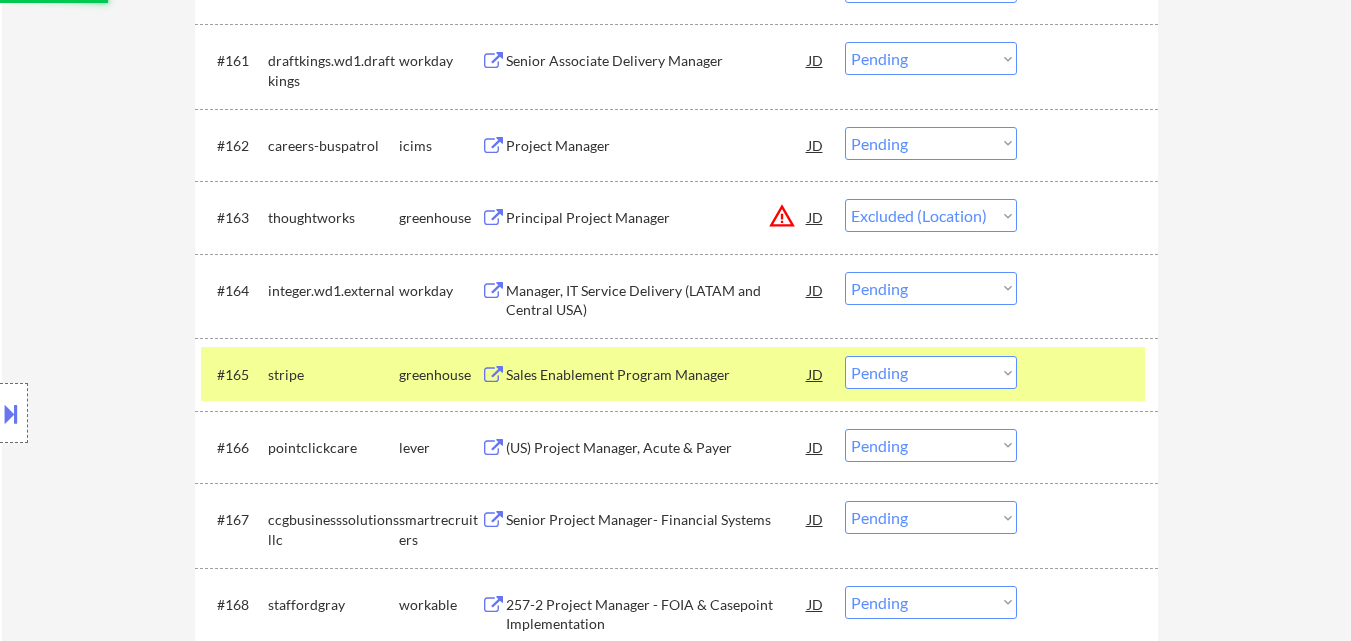 scroll, scrollTop: 5500, scrollLeft: 0, axis: vertical 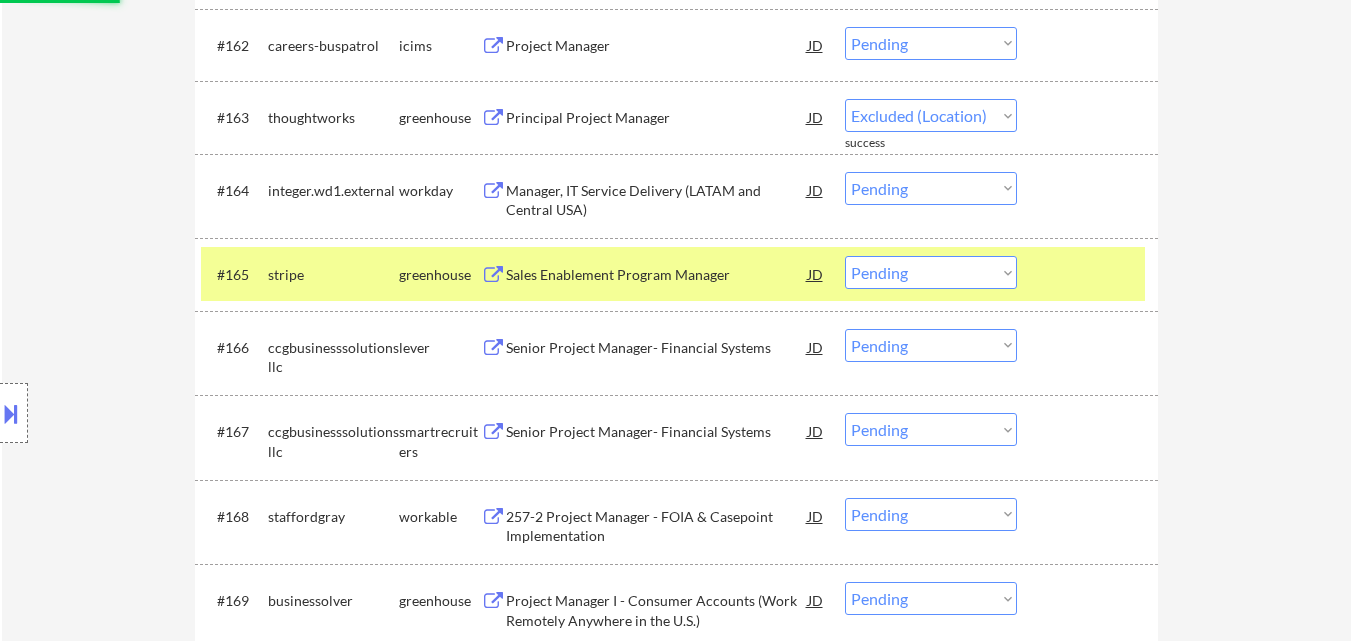 select on ""pending"" 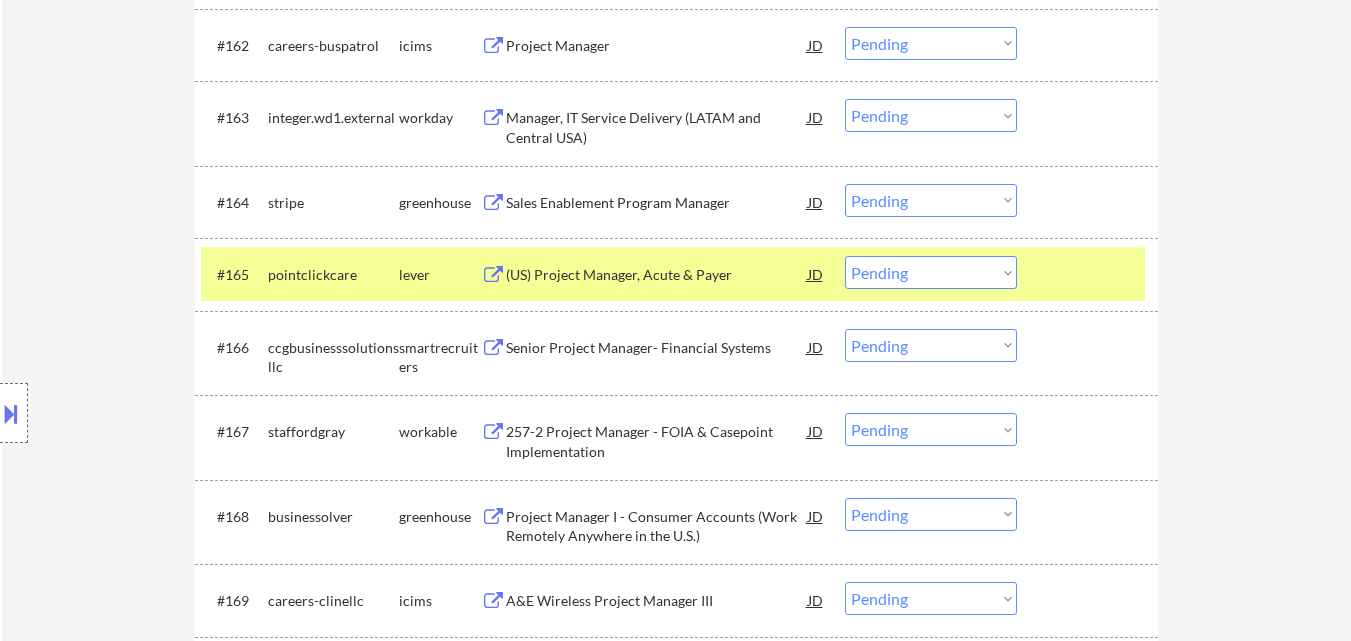 click on "(US) Project Manager, Acute & Payer" at bounding box center (657, 275) 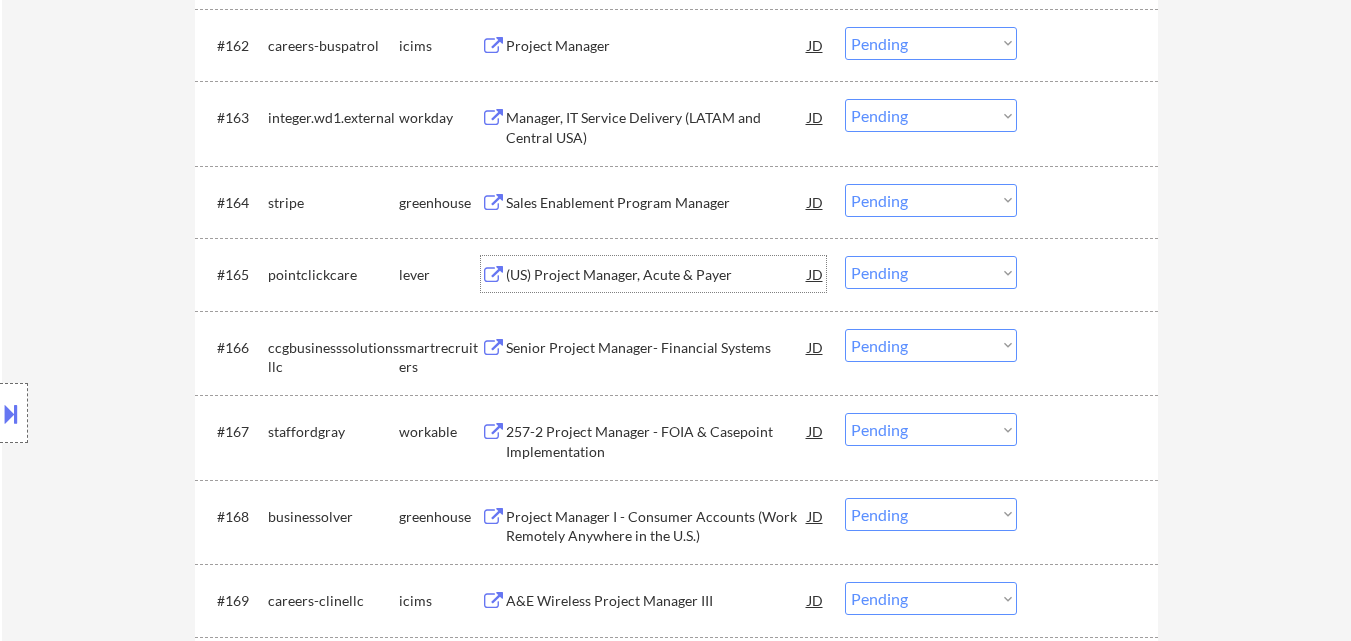 click on "Choose an option... Pending Applied Excluded (Questions) Excluded (Expired) Excluded (Location) Excluded (Bad Match) Excluded (Blocklist) Excluded (Salary) Excluded (Other)" at bounding box center [931, 272] 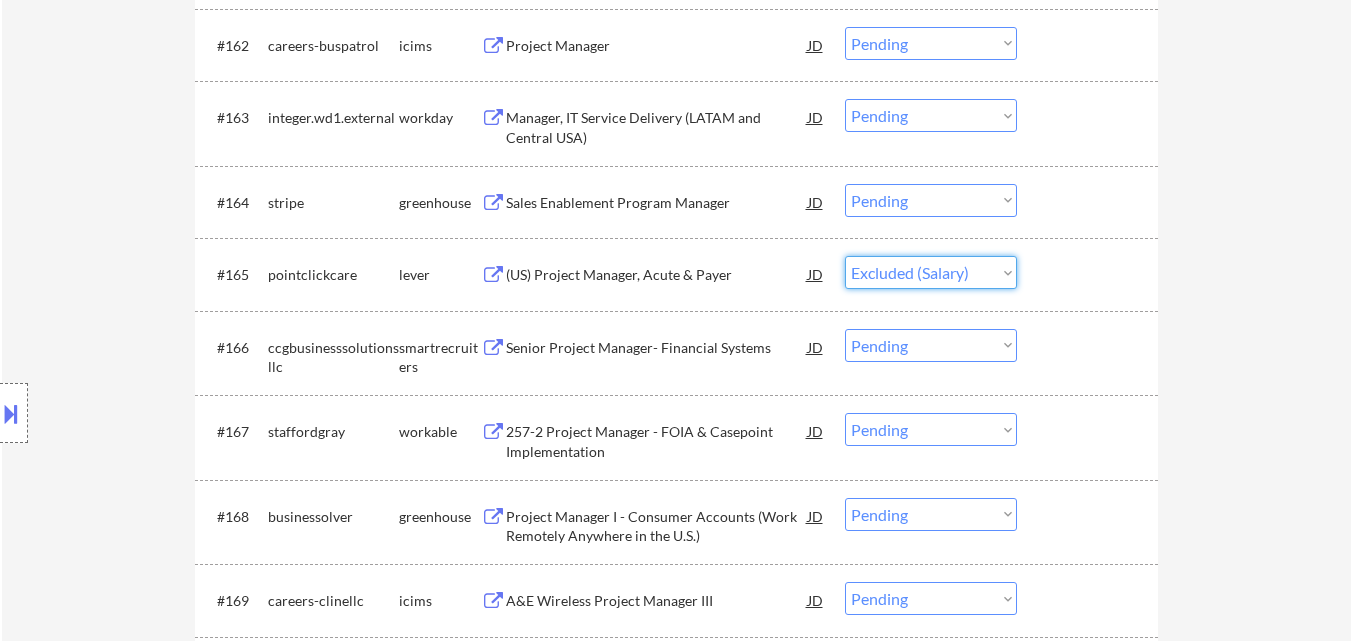 click on "Choose an option... Pending Applied Excluded (Questions) Excluded (Expired) Excluded (Location) Excluded (Bad Match) Excluded (Blocklist) Excluded (Salary) Excluded (Other)" at bounding box center (931, 272) 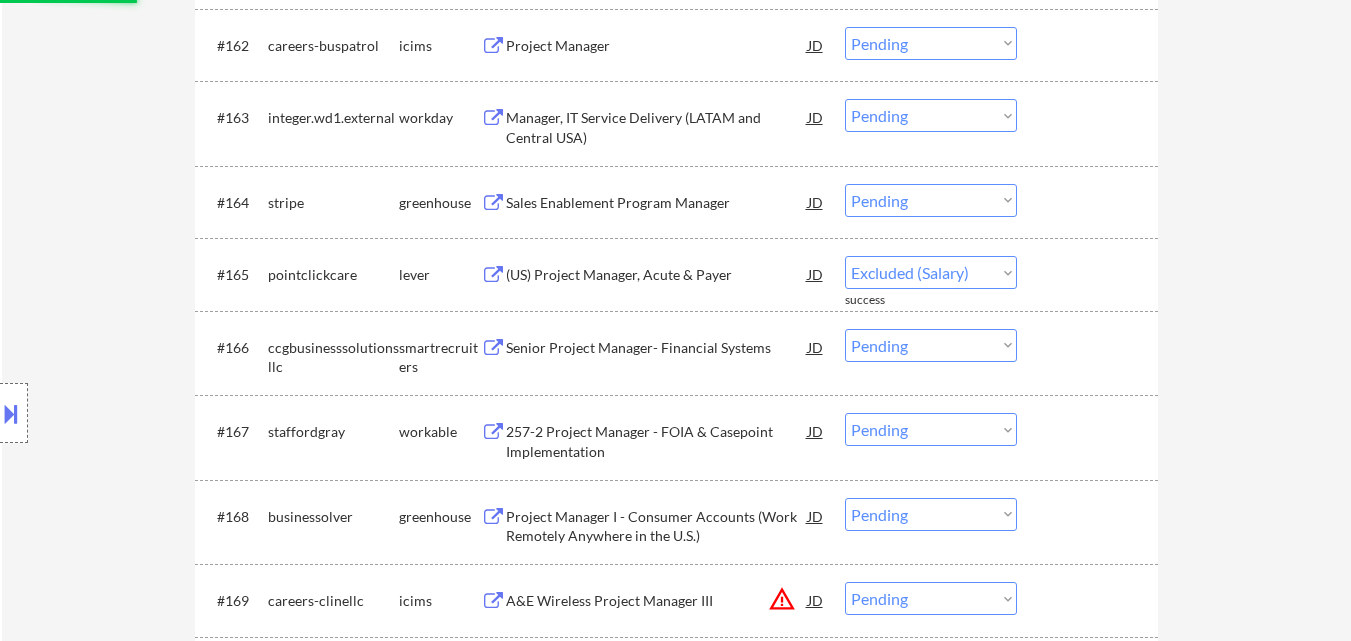 select on ""pending"" 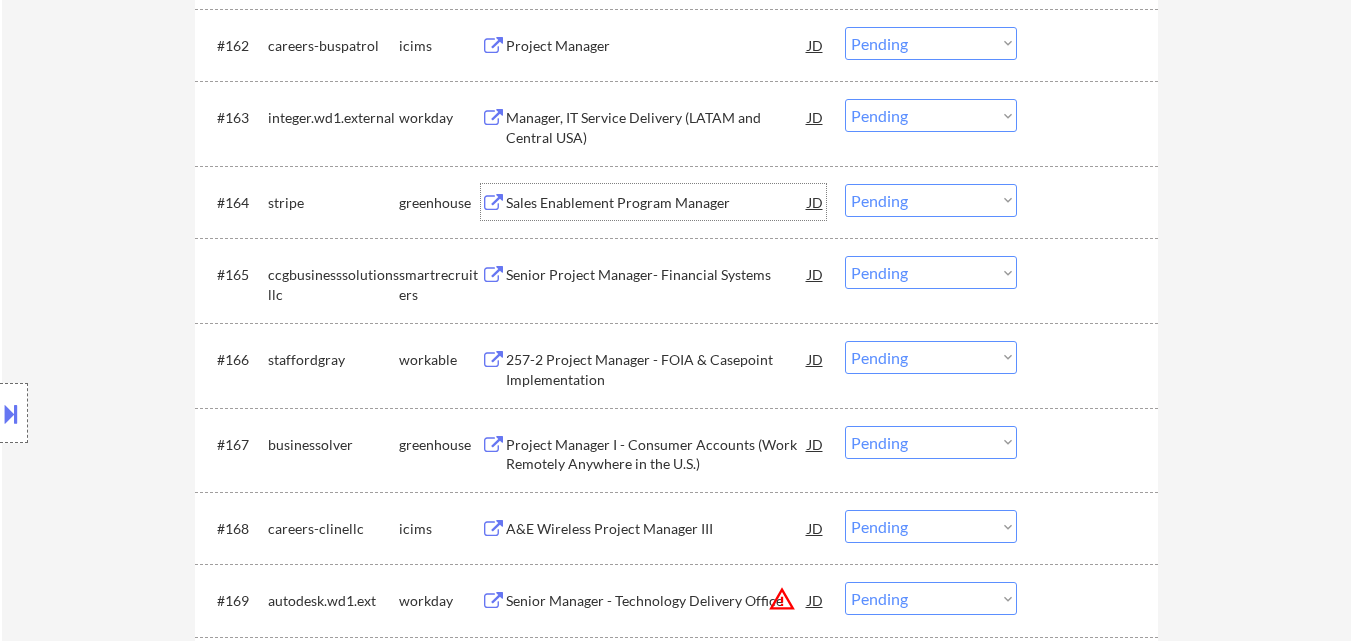 click on "Sales Enablement Program Manager" at bounding box center (657, 203) 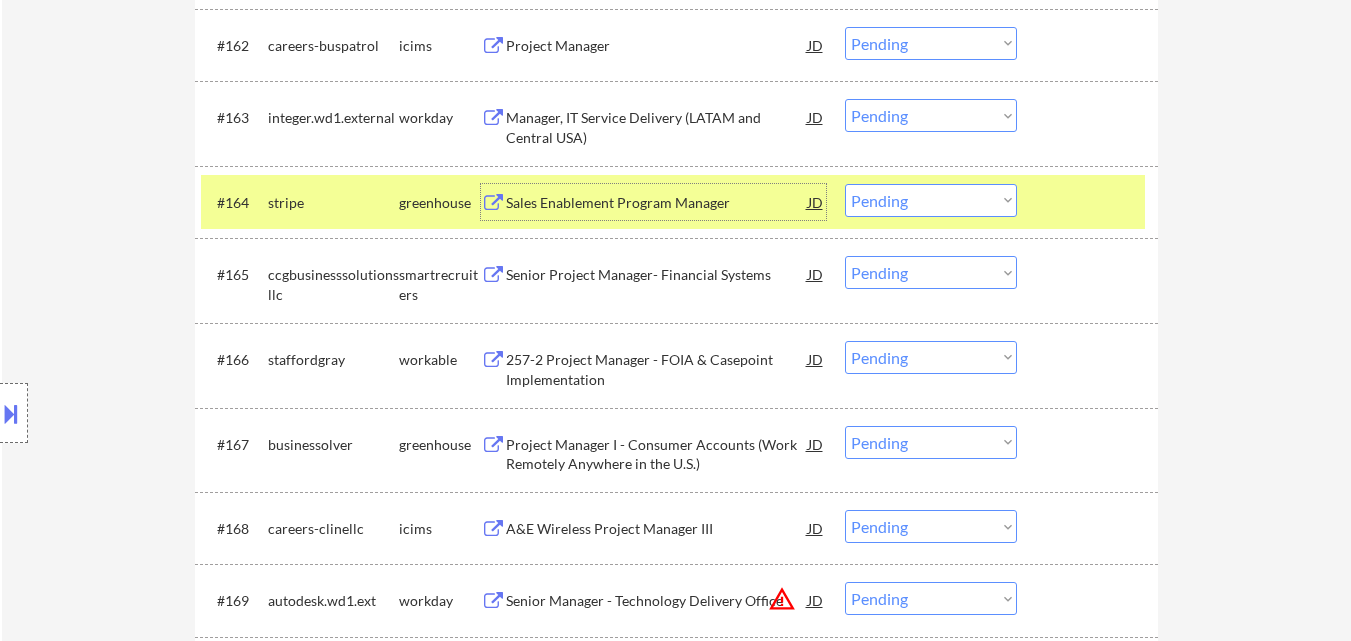 click on "Choose an option... Pending Applied Excluded (Questions) Excluded (Expired) Excluded (Location) Excluded (Bad Match) Excluded (Blocklist) Excluded (Salary) Excluded (Other)" at bounding box center [931, 200] 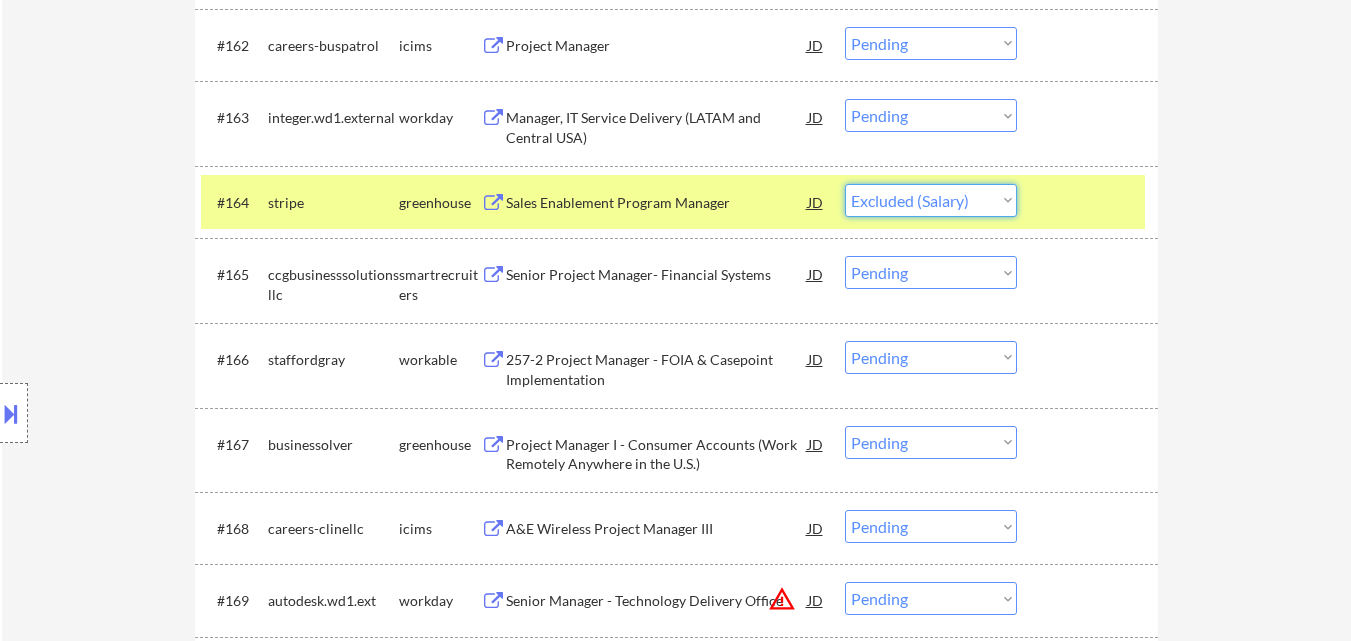 click on "Choose an option... Pending Applied Excluded (Questions) Excluded (Expired) Excluded (Location) Excluded (Bad Match) Excluded (Blocklist) Excluded (Salary) Excluded (Other)" at bounding box center [931, 200] 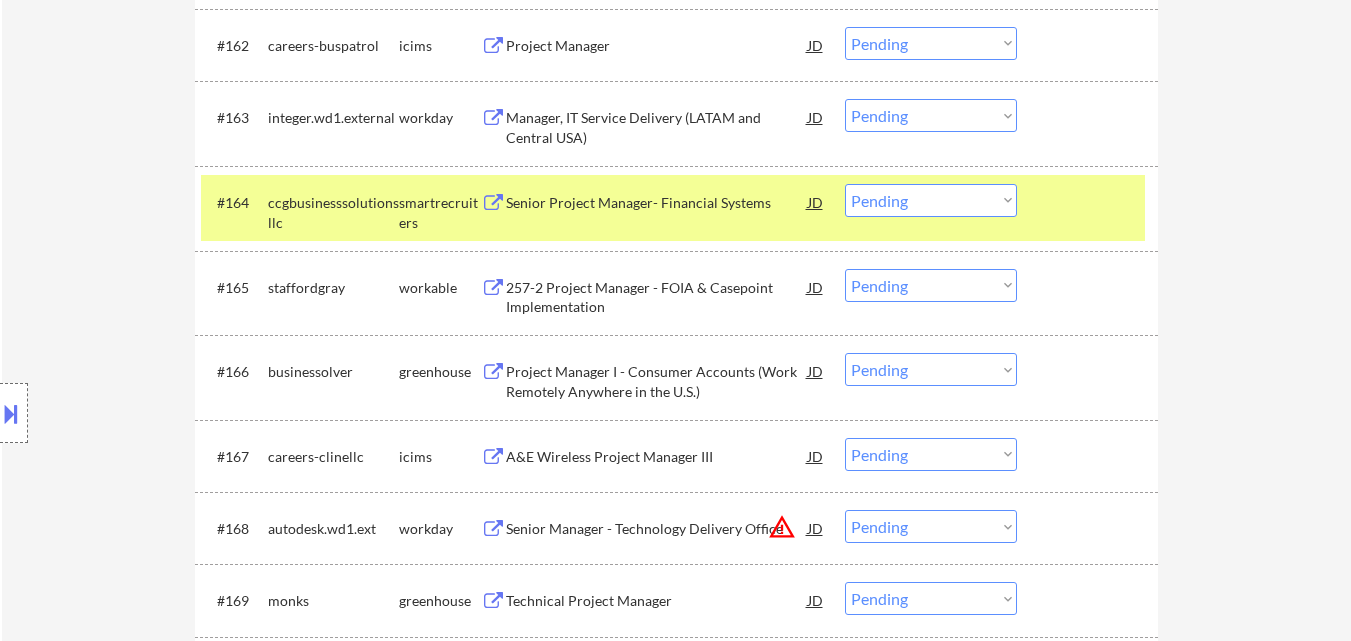click on "Senior Project Manager- Financial Systems" at bounding box center [657, 203] 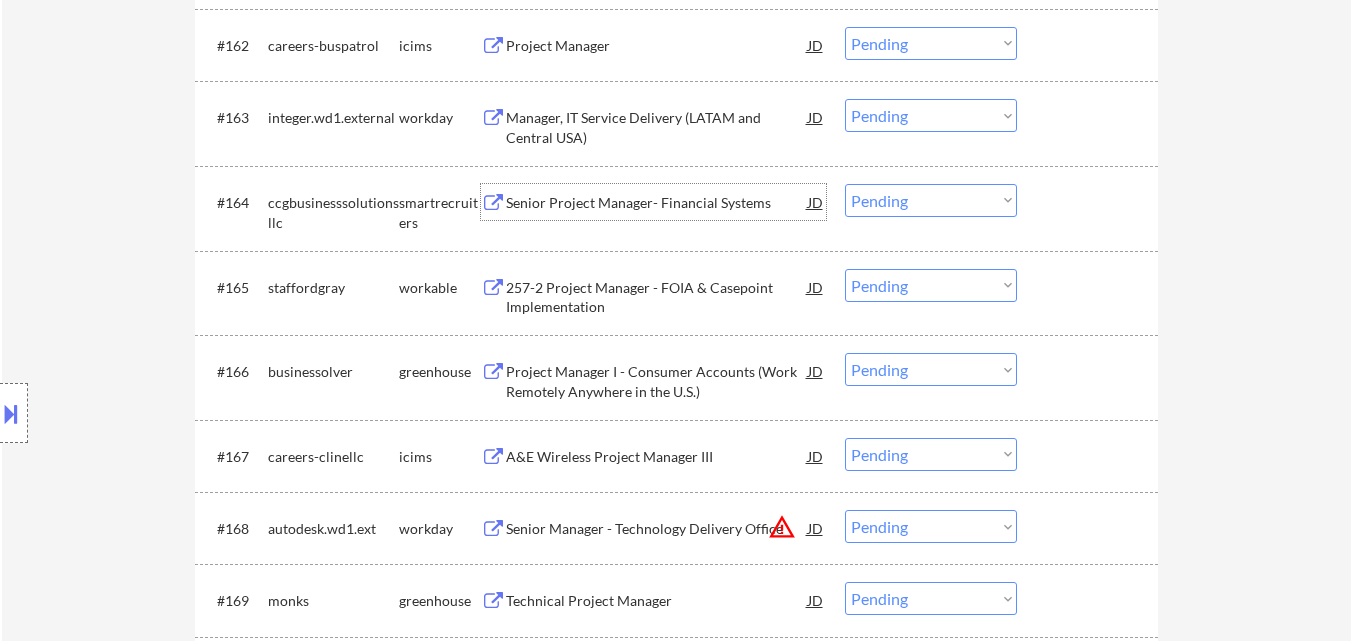 click on "Choose an option... Pending Applied Excluded (Questions) Excluded (Expired) Excluded (Location) Excluded (Bad Match) Excluded (Blocklist) Excluded (Salary) Excluded (Other)" at bounding box center [931, 200] 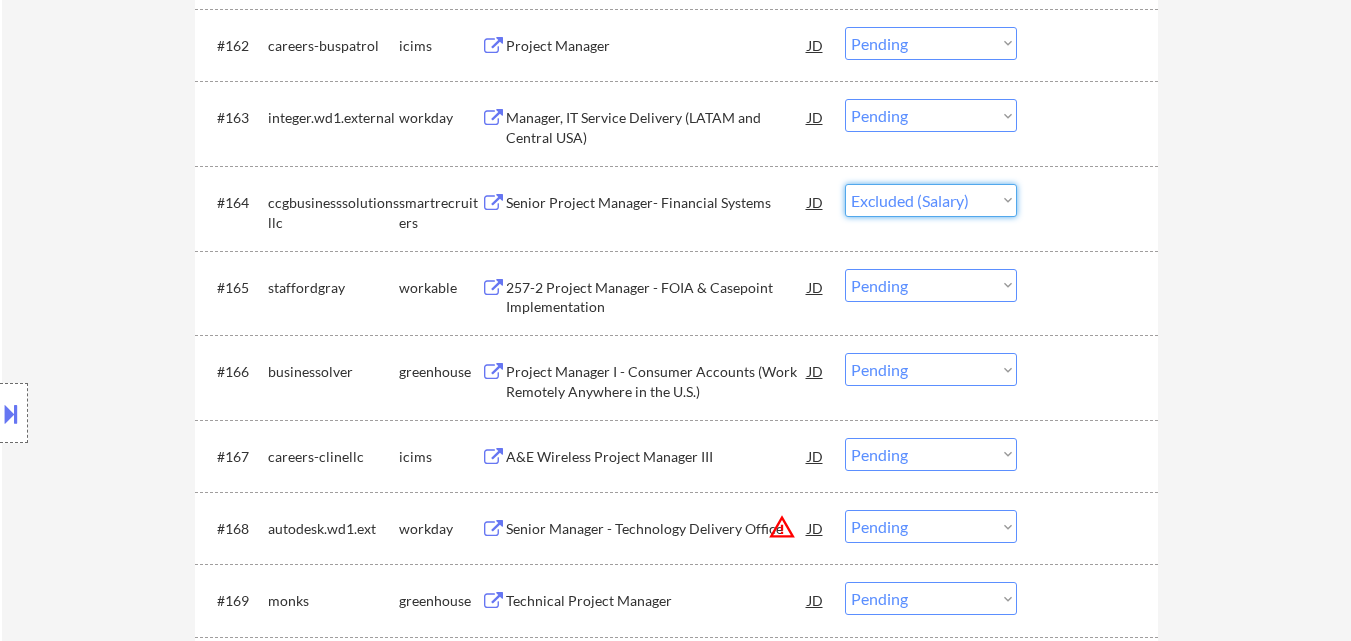 click on "Choose an option... Pending Applied Excluded (Questions) Excluded (Expired) Excluded (Location) Excluded (Bad Match) Excluded (Blocklist) Excluded (Salary) Excluded (Other)" at bounding box center [931, 200] 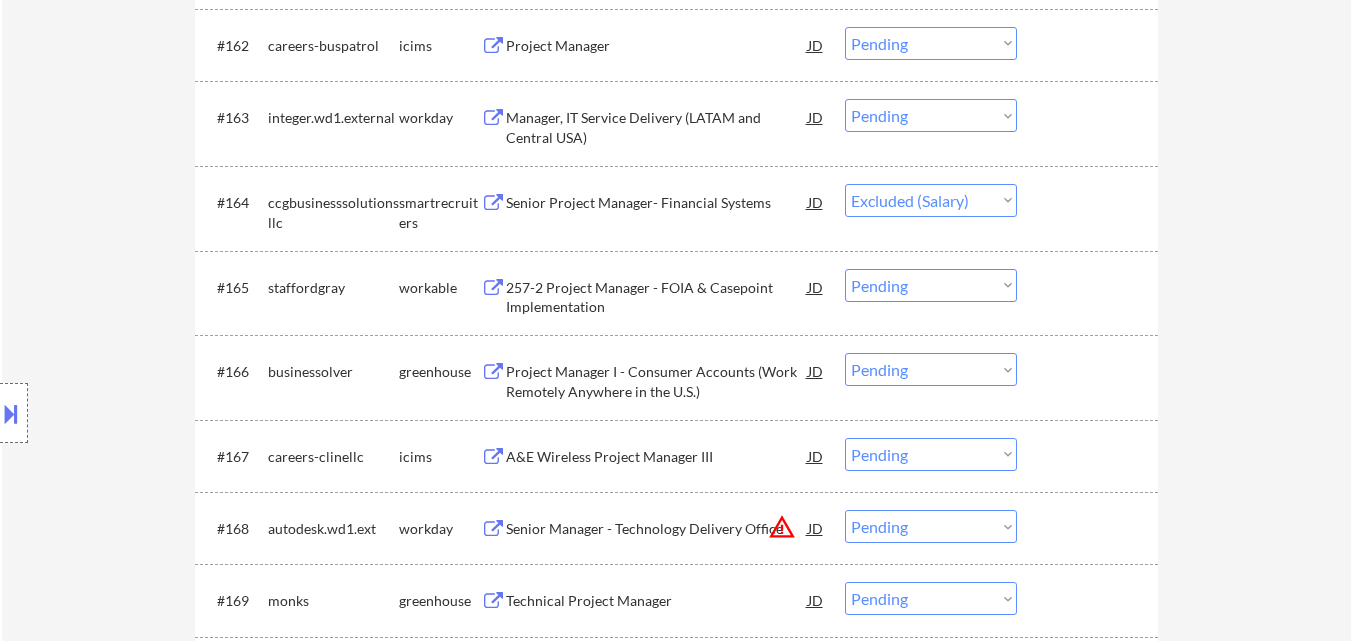 select on ""pending"" 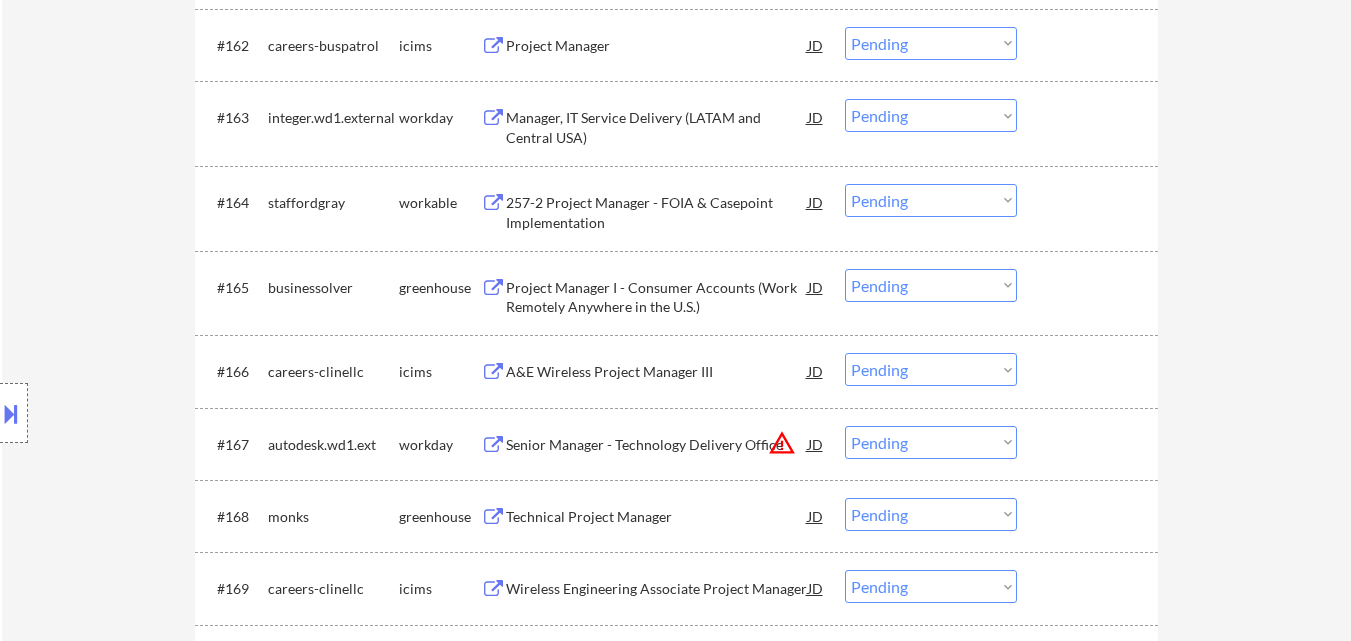 scroll, scrollTop: 5700, scrollLeft: 0, axis: vertical 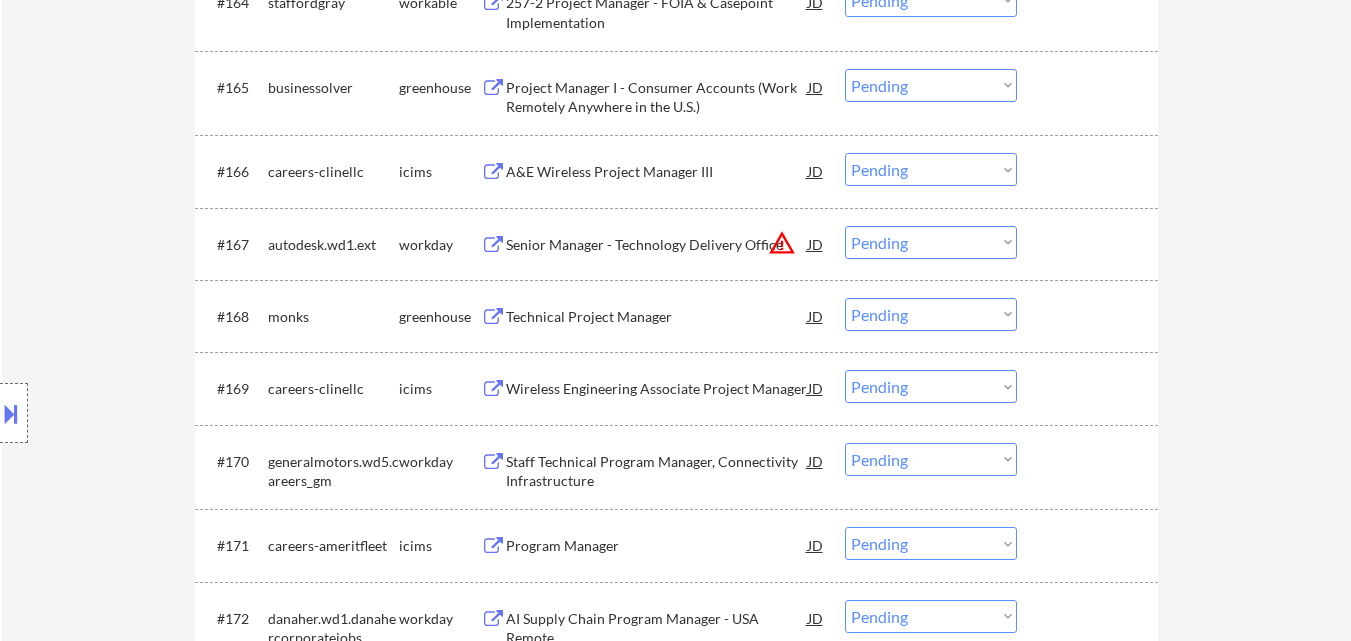 click on "Choose an option... Pending Applied Excluded (Questions) Excluded (Expired) Excluded (Location) Excluded (Bad Match) Excluded (Blocklist) Excluded (Salary) Excluded (Other)" at bounding box center (931, 242) 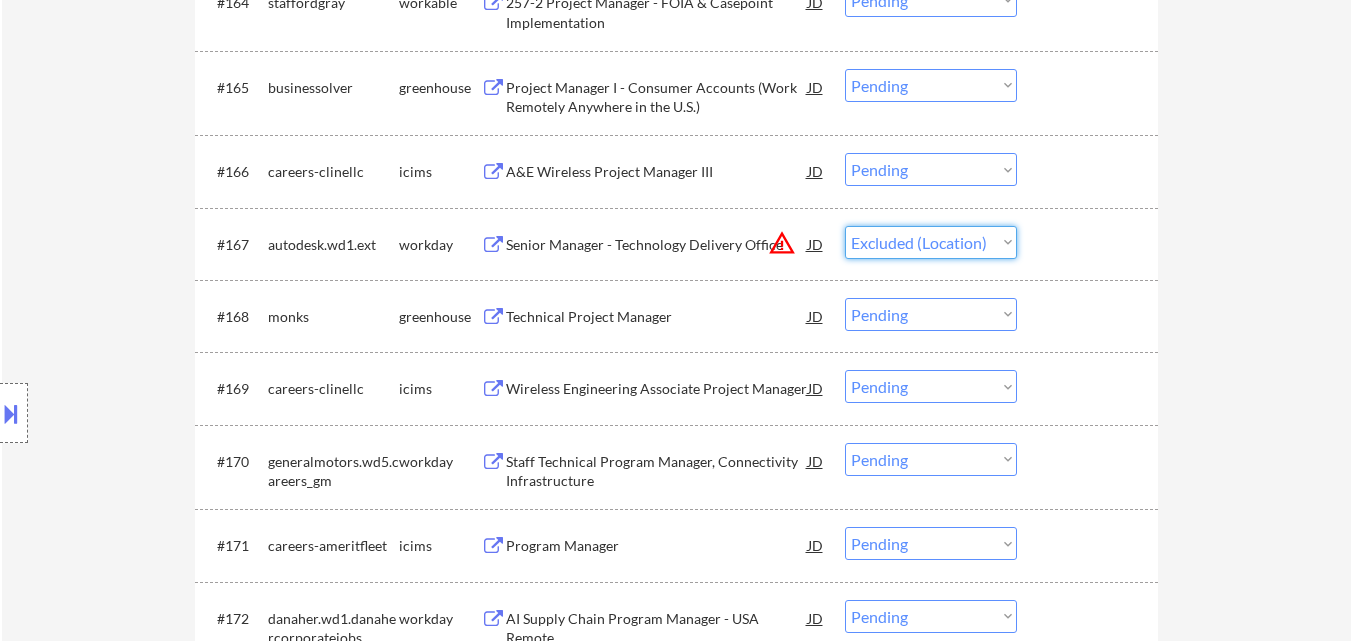 click on "Choose an option... Pending Applied Excluded (Questions) Excluded (Expired) Excluded (Location) Excluded (Bad Match) Excluded (Blocklist) Excluded (Salary) Excluded (Other)" at bounding box center [931, 242] 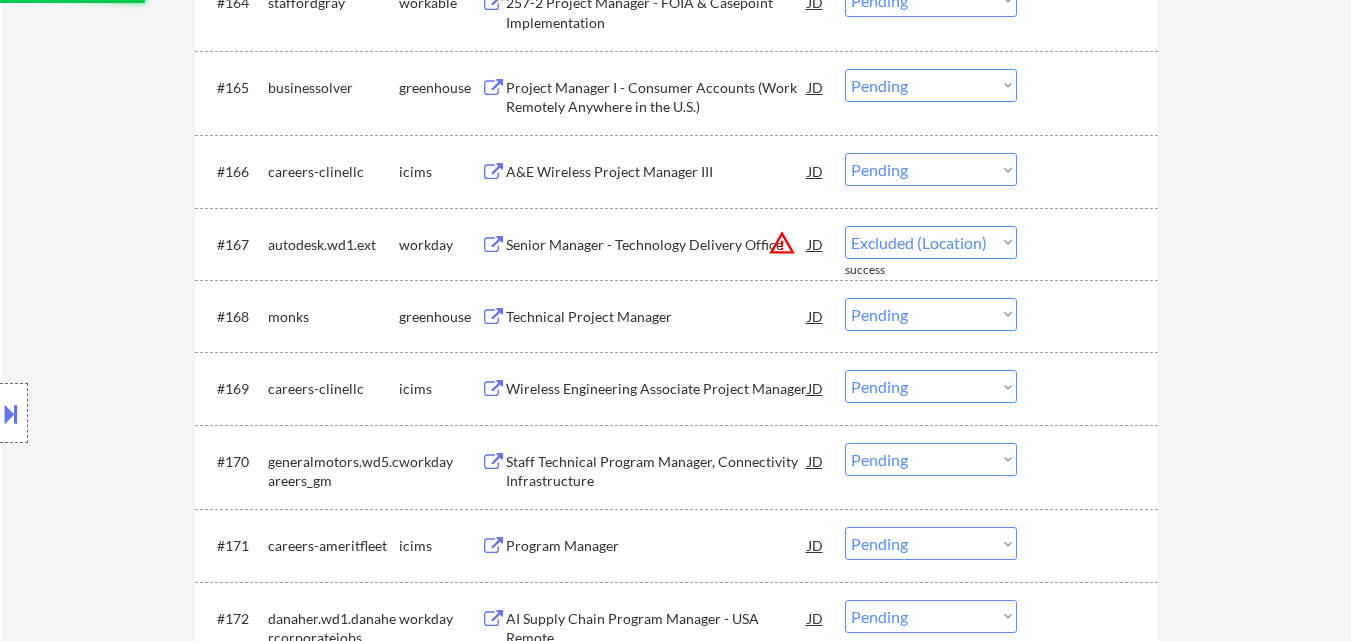 select on ""pending"" 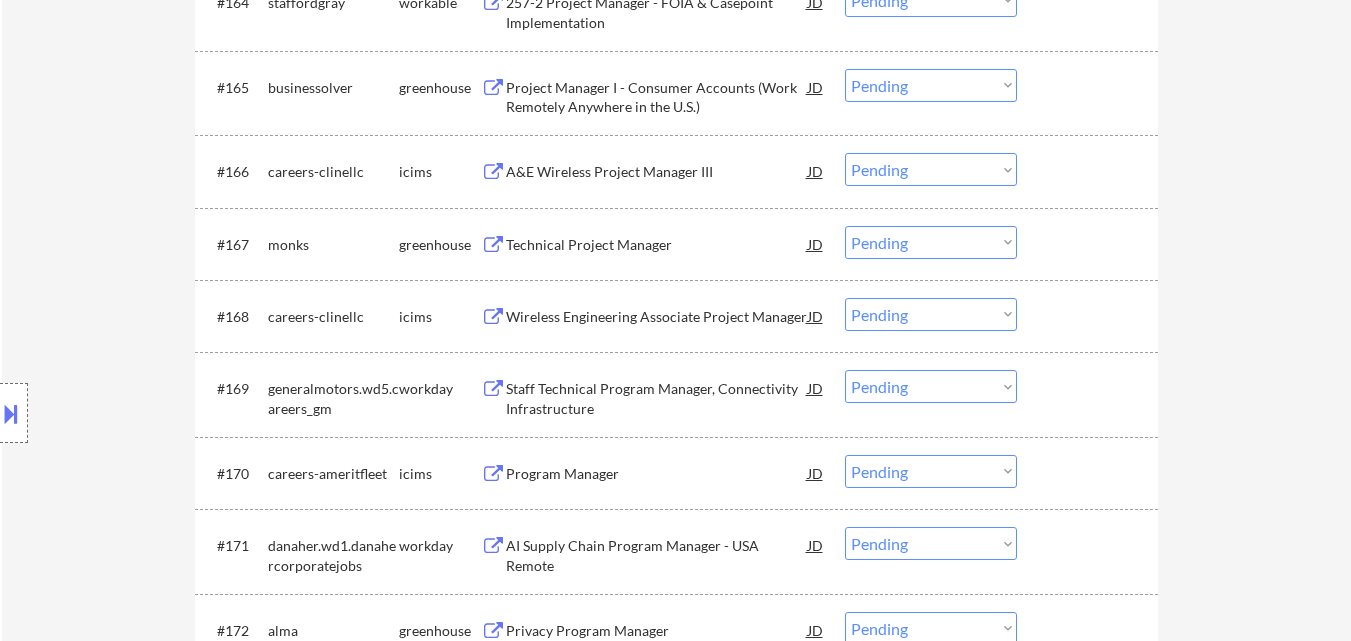 scroll, scrollTop: 6100, scrollLeft: 0, axis: vertical 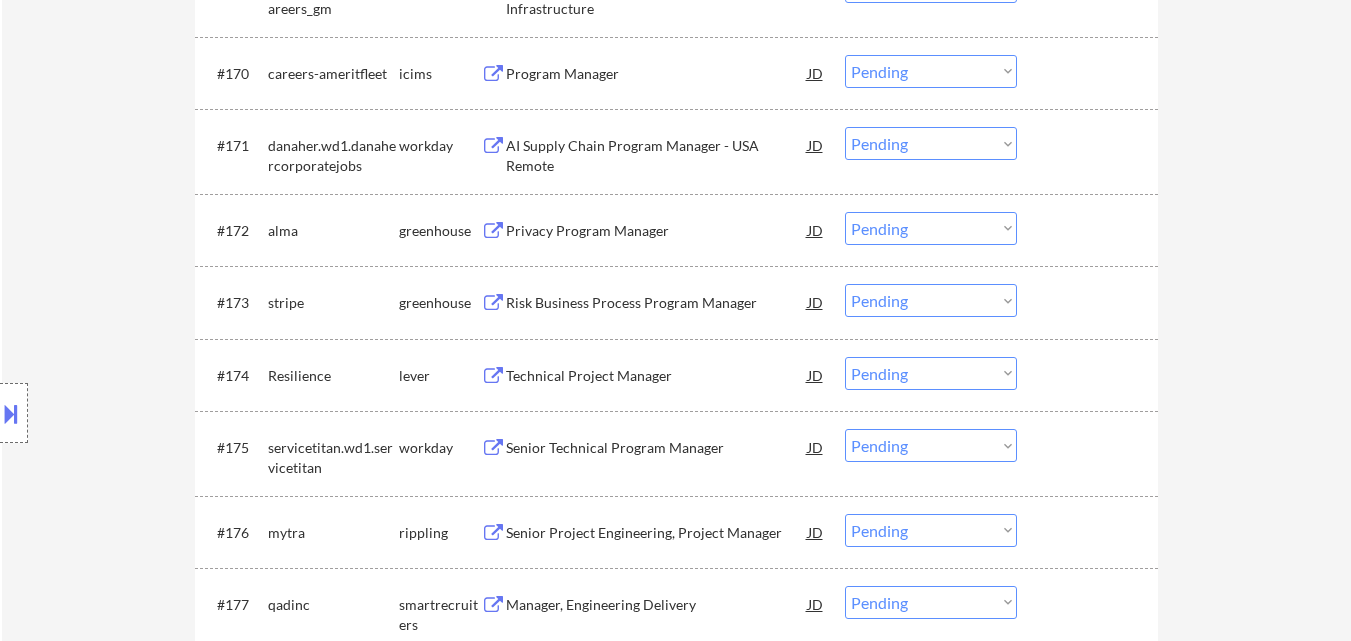 drag, startPoint x: 936, startPoint y: 226, endPoint x: 955, endPoint y: 243, distance: 25.495098 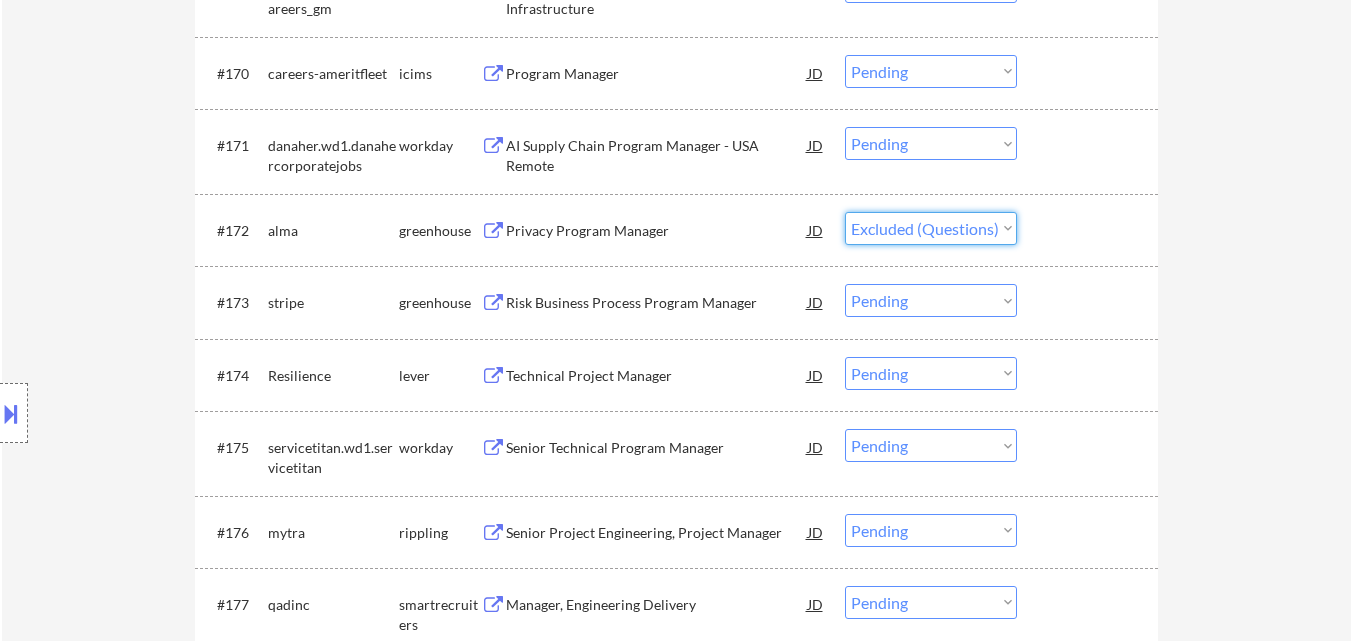 click on "Choose an option... Pending Applied Excluded (Questions) Excluded (Expired) Excluded (Location) Excluded (Bad Match) Excluded (Blocklist) Excluded (Salary) Excluded (Other)" at bounding box center (931, 228) 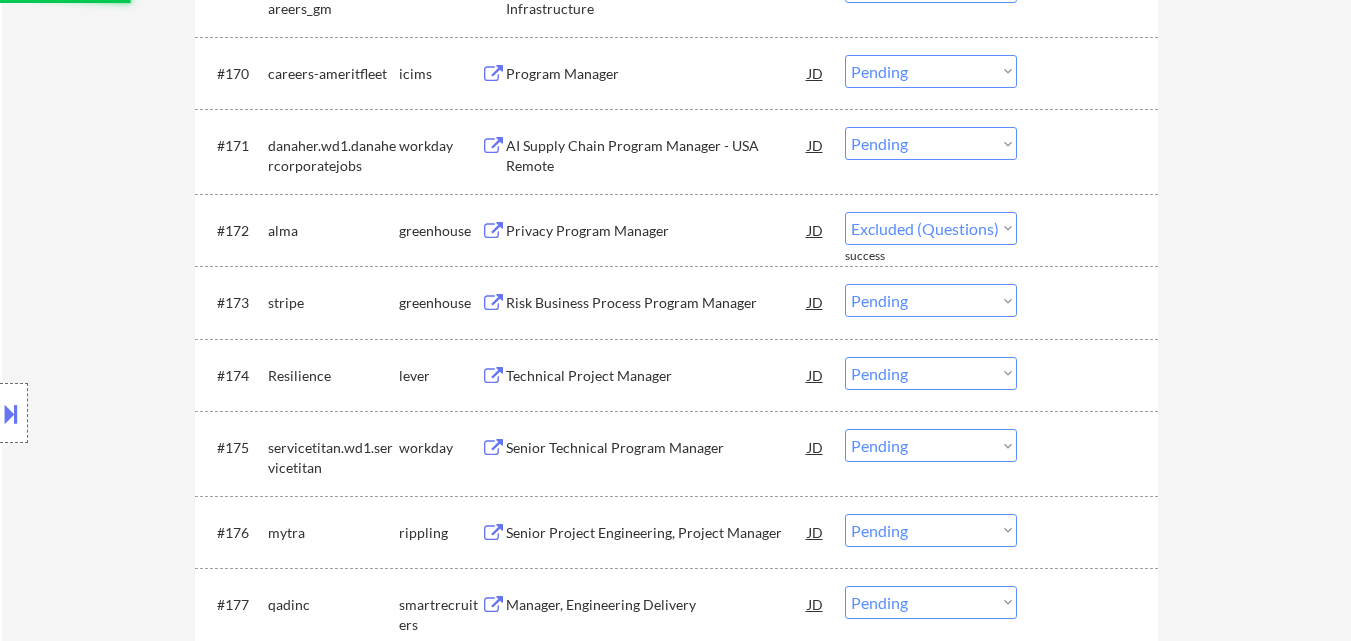 select on ""pending"" 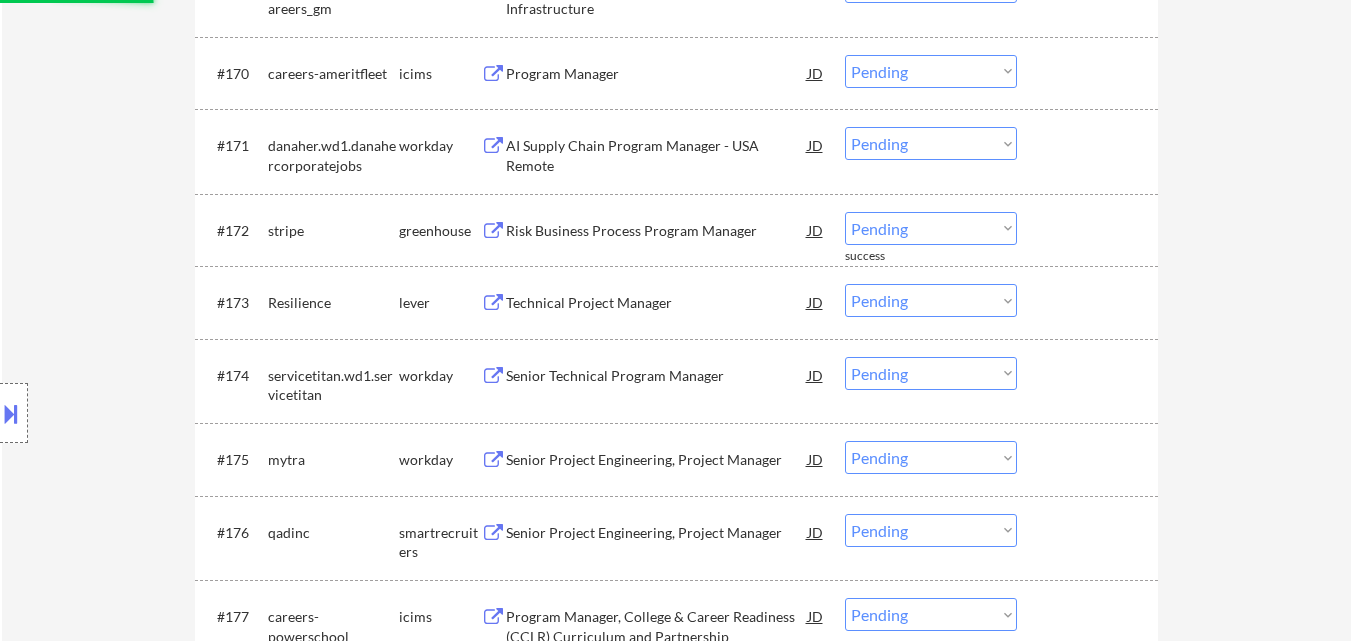 click on "Technical Project Manager" at bounding box center [657, 303] 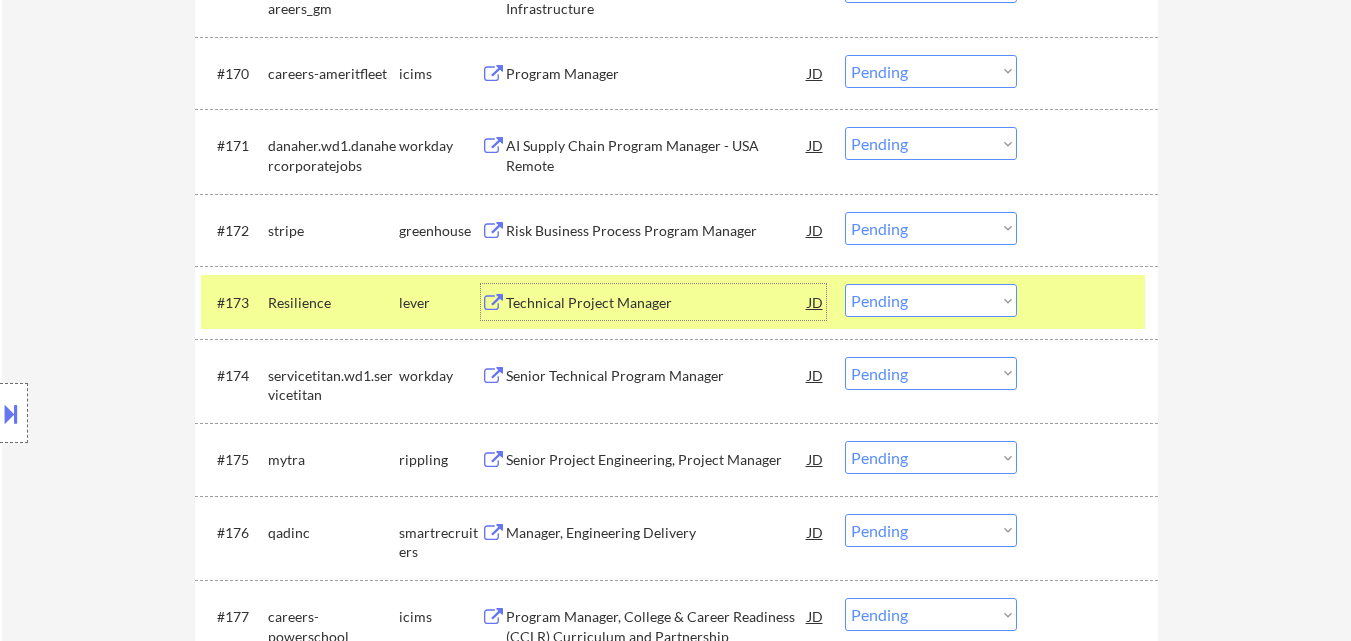 click on "Choose an option... Pending Applied Excluded (Questions) Excluded (Expired) Excluded (Location) Excluded (Bad Match) Excluded (Blocklist) Excluded (Salary) Excluded (Other)" at bounding box center [931, 300] 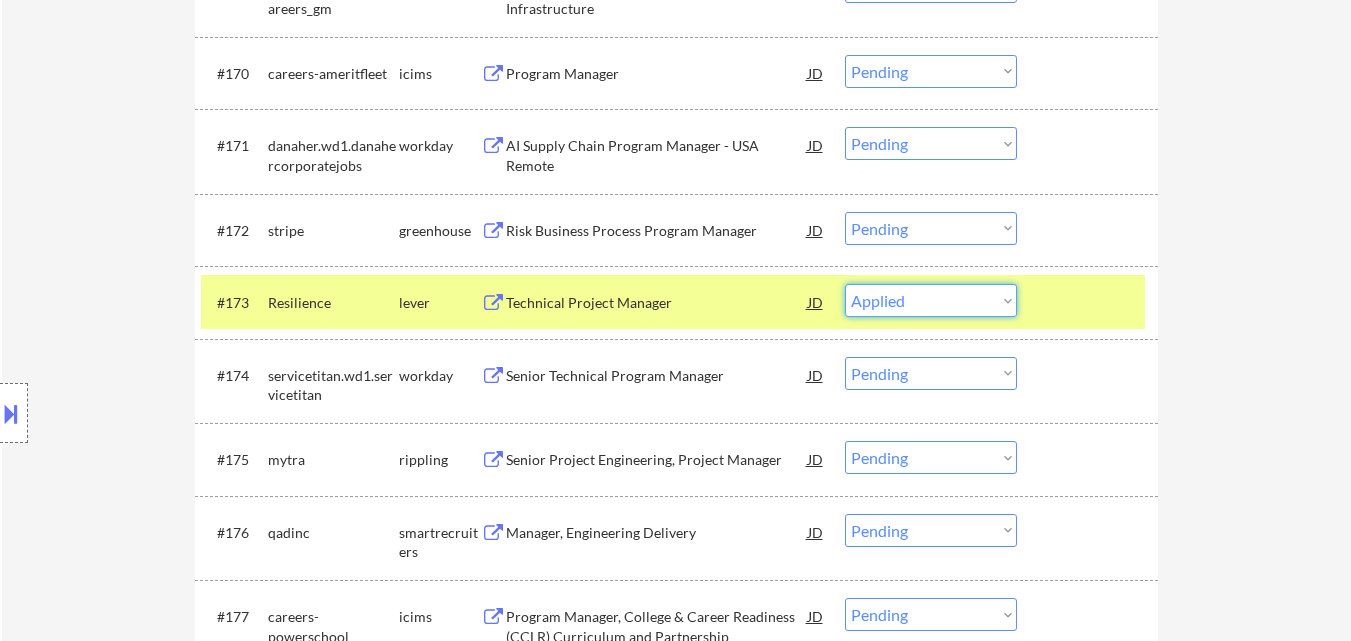 click on "Choose an option... Pending Applied Excluded (Questions) Excluded (Expired) Excluded (Location) Excluded (Bad Match) Excluded (Blocklist) Excluded (Salary) Excluded (Other)" at bounding box center [931, 300] 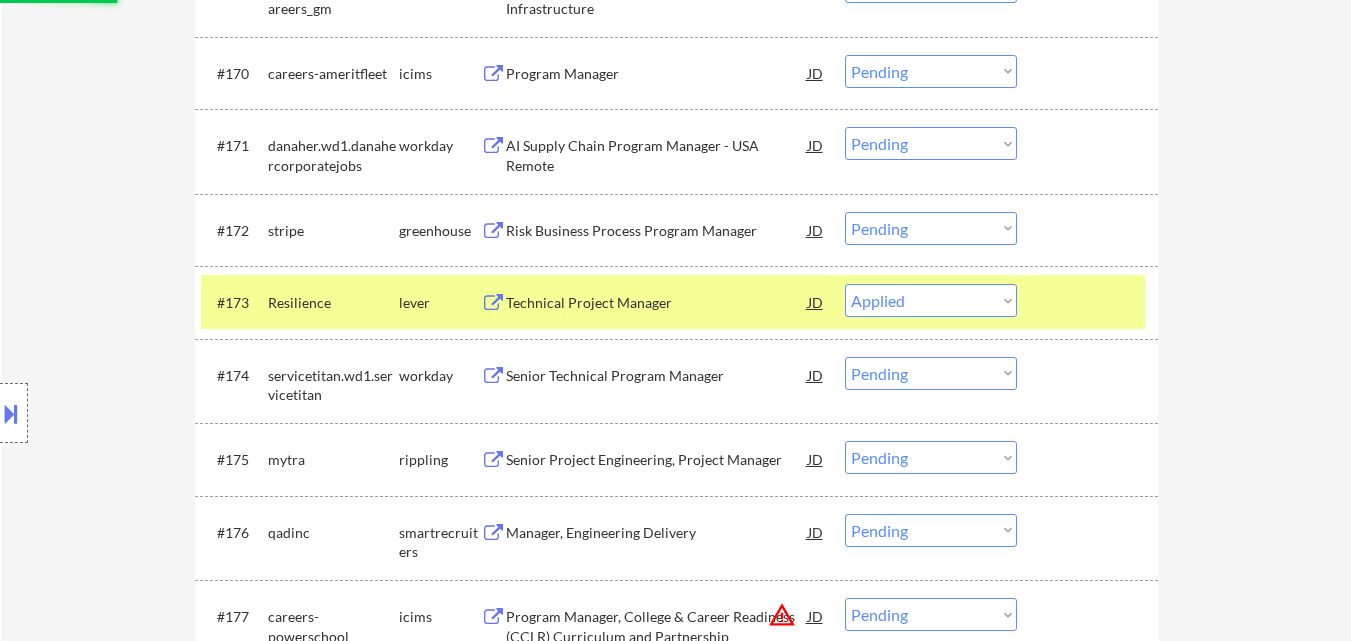 select on ""pending"" 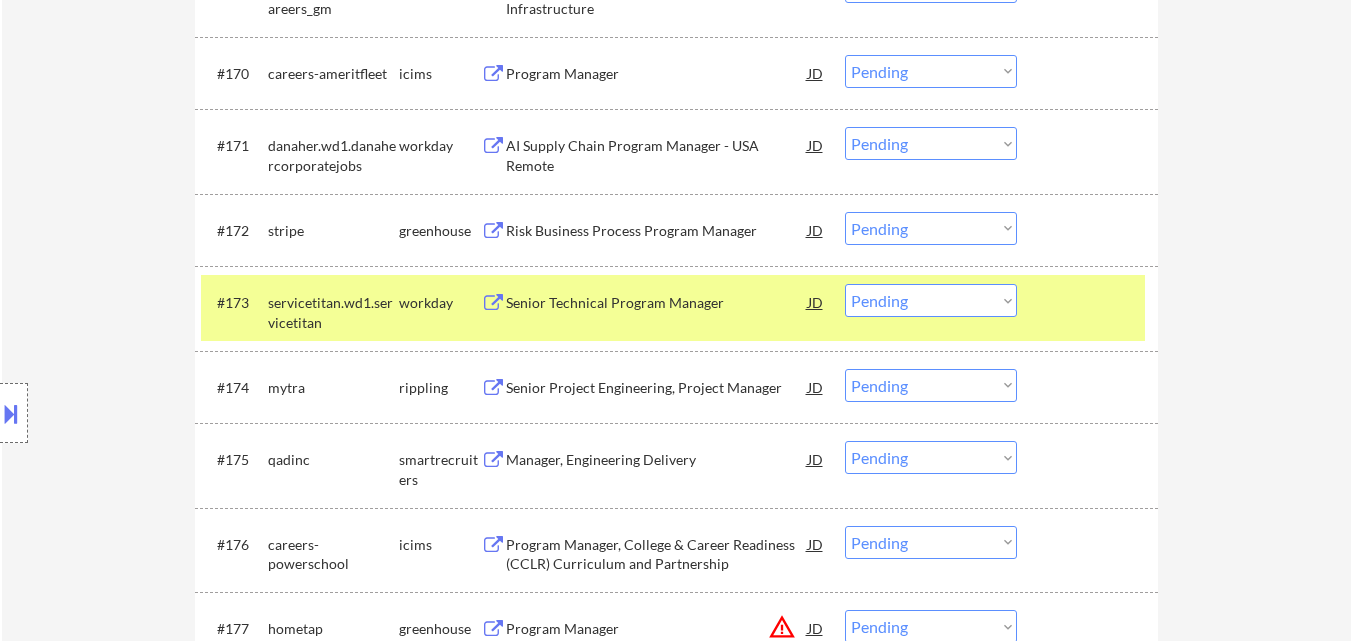 scroll, scrollTop: 6600, scrollLeft: 0, axis: vertical 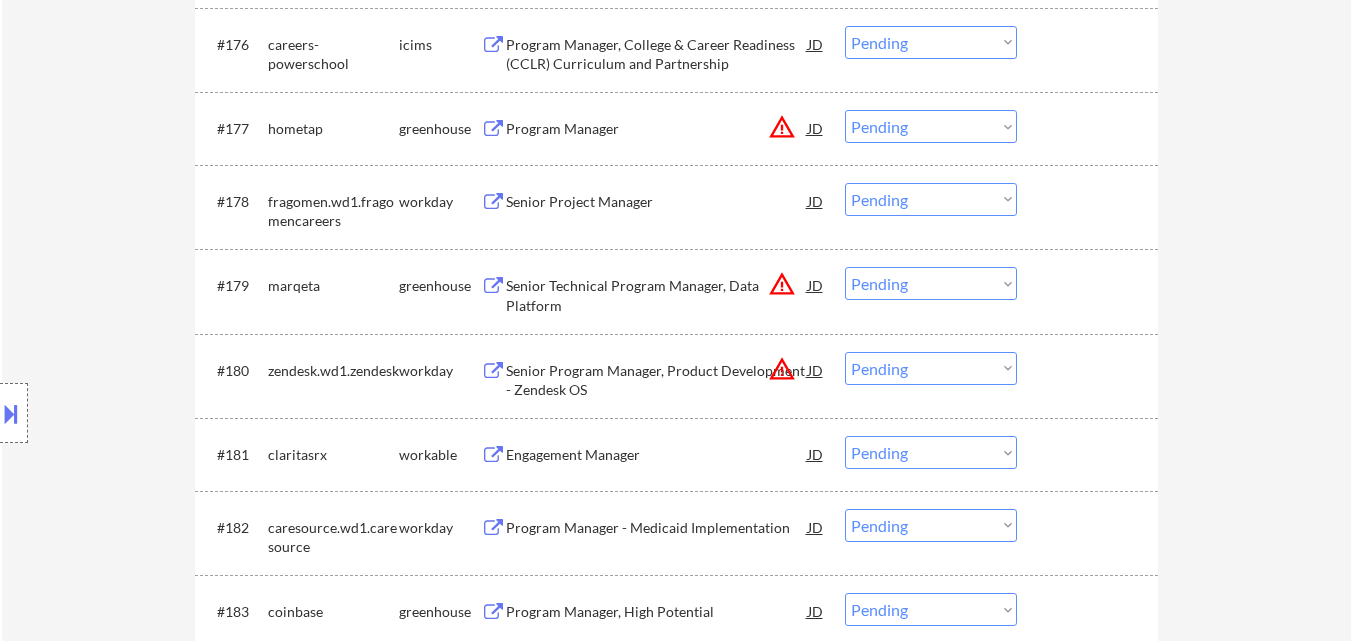 click on "JD" at bounding box center (816, 128) 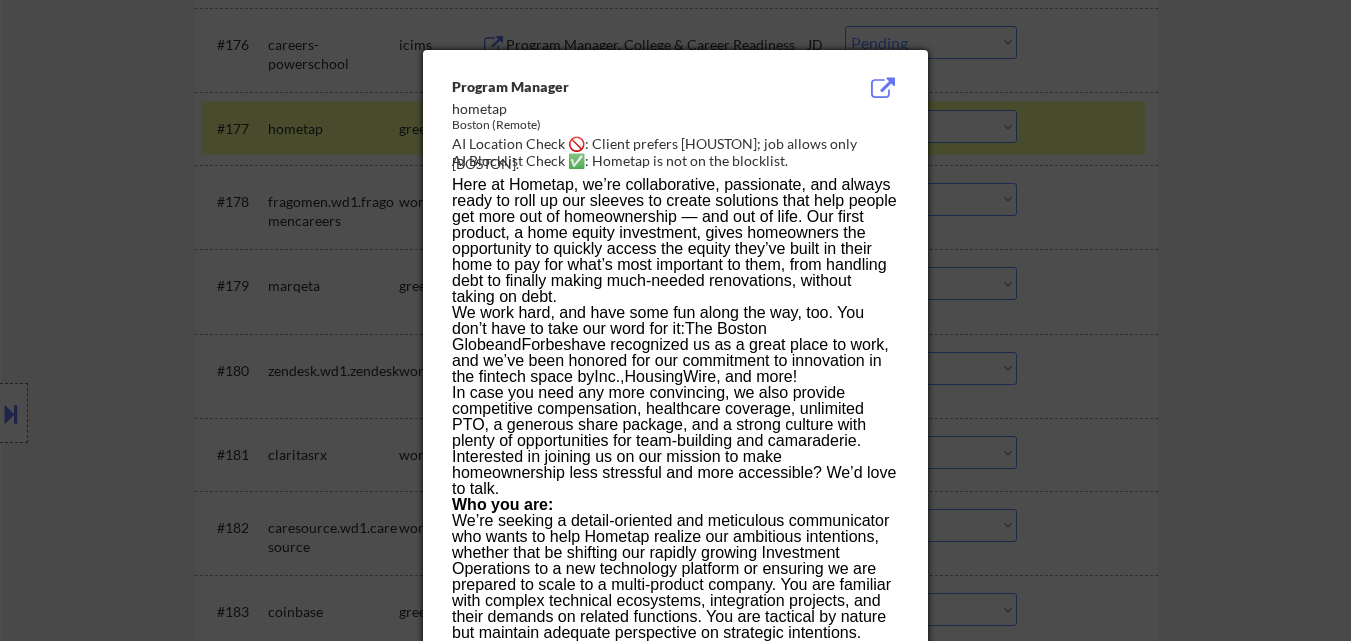 click at bounding box center (675, 320) 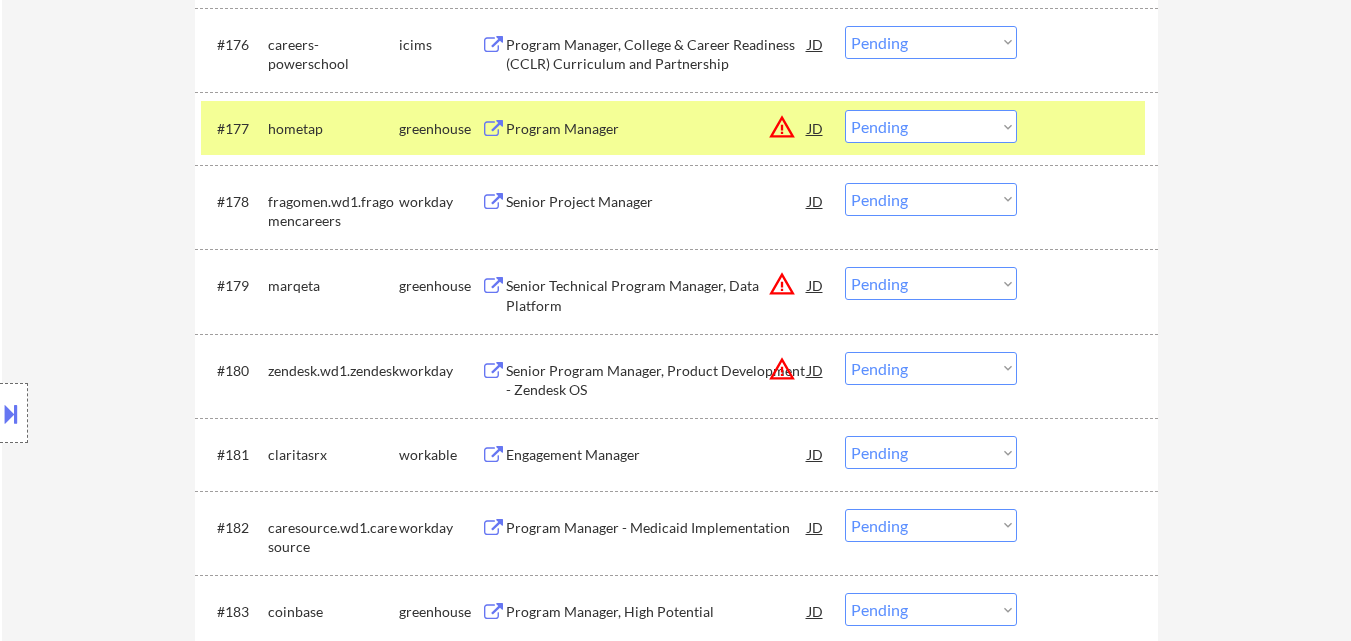 click on "Choose an option... Pending Applied Excluded (Questions) Excluded (Expired) Excluded (Location) Excluded (Bad Match) Excluded (Blocklist) Excluded (Salary) Excluded (Other)" at bounding box center (931, 126) 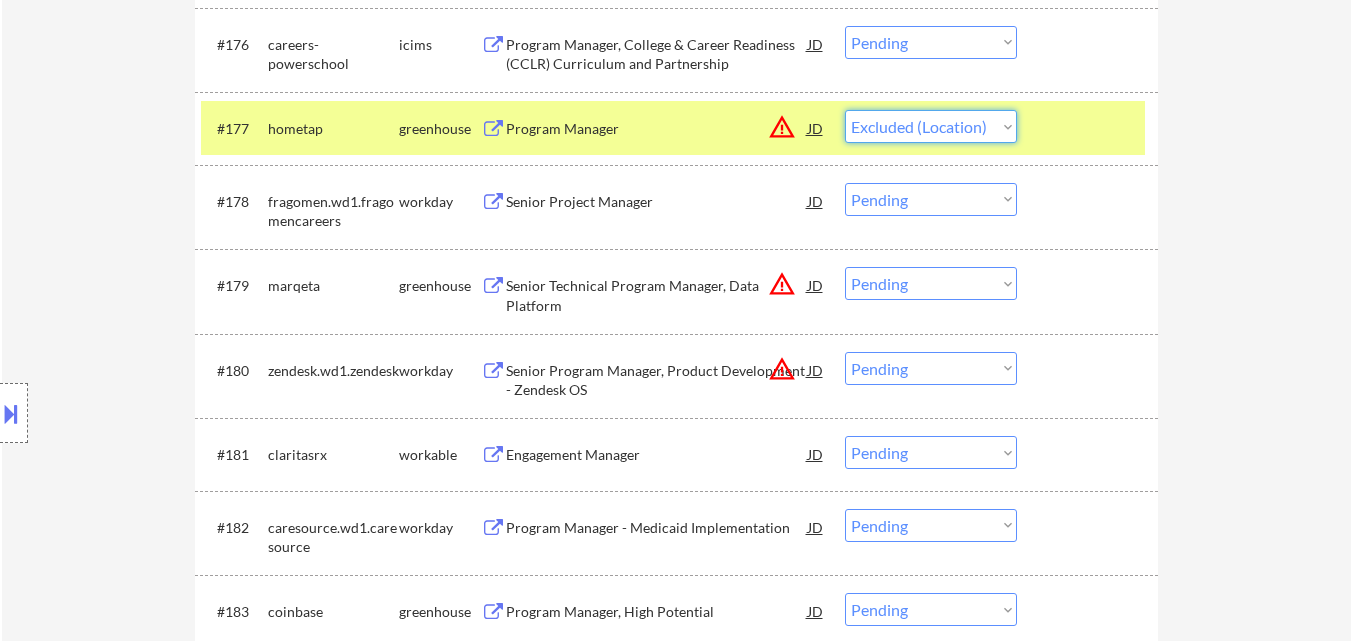 click on "Choose an option... Pending Applied Excluded (Questions) Excluded (Expired) Excluded (Location) Excluded (Bad Match) Excluded (Blocklist) Excluded (Salary) Excluded (Other)" at bounding box center (931, 126) 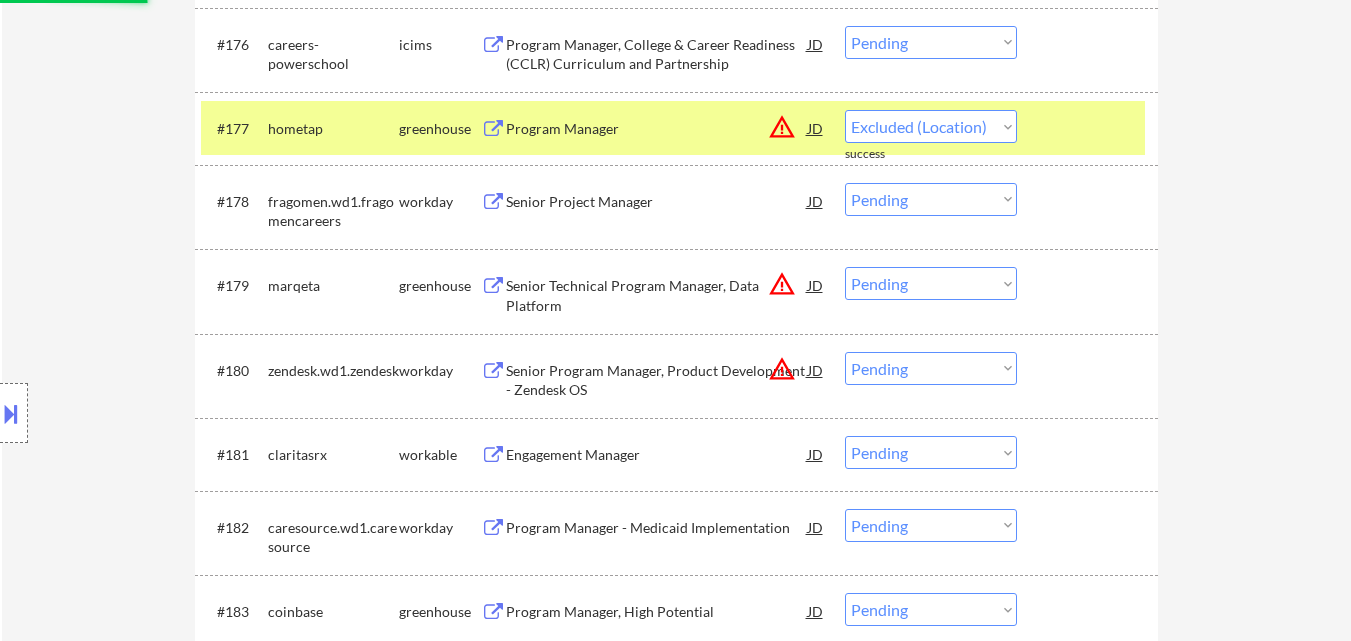 select on ""pending"" 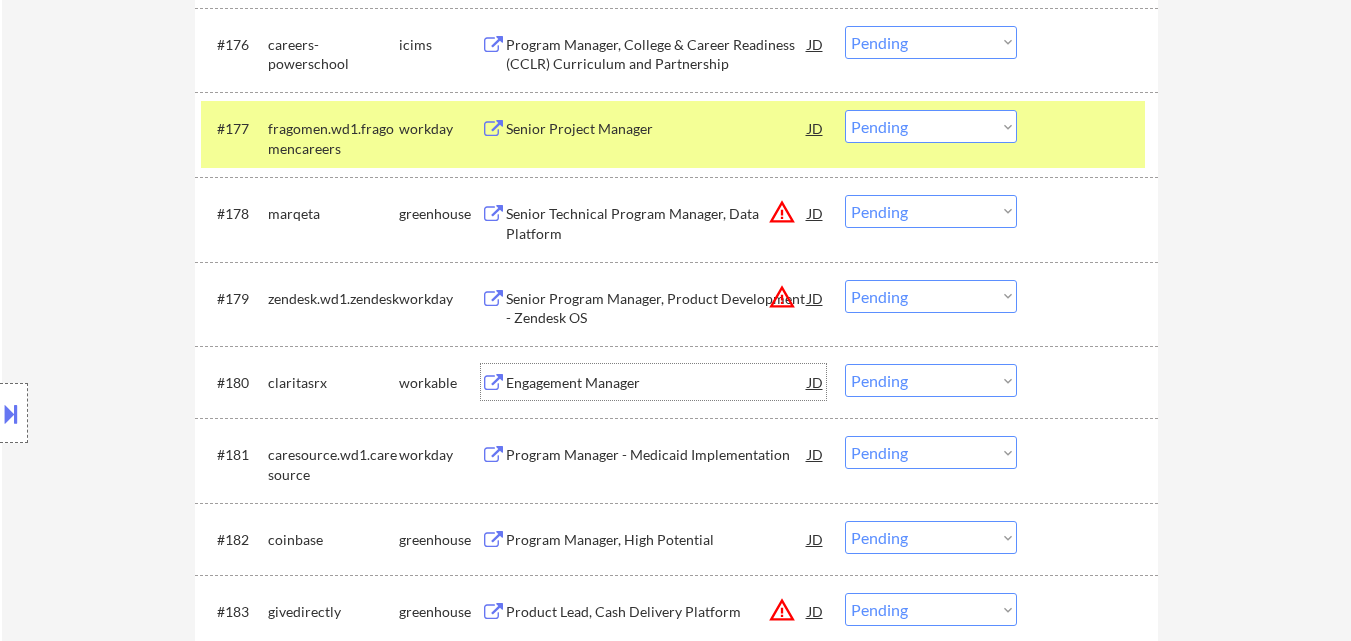 click on "Engagement Manager" at bounding box center (657, 382) 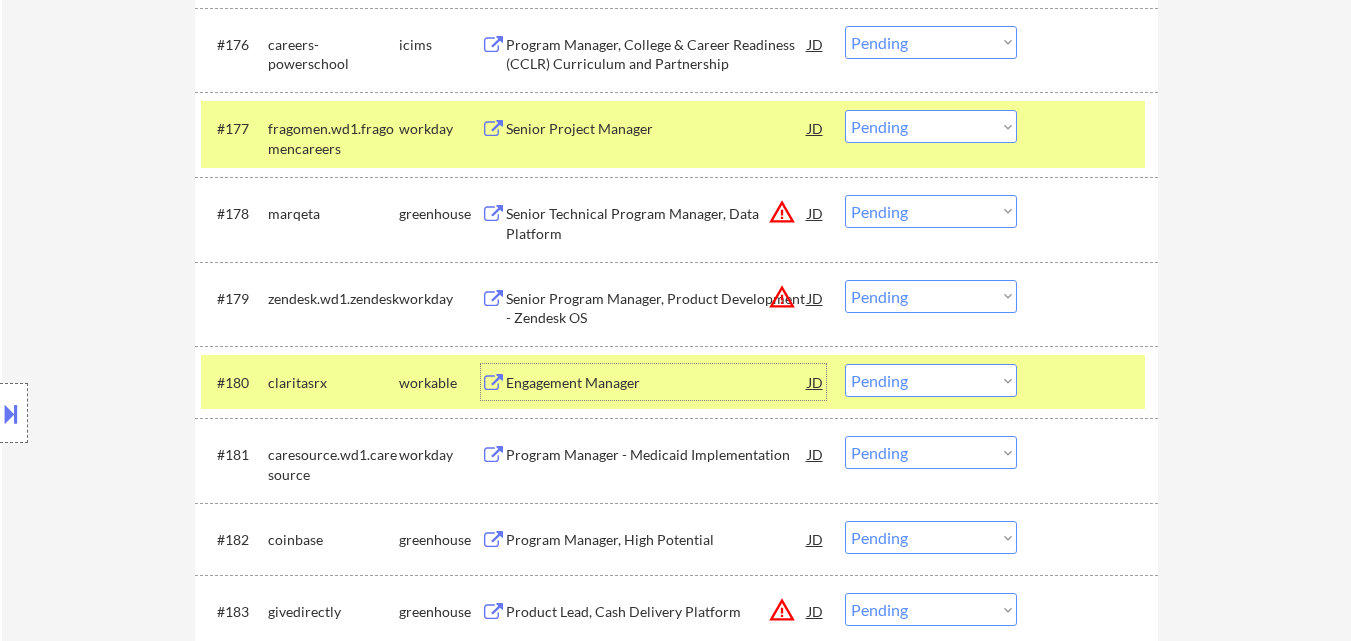 drag, startPoint x: 951, startPoint y: 383, endPoint x: 975, endPoint y: 408, distance: 34.655445 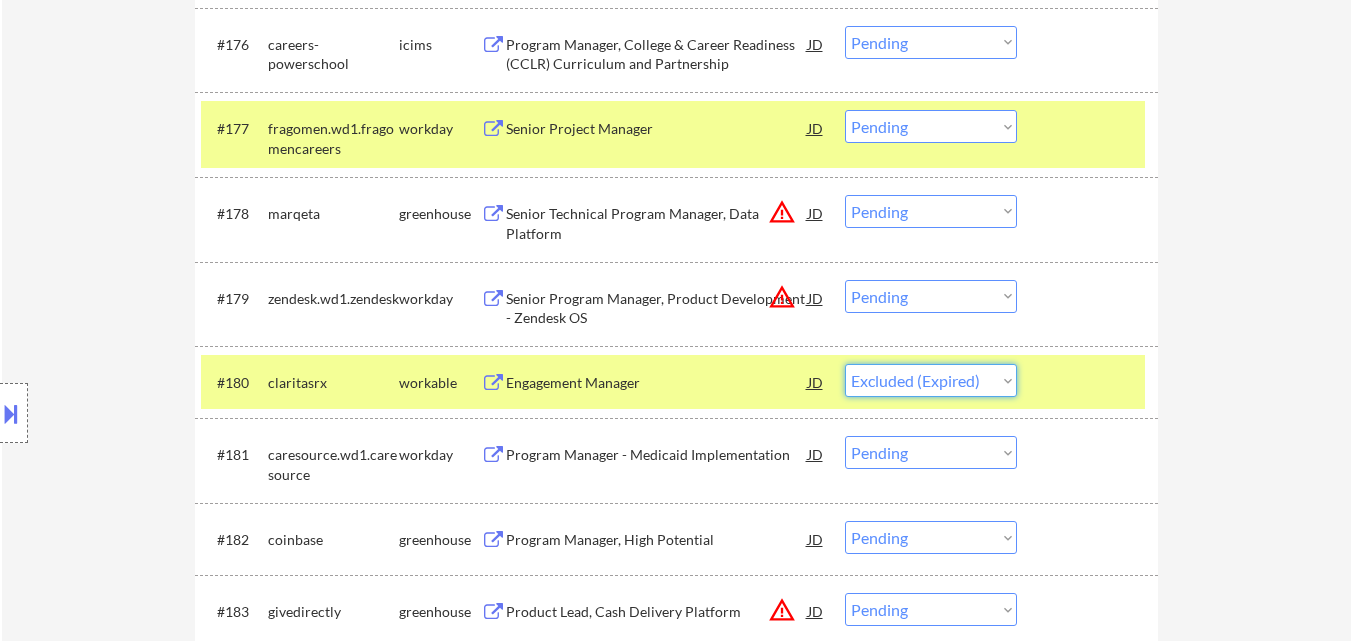 click on "Choose an option... Pending Applied Excluded (Questions) Excluded (Expired) Excluded (Location) Excluded (Bad Match) Excluded (Blocklist) Excluded (Salary) Excluded (Other)" at bounding box center (931, 380) 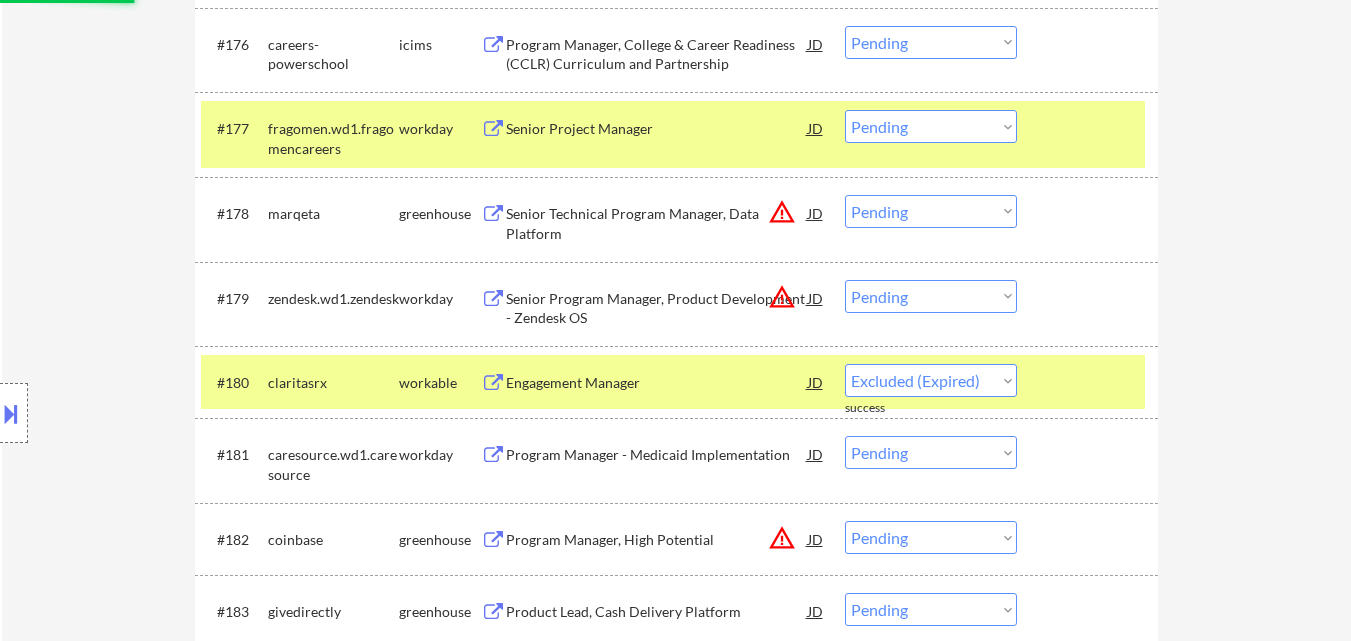 select on ""pending"" 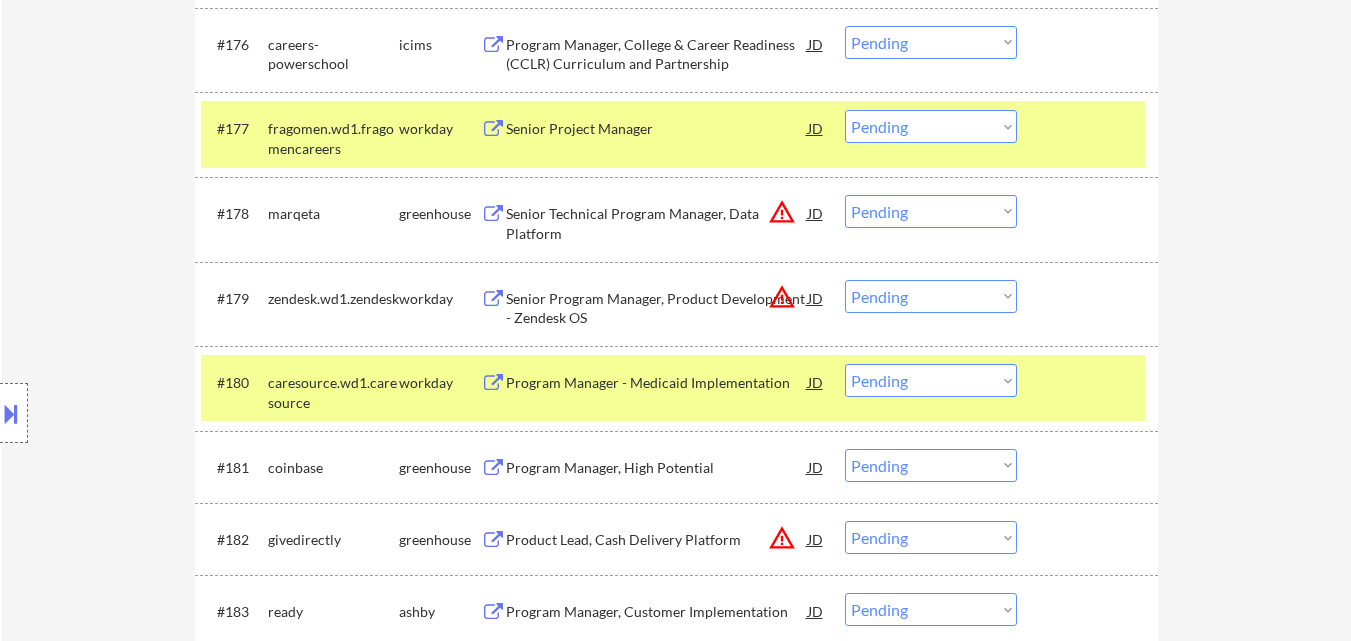 scroll, scrollTop: 6900, scrollLeft: 0, axis: vertical 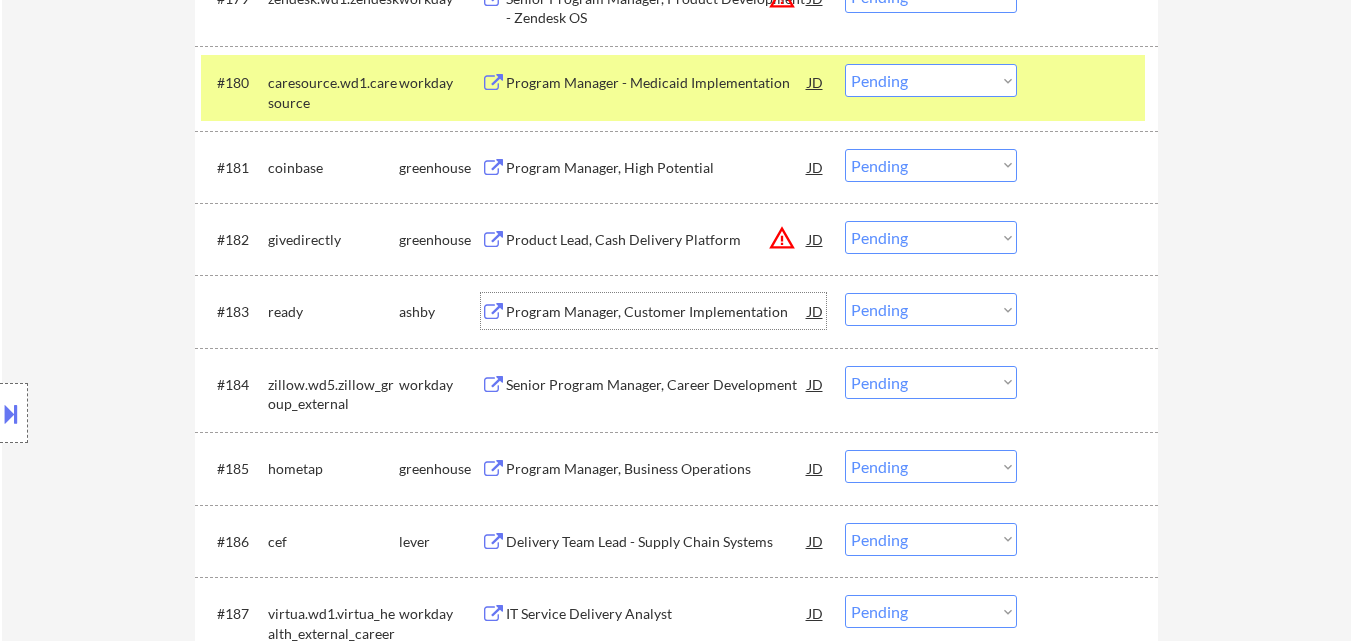 click on "Program Manager, Customer Implementation" at bounding box center (657, 312) 